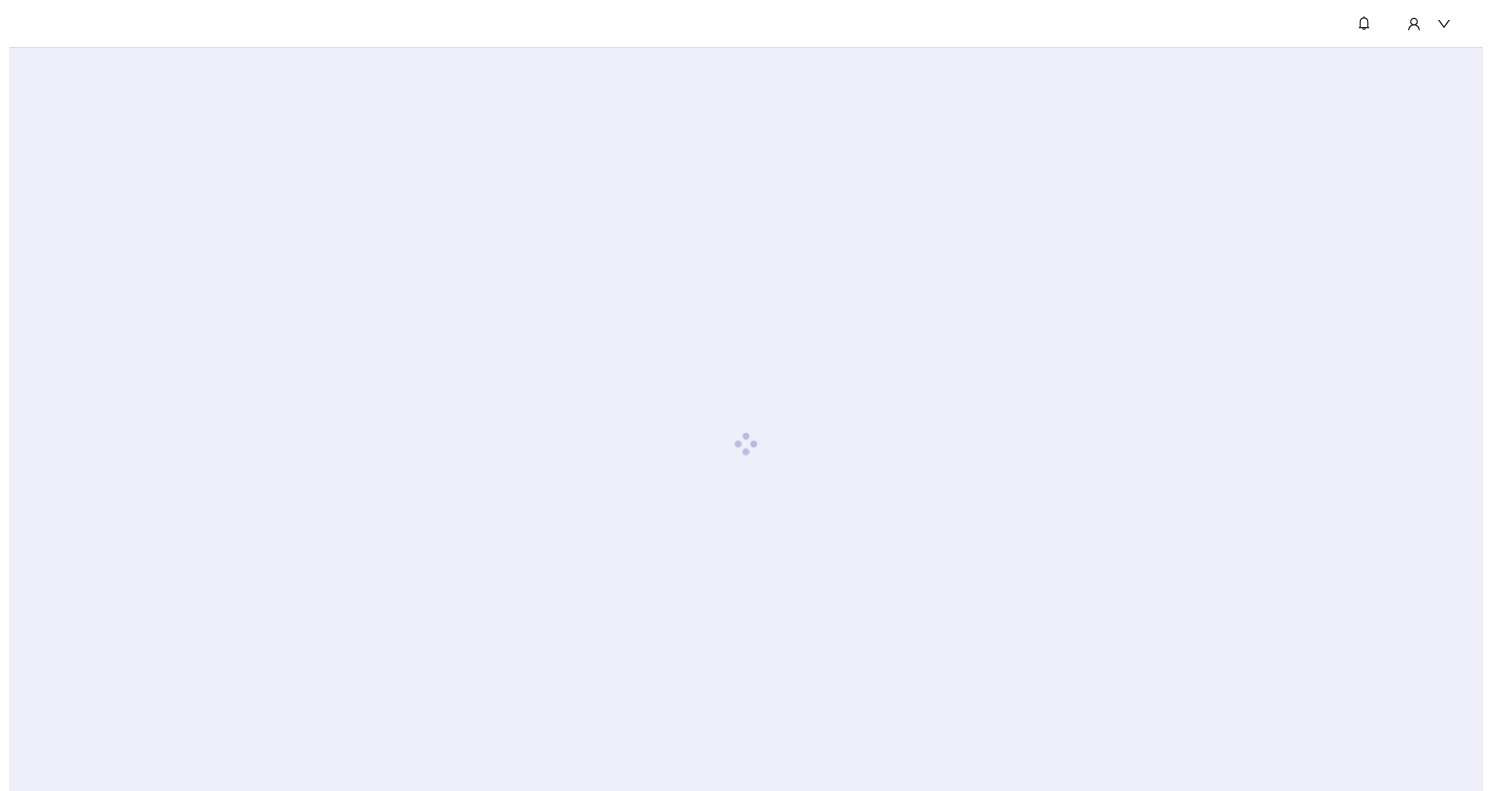 scroll, scrollTop: 0, scrollLeft: 0, axis: both 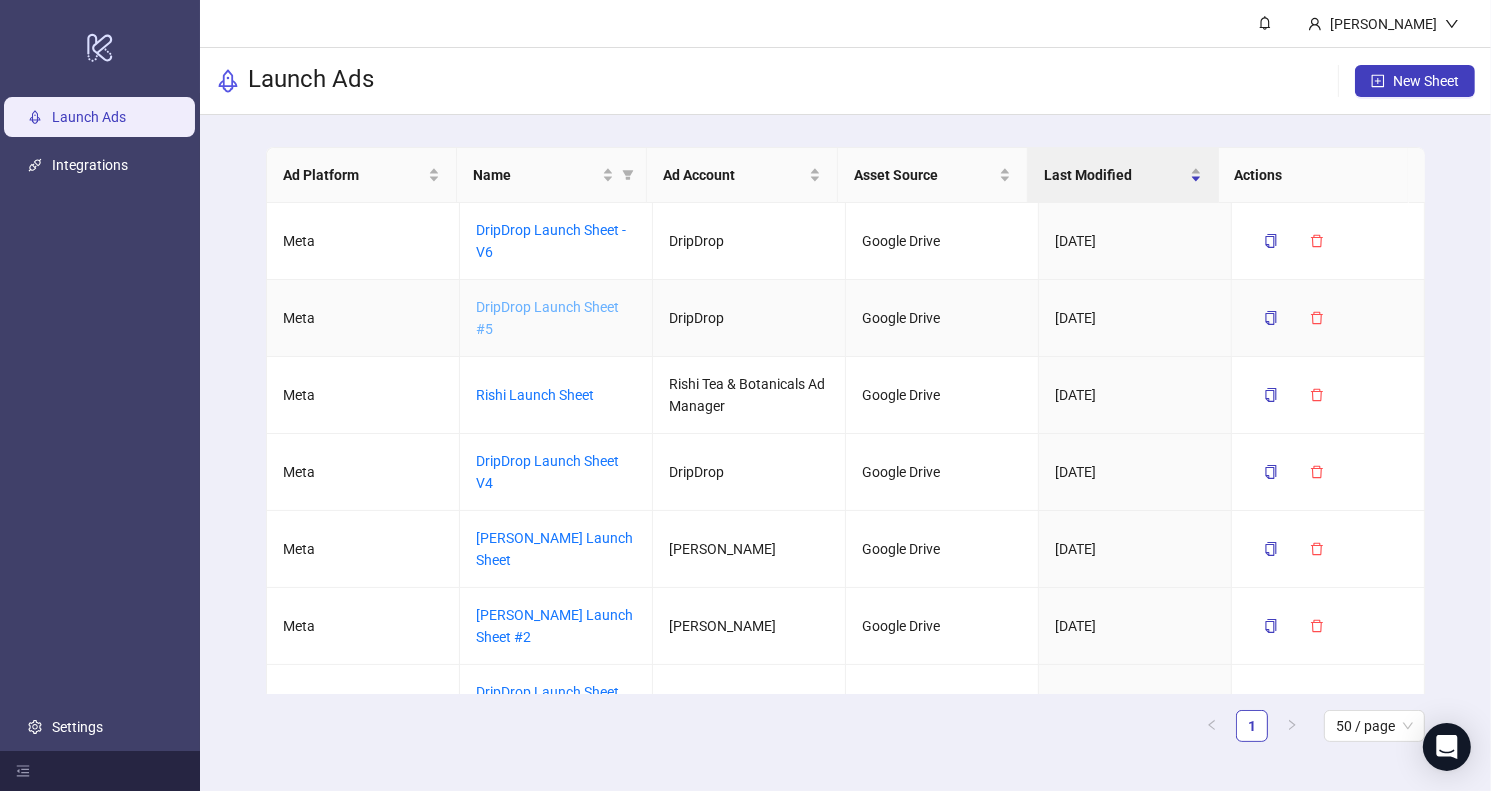 click on "DripDrop Launch Sheet #5" at bounding box center (547, 318) 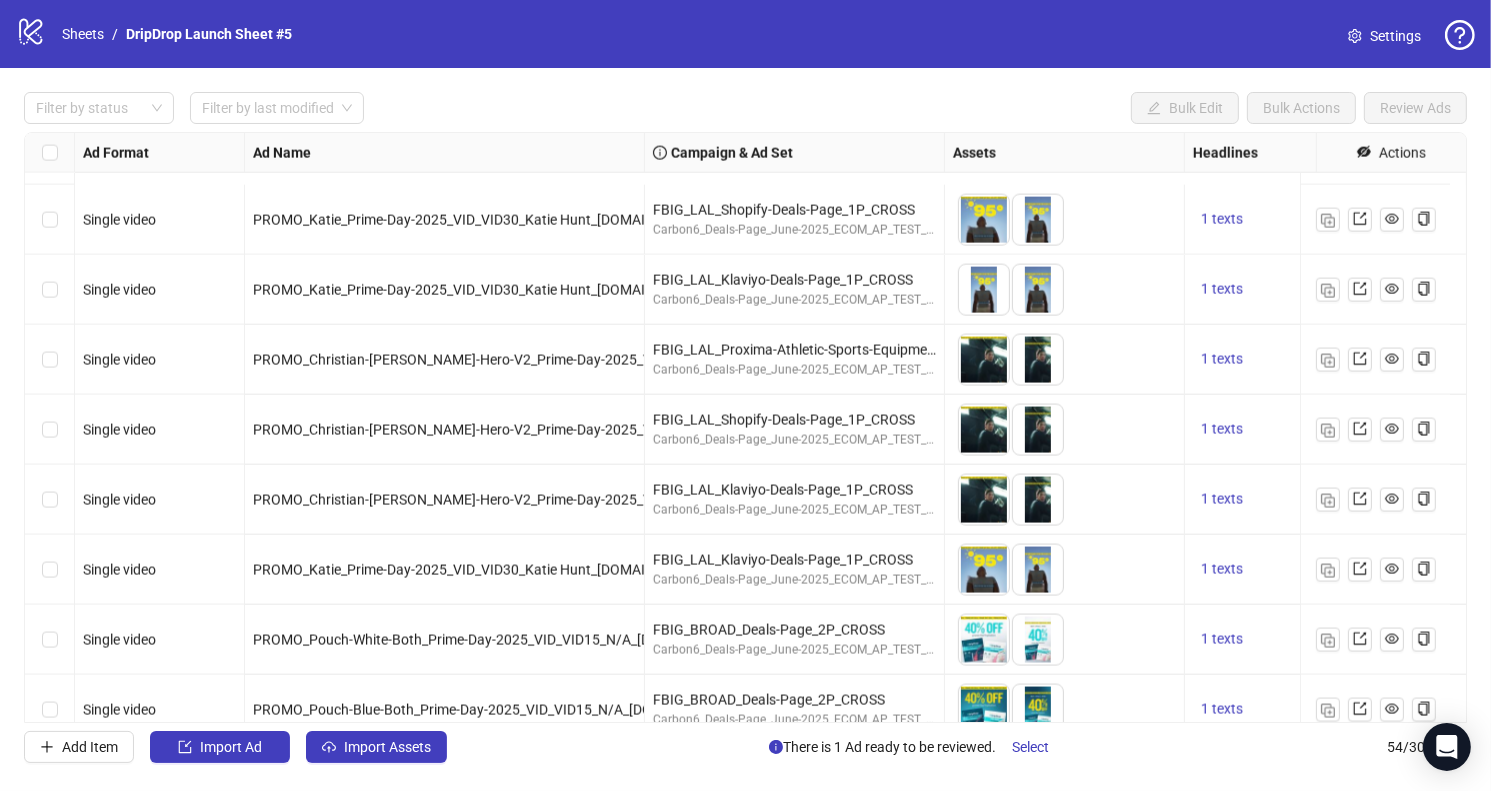 scroll, scrollTop: 3247, scrollLeft: 0, axis: vertical 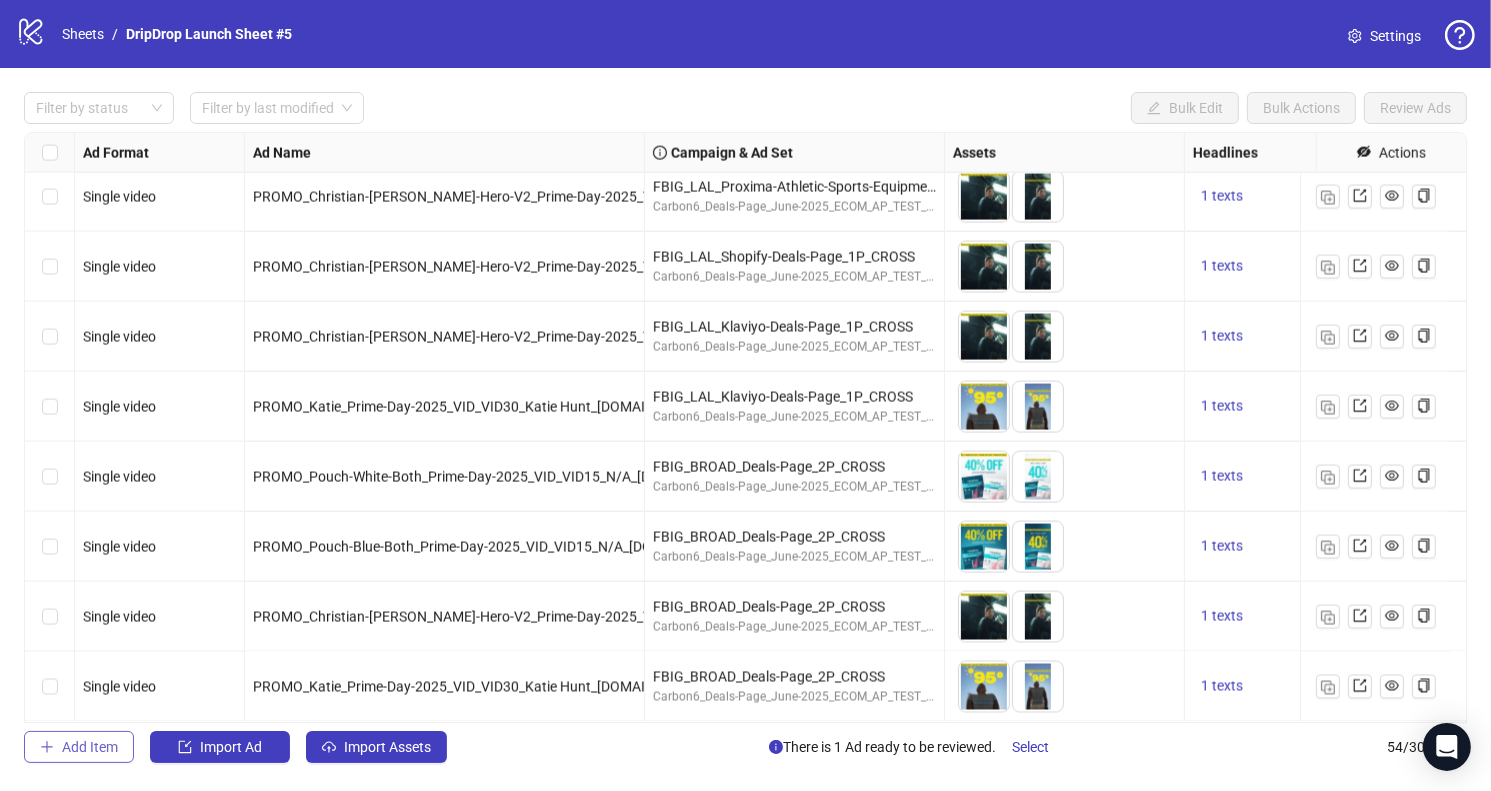 click on "Add Item" at bounding box center (90, 747) 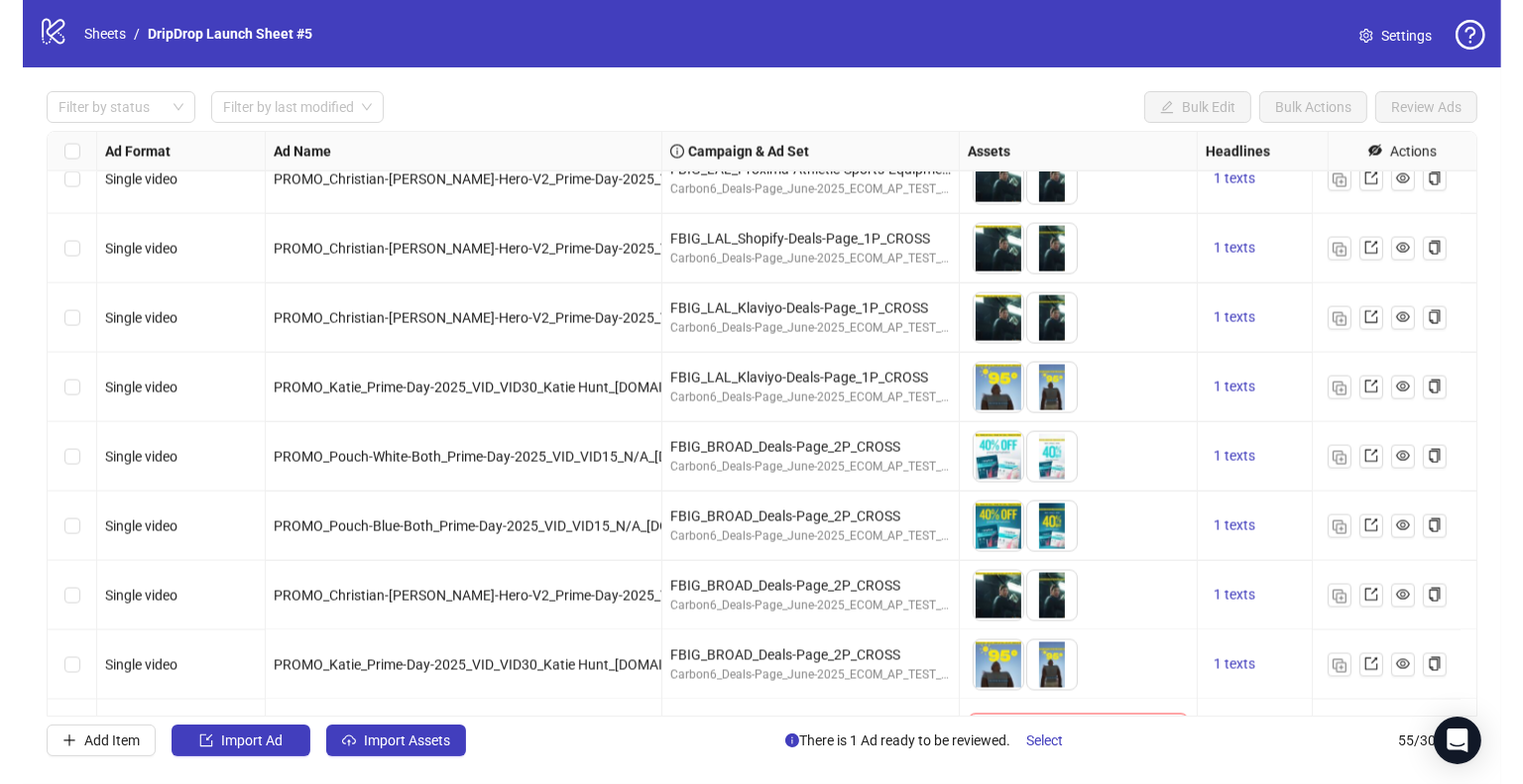 scroll, scrollTop: 3288, scrollLeft: 0, axis: vertical 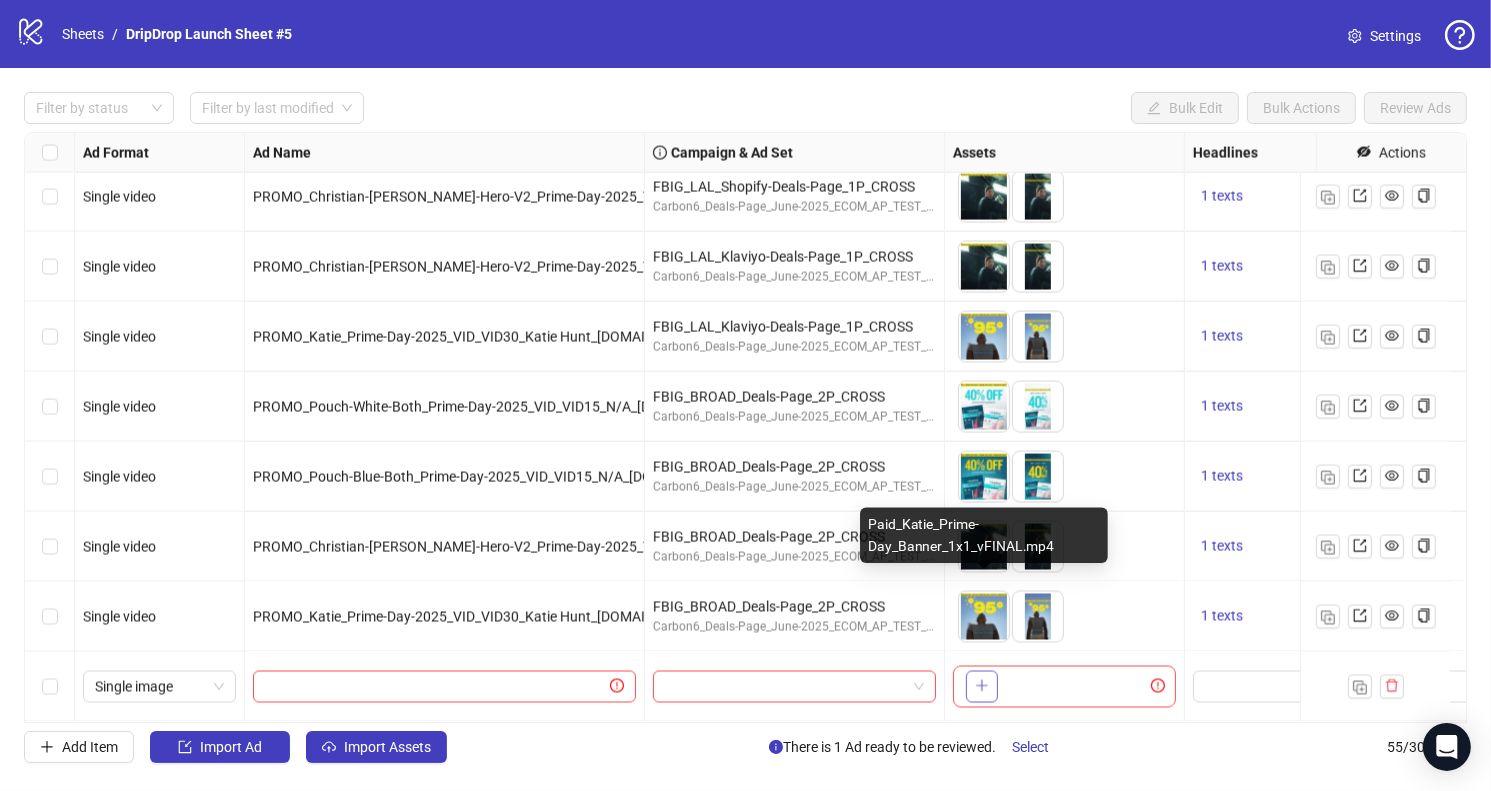 click 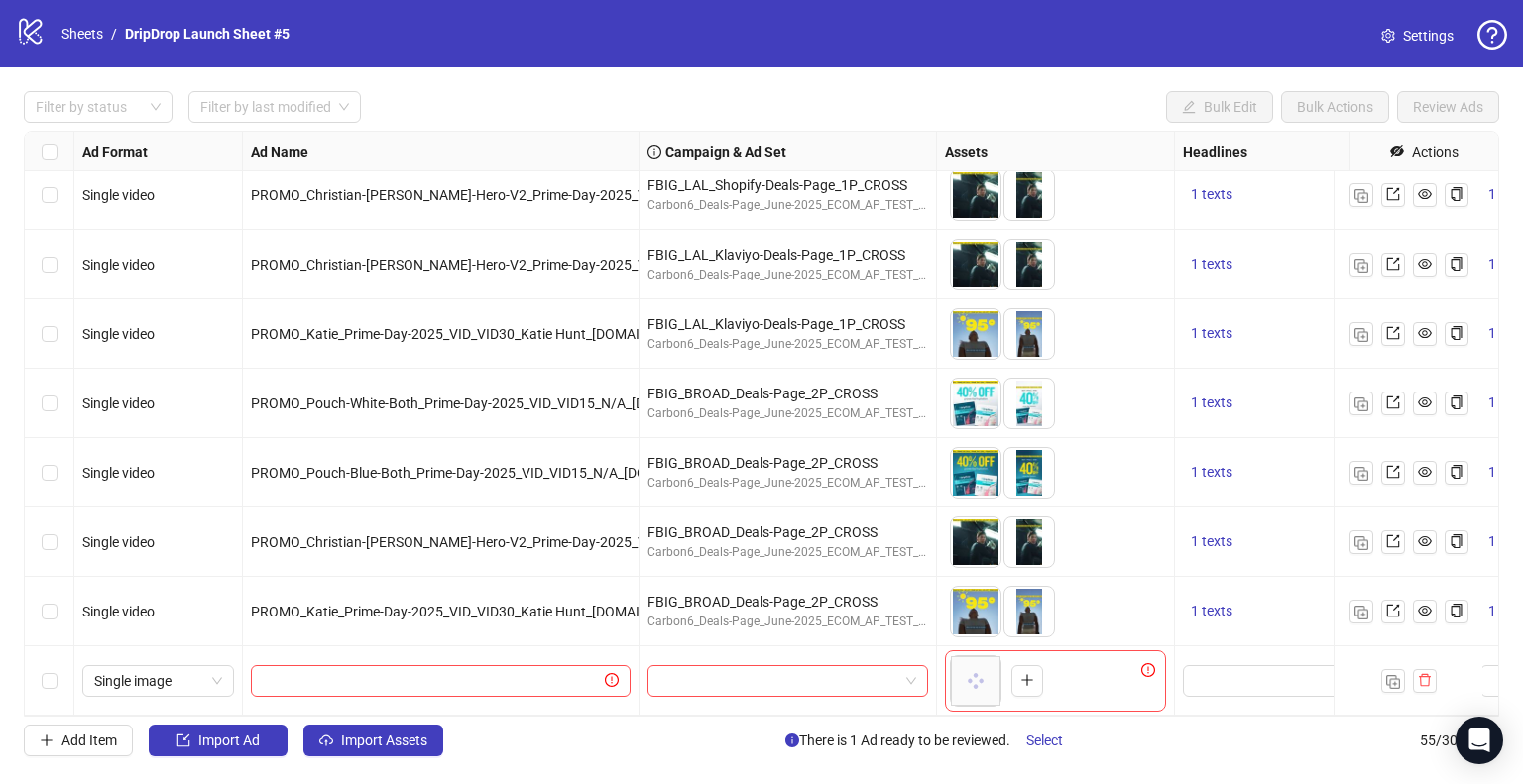 type 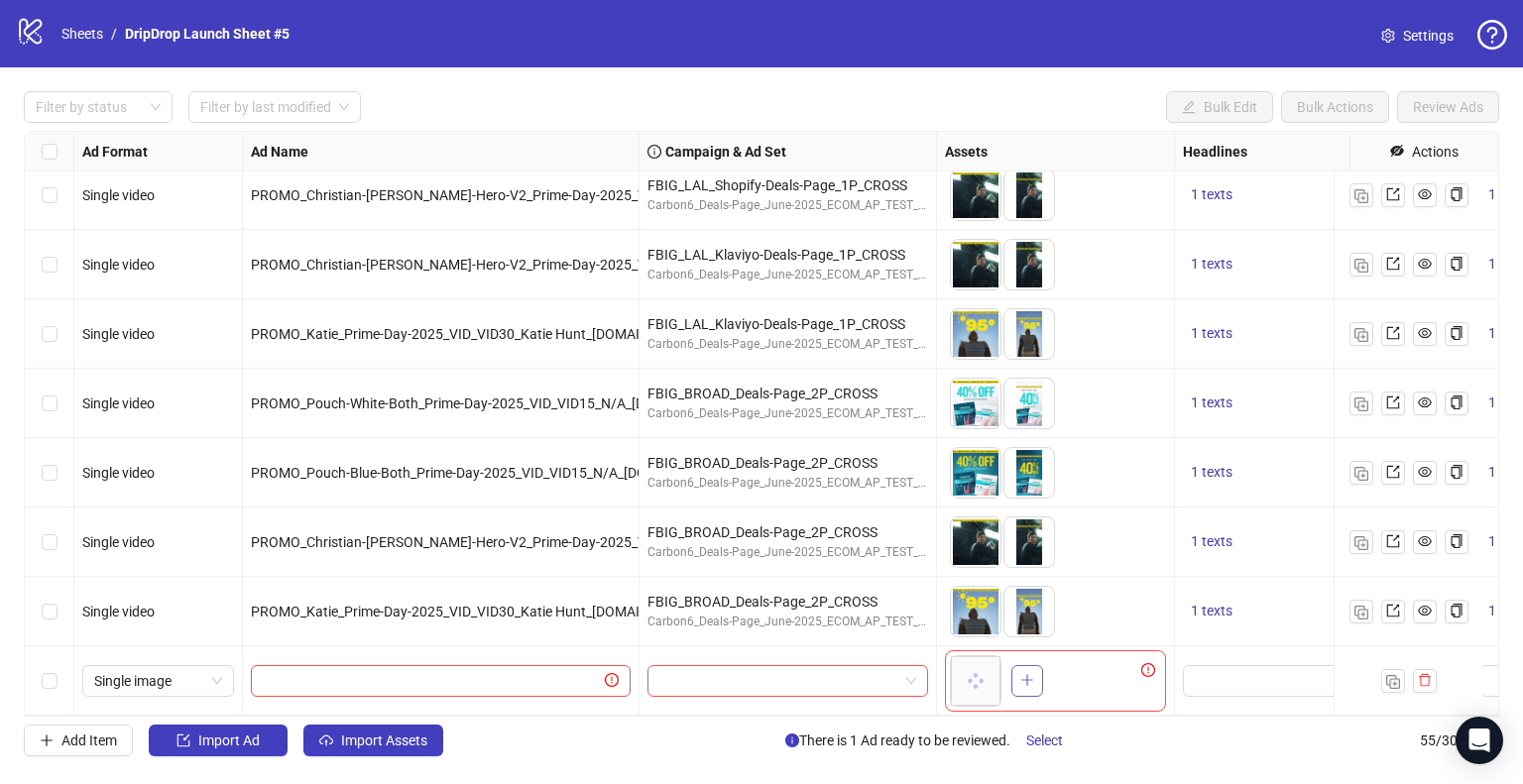 click at bounding box center (1027, 681) 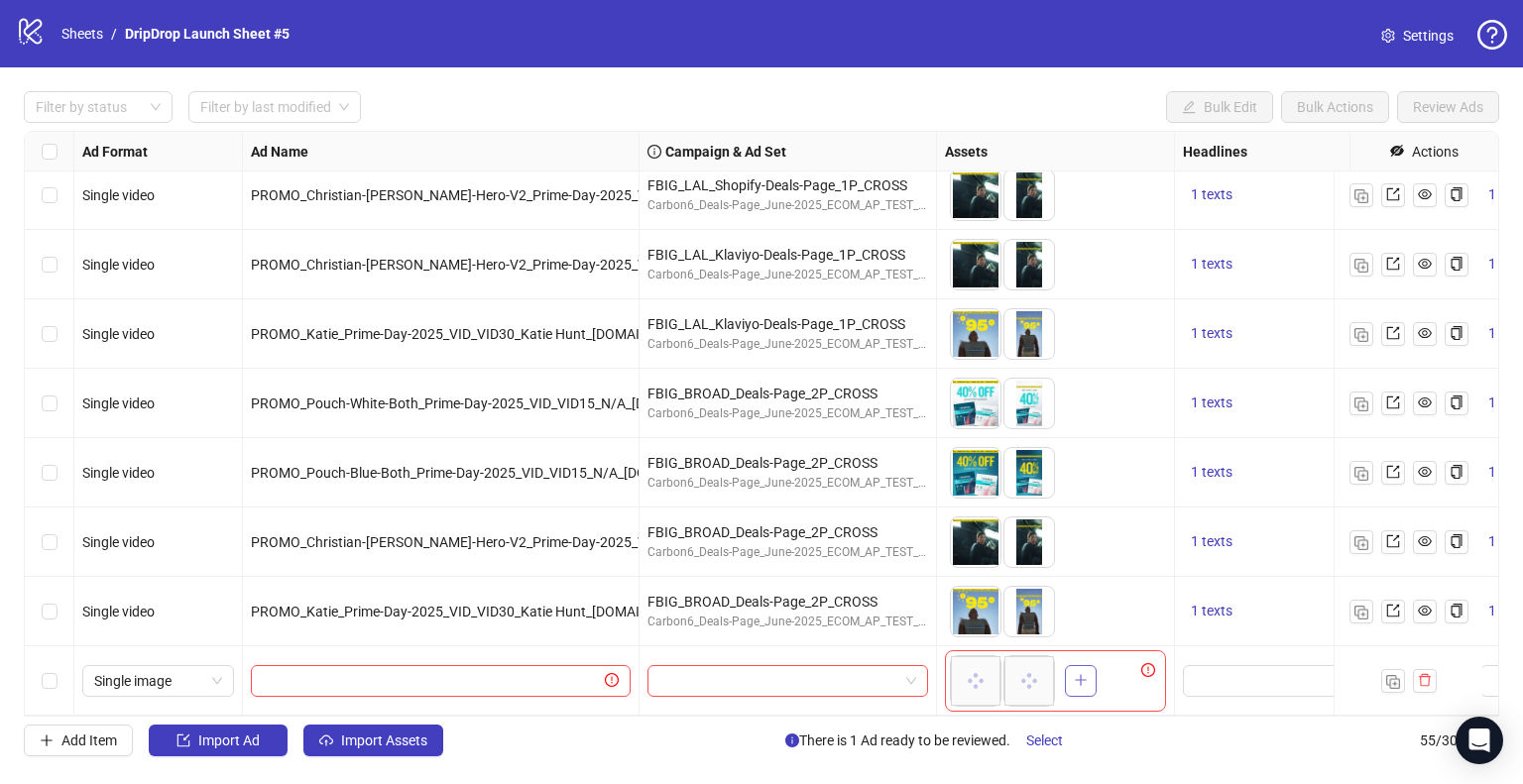 click at bounding box center [1081, 681] 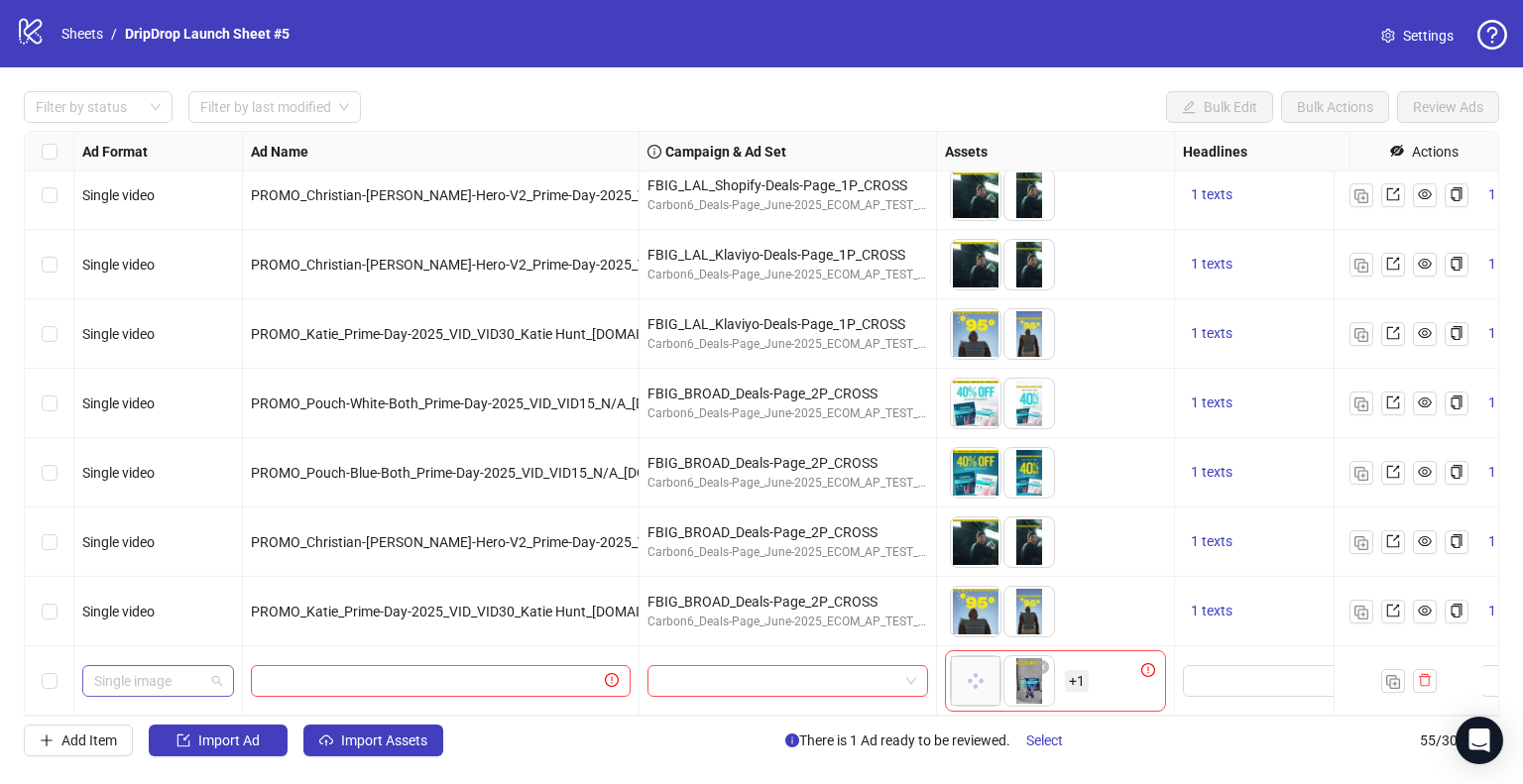 click on "Single image" at bounding box center (158, 681) 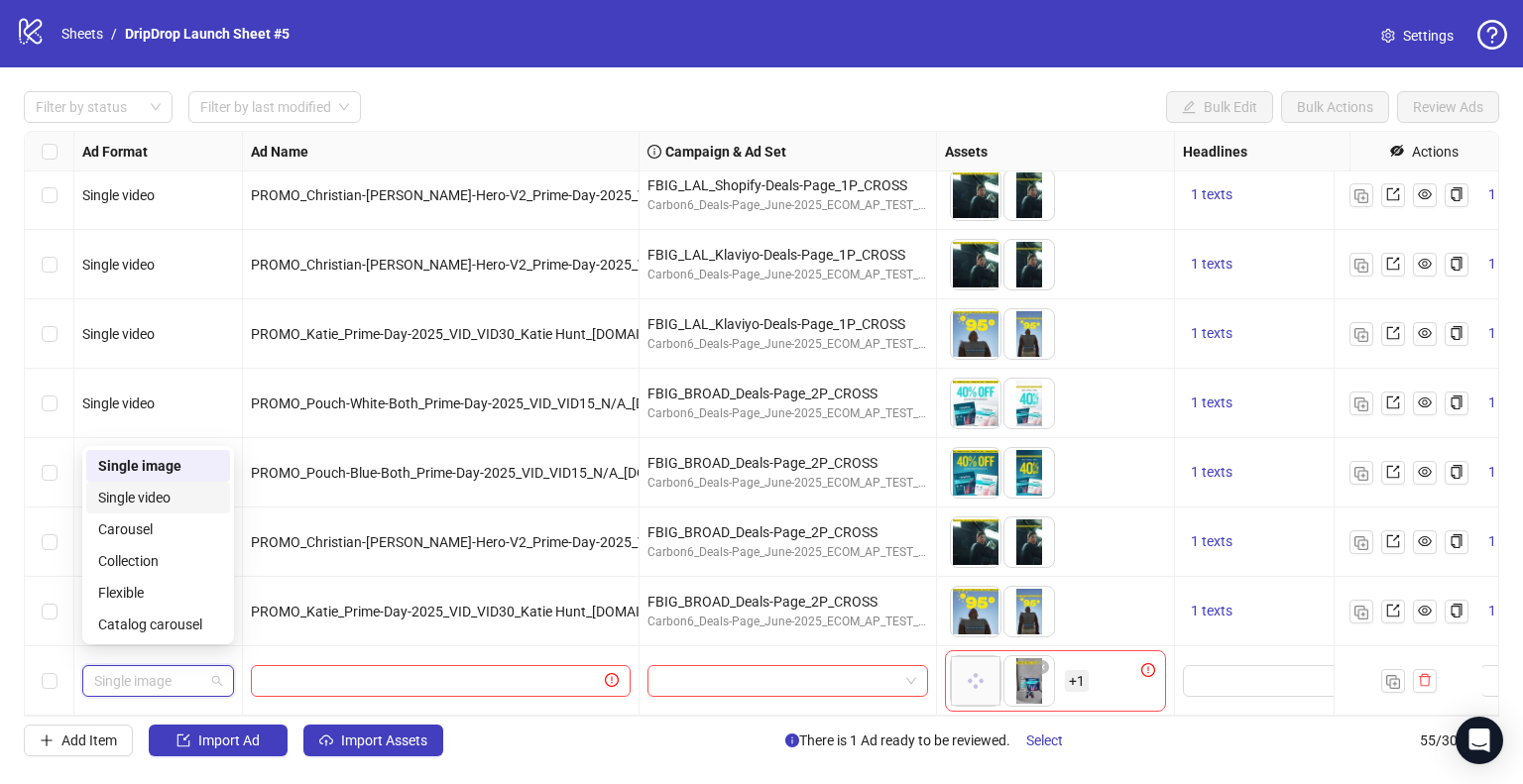 click on "Single video" at bounding box center (158, 498) 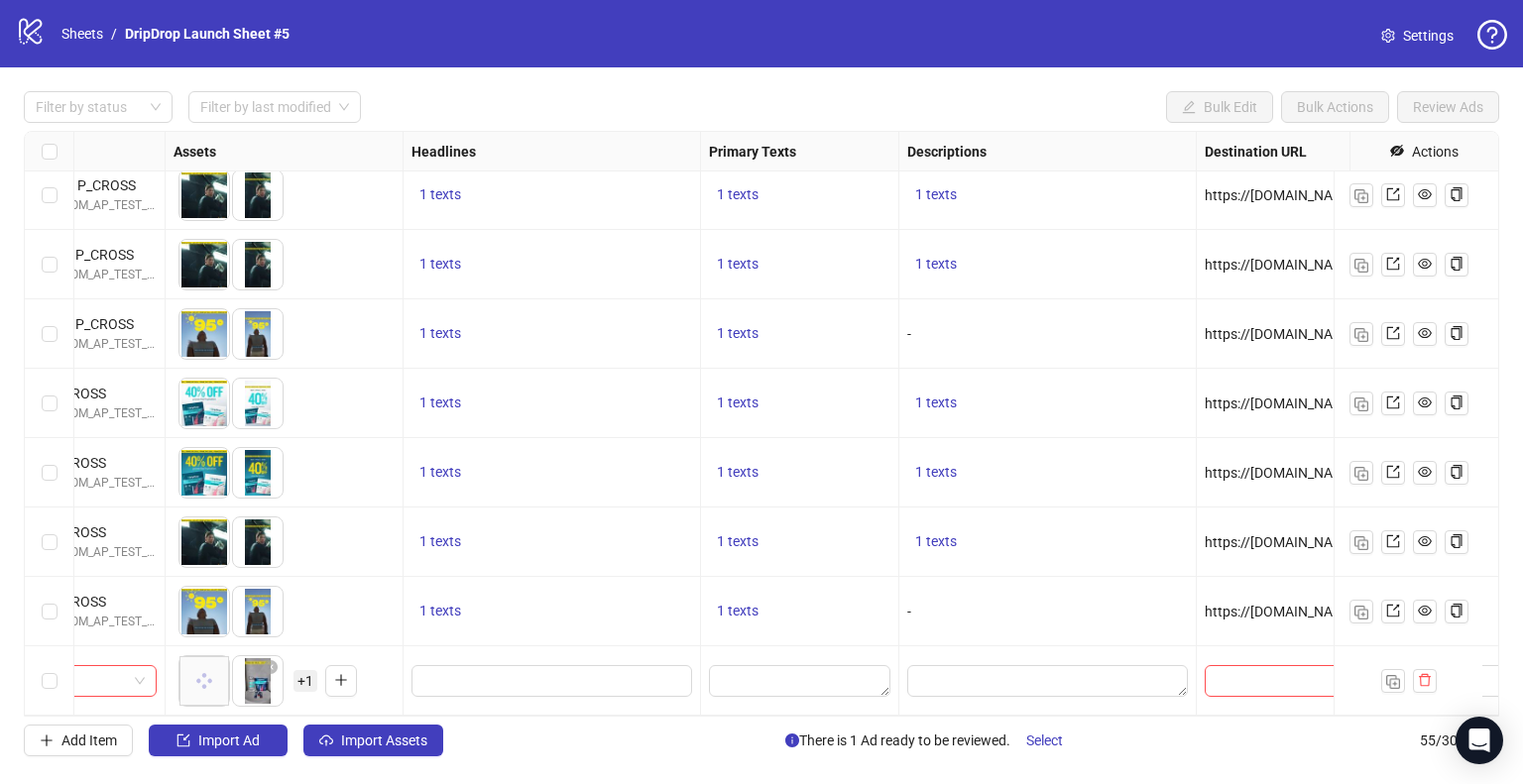 scroll, scrollTop: 3288, scrollLeft: 807, axis: both 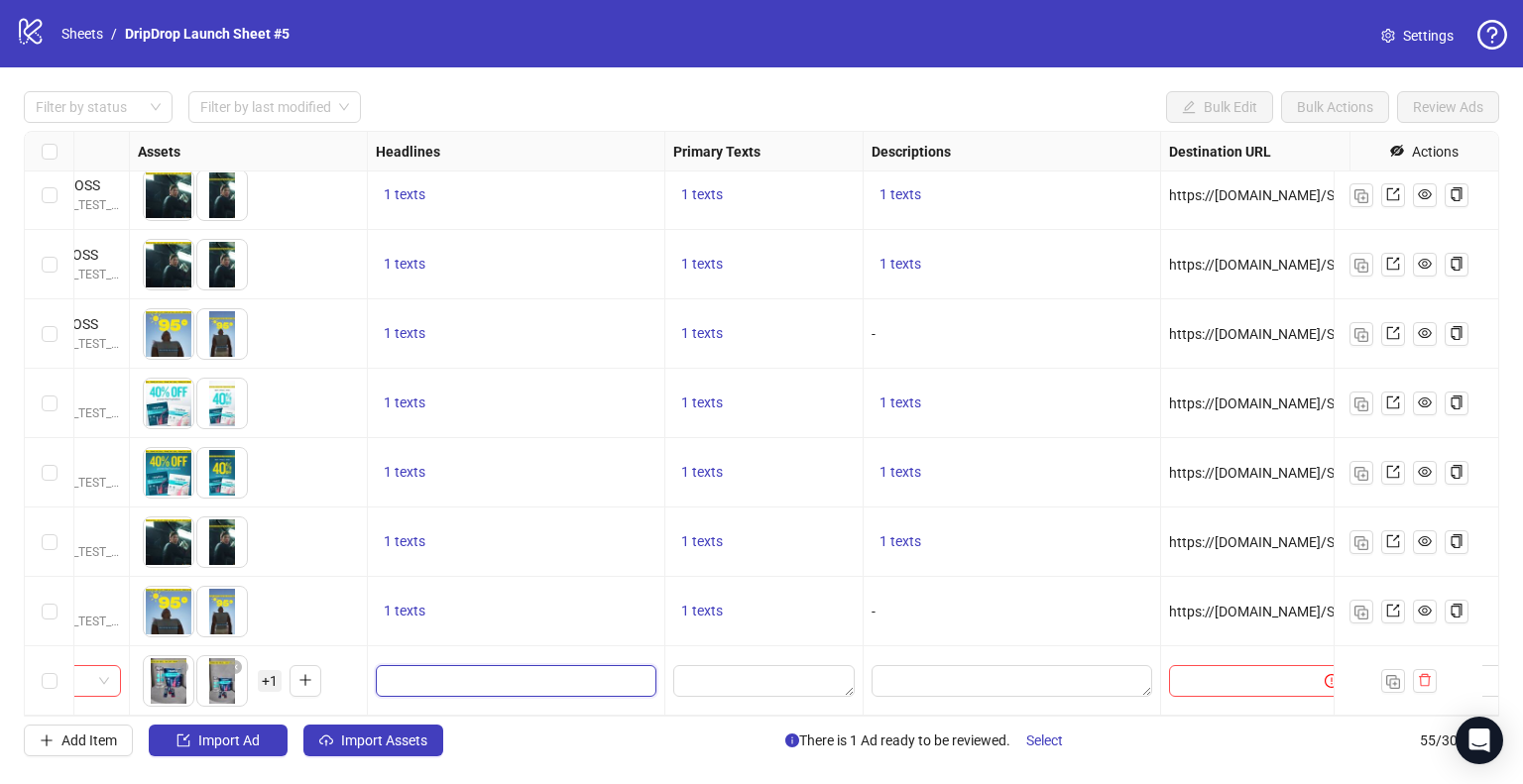 click at bounding box center (514, 681) 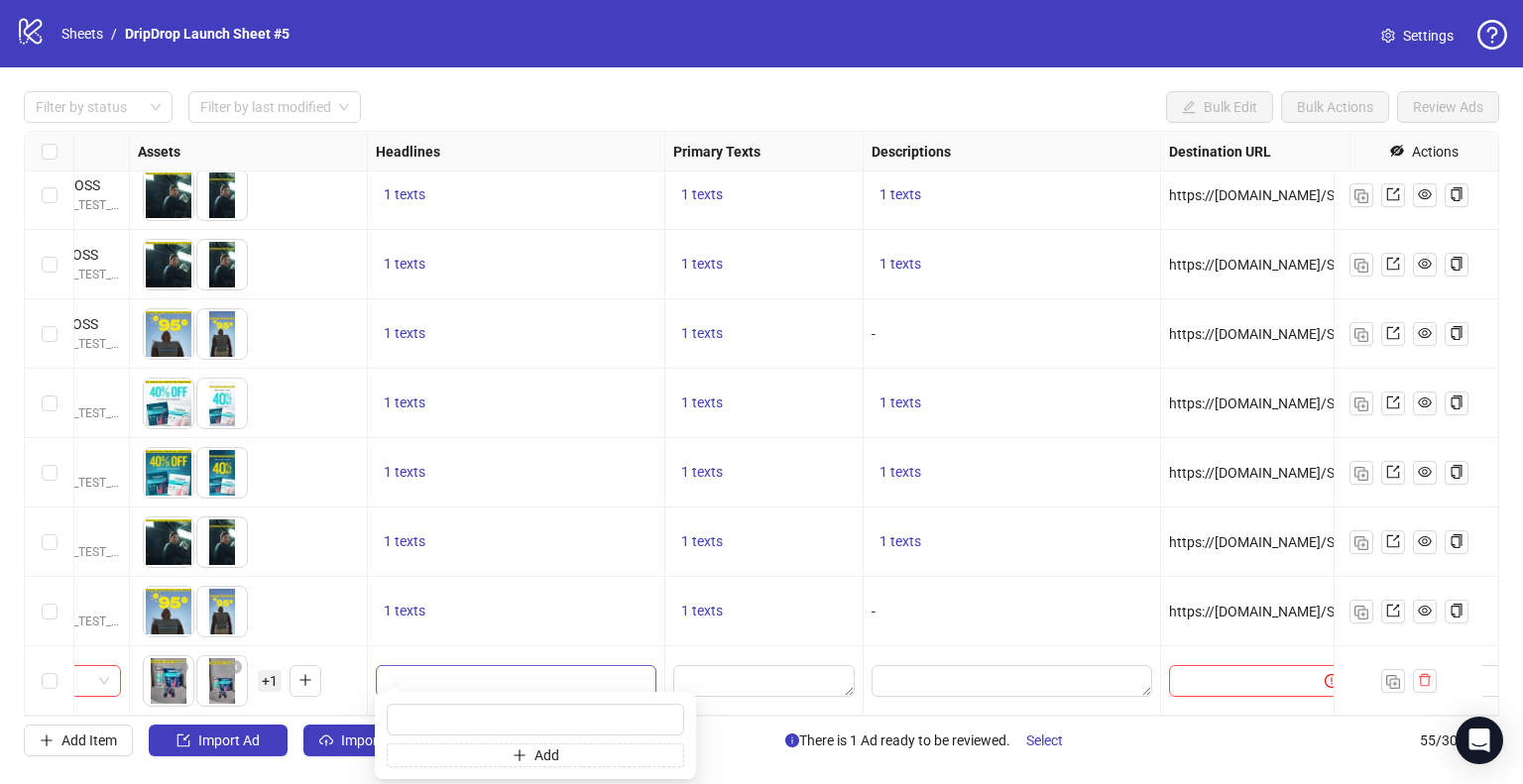 type on "**********" 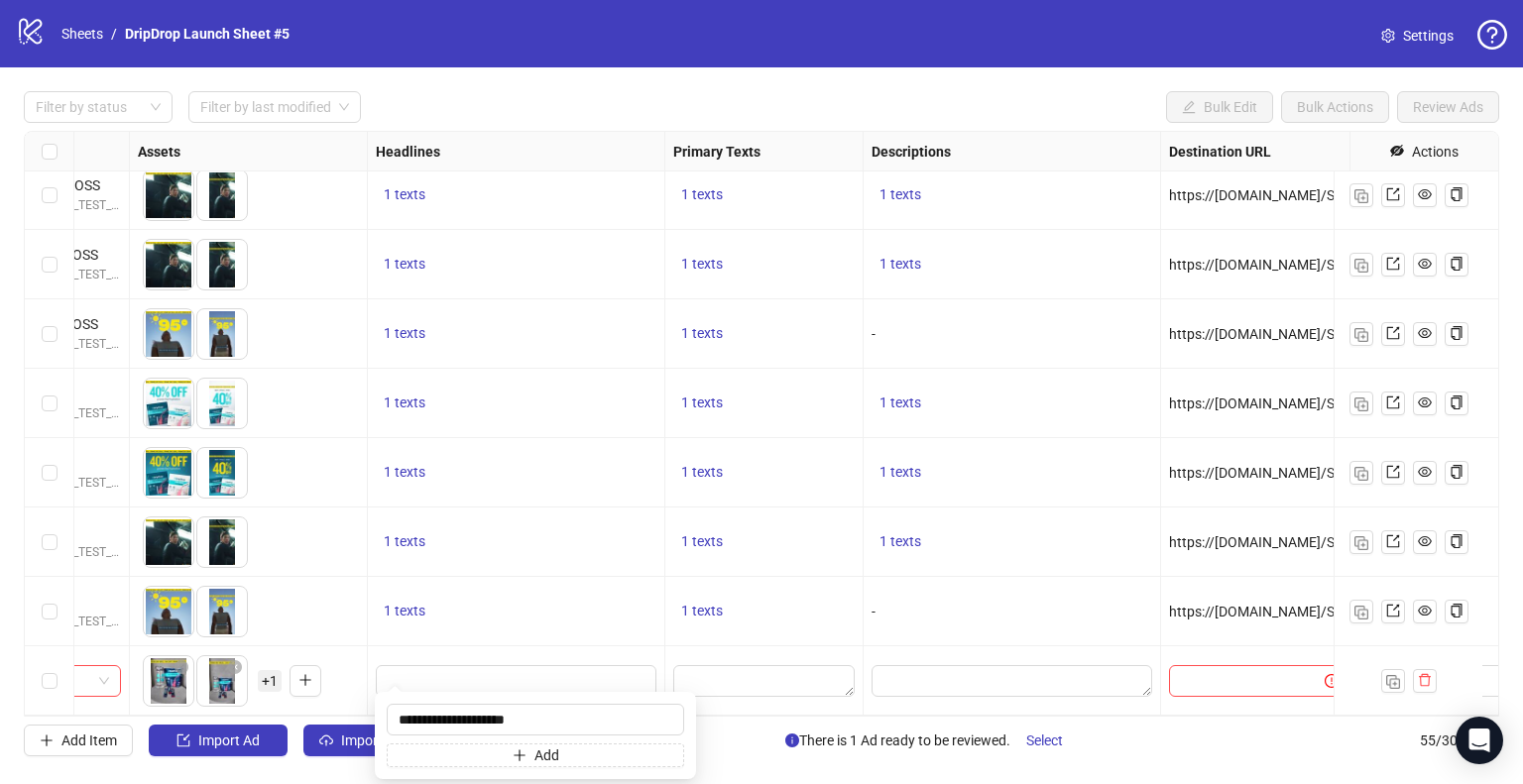 click at bounding box center (517, 681) 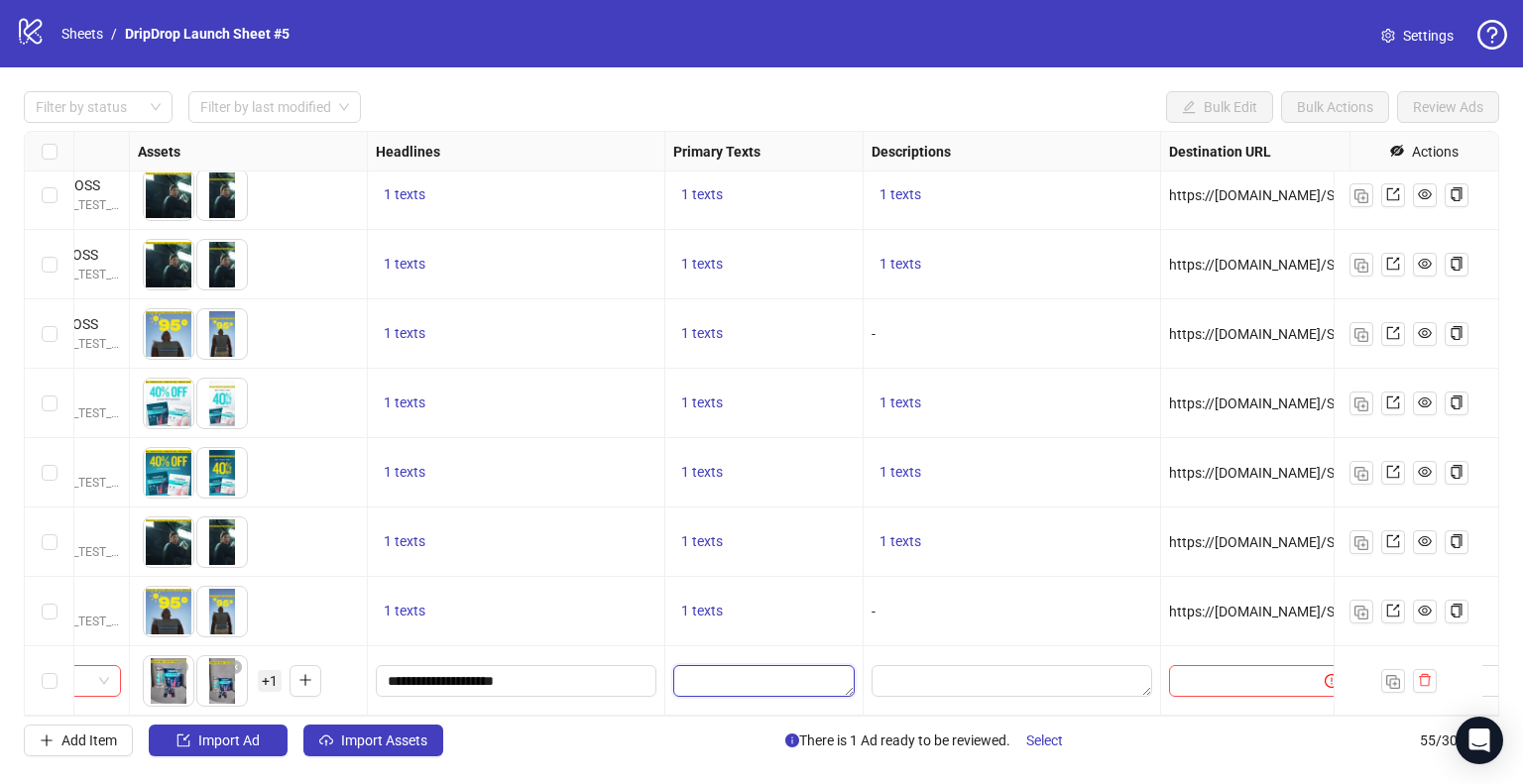 click at bounding box center (763, 681) 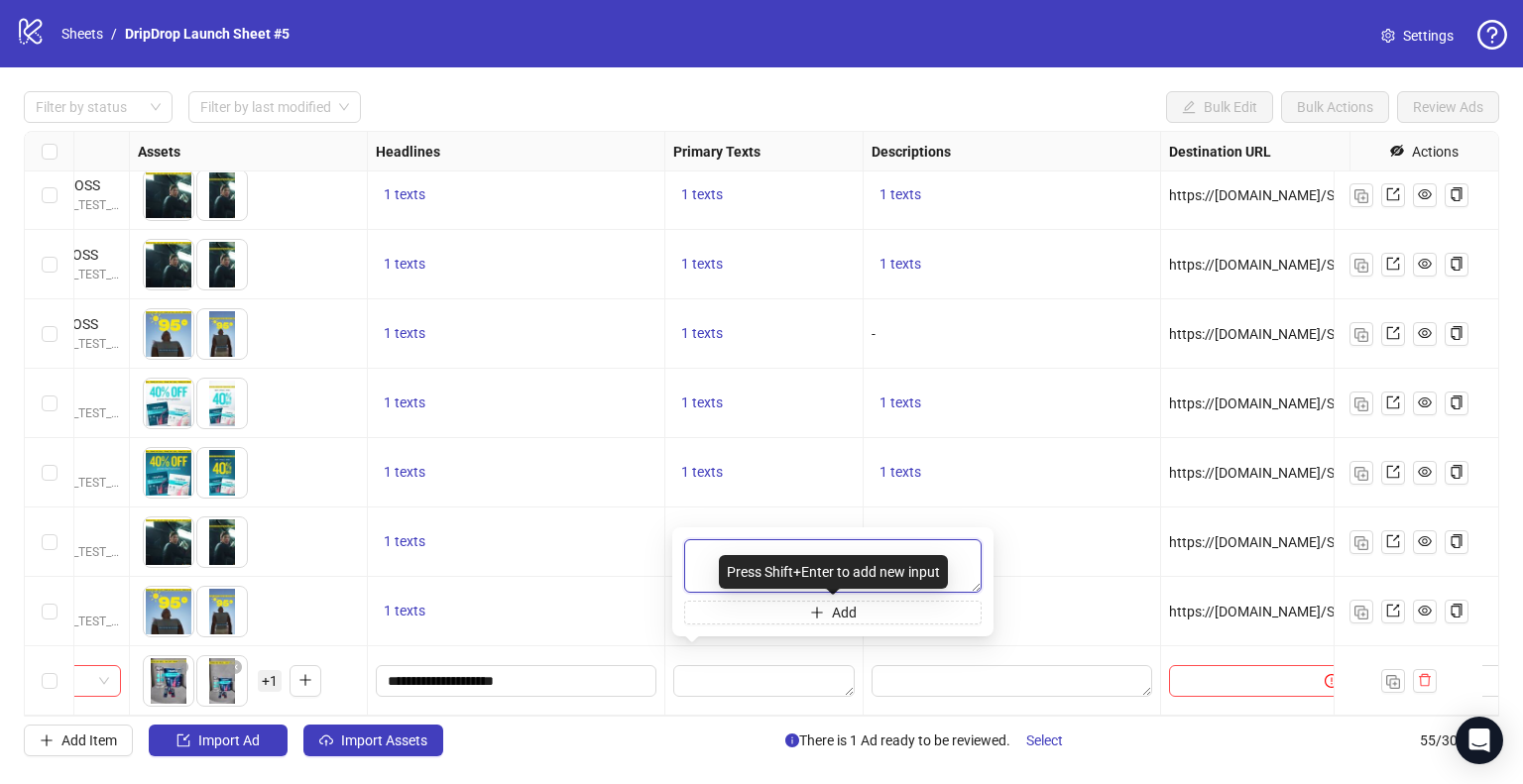 paste on "**********" 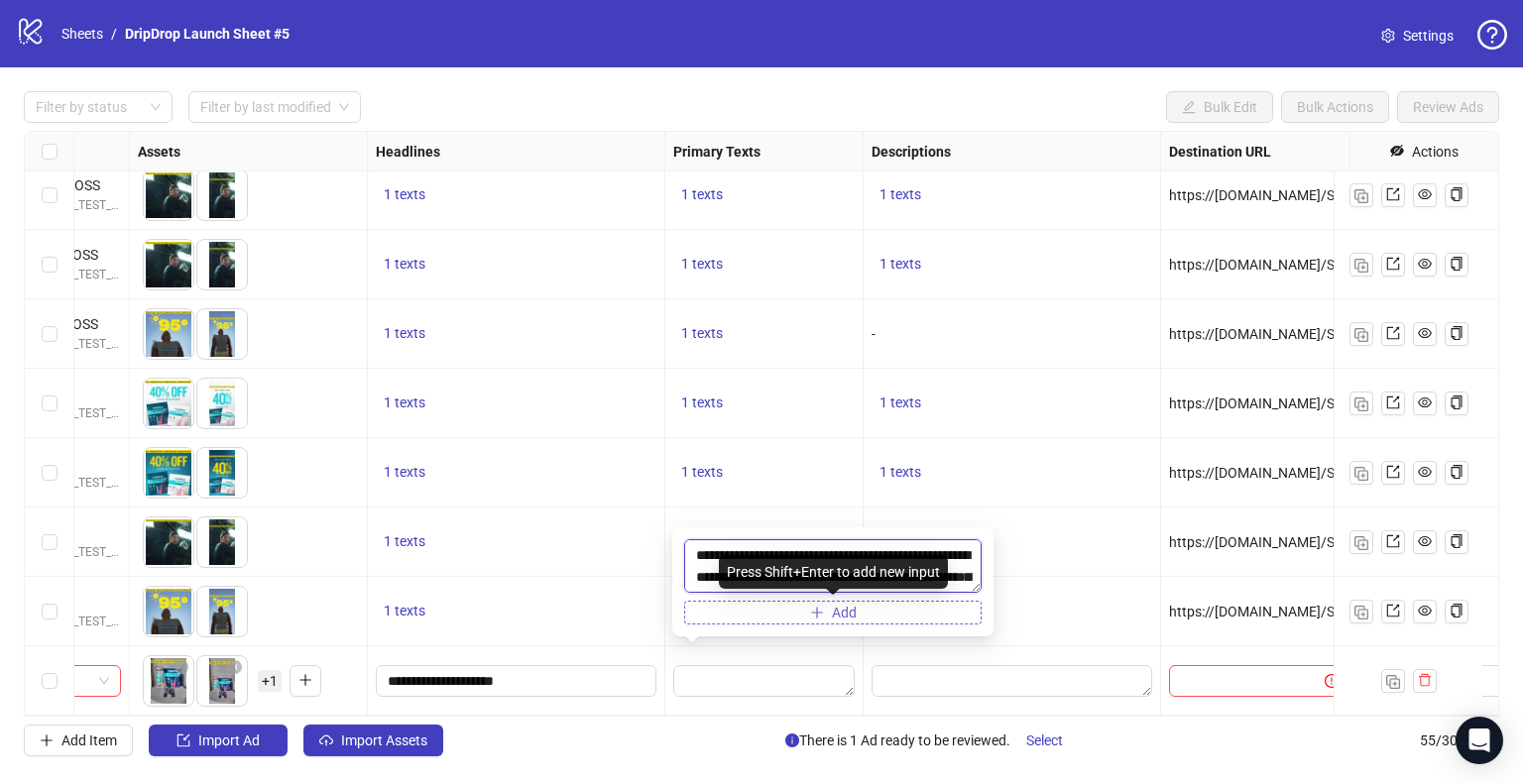 scroll, scrollTop: 189, scrollLeft: 0, axis: vertical 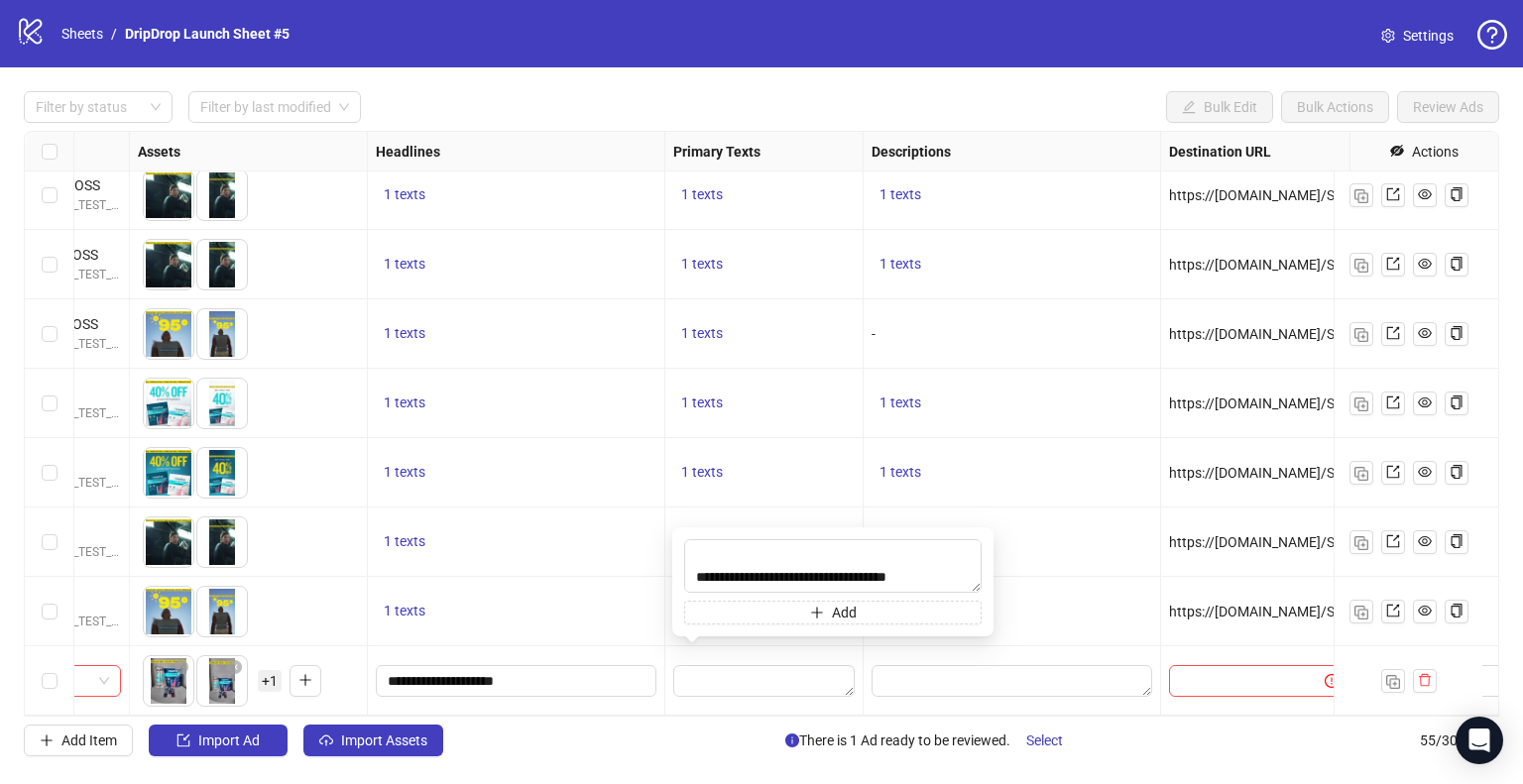 click at bounding box center (764, 681) 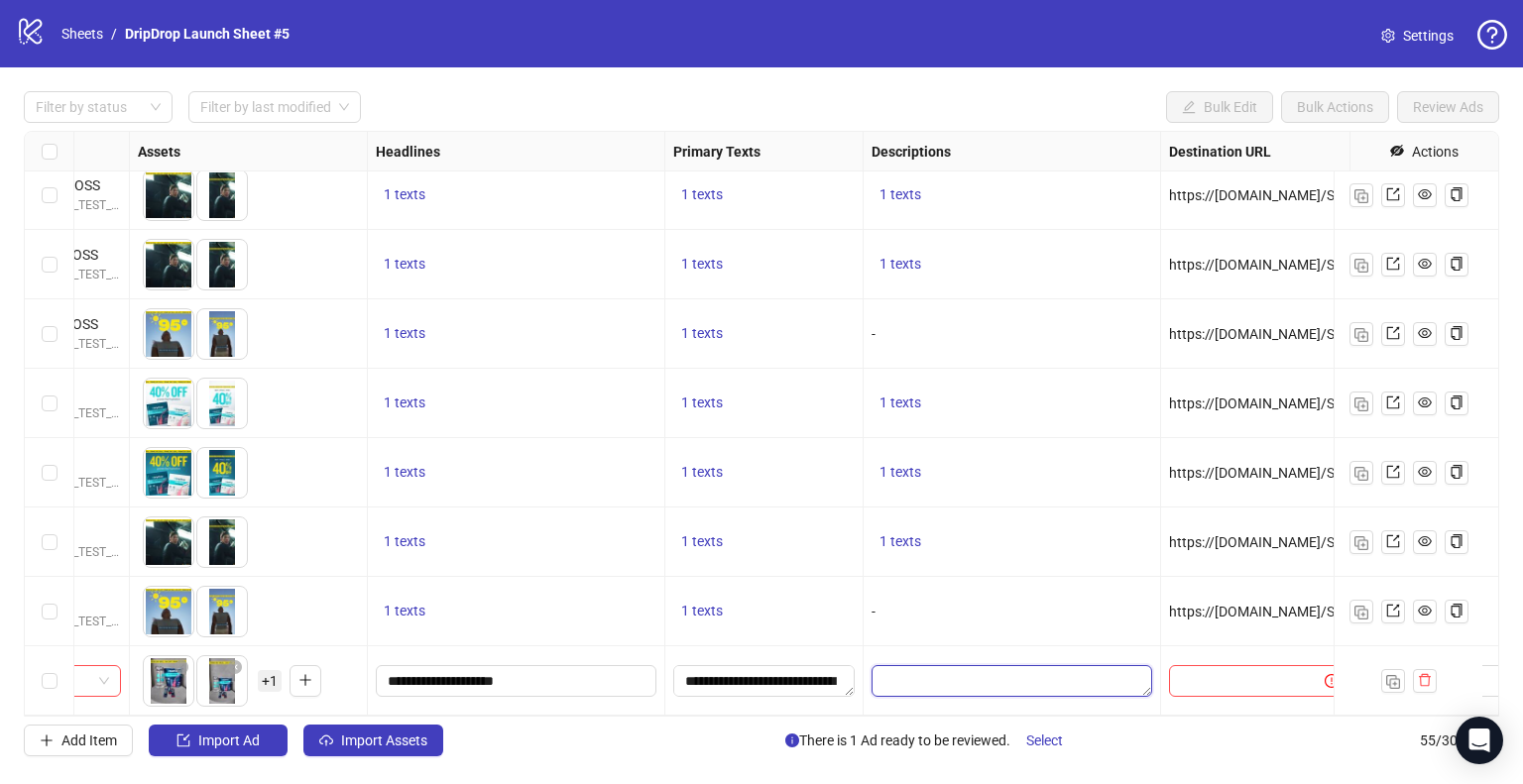 click at bounding box center [1011, 681] 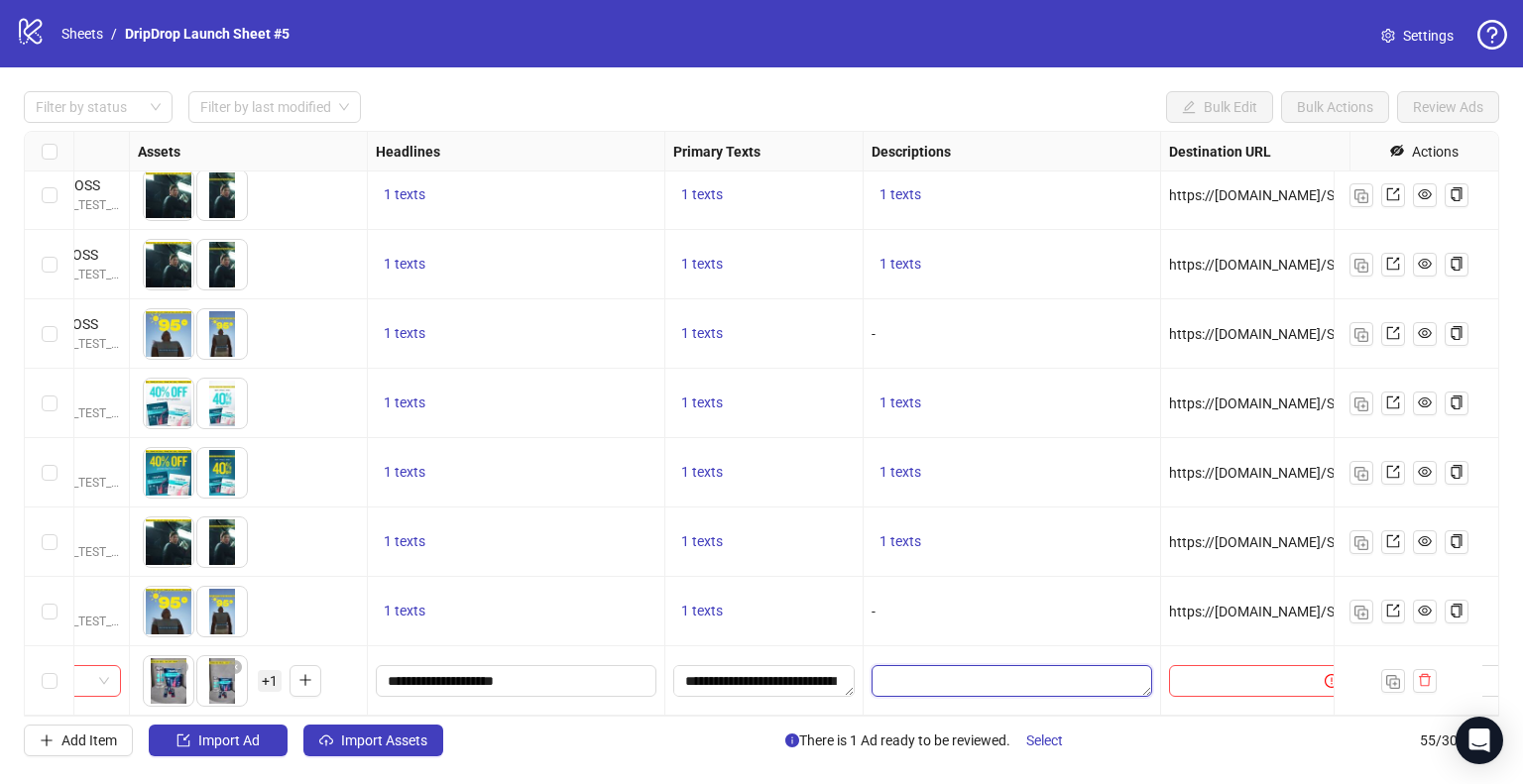 click at bounding box center (1011, 681) 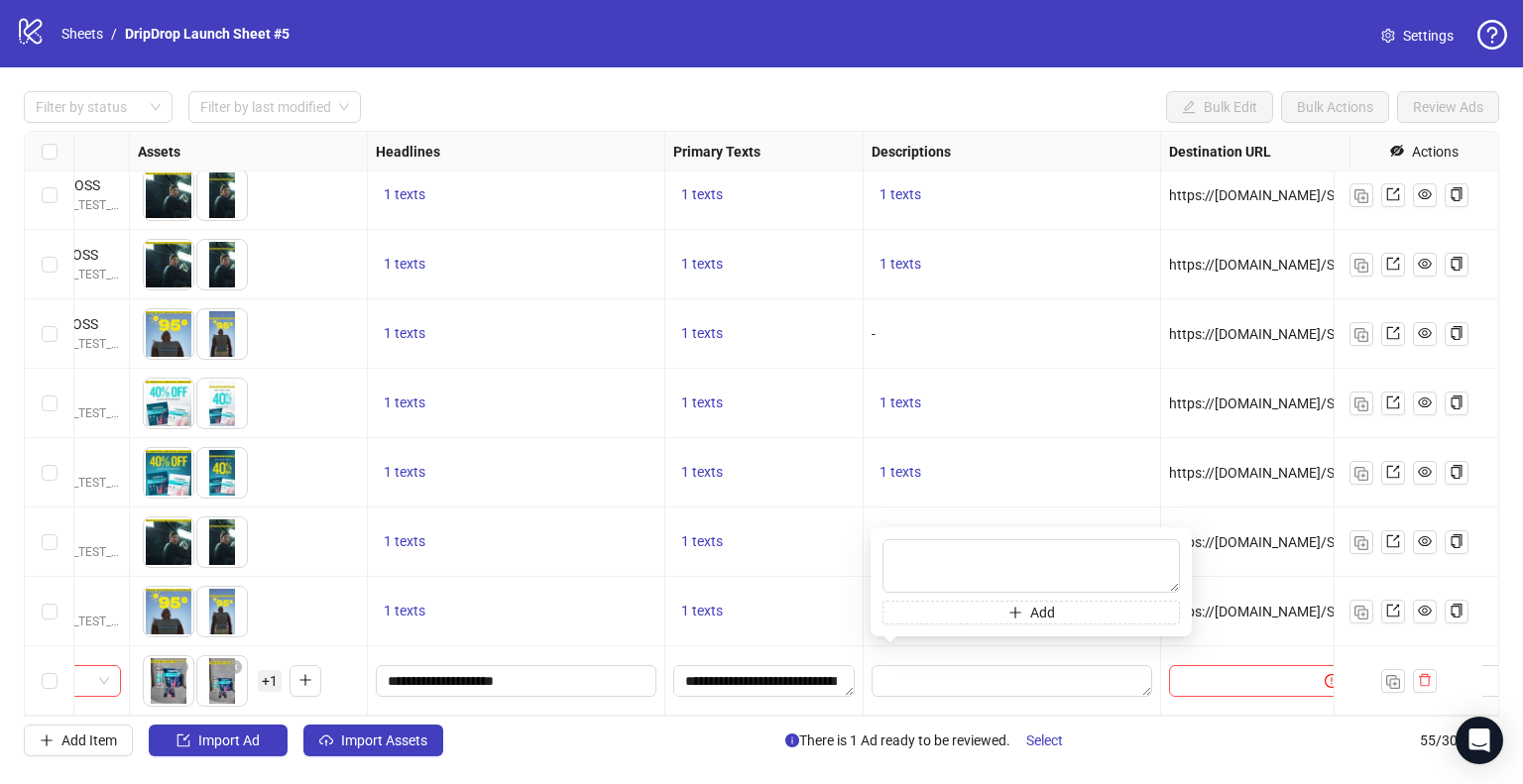 type on "**********" 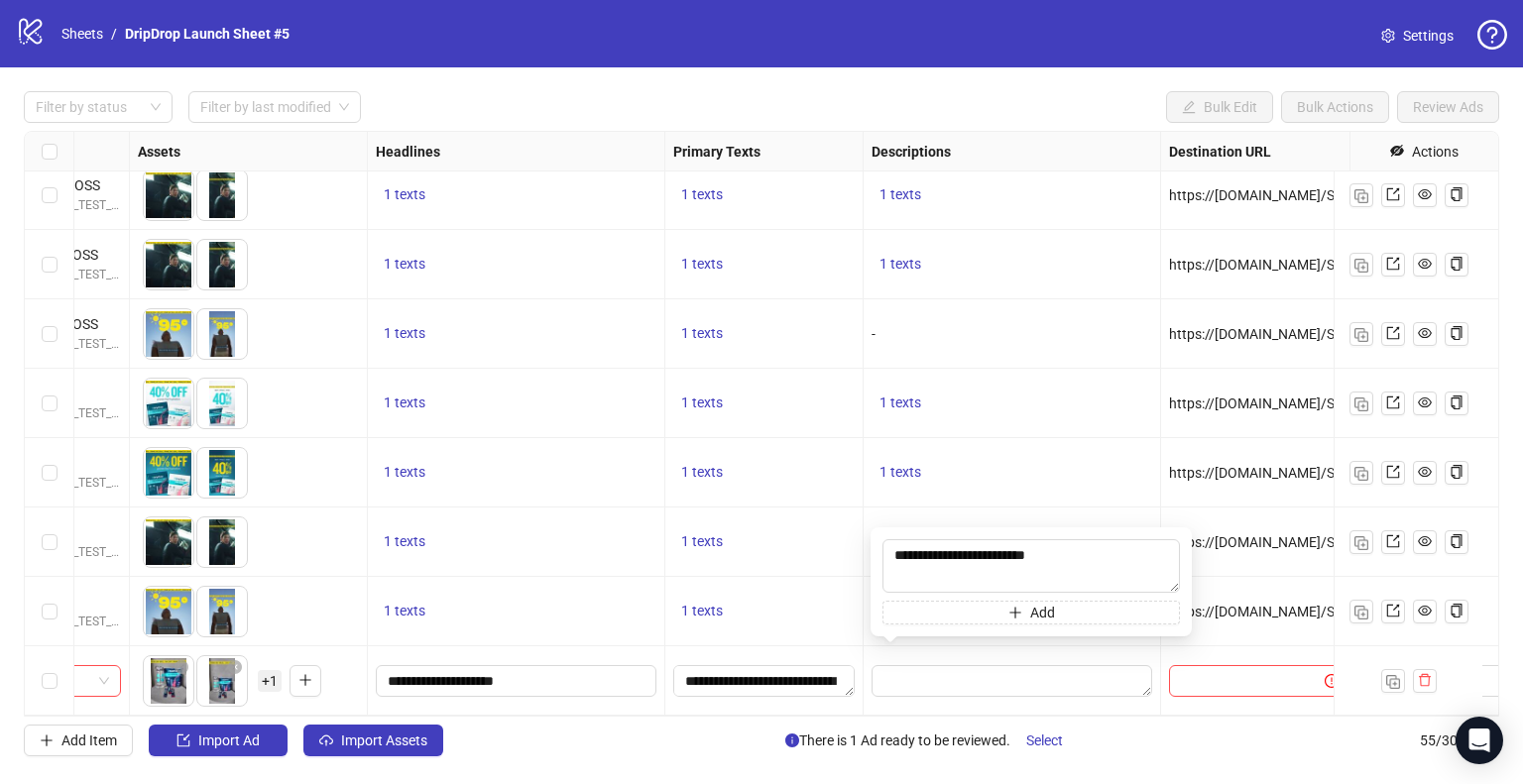 click at bounding box center [1012, 681] 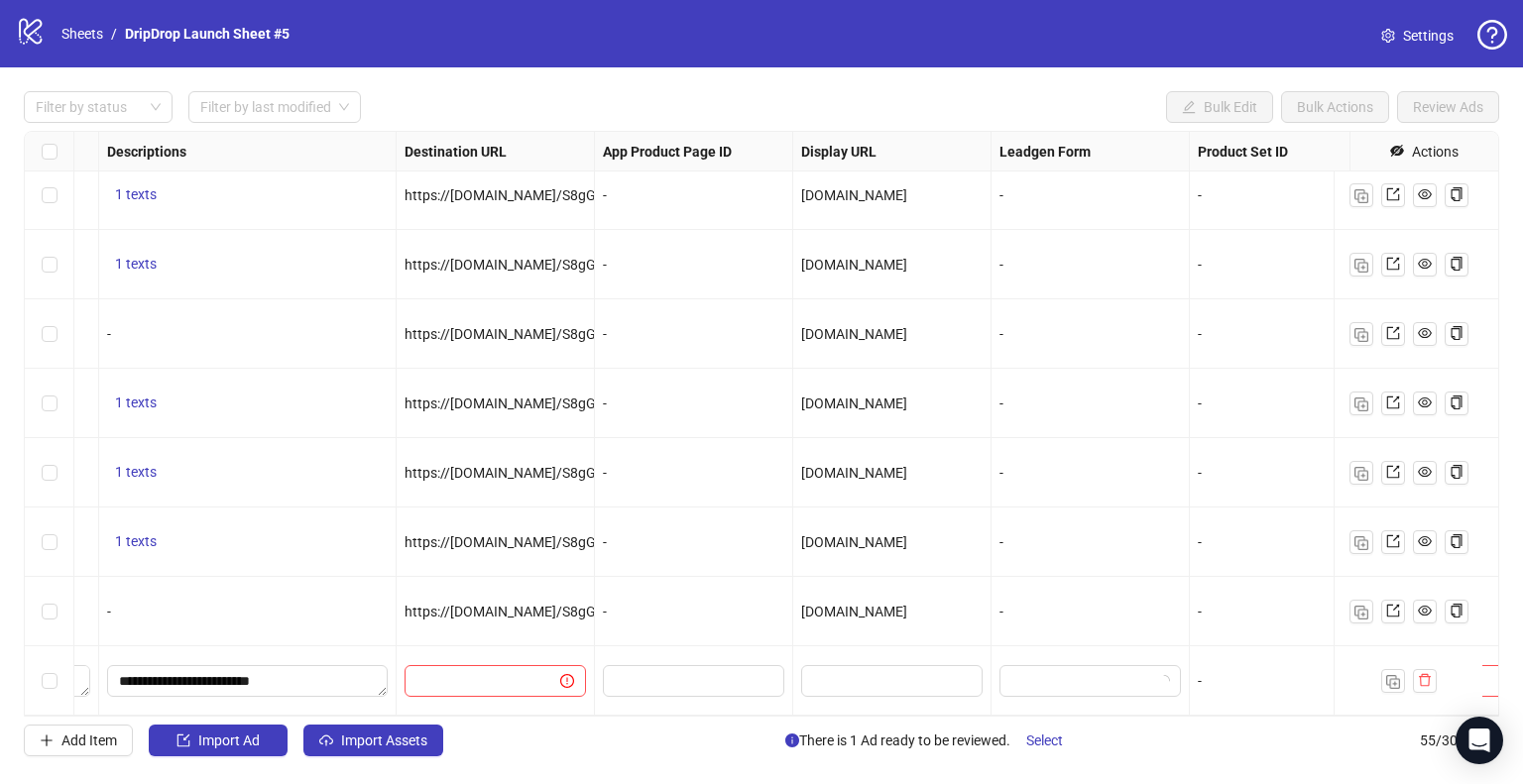 scroll, scrollTop: 3288, scrollLeft: 1604, axis: both 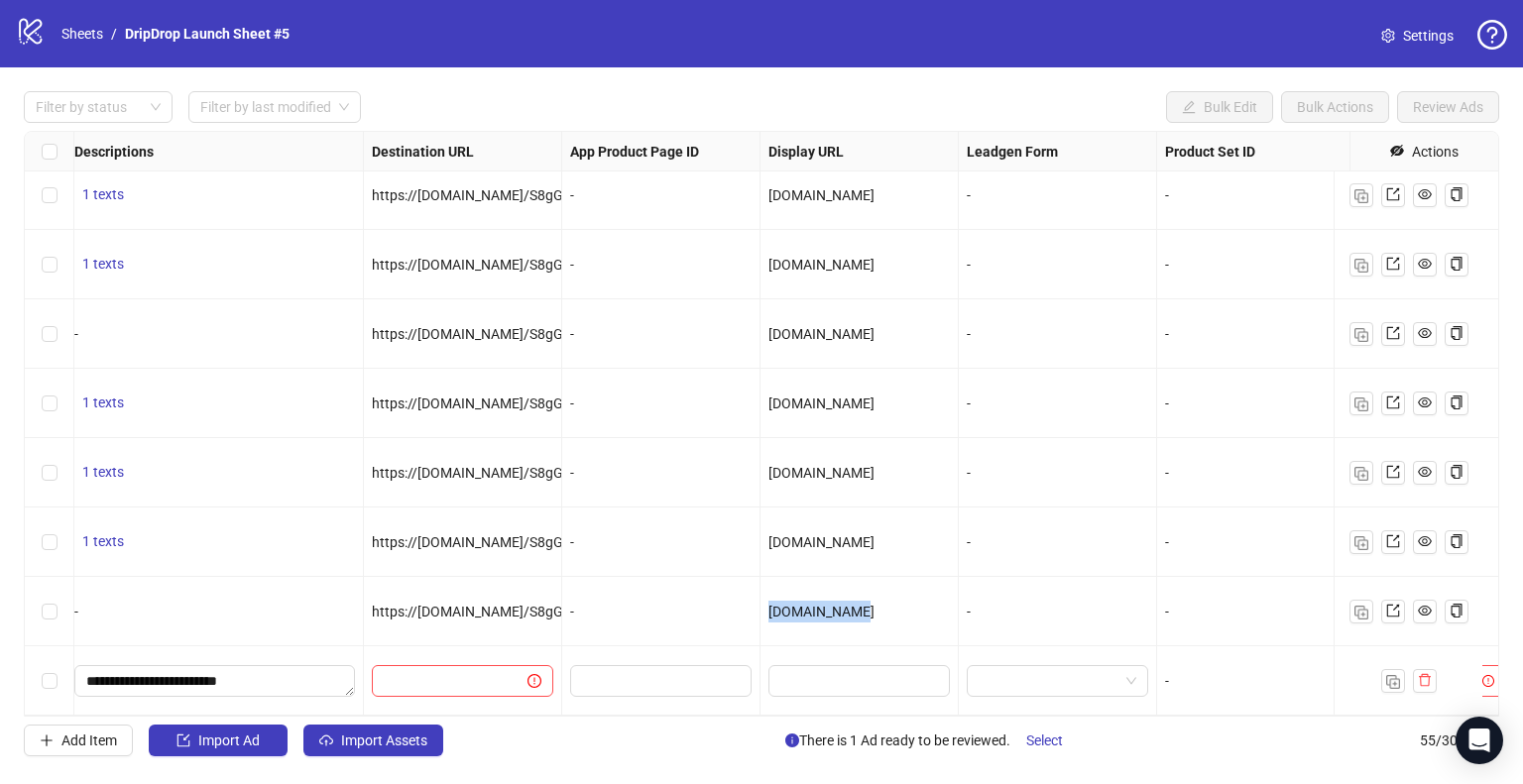 drag, startPoint x: 860, startPoint y: 597, endPoint x: 762, endPoint y: 604, distance: 98.24968 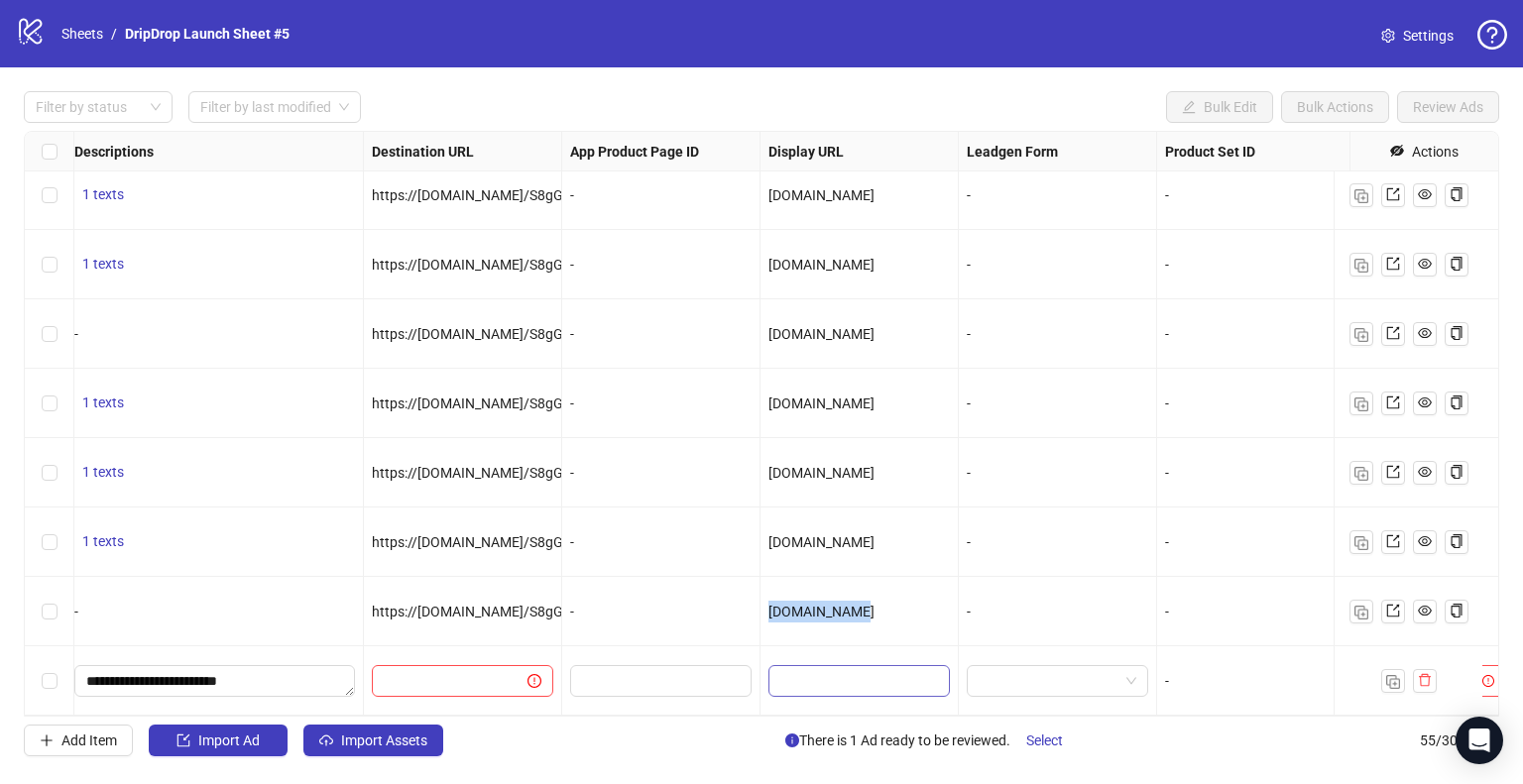 copy on "[DOMAIN_NAME]" 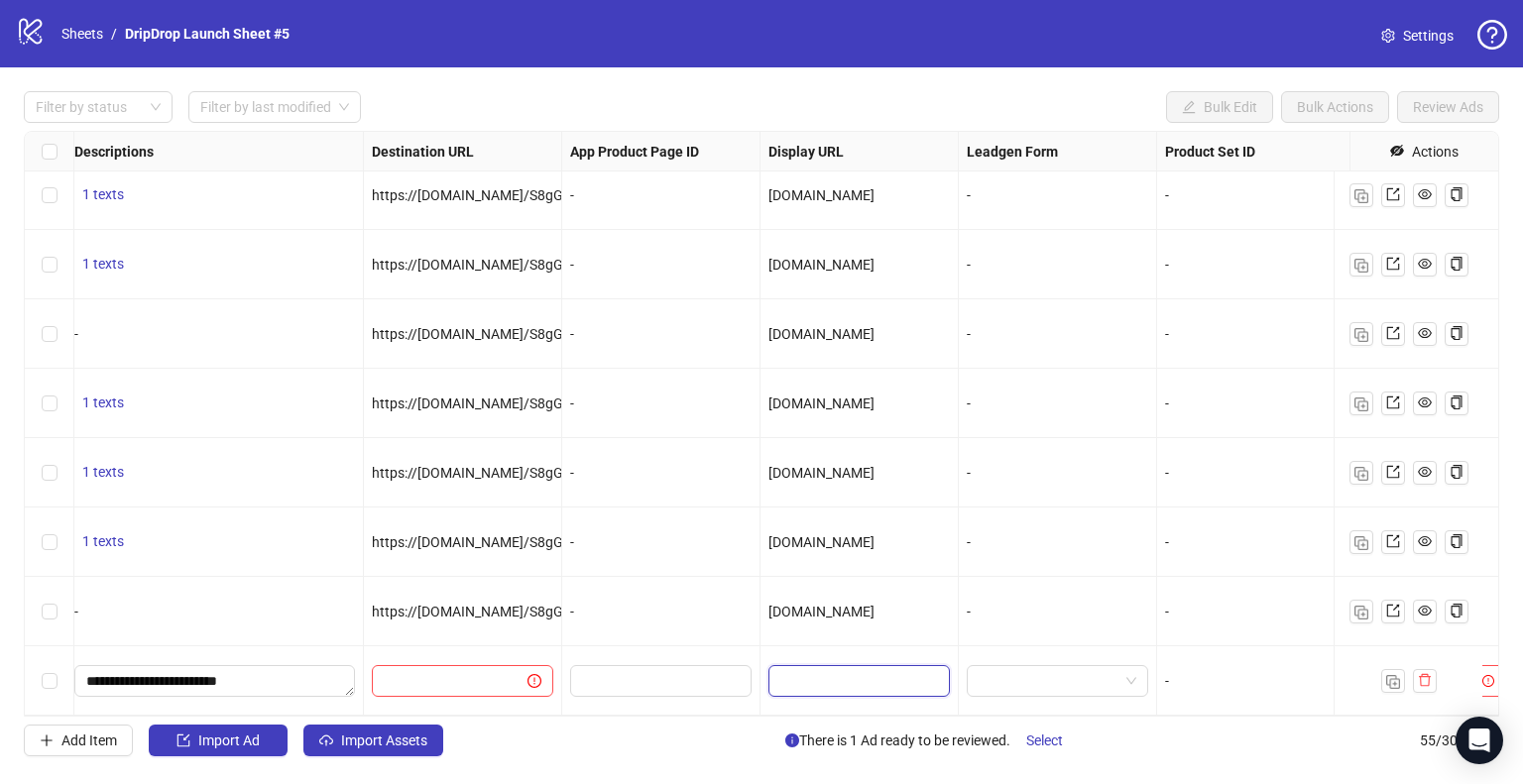 click at bounding box center (857, 681) 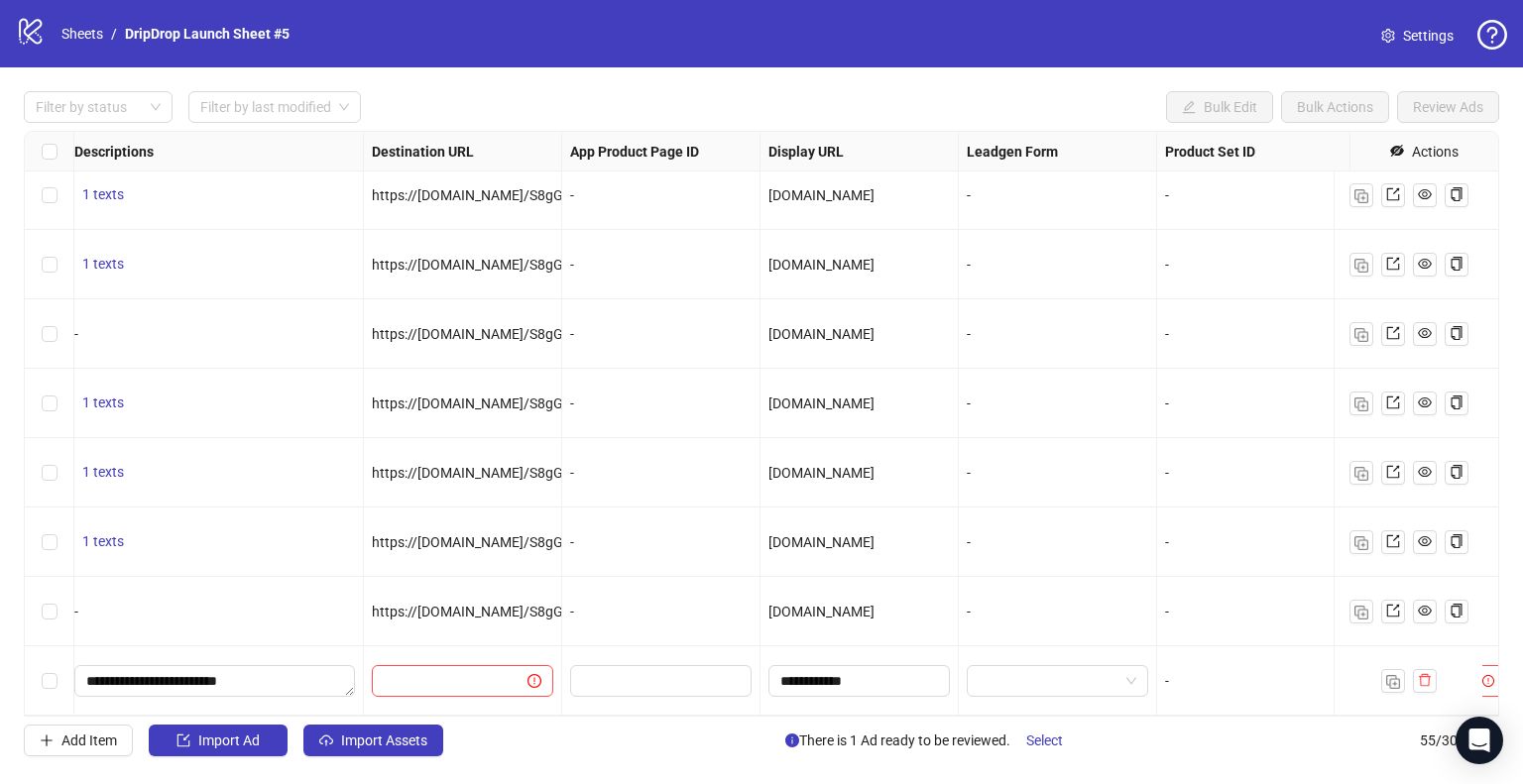 click on "**********" at bounding box center [860, 681] 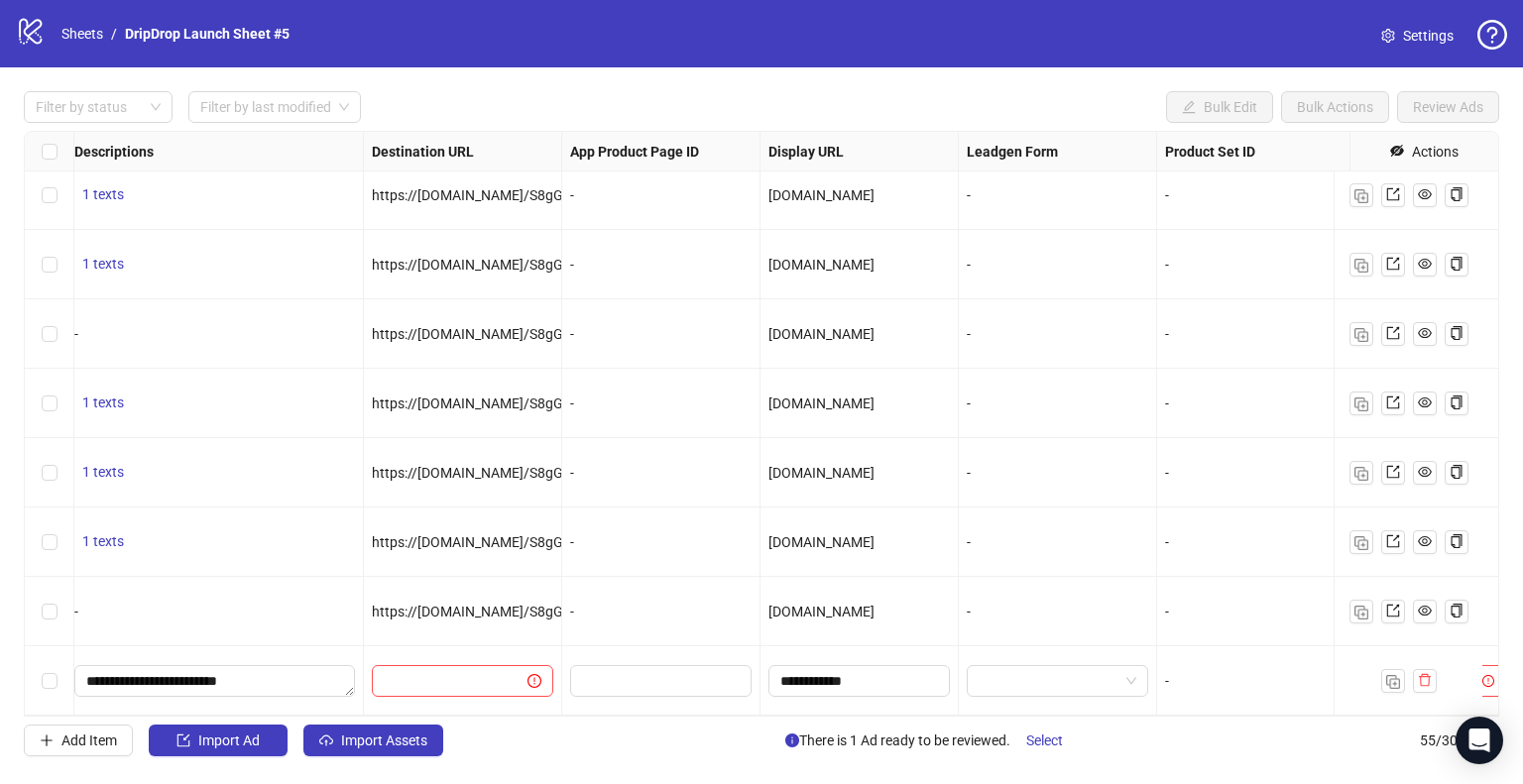 scroll, scrollTop: 3288, scrollLeft: 1785, axis: both 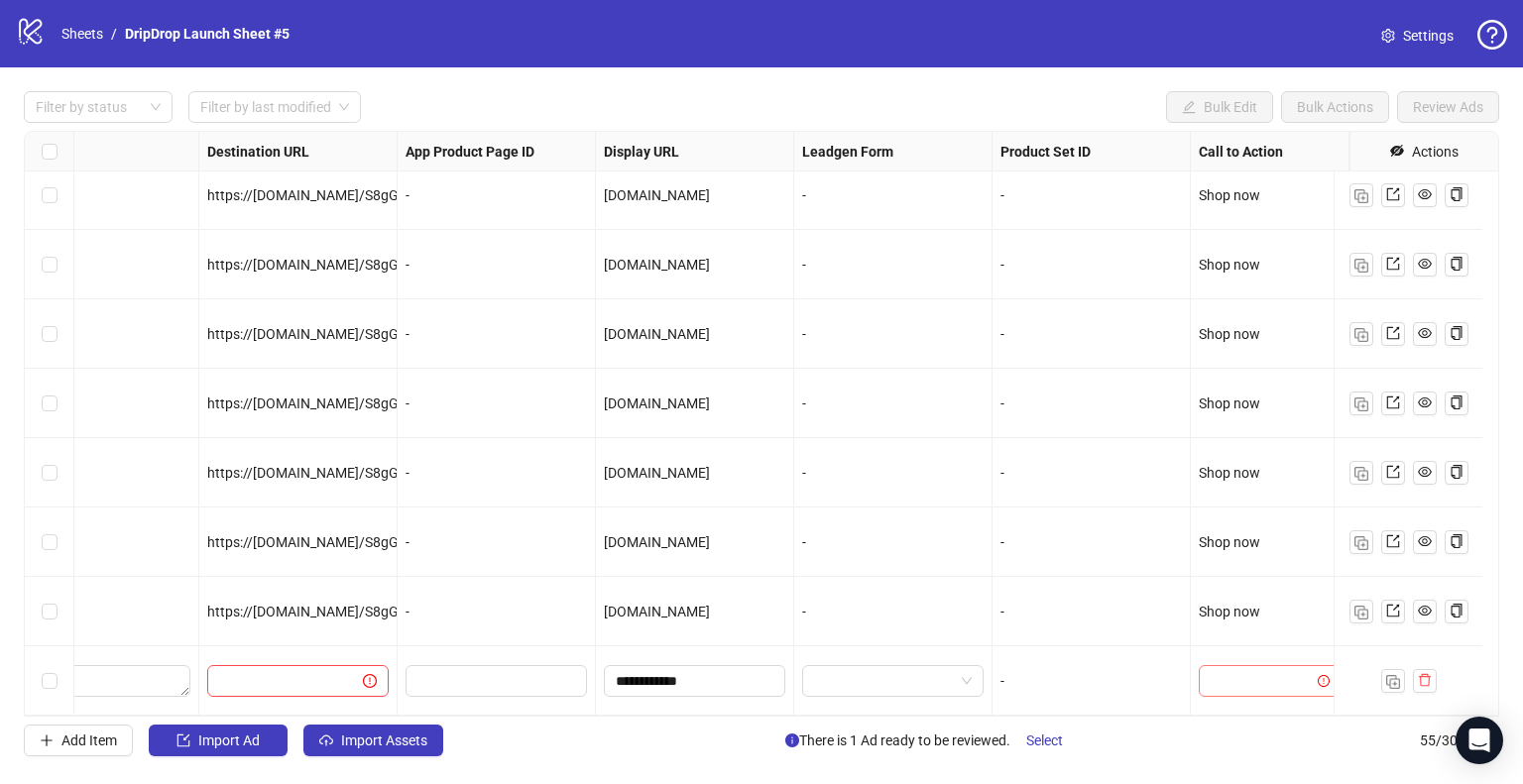 click at bounding box center (1260, 681) 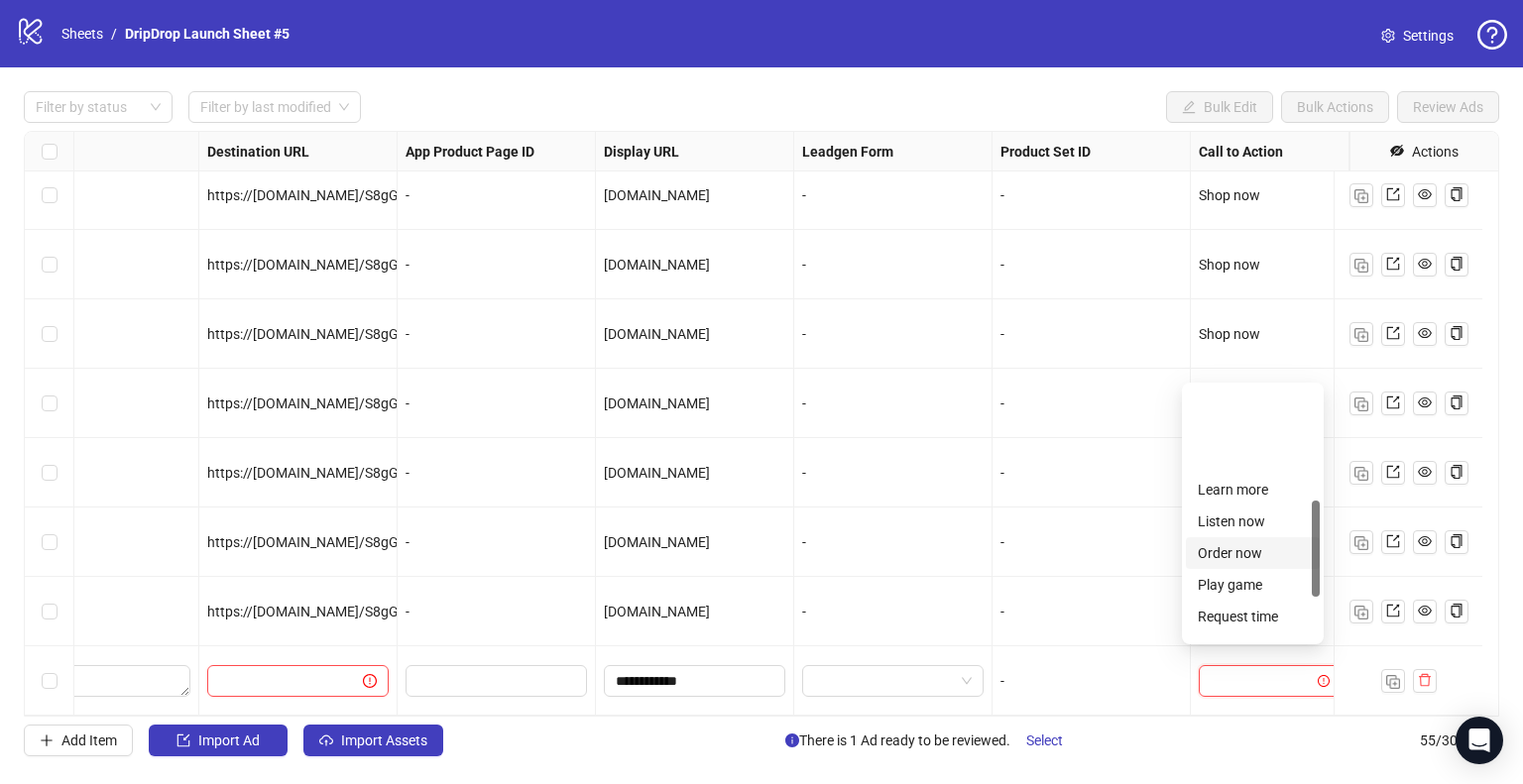 scroll, scrollTop: 396, scrollLeft: 0, axis: vertical 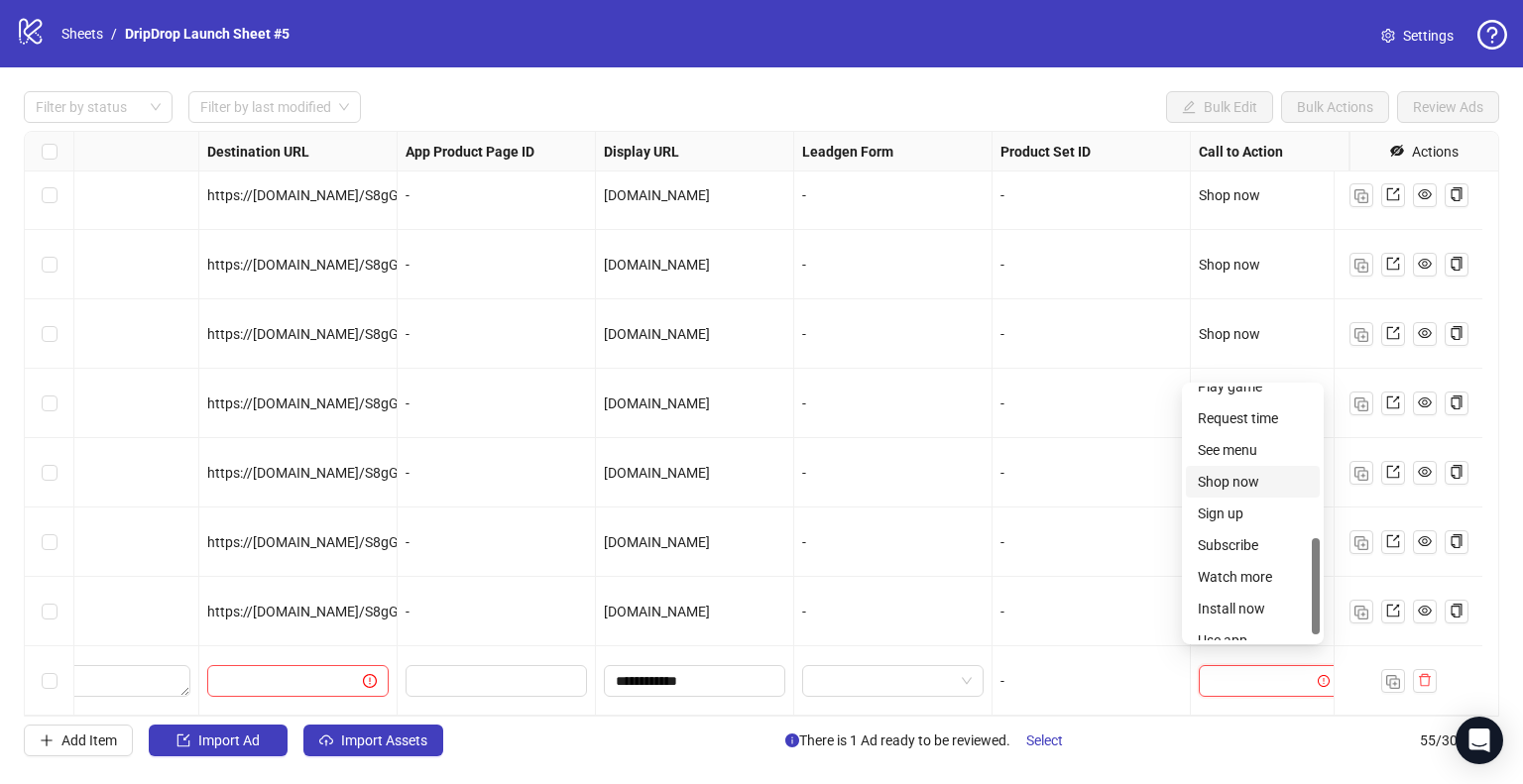 click on "Shop now" at bounding box center [1252, 482] 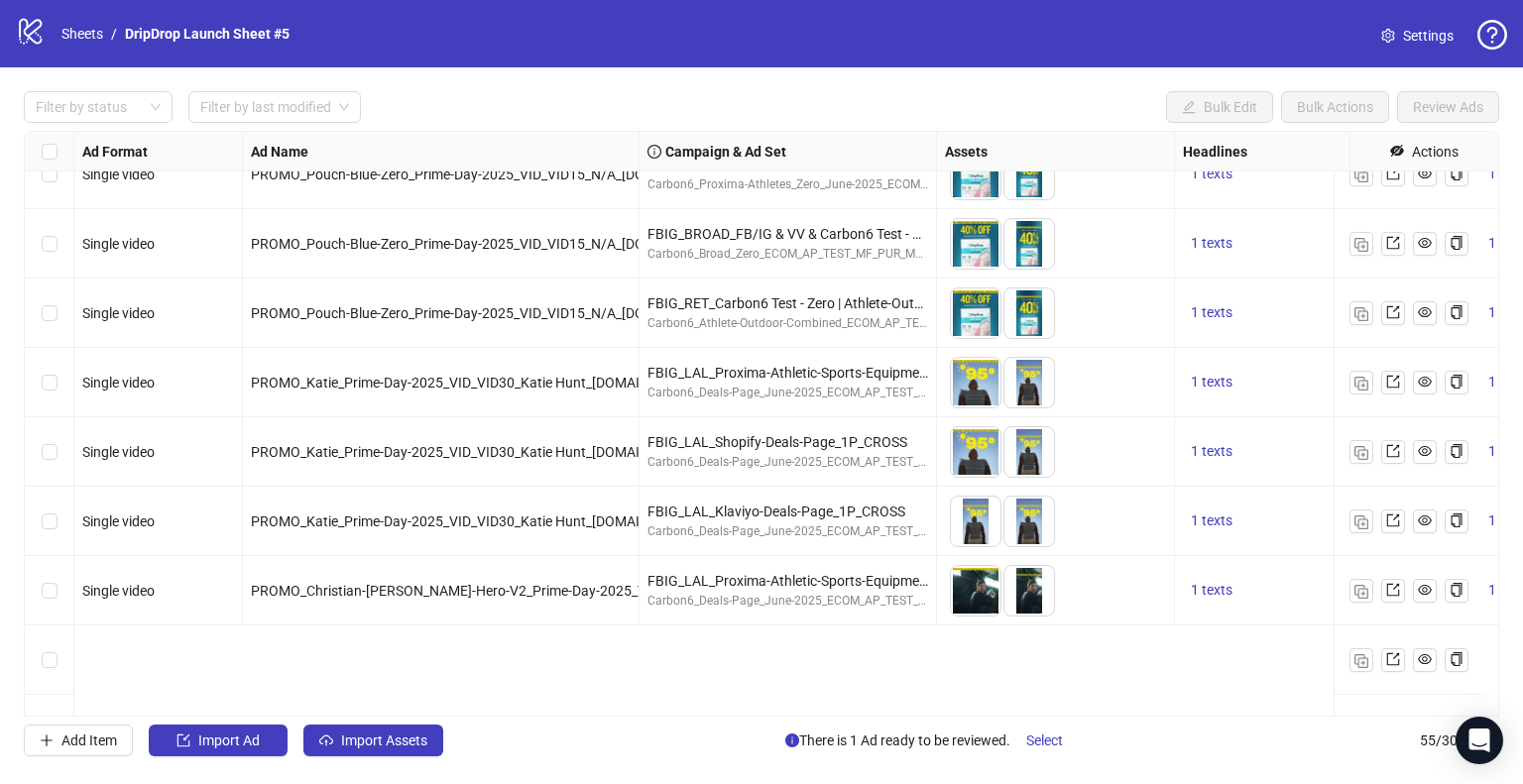 scroll, scrollTop: 2594, scrollLeft: 0, axis: vertical 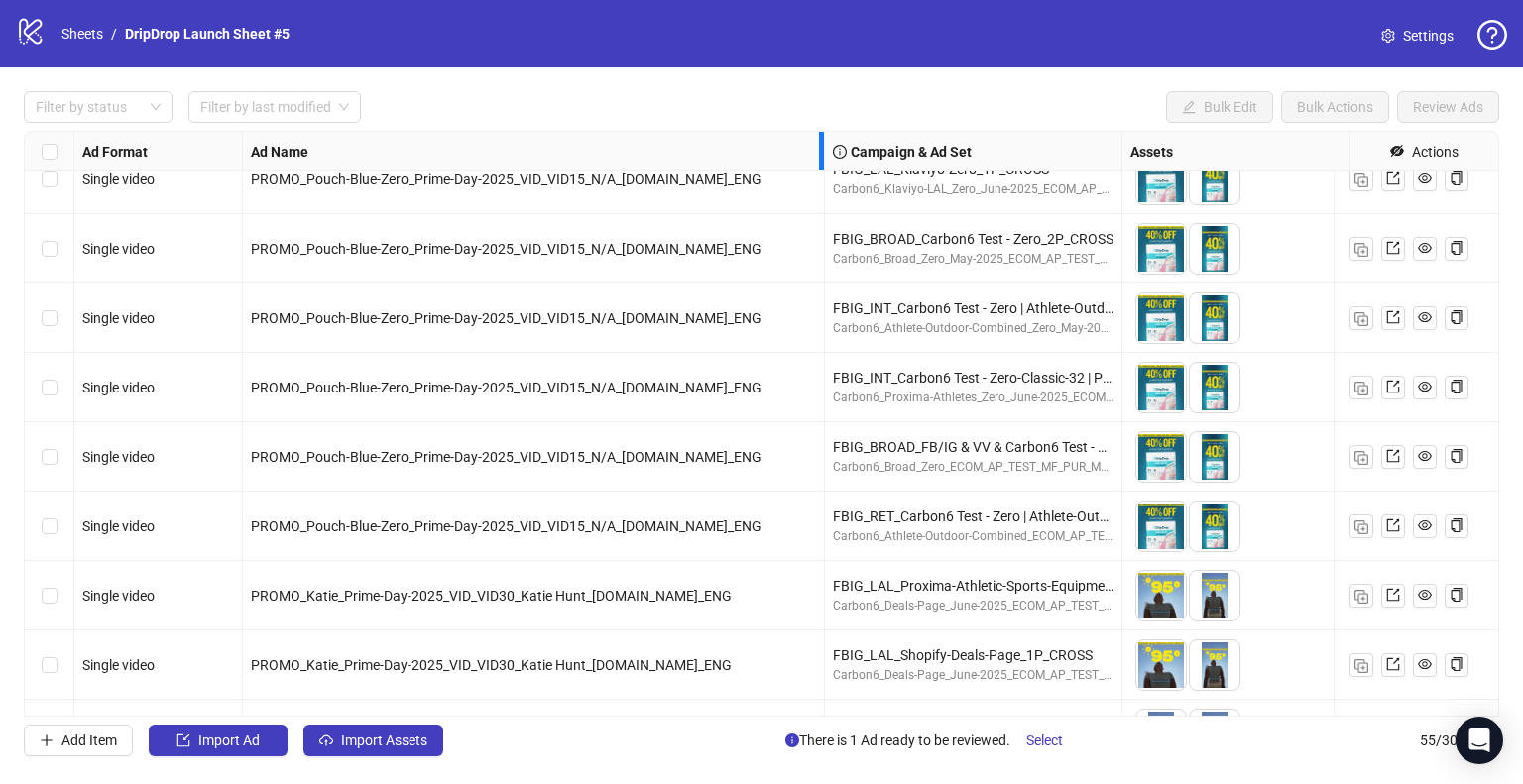 drag, startPoint x: 636, startPoint y: 150, endPoint x: 821, endPoint y: 227, distance: 200.3846 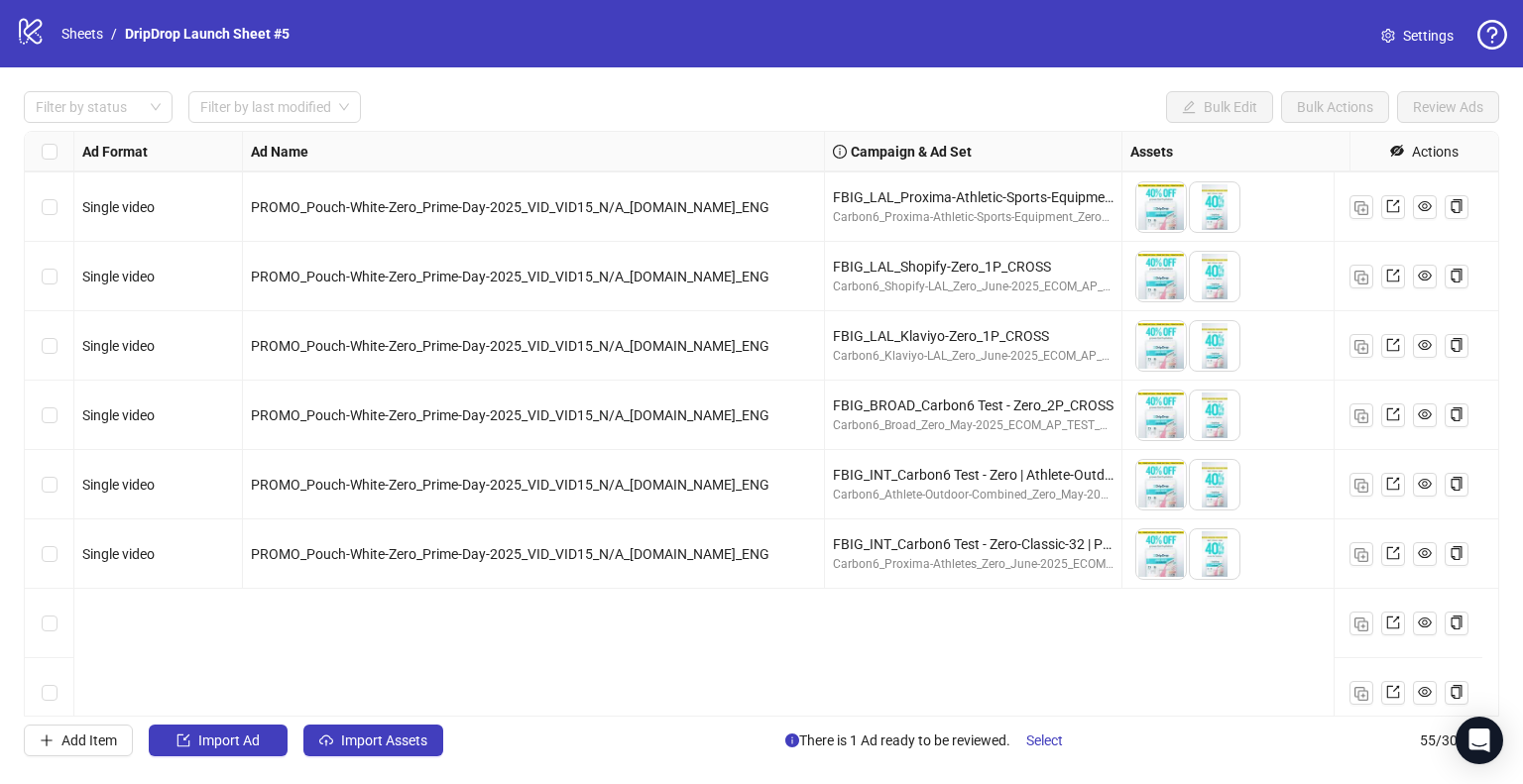 scroll, scrollTop: 1603, scrollLeft: 0, axis: vertical 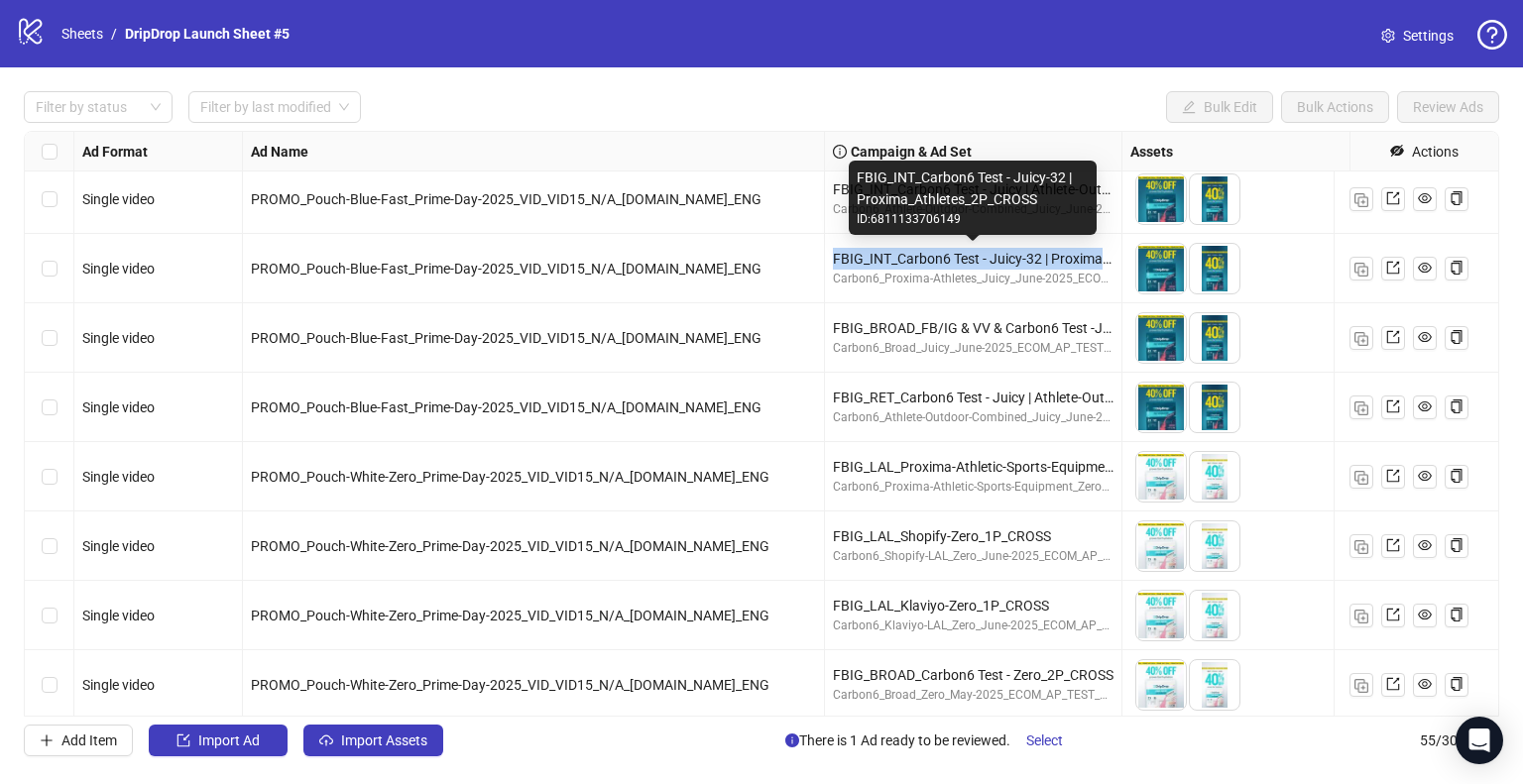 drag, startPoint x: 828, startPoint y: 257, endPoint x: 1104, endPoint y: 262, distance: 276.04529 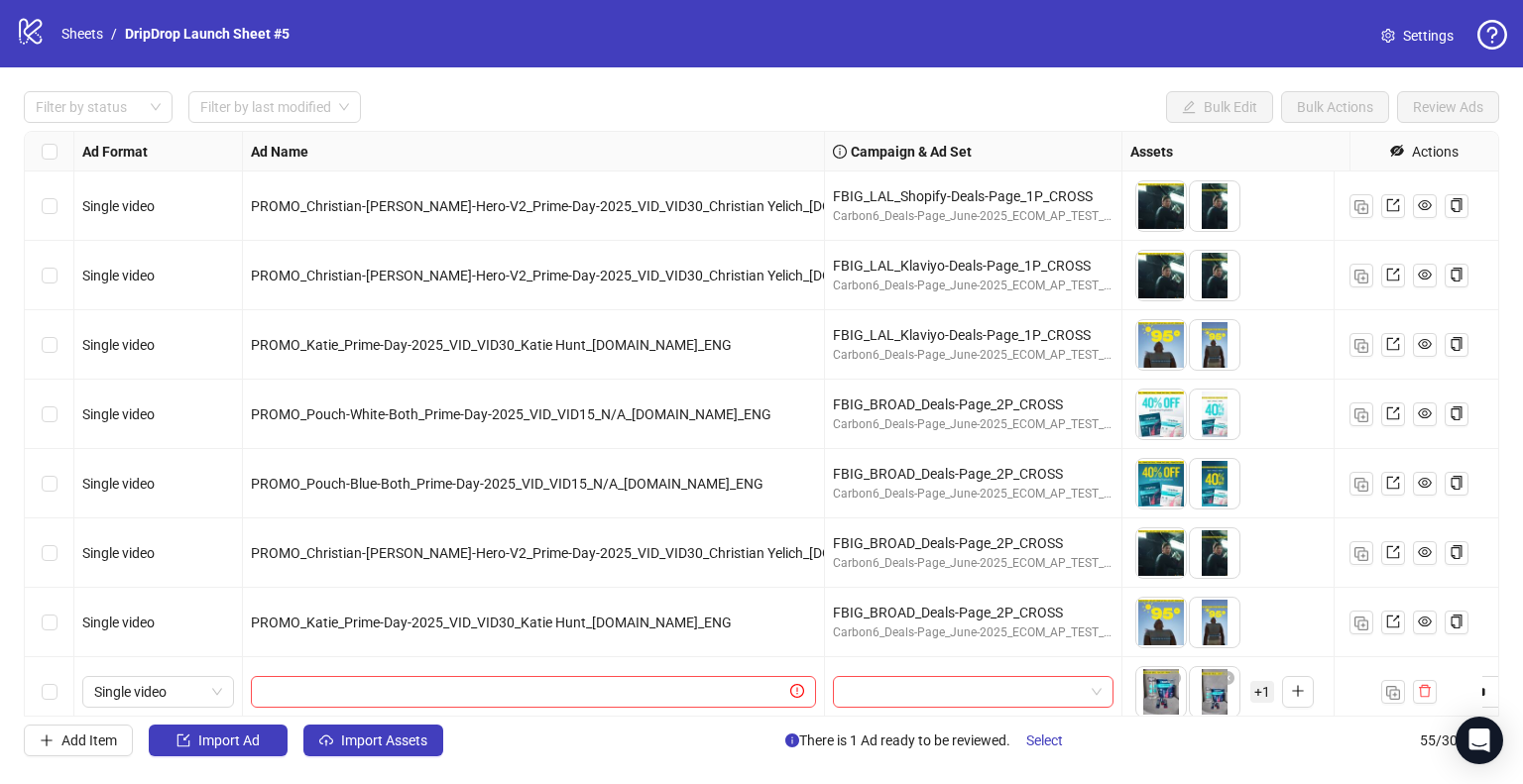 scroll, scrollTop: 3089, scrollLeft: 0, axis: vertical 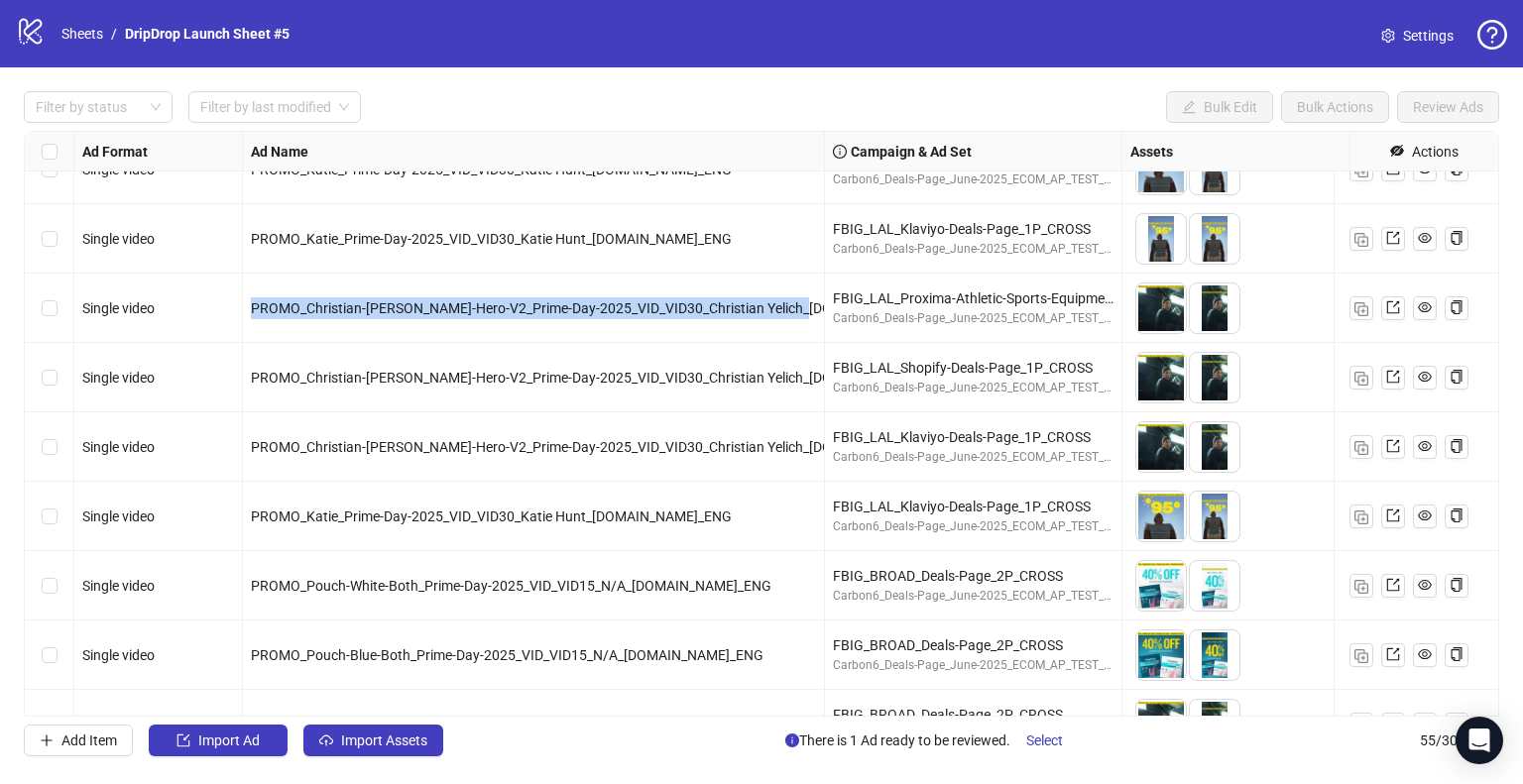 drag, startPoint x: 250, startPoint y: 301, endPoint x: 797, endPoint y: 294, distance: 547.0448 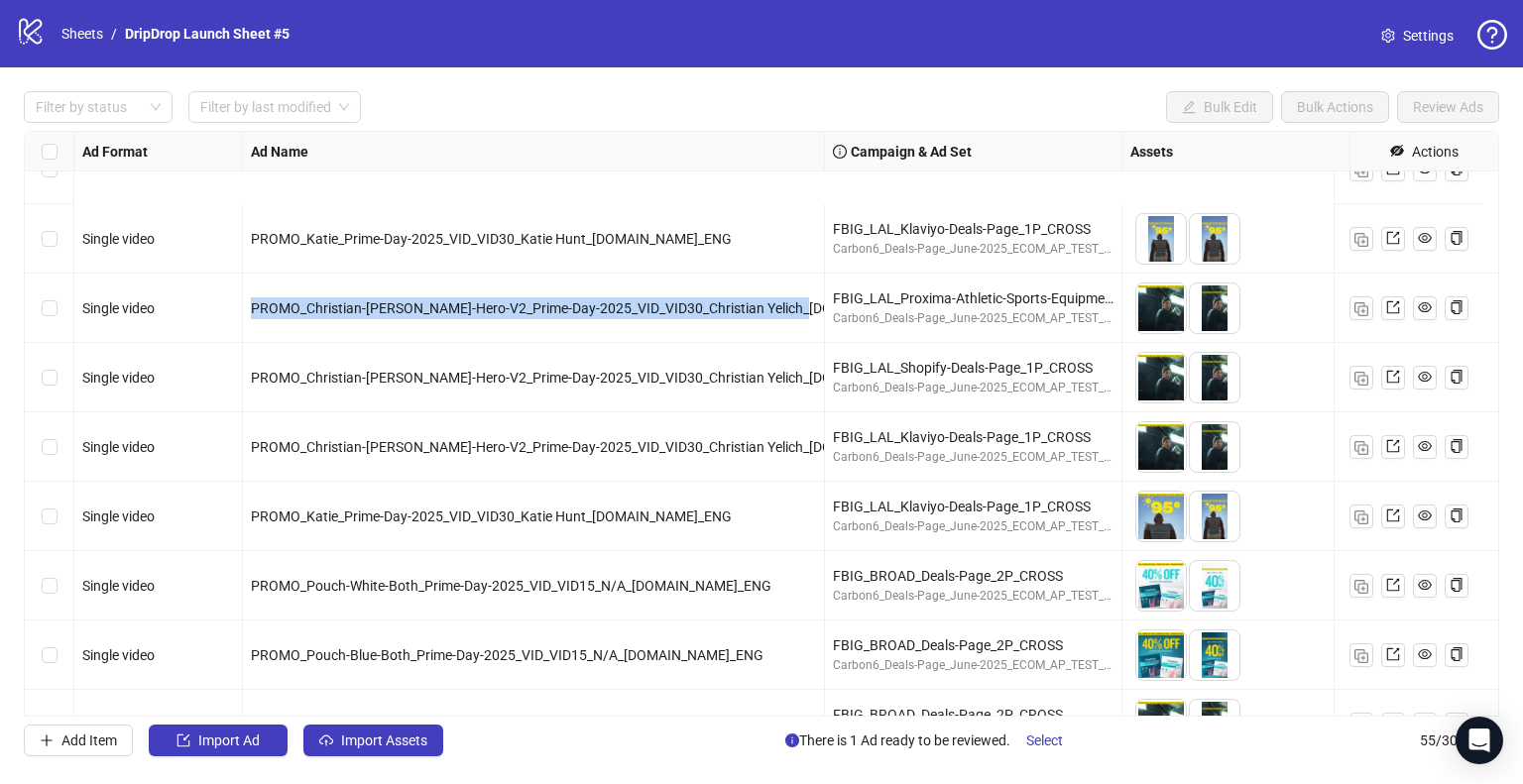 scroll, scrollTop: 3288, scrollLeft: 0, axis: vertical 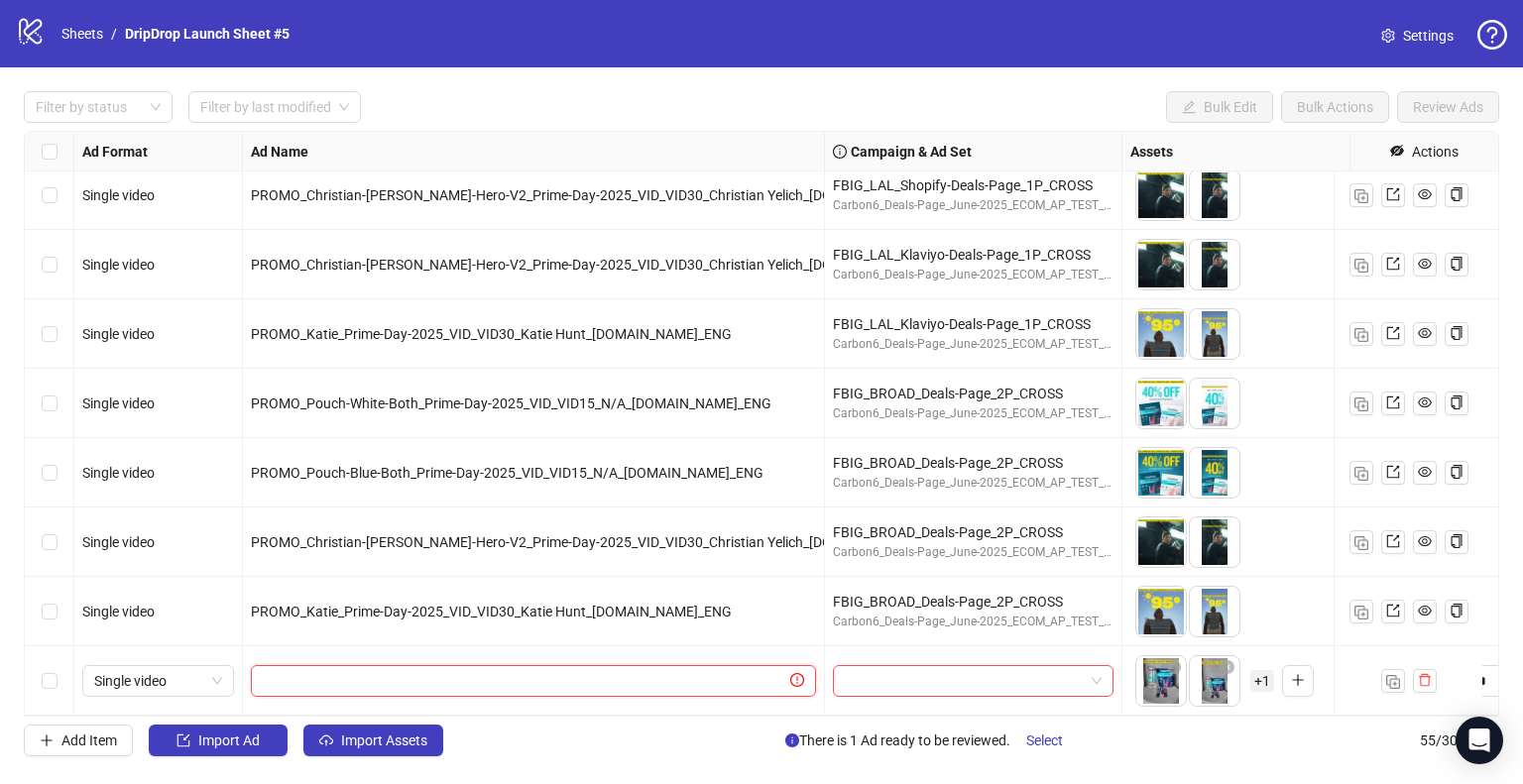 click at bounding box center [525, 681] 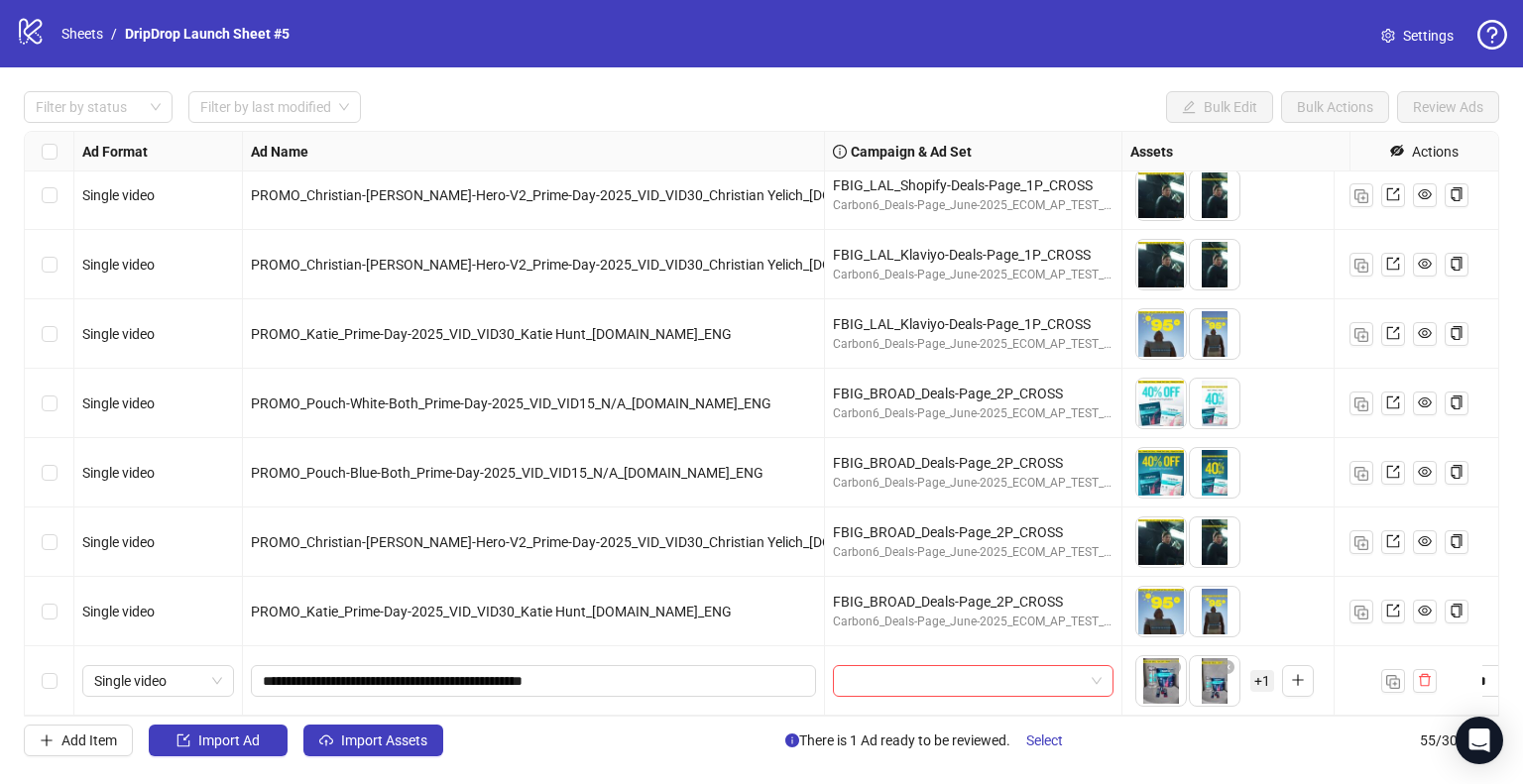 click on "**********" at bounding box center (533, 681) 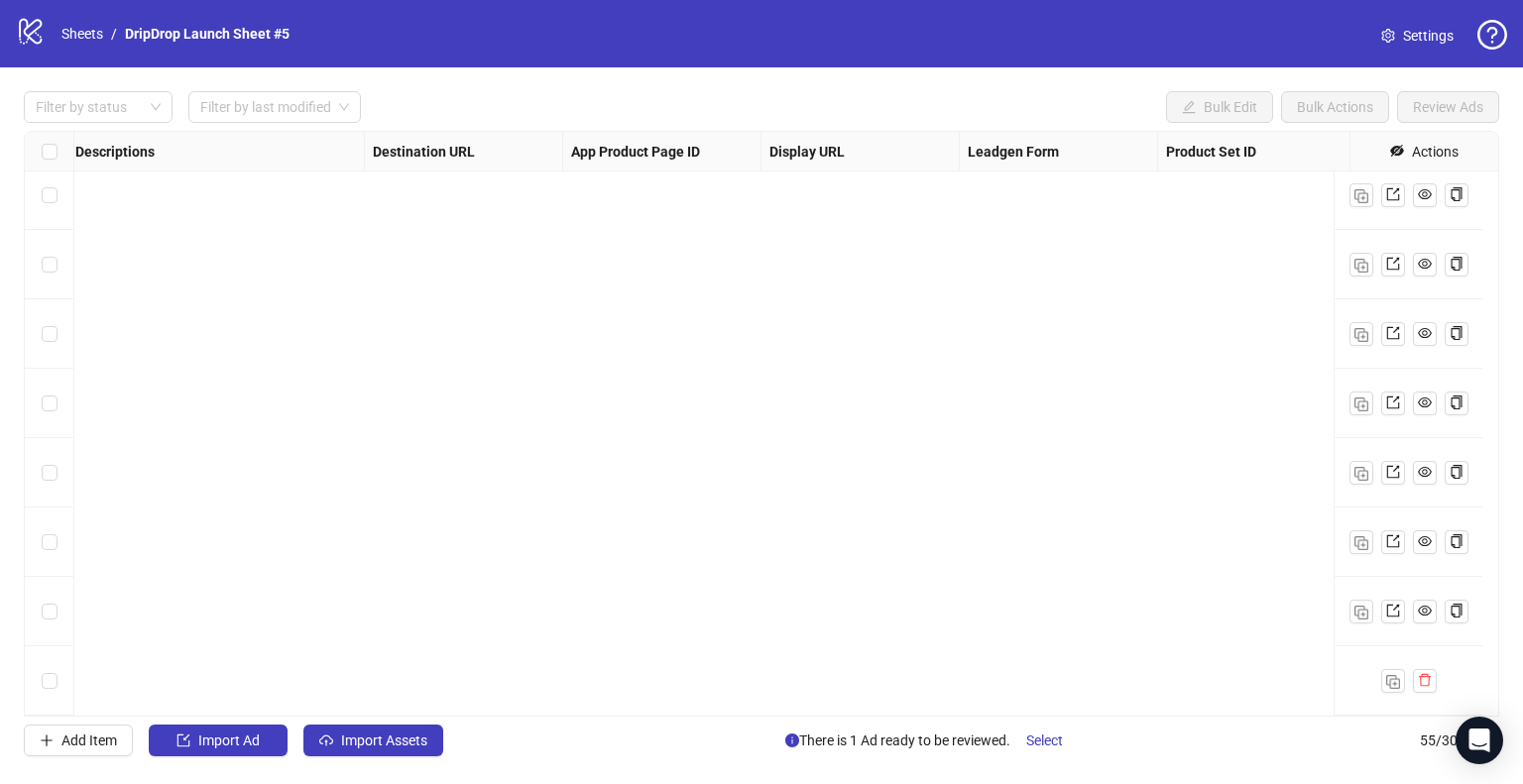 scroll, scrollTop: 3288, scrollLeft: 0, axis: vertical 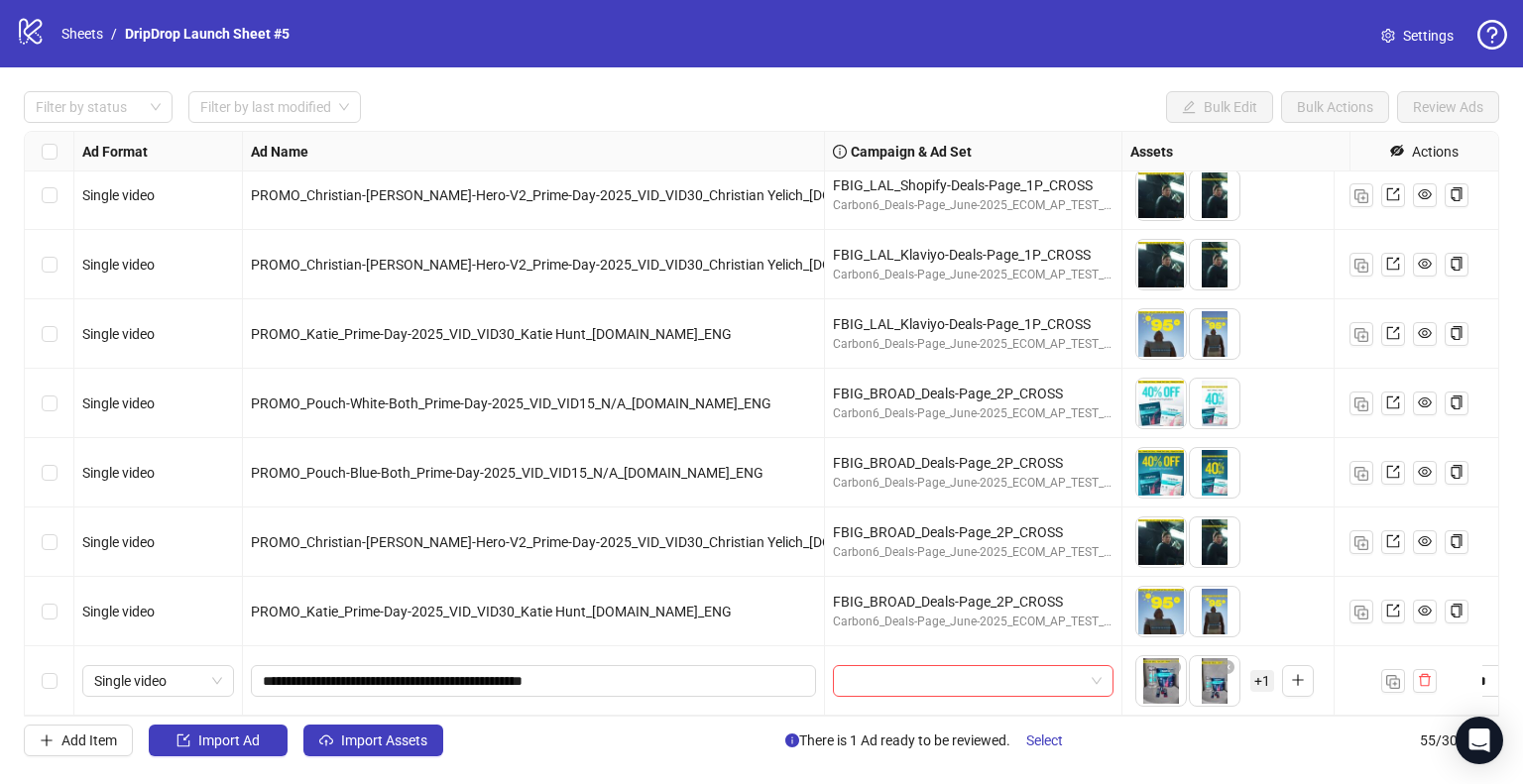 click at bounding box center [50, 681] 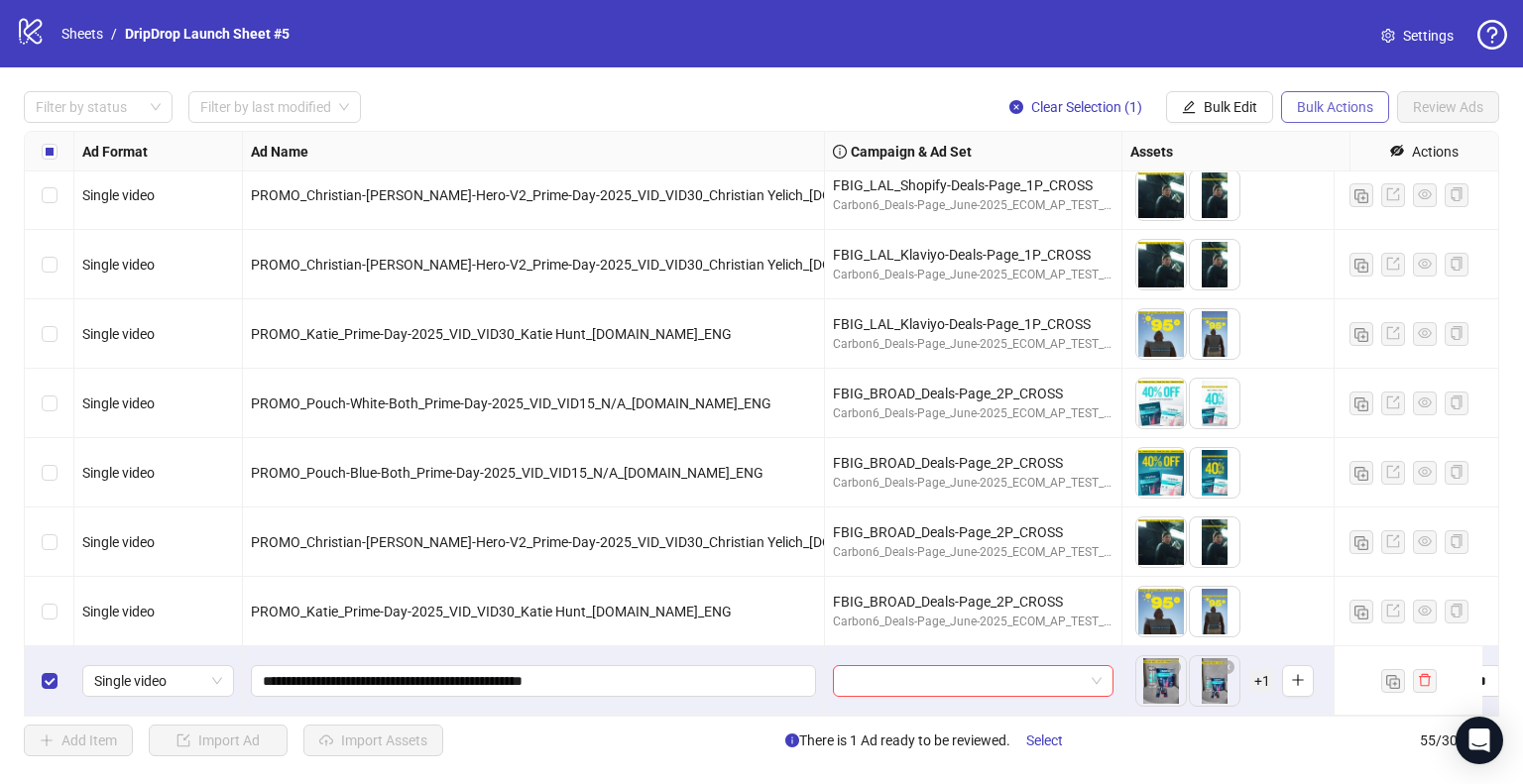 click on "Bulk Actions" at bounding box center [1335, 107] 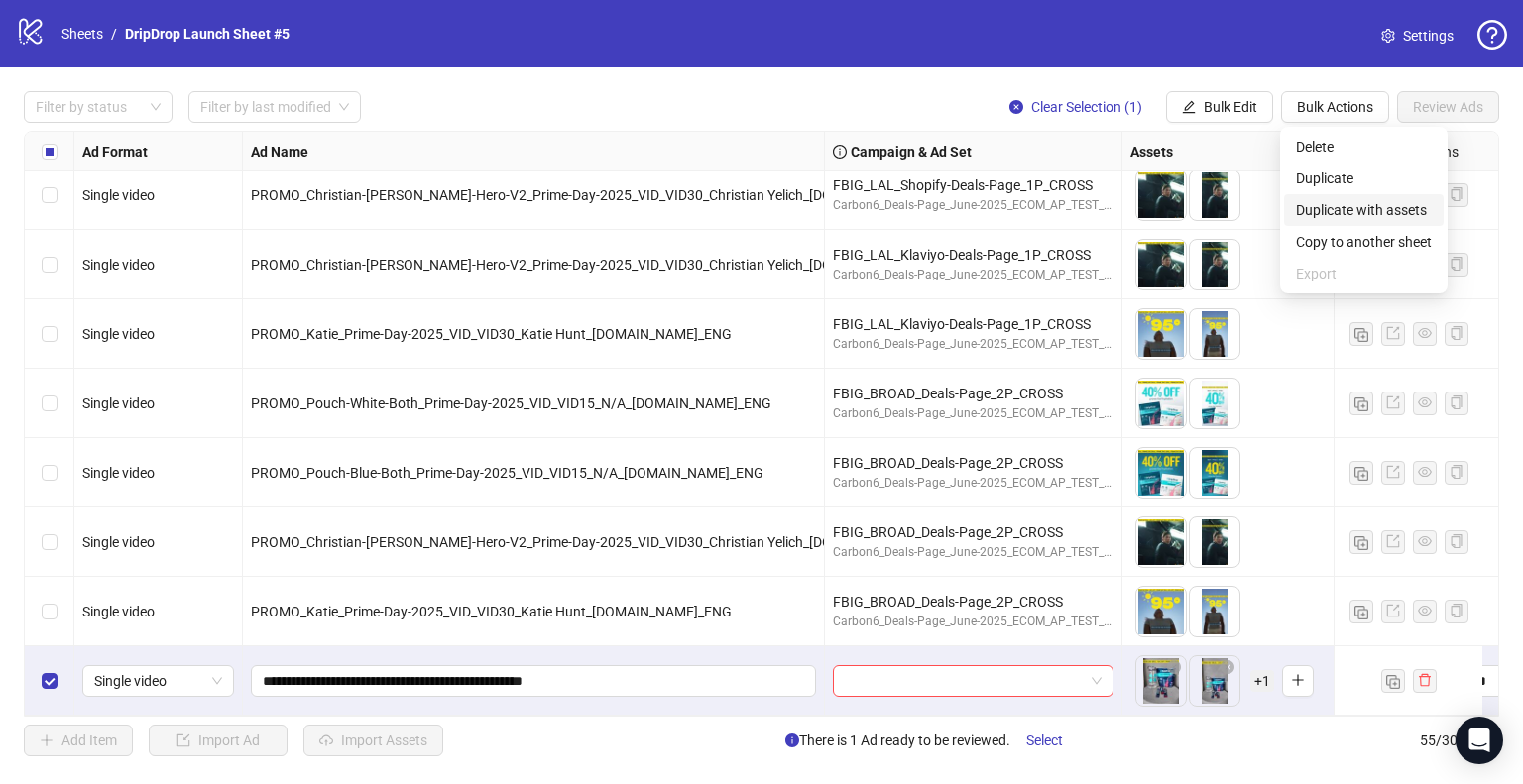 click on "Duplicate with assets" at bounding box center (1363, 210) 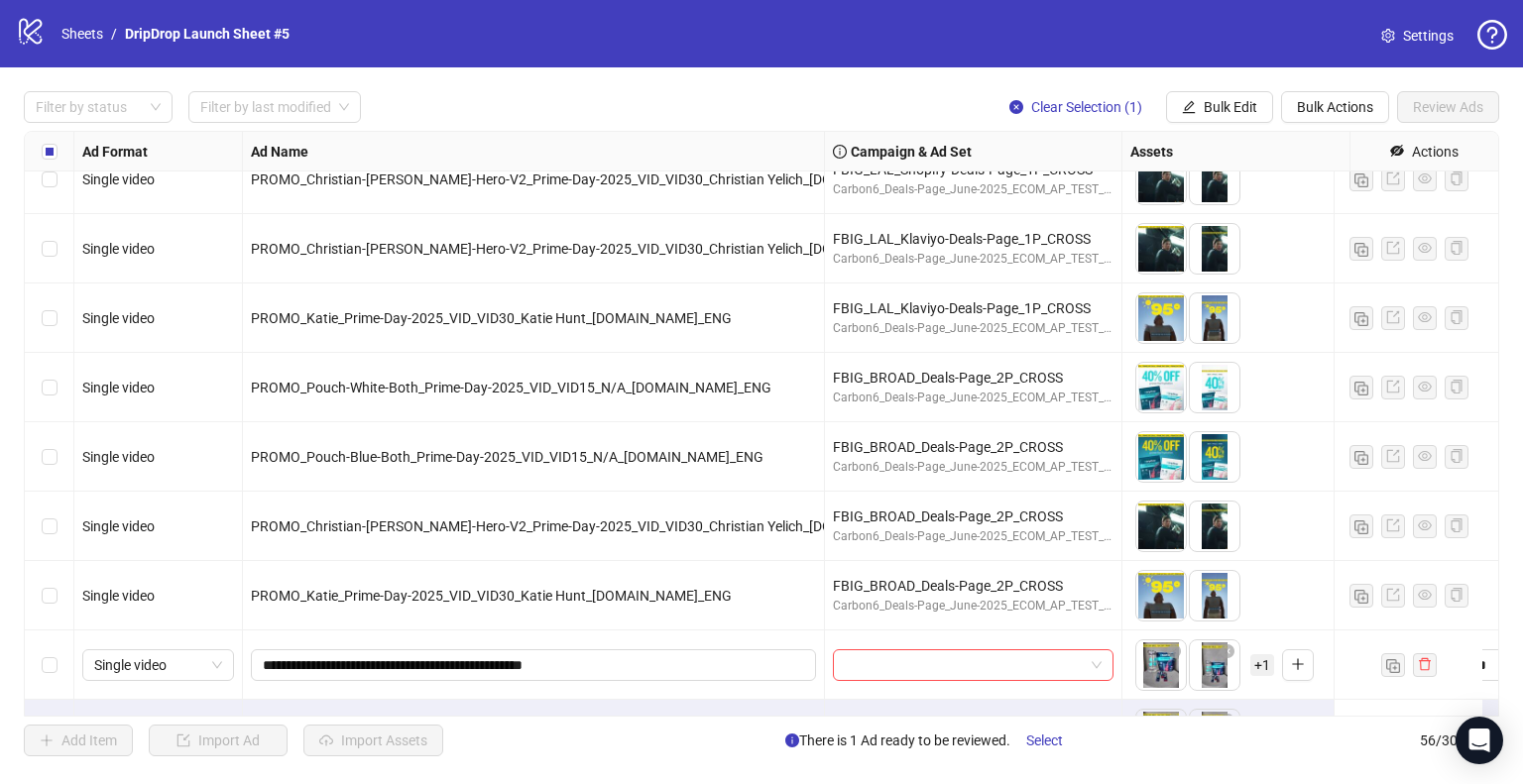 scroll, scrollTop: 3357, scrollLeft: 0, axis: vertical 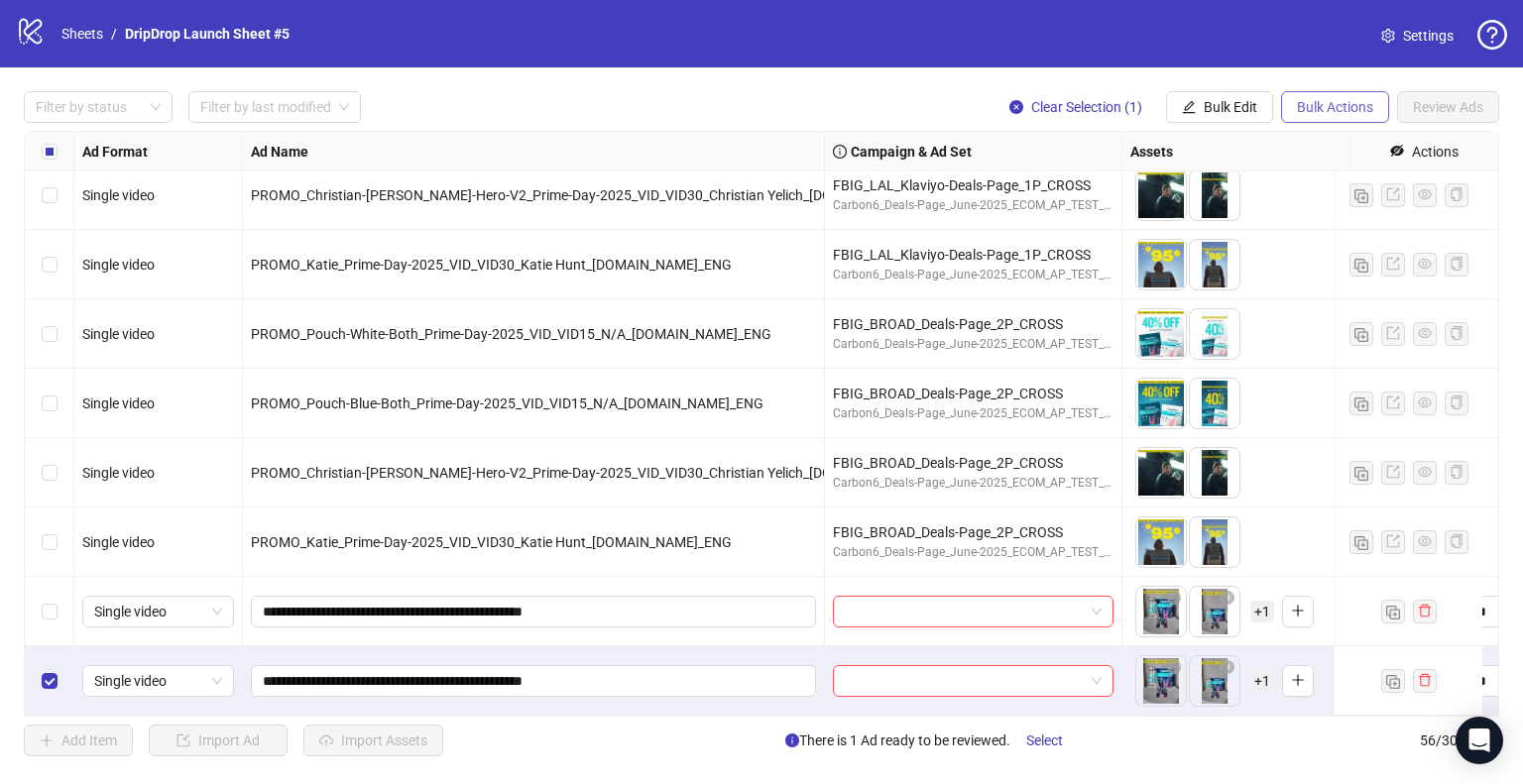 click on "Bulk Actions" at bounding box center (1335, 107) 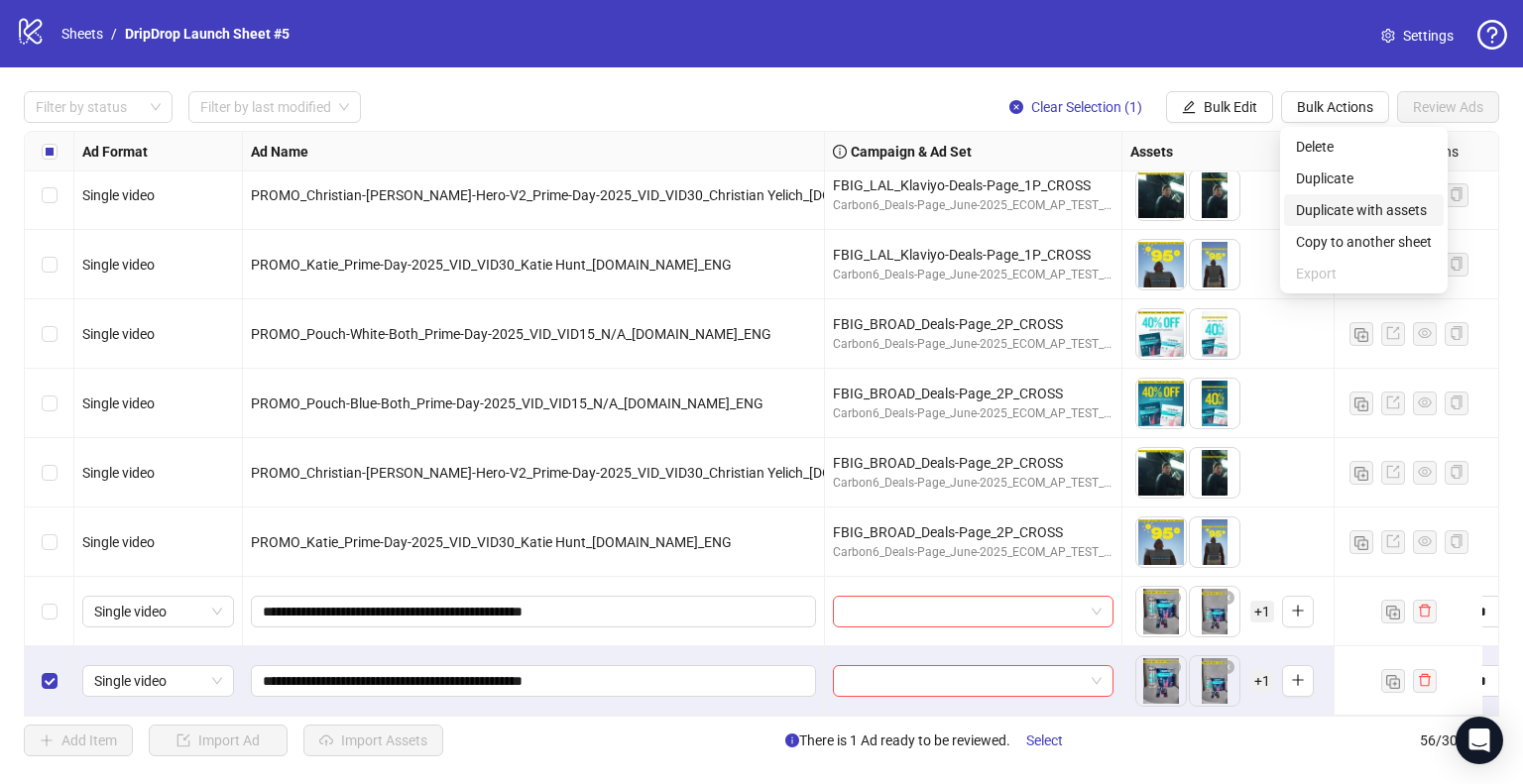 click on "Duplicate with assets" at bounding box center (1363, 210) 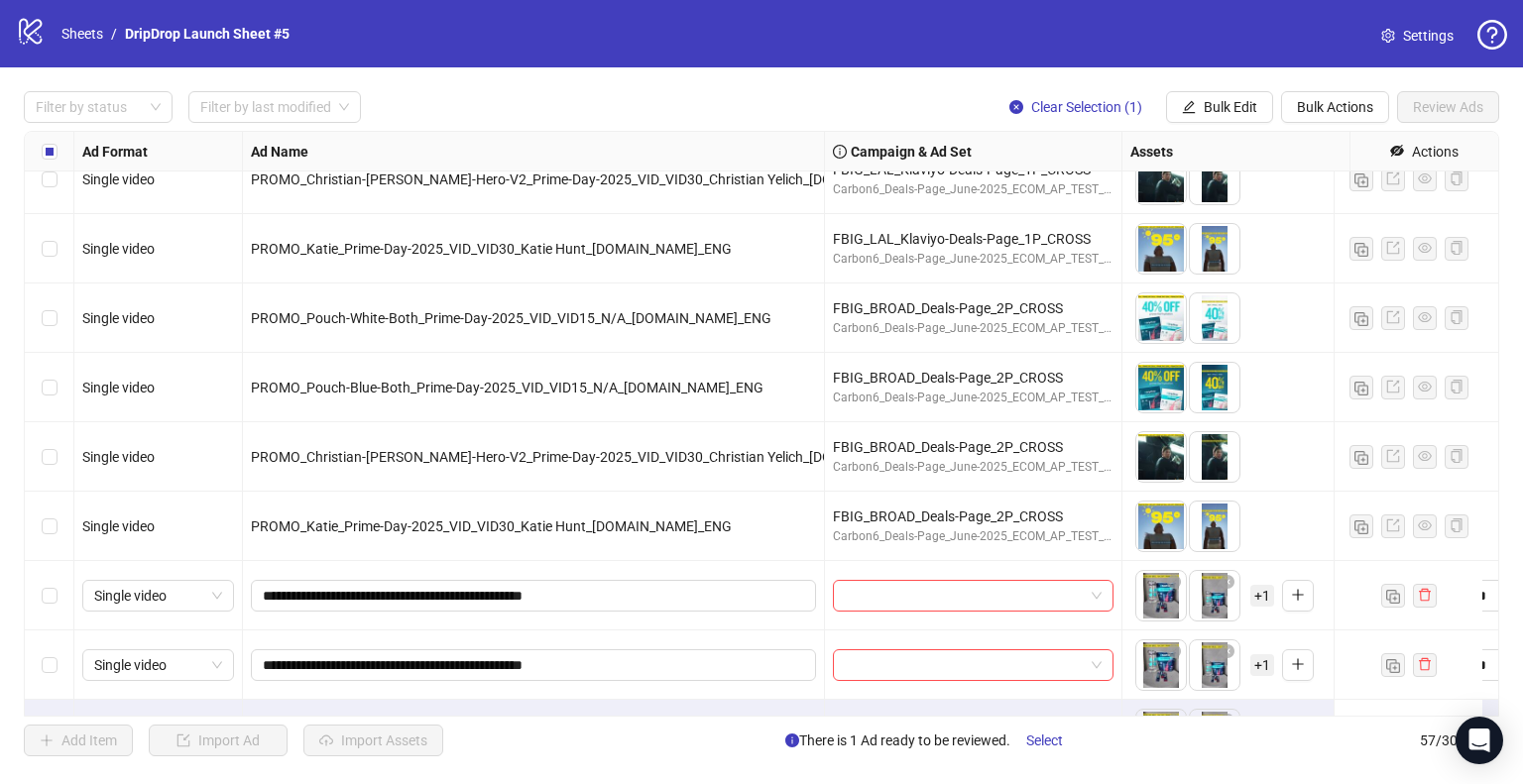 scroll, scrollTop: 3426, scrollLeft: 0, axis: vertical 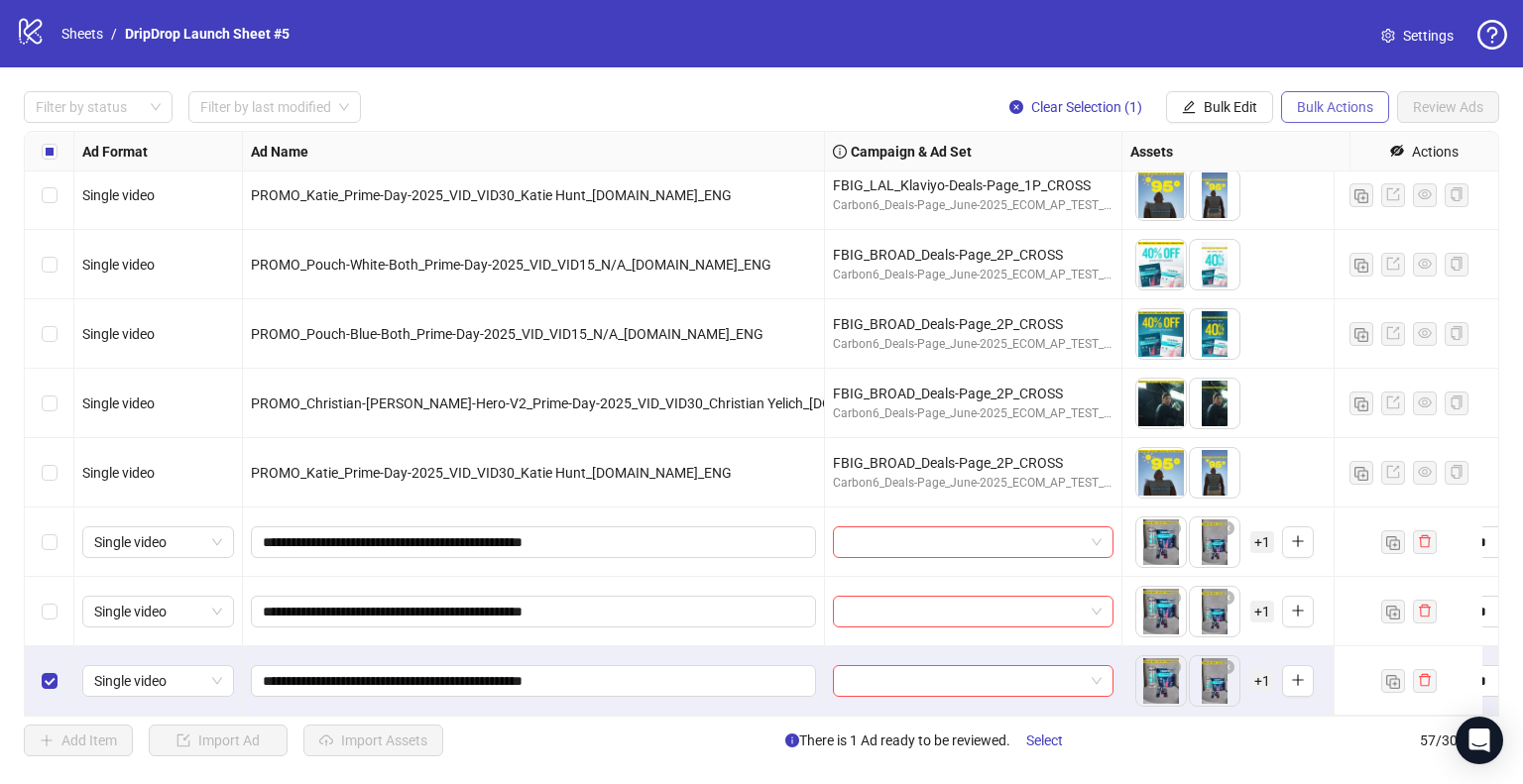 click on "Bulk Actions" at bounding box center [1335, 107] 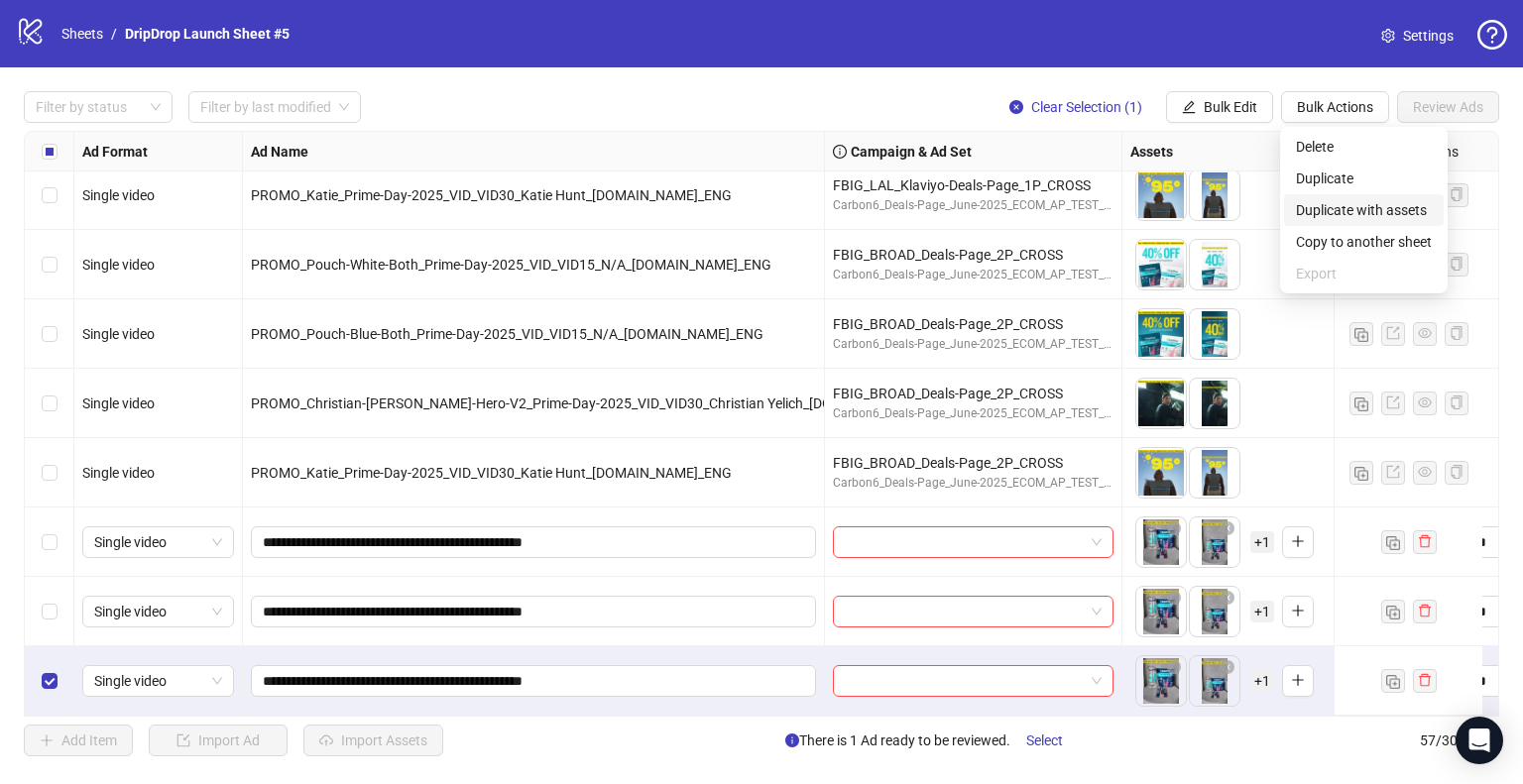 click on "Duplicate with assets" at bounding box center (1363, 210) 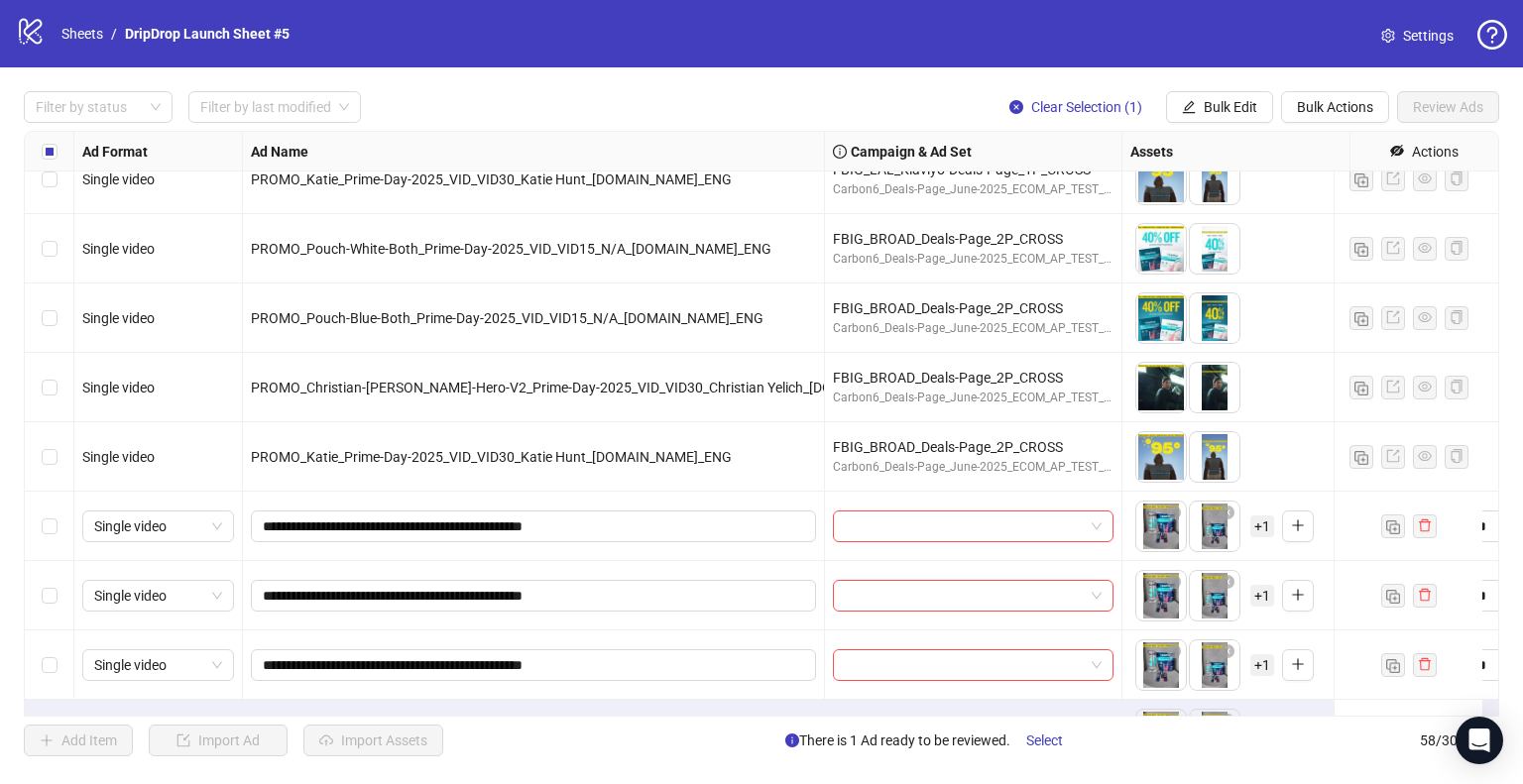 scroll, scrollTop: 3496, scrollLeft: 0, axis: vertical 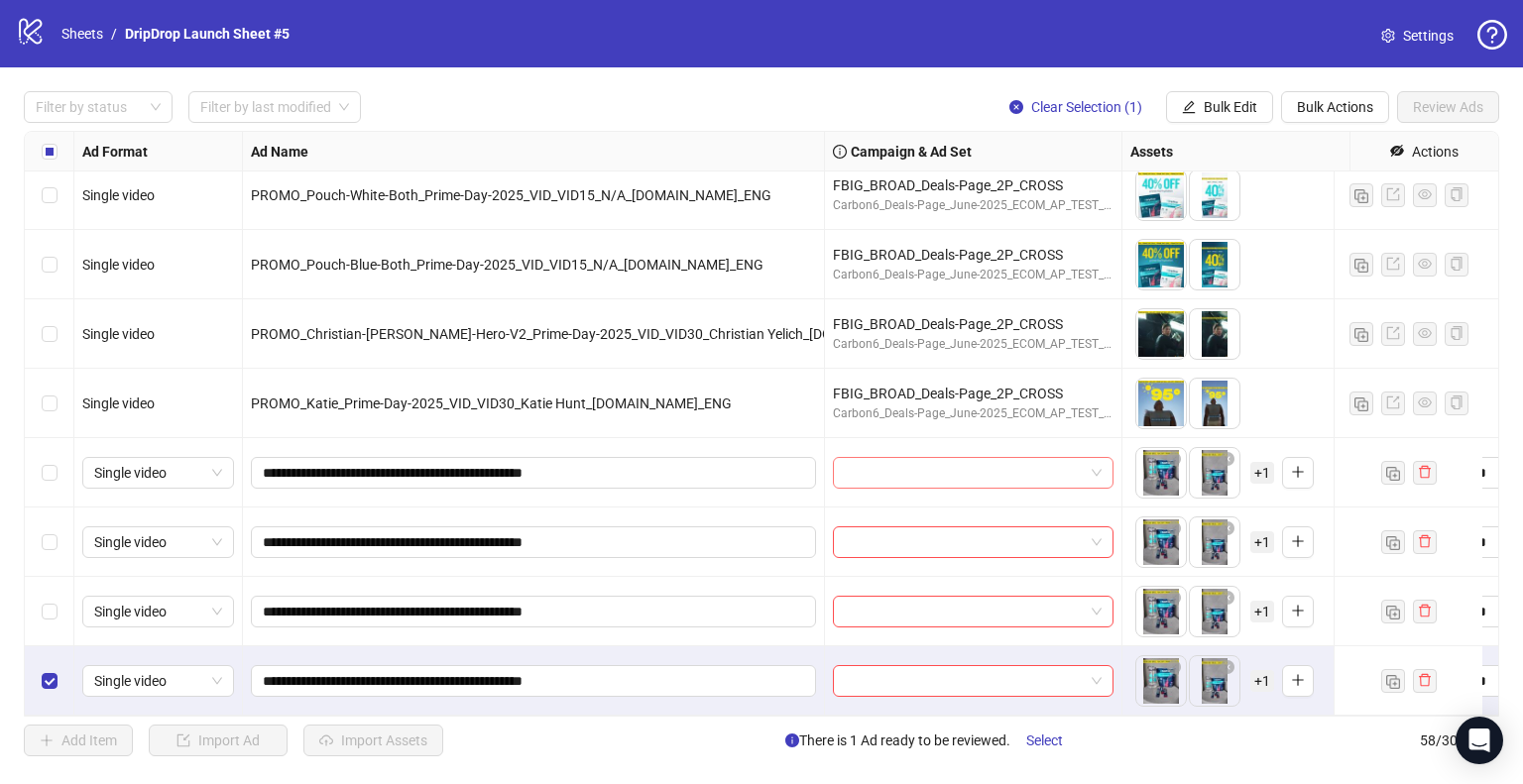 click at bounding box center [964, 473] 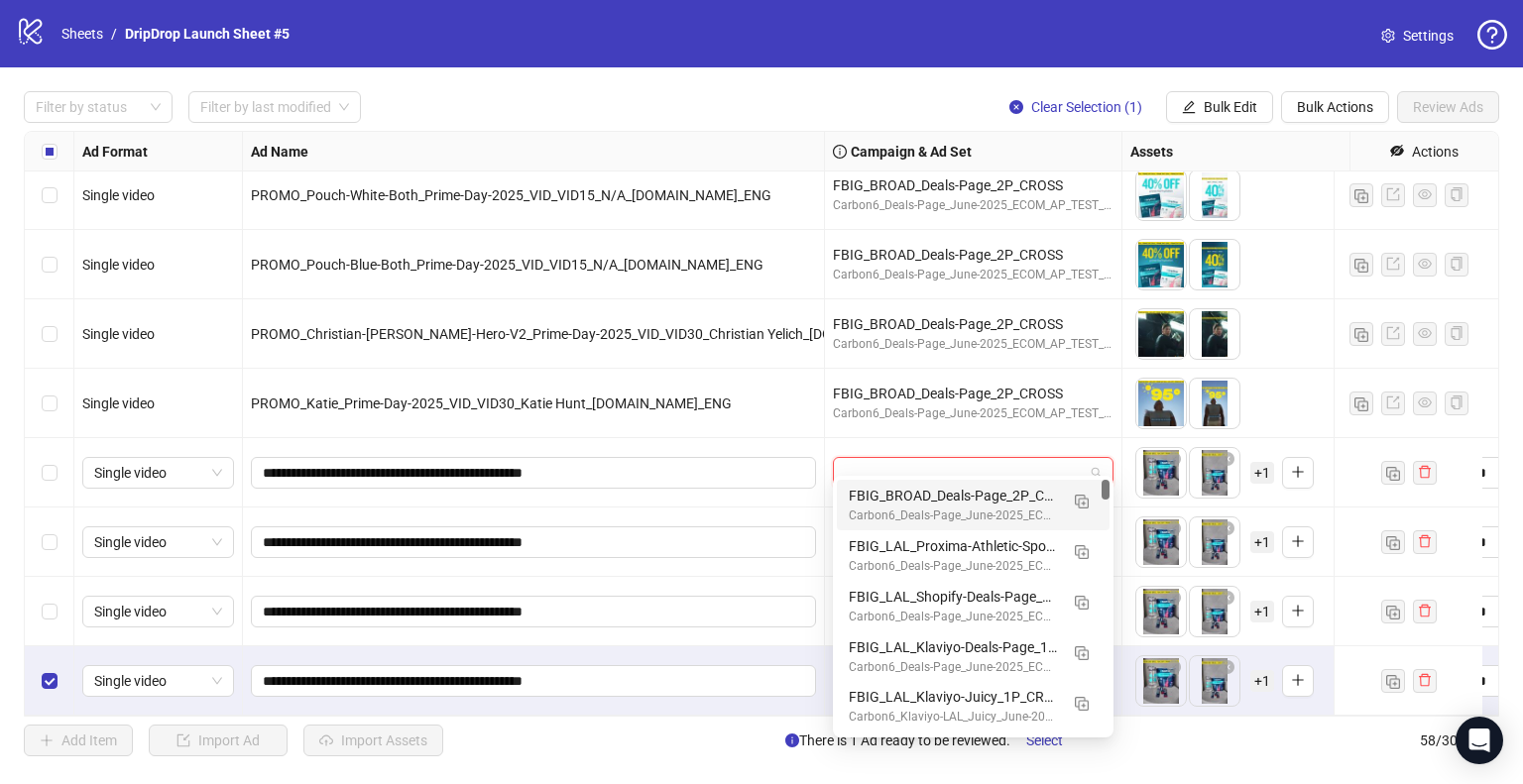 paste on "**********" 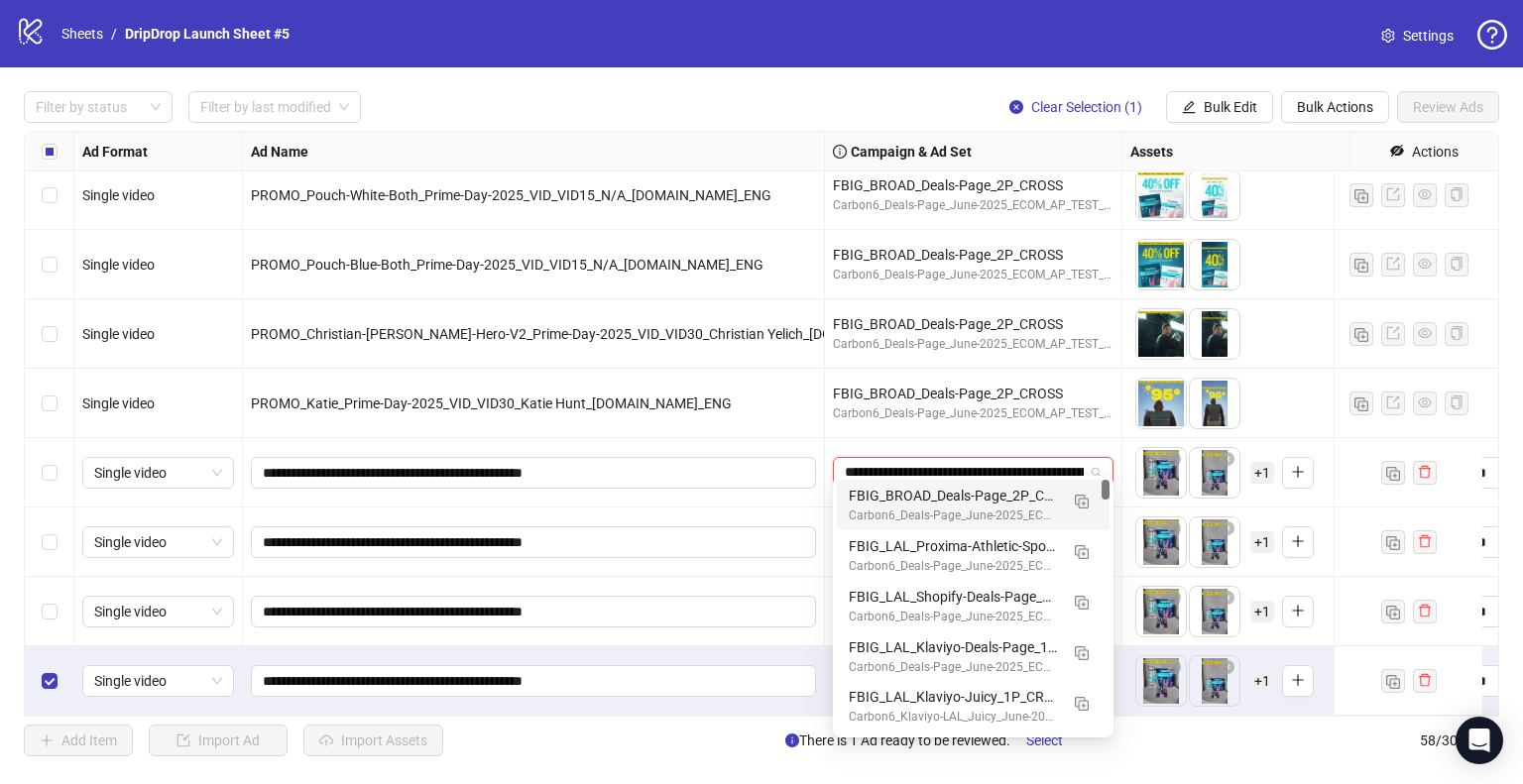 scroll, scrollTop: 0, scrollLeft: 189, axis: horizontal 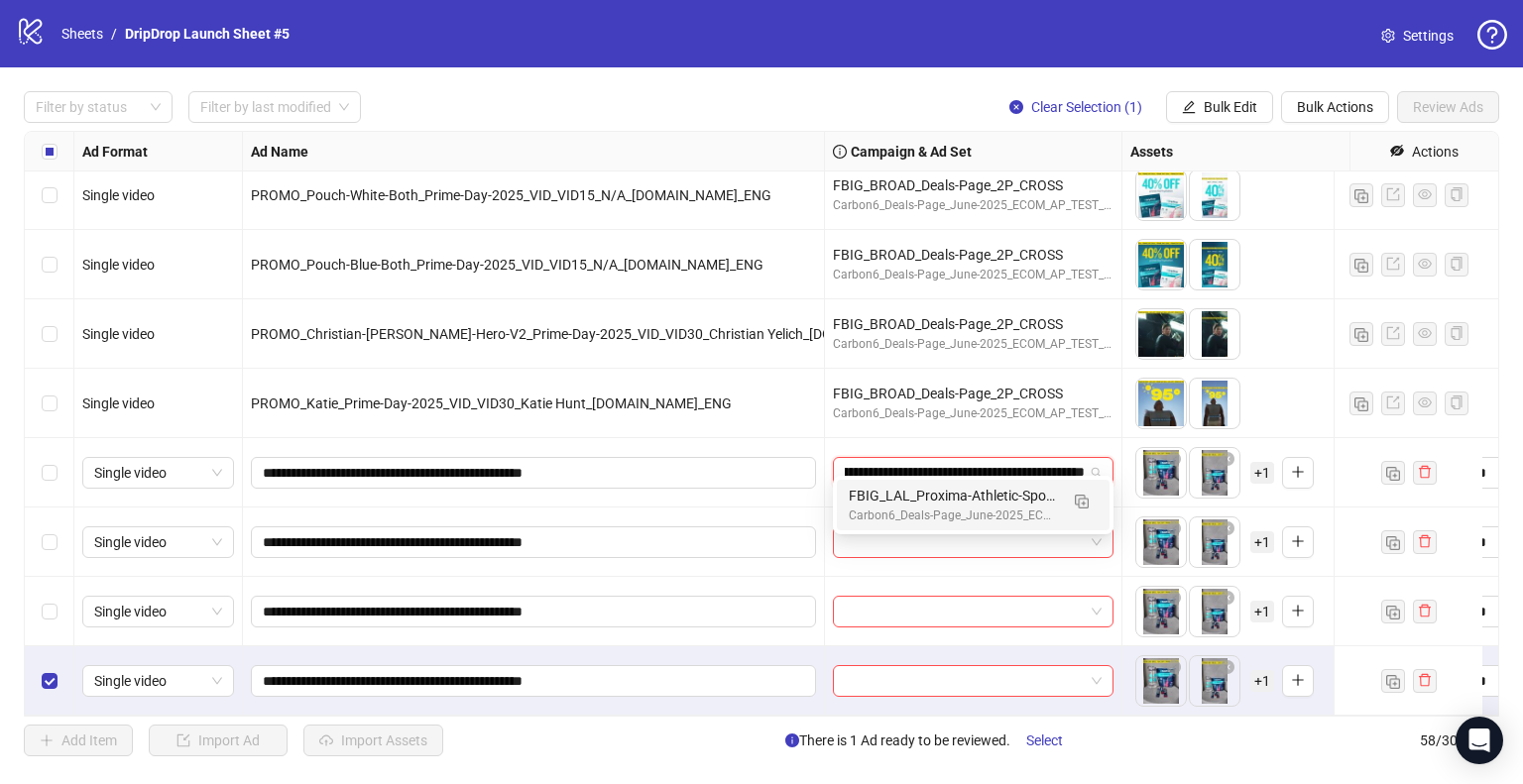 click on "FBIG_LAL_Proxima-Athletic-Sports-Equipment-Deals-Page_2P_CROSS" at bounding box center [953, 496] 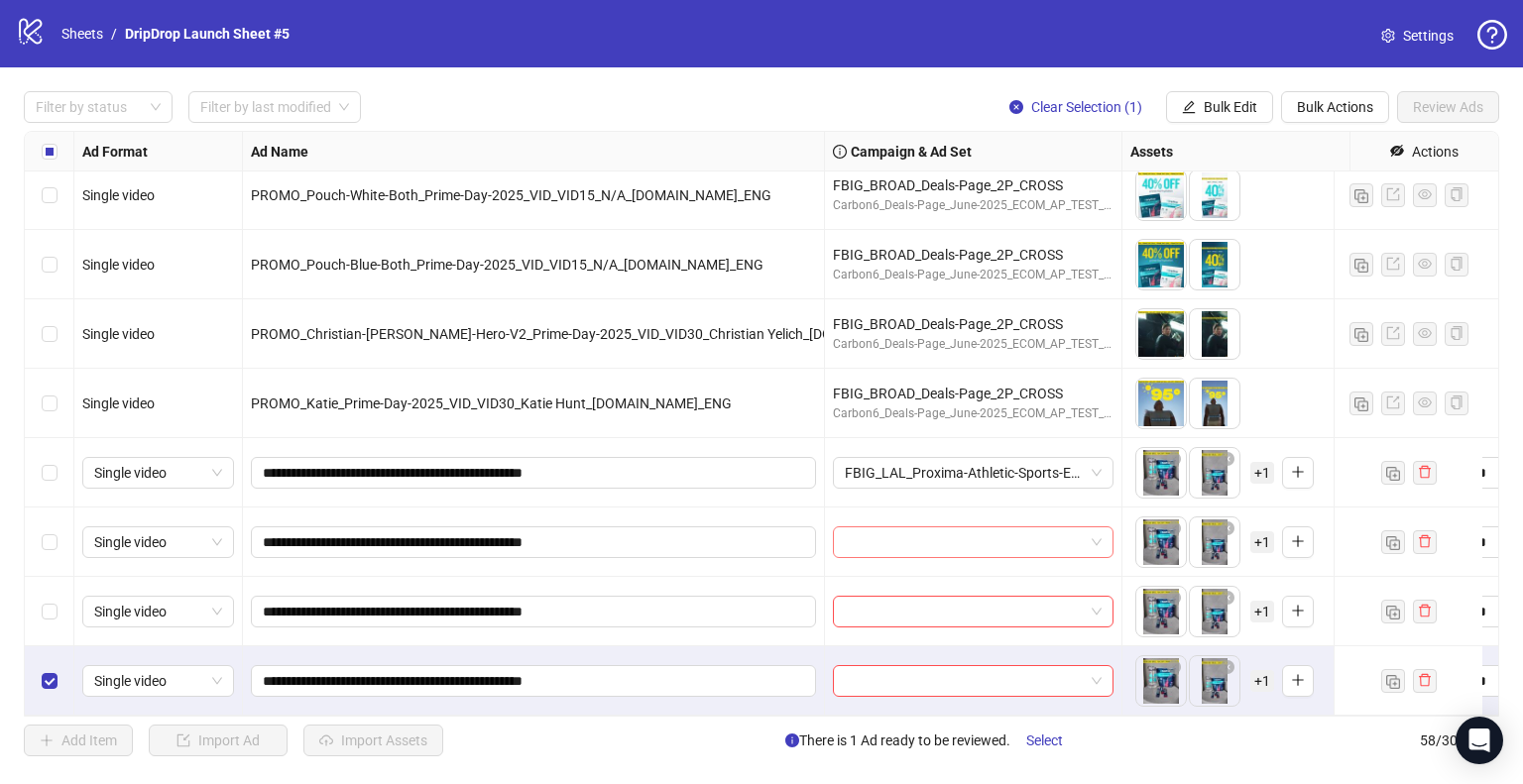 click at bounding box center (964, 542) 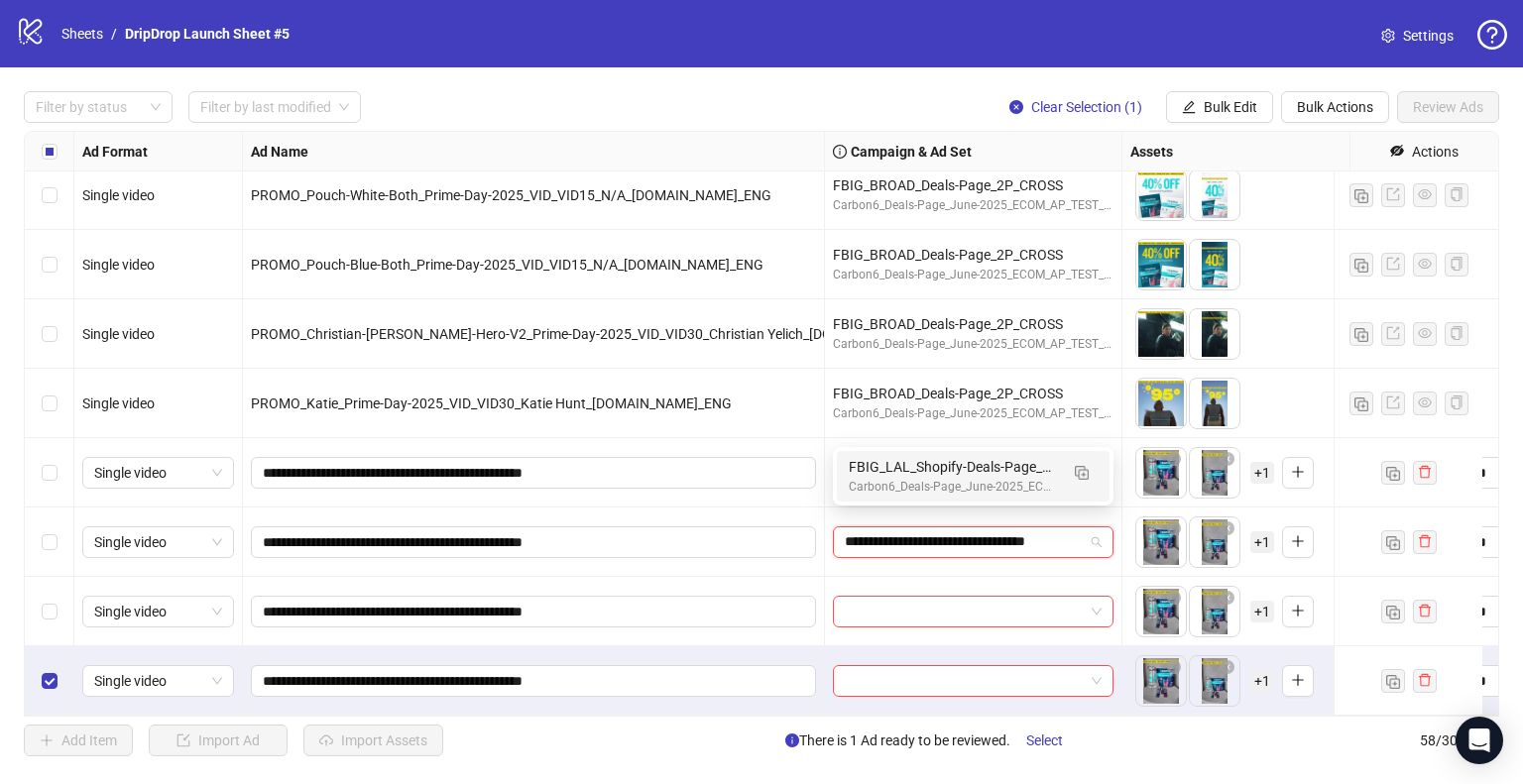 type on "**********" 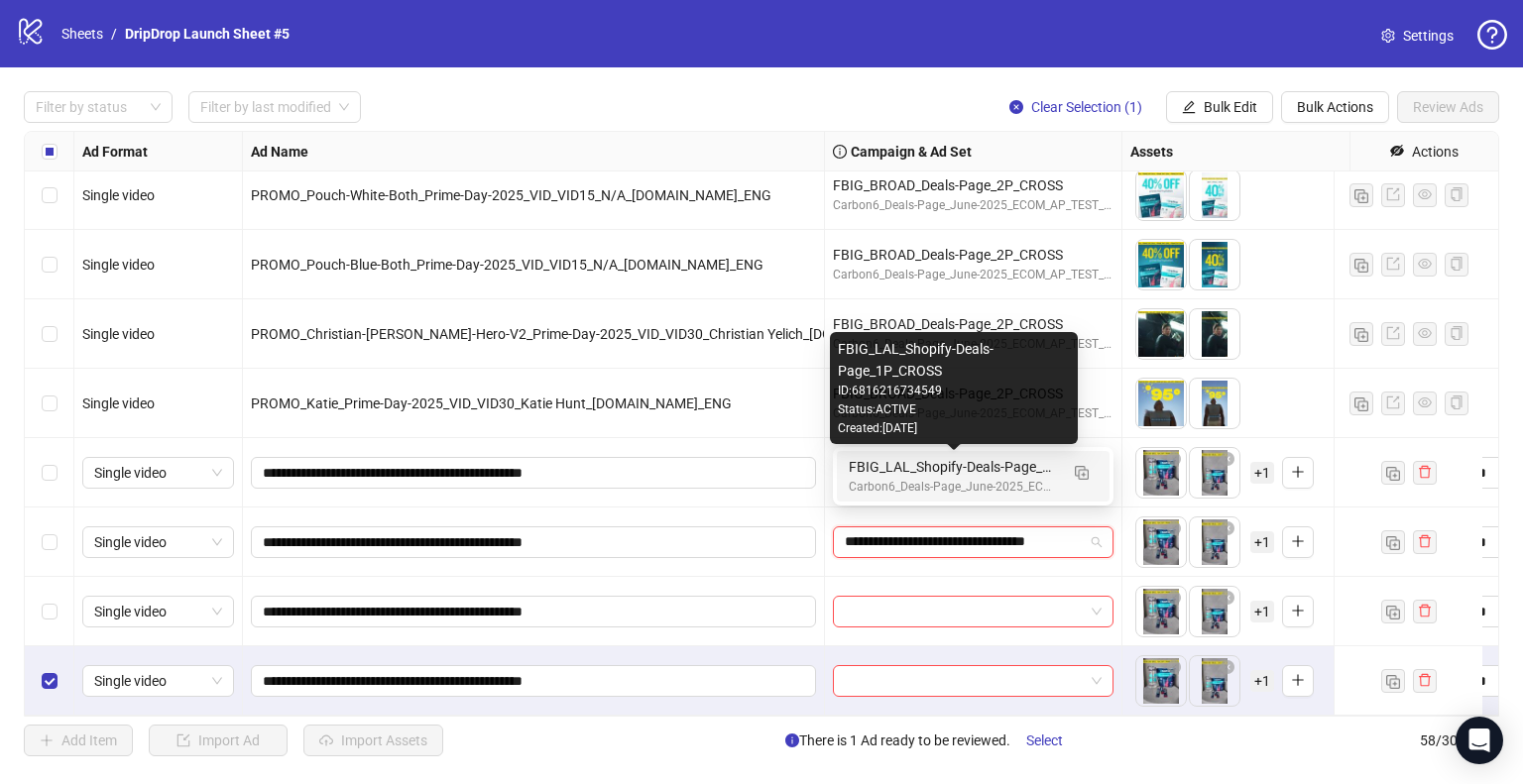 click on "FBIG_LAL_Shopify-Deals-Page_1P_CROSS" at bounding box center (953, 467) 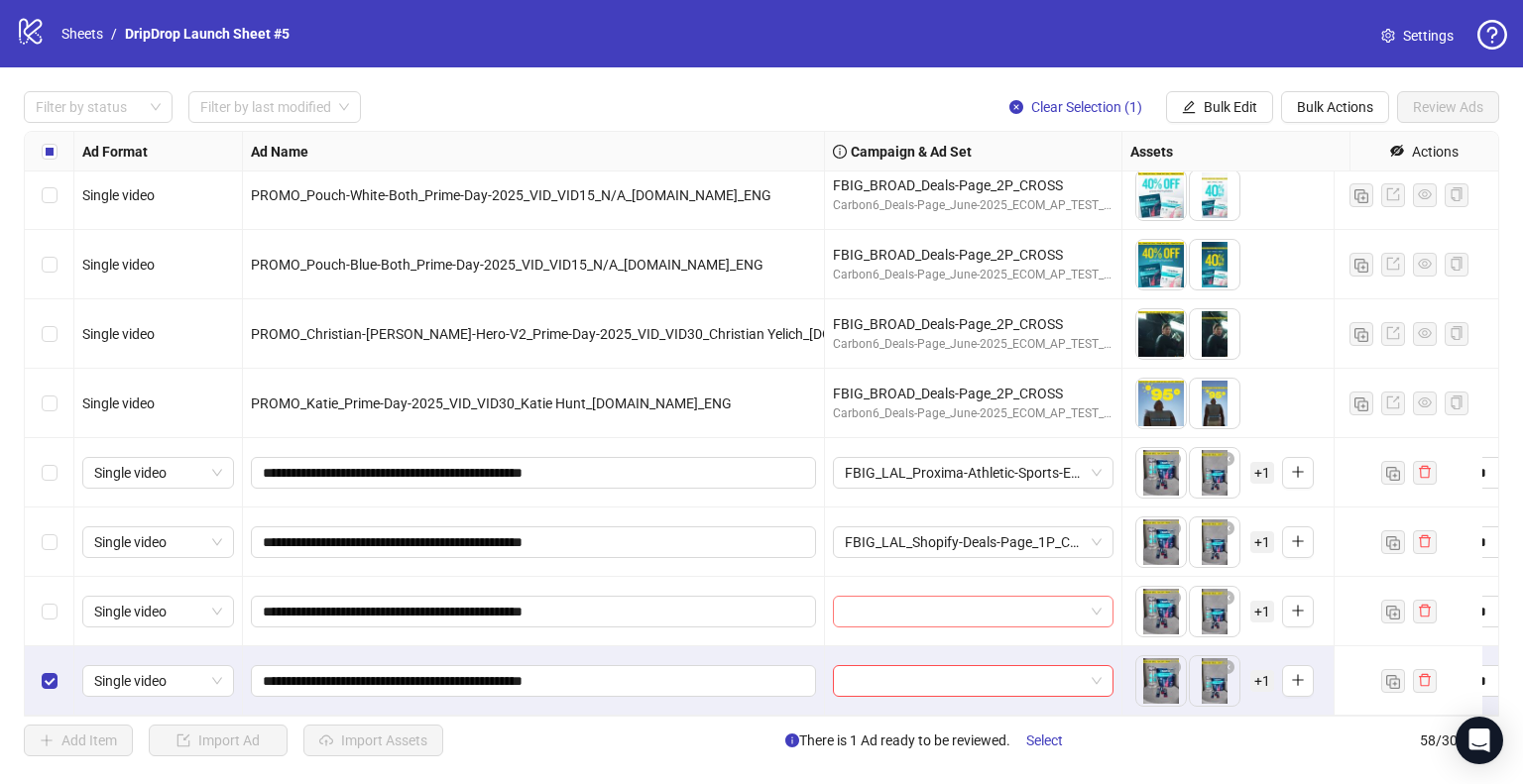 click at bounding box center [964, 612] 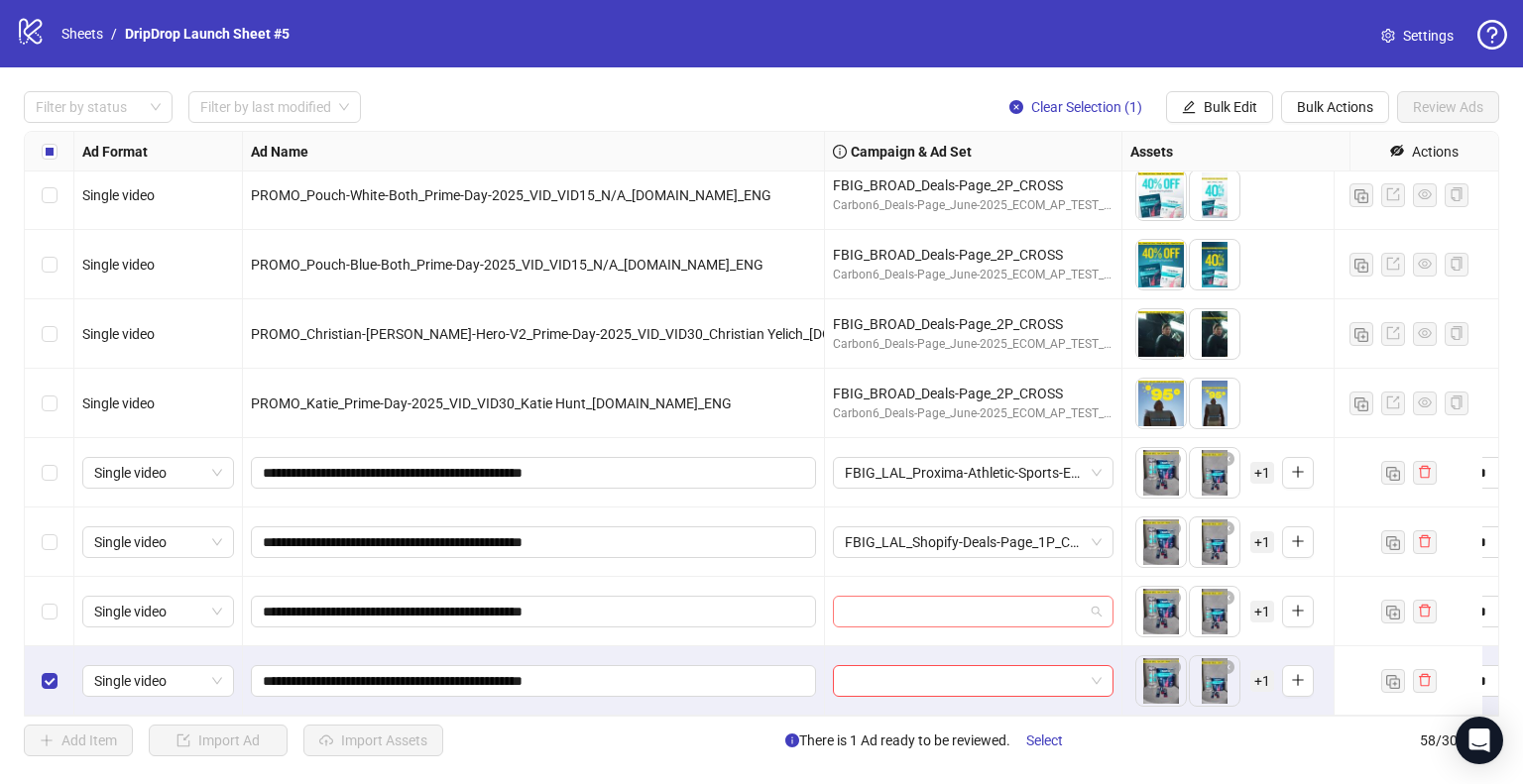paste on "**********" 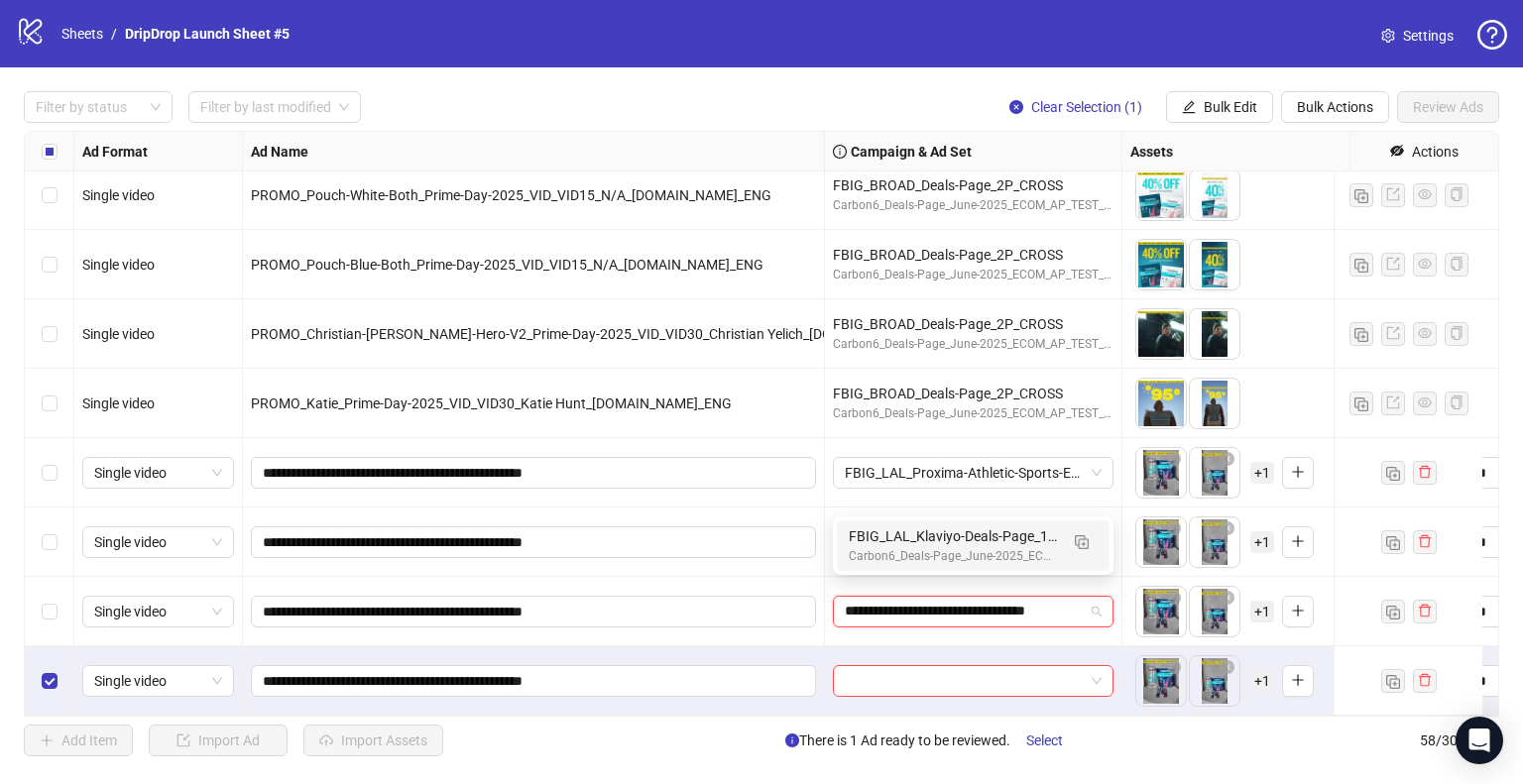 scroll, scrollTop: 0, scrollLeft: 16, axis: horizontal 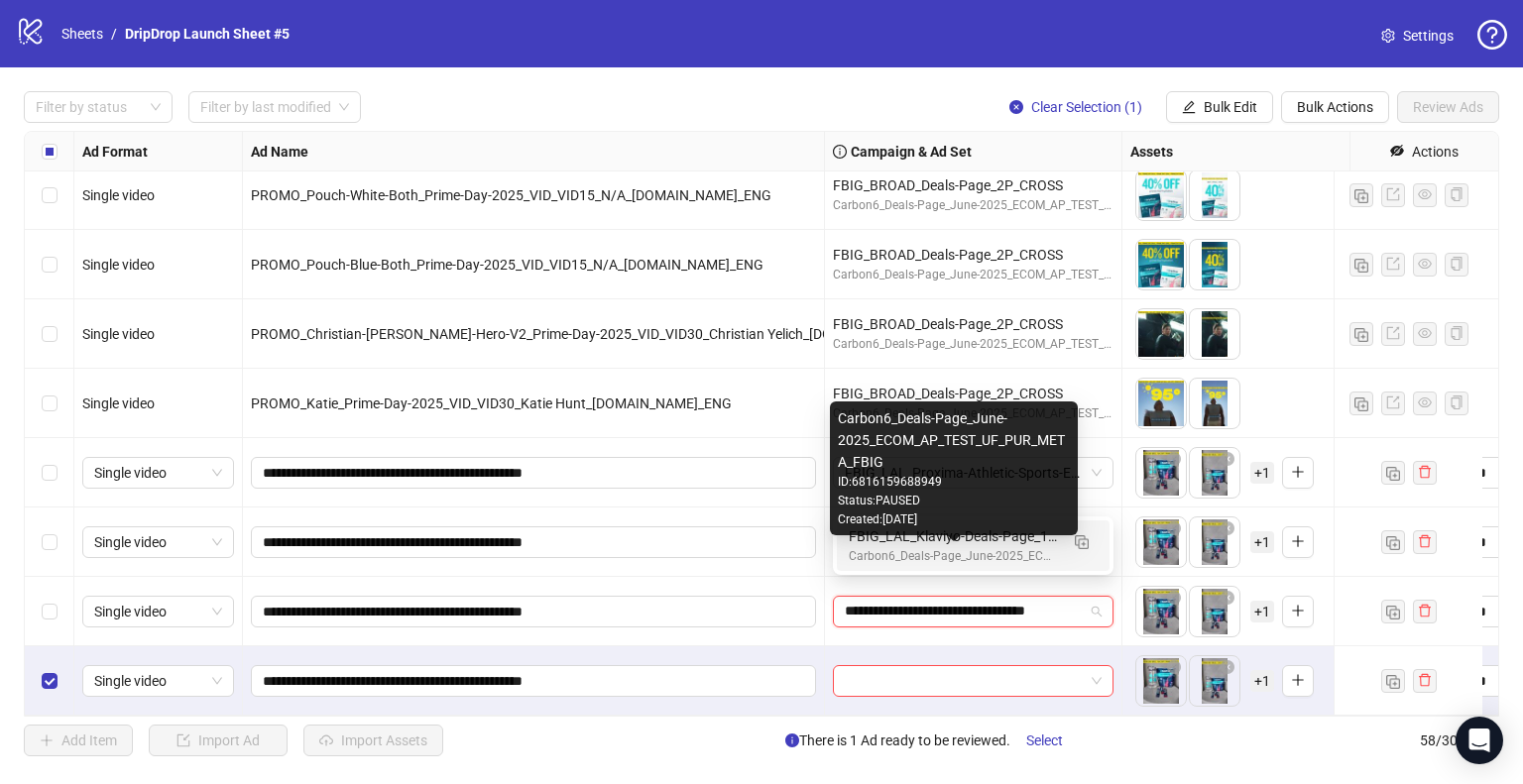 click on "FBIG_LAL_Klaviyo-Deals-Page_1P_CROSS" at bounding box center [953, 536] 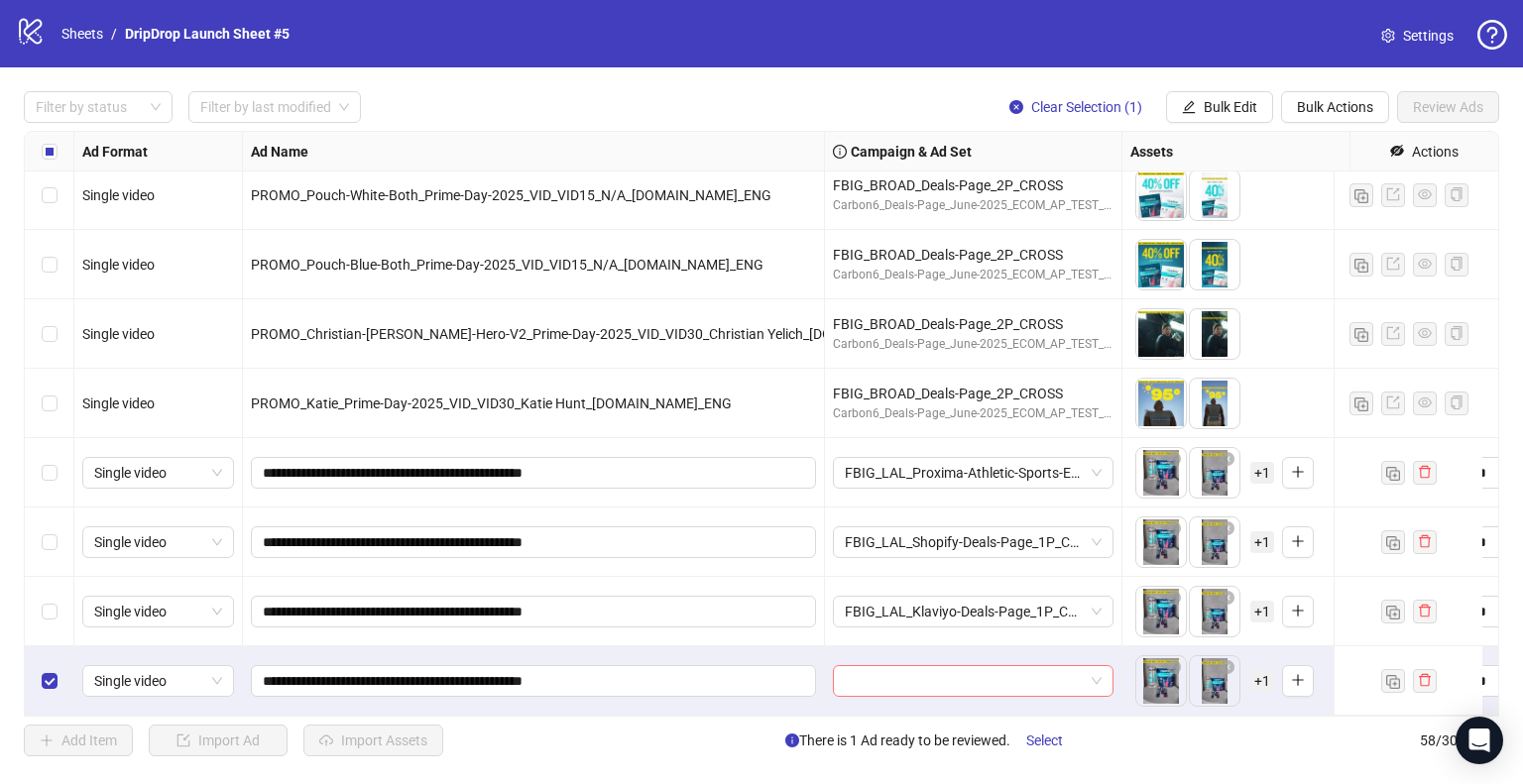 click at bounding box center (964, 681) 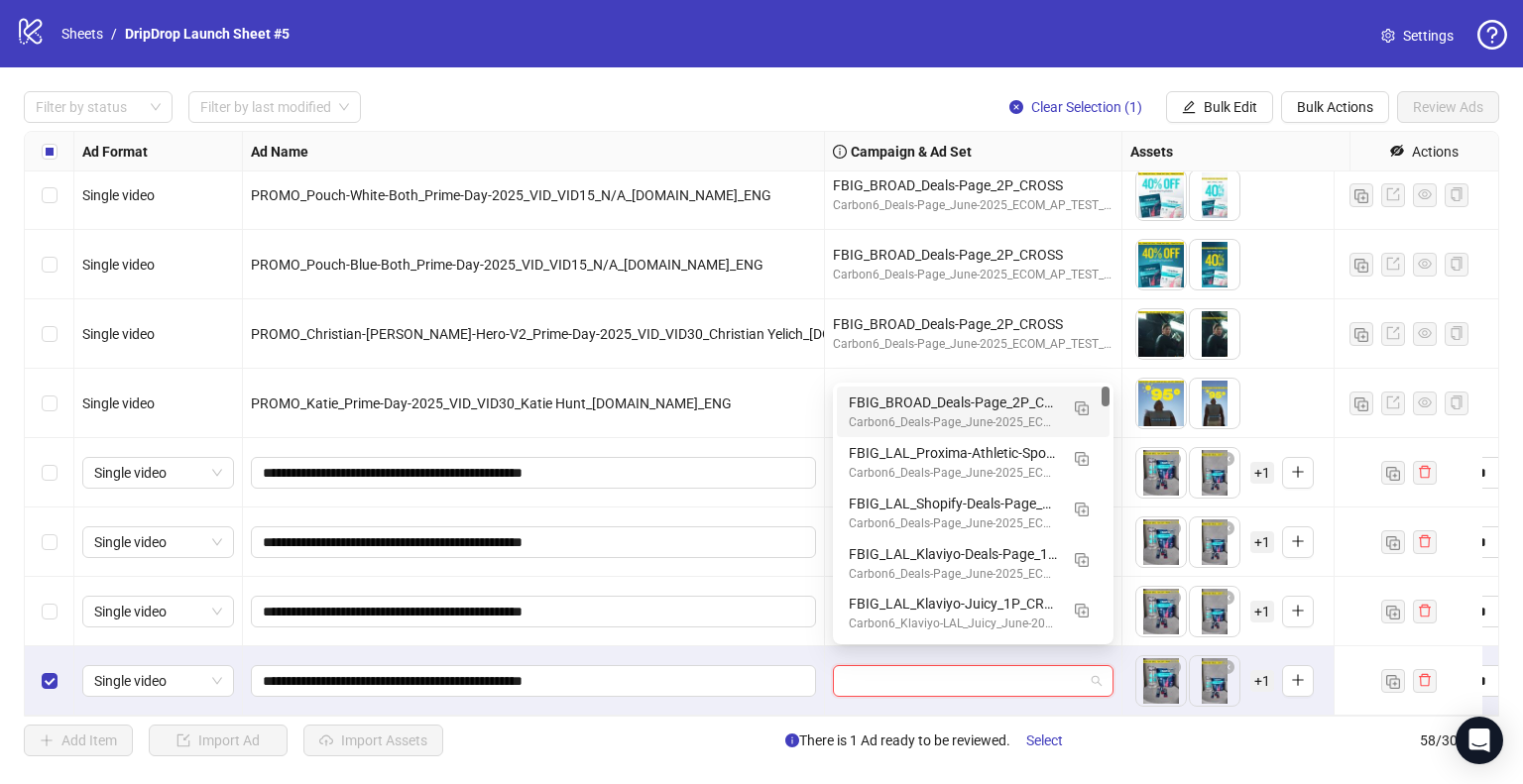 paste on "**********" 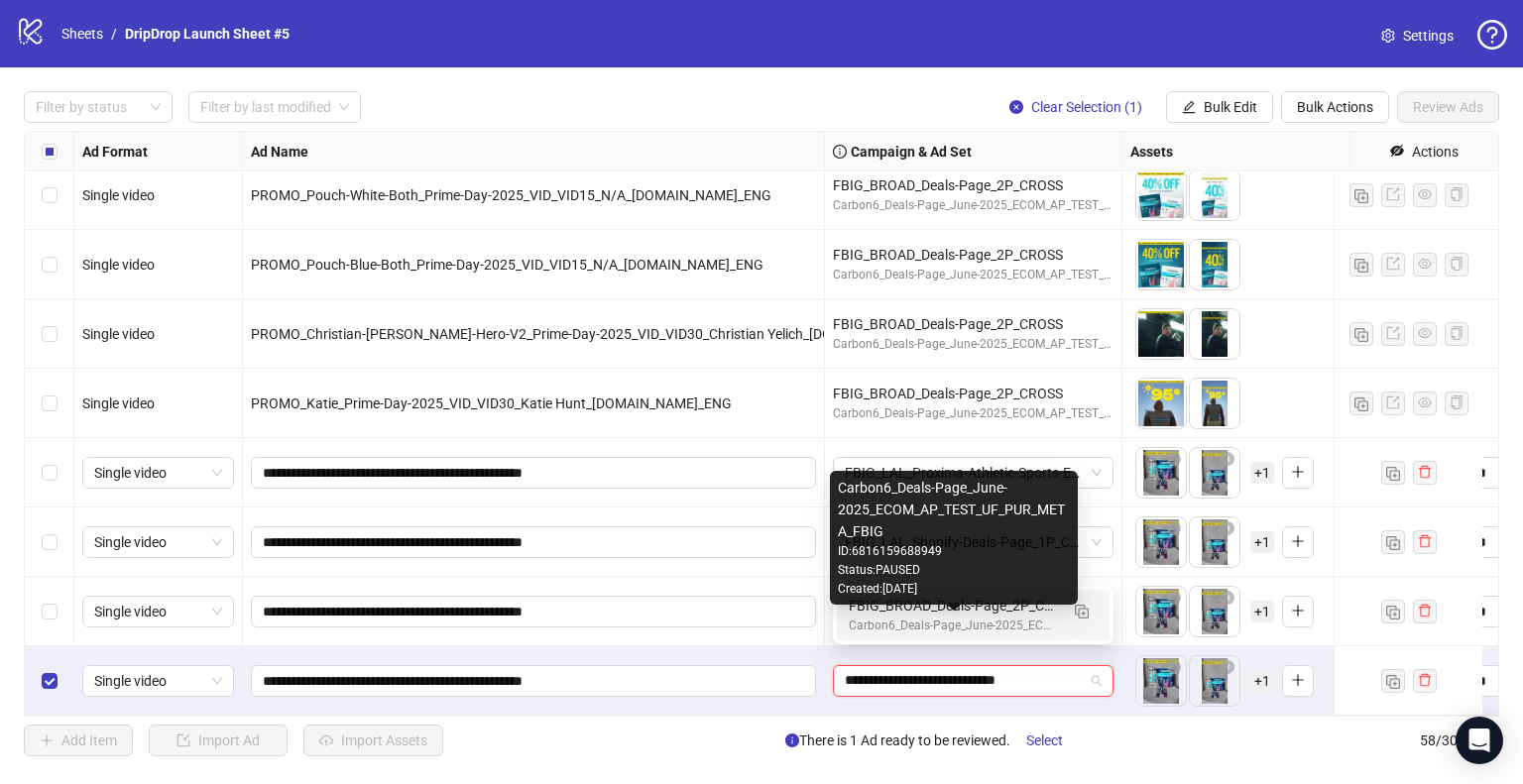 click on "FBIG_BROAD_Deals-Page_2P_CROSS" at bounding box center (953, 606) 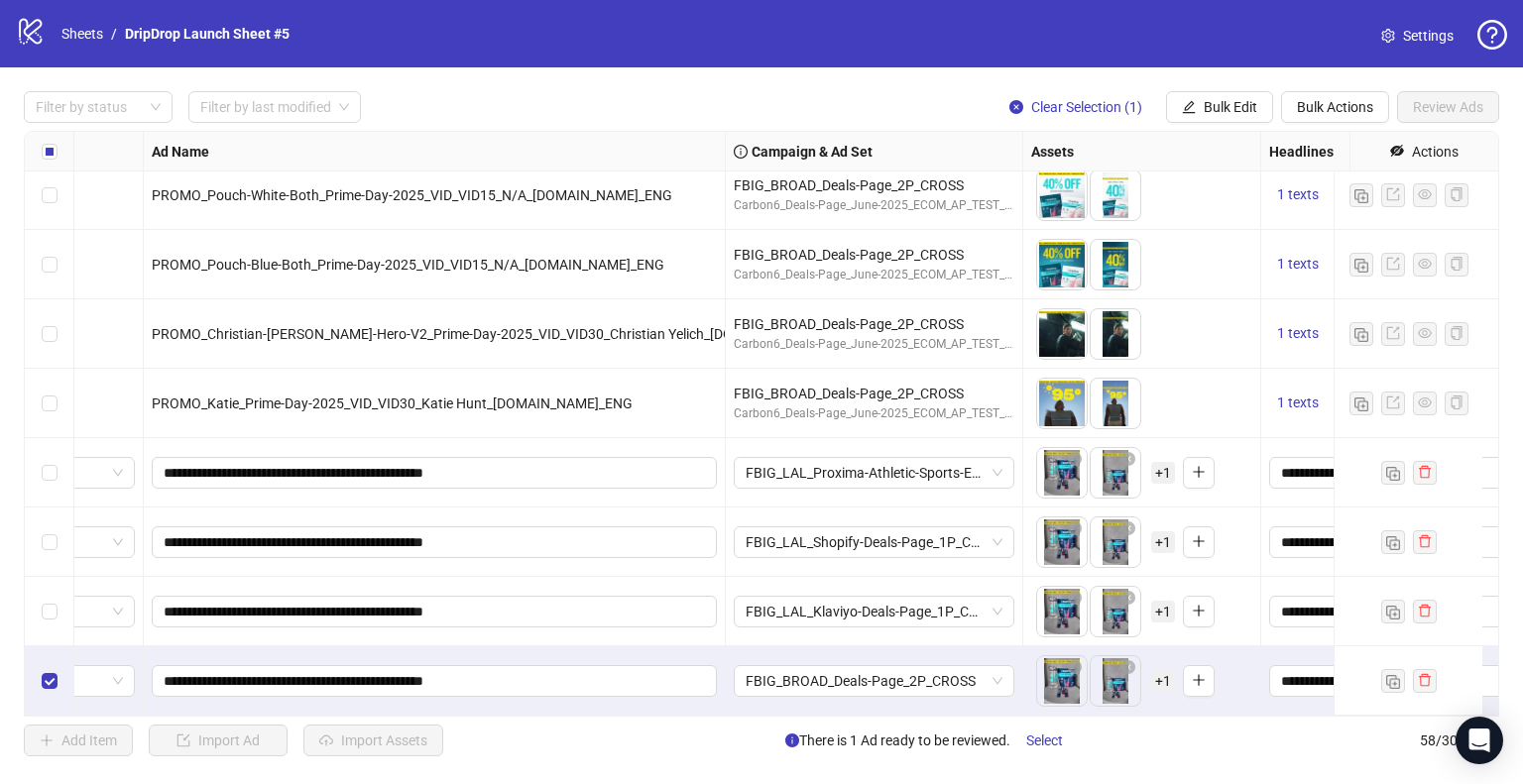 scroll, scrollTop: 3496, scrollLeft: 0, axis: vertical 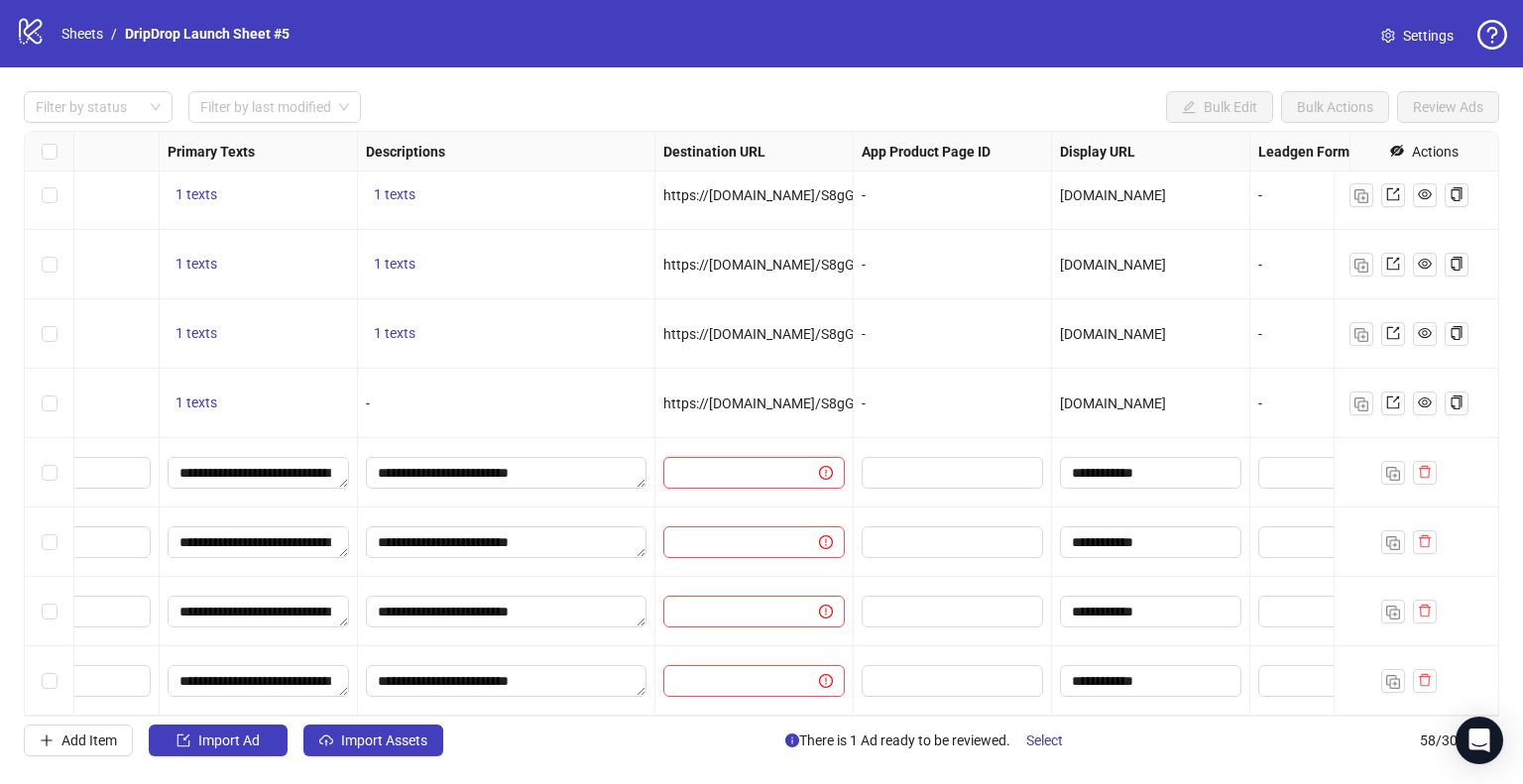 click at bounding box center (733, 473) 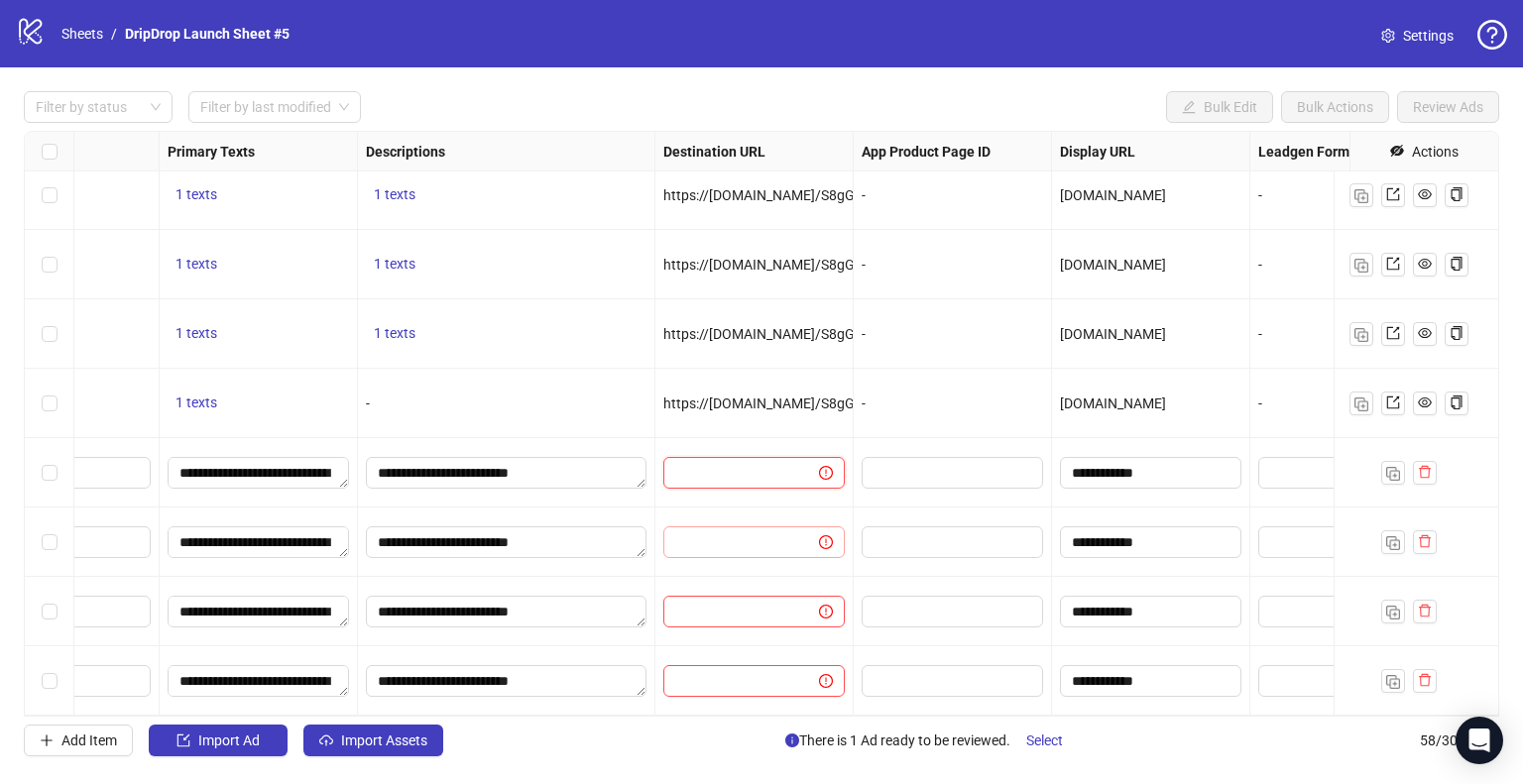 paste on "**********" 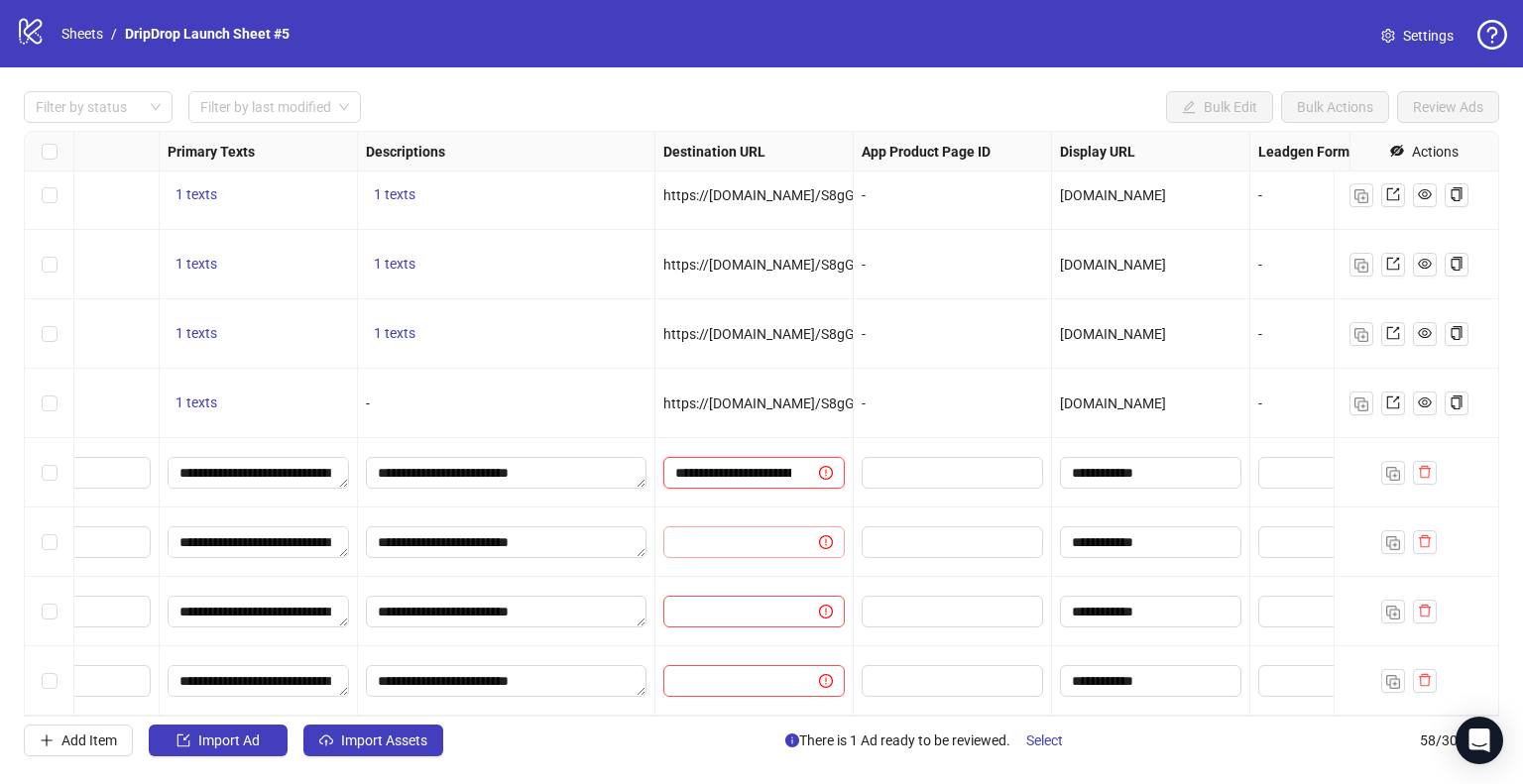 scroll, scrollTop: 0, scrollLeft: 581, axis: horizontal 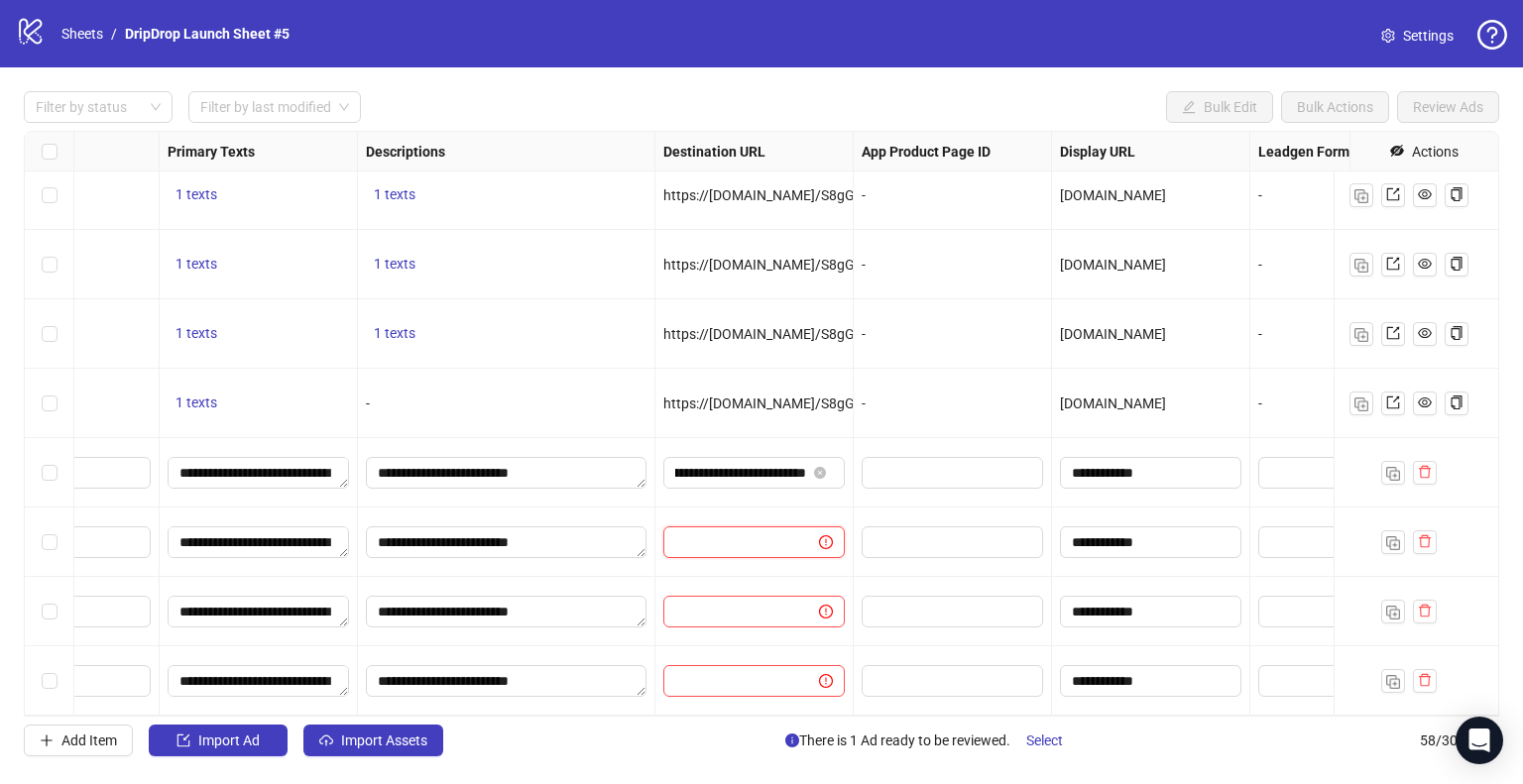 click at bounding box center [733, 542] 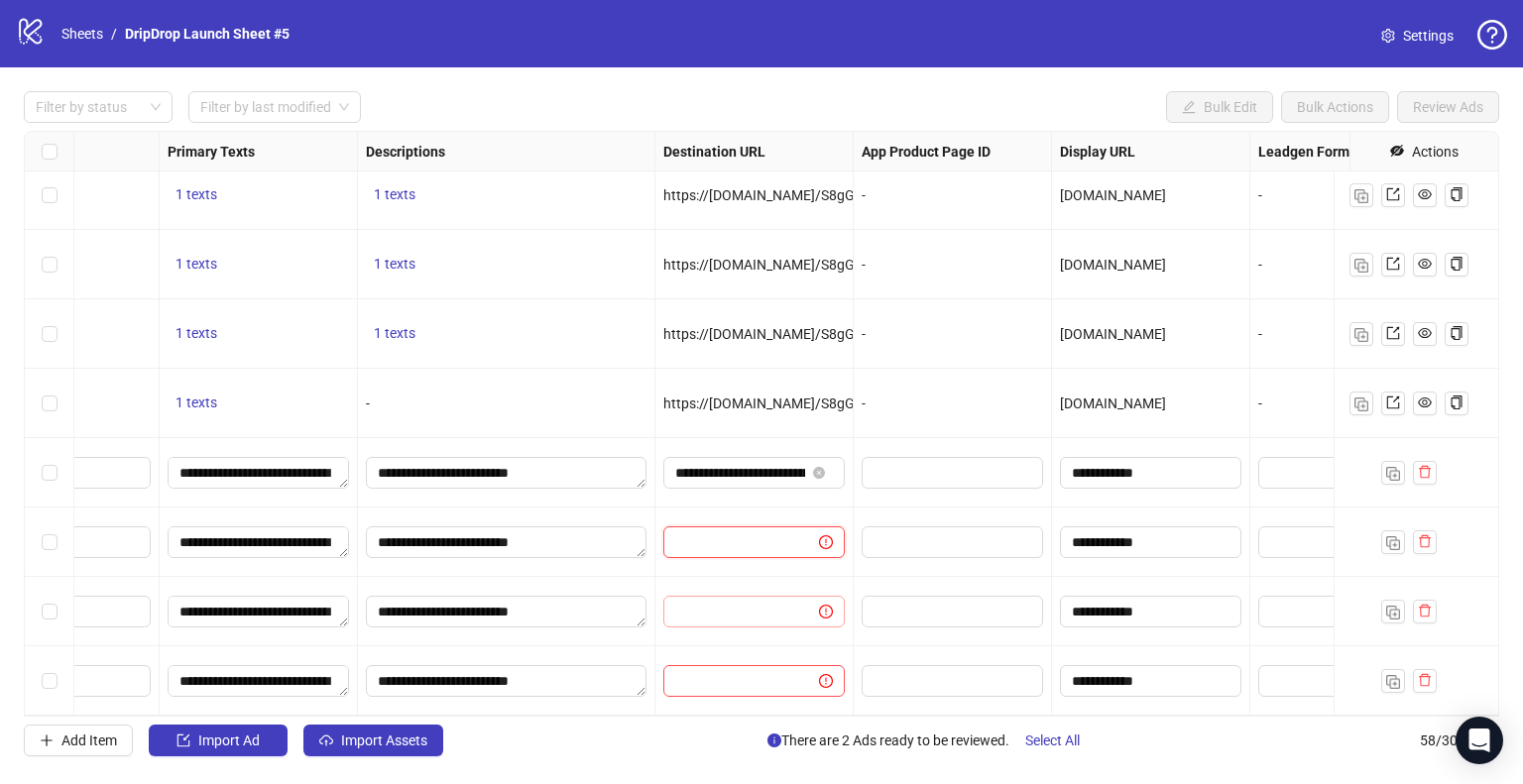 paste on "**********" 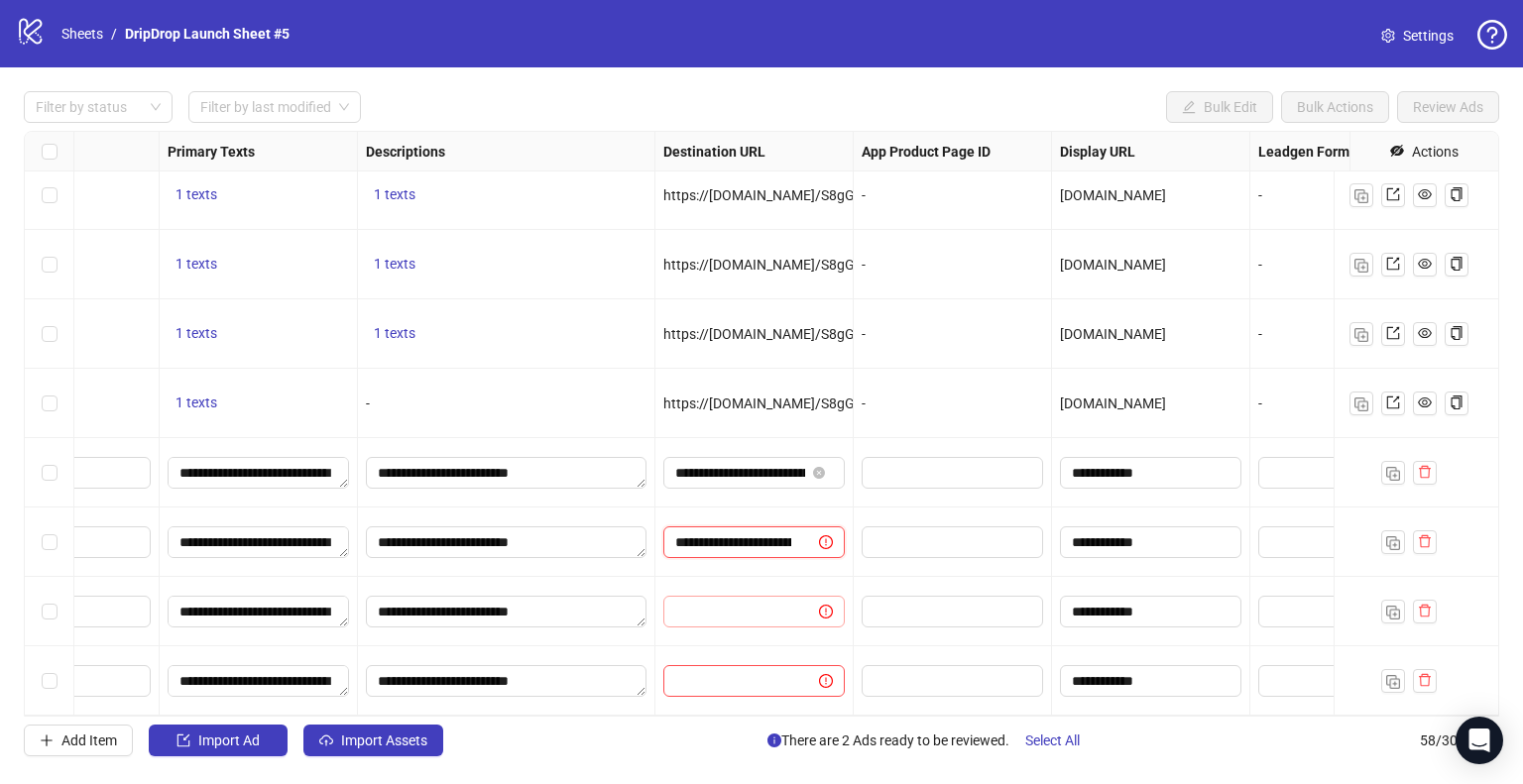 scroll, scrollTop: 0, scrollLeft: 581, axis: horizontal 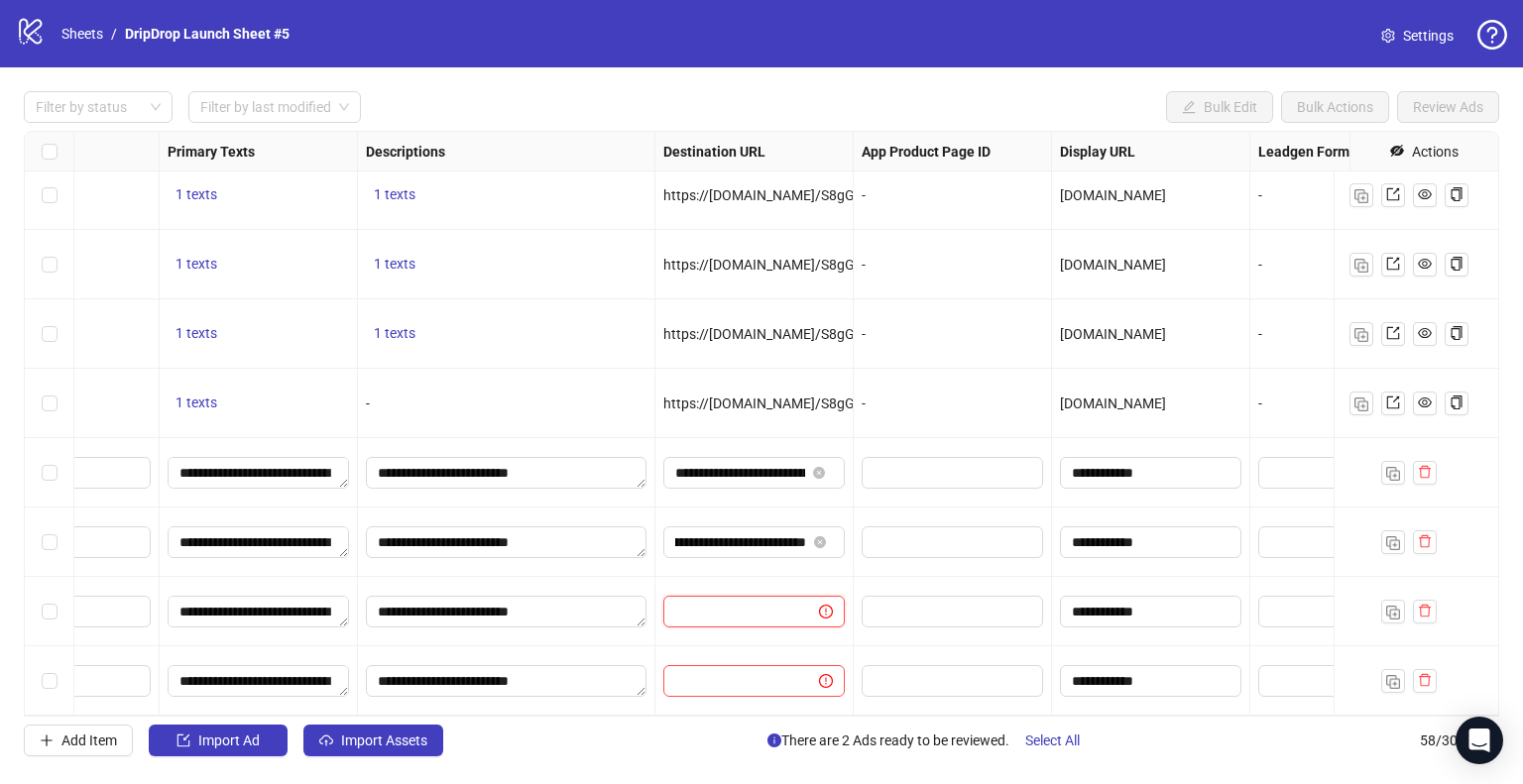 click at bounding box center [733, 612] 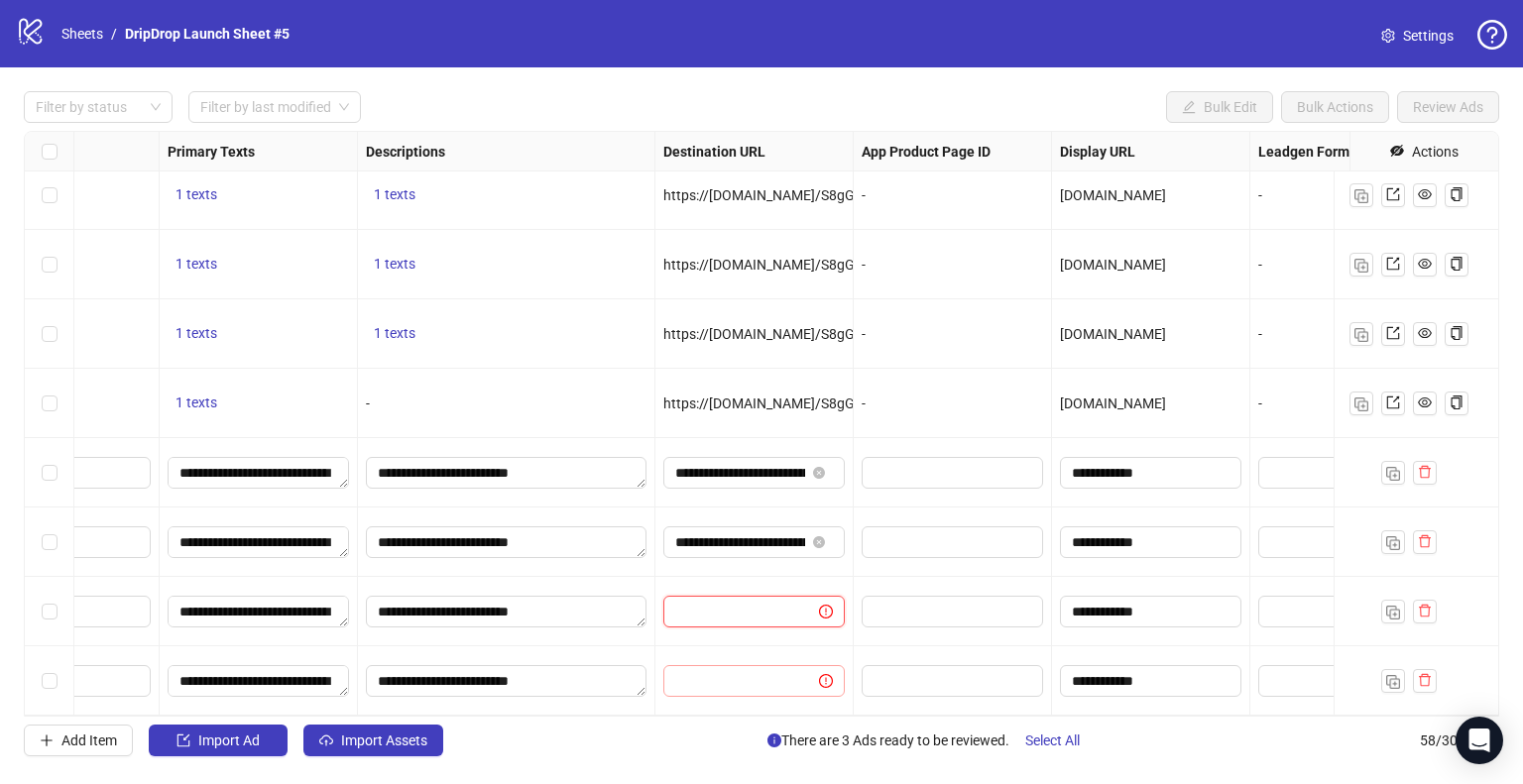 paste on "**********" 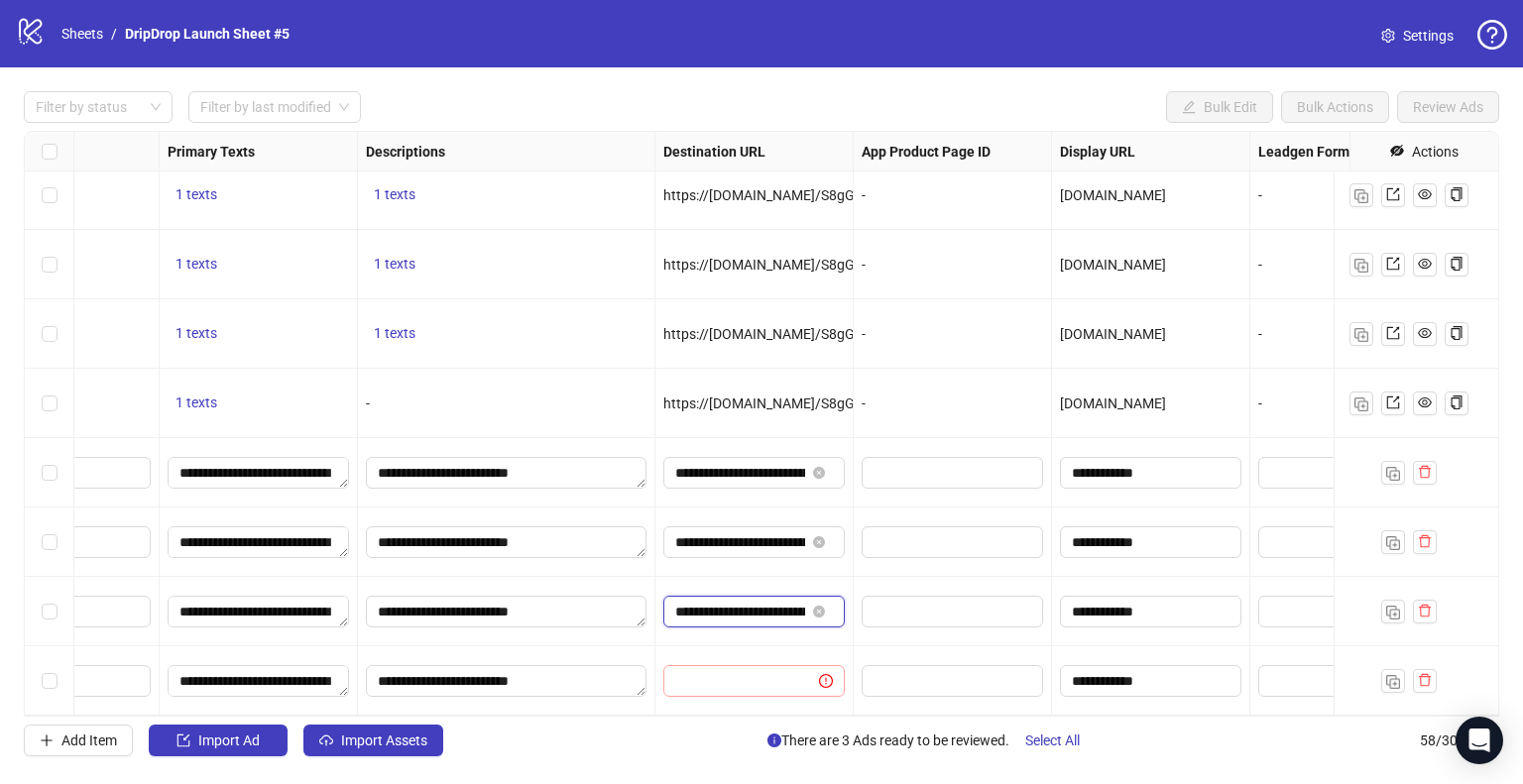 scroll, scrollTop: 0, scrollLeft: 581, axis: horizontal 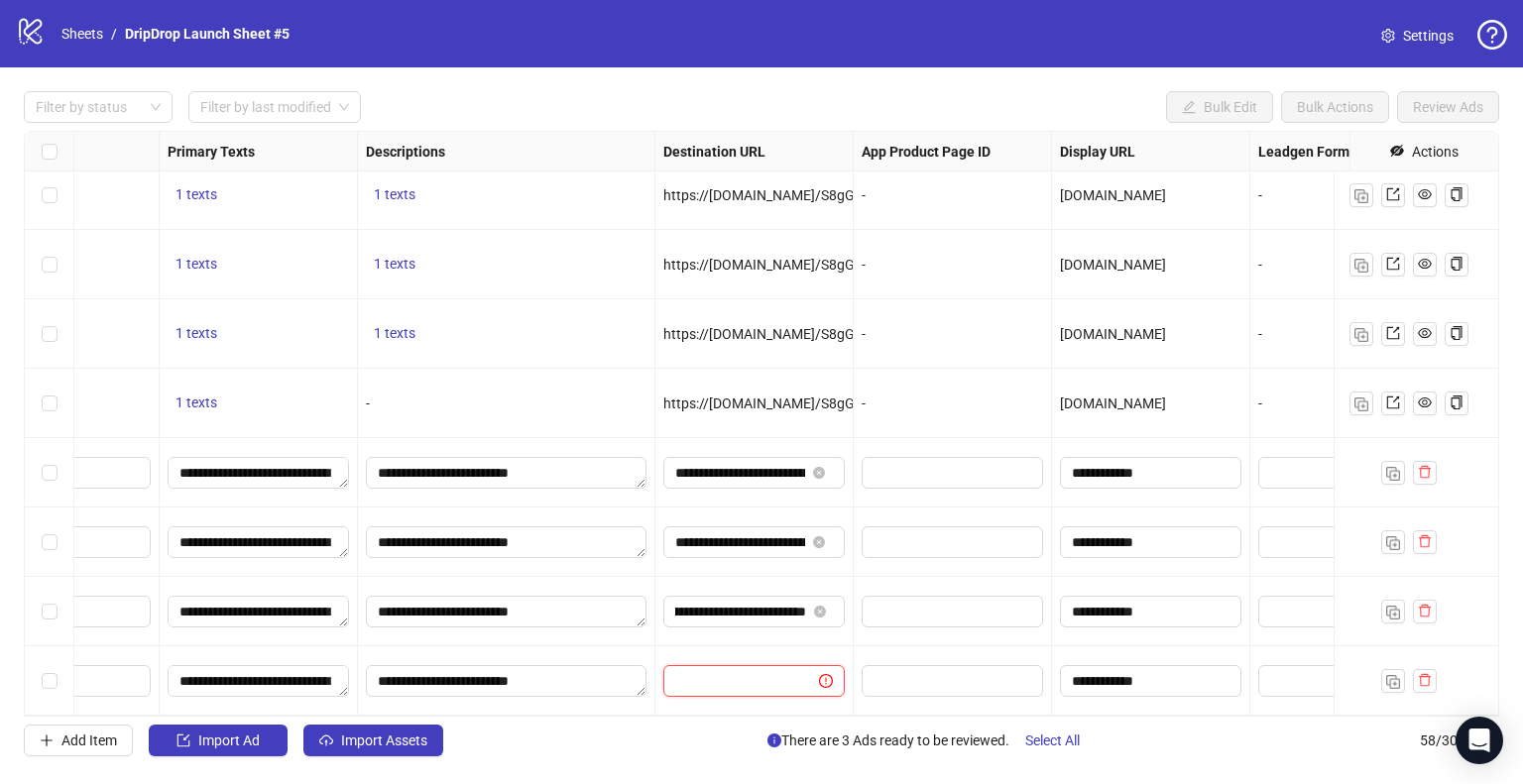 click at bounding box center (733, 681) 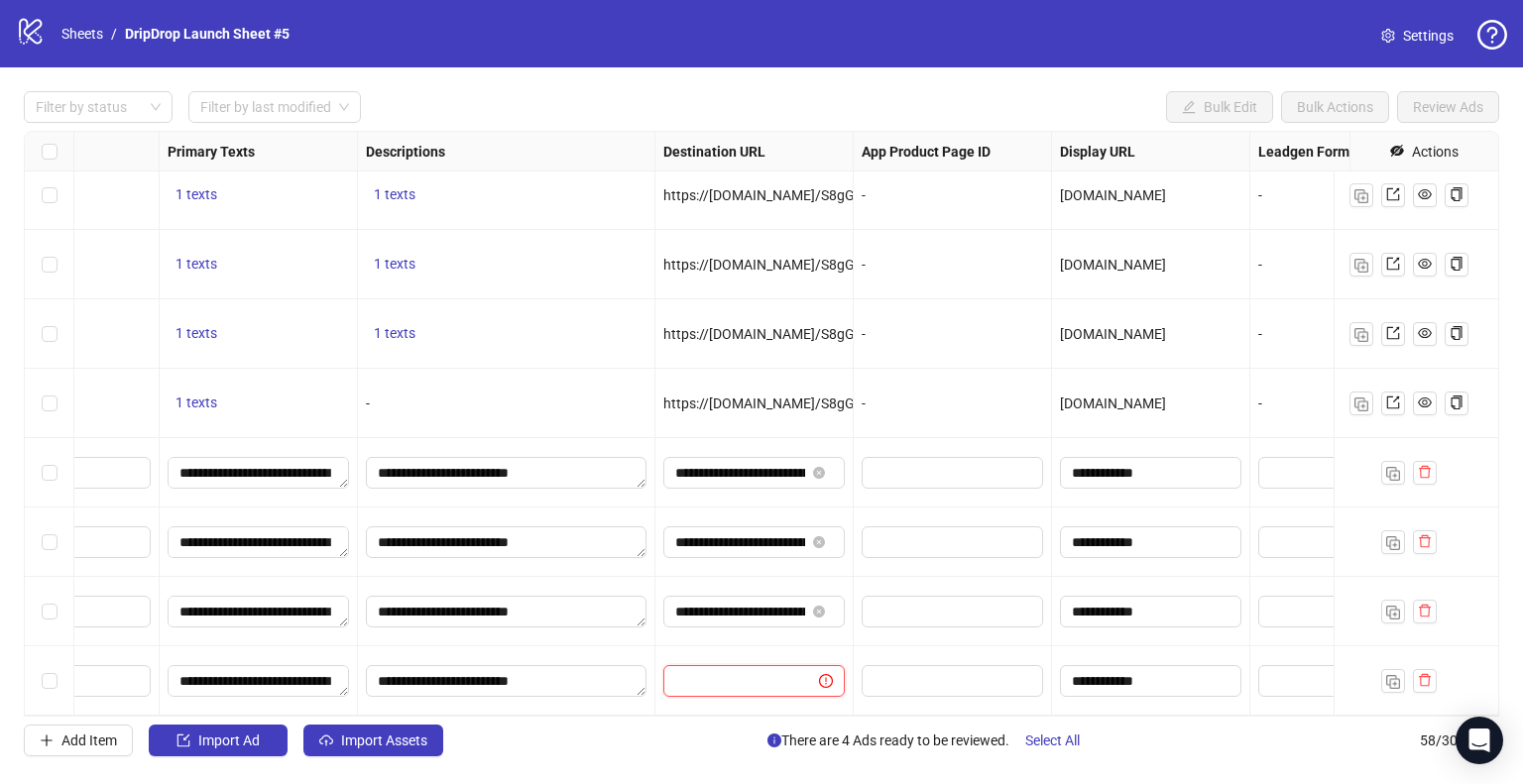 paste on "**********" 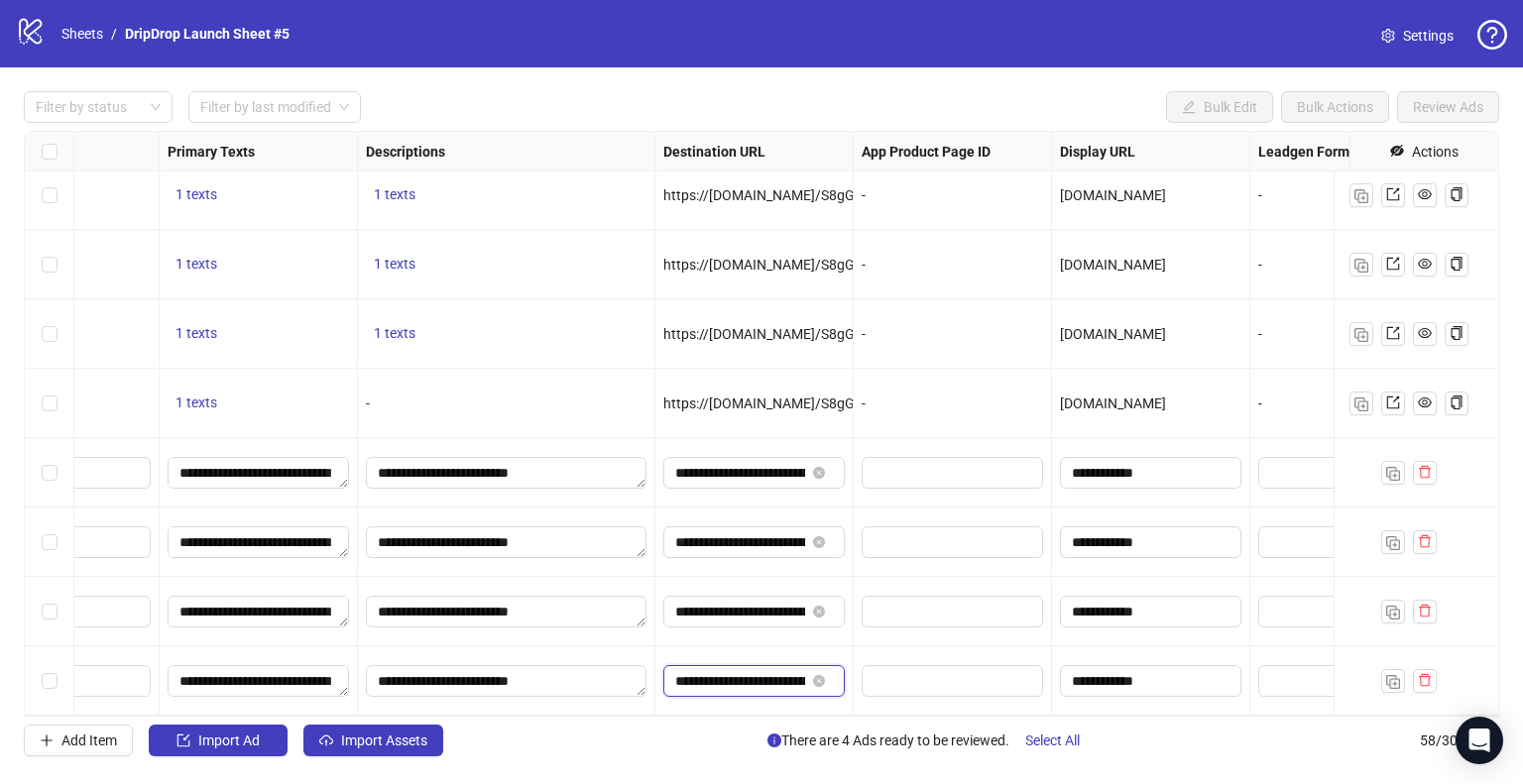 scroll, scrollTop: 0, scrollLeft: 581, axis: horizontal 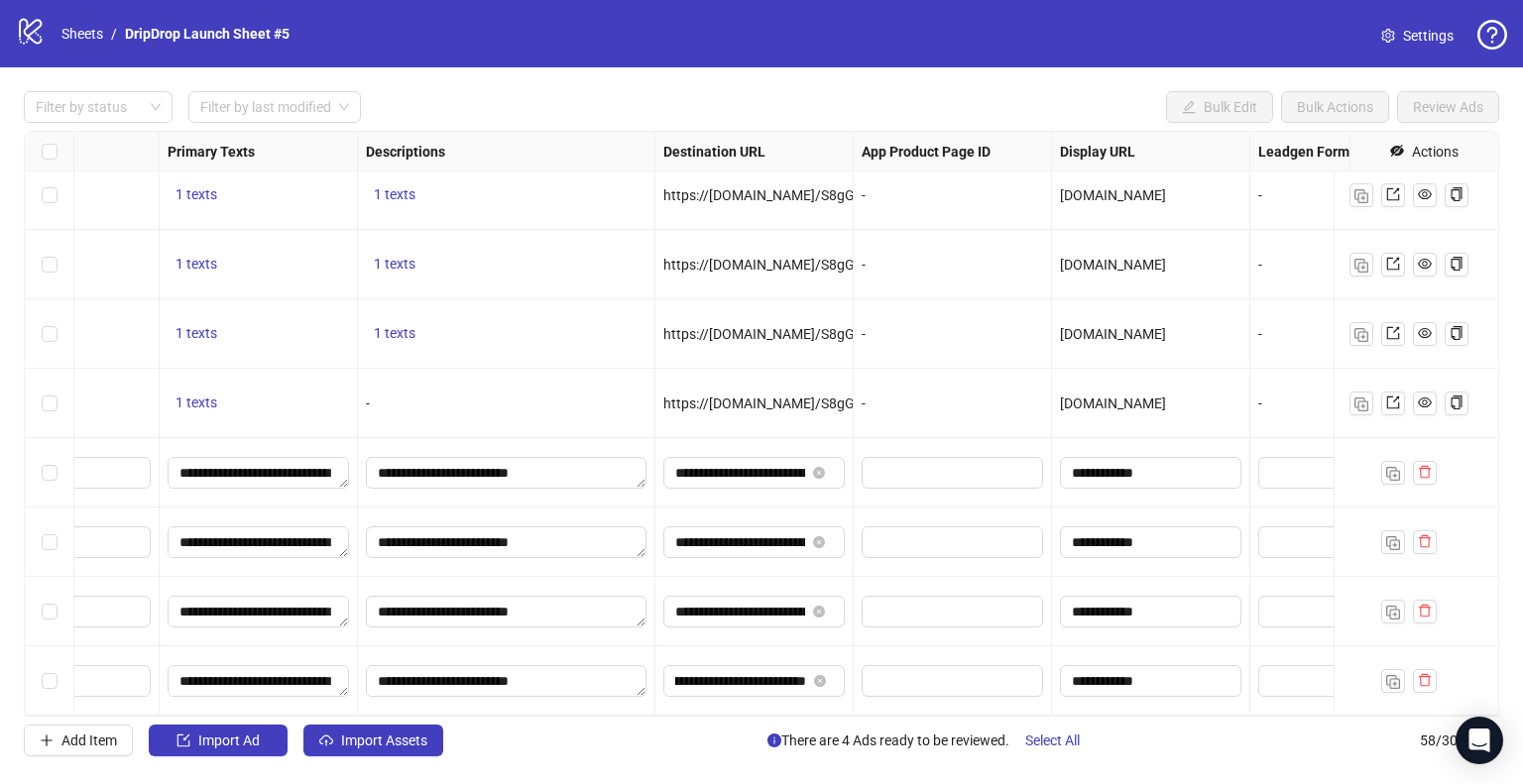 click on "**********" at bounding box center [755, 612] 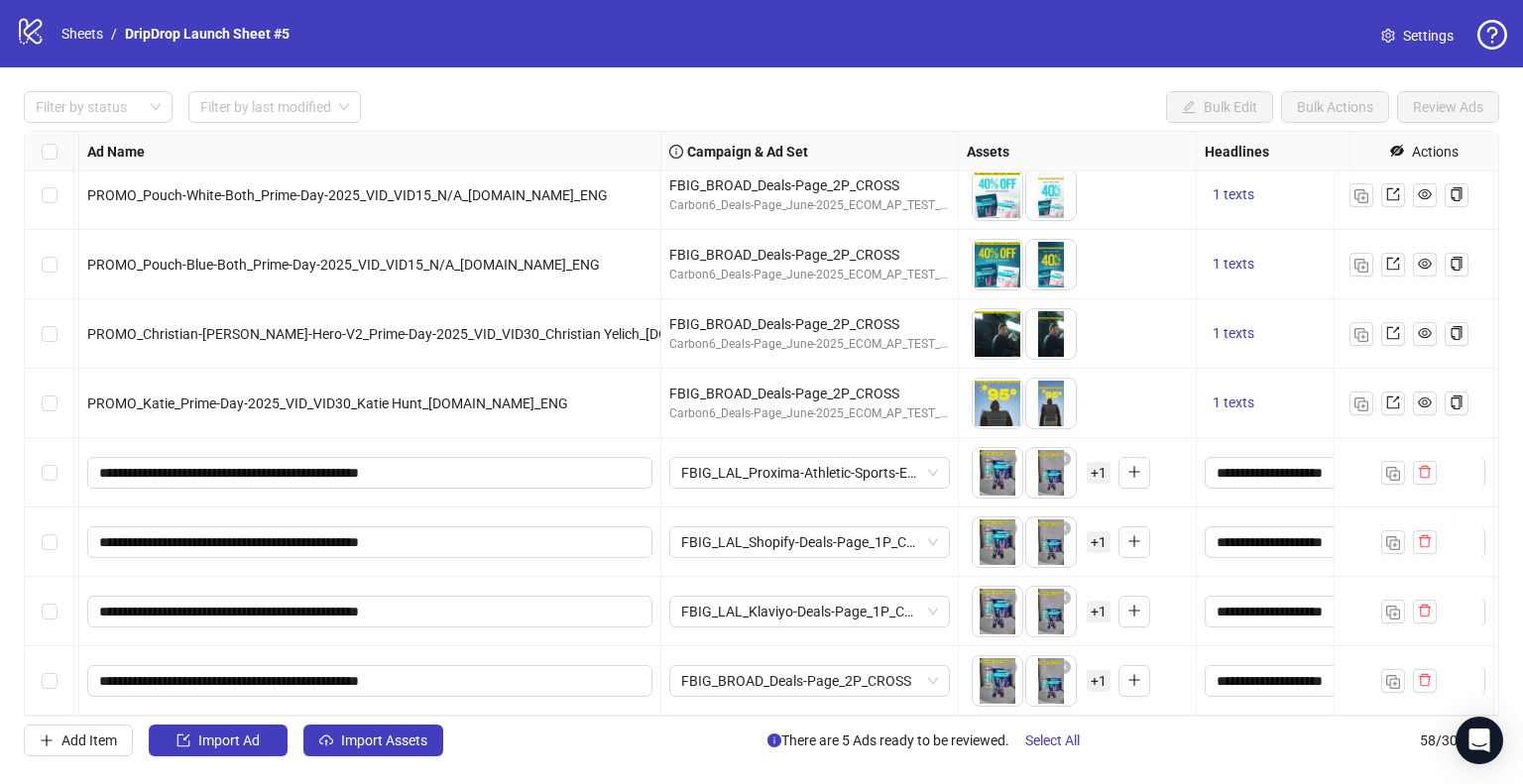 scroll, scrollTop: 3496, scrollLeft: 0, axis: vertical 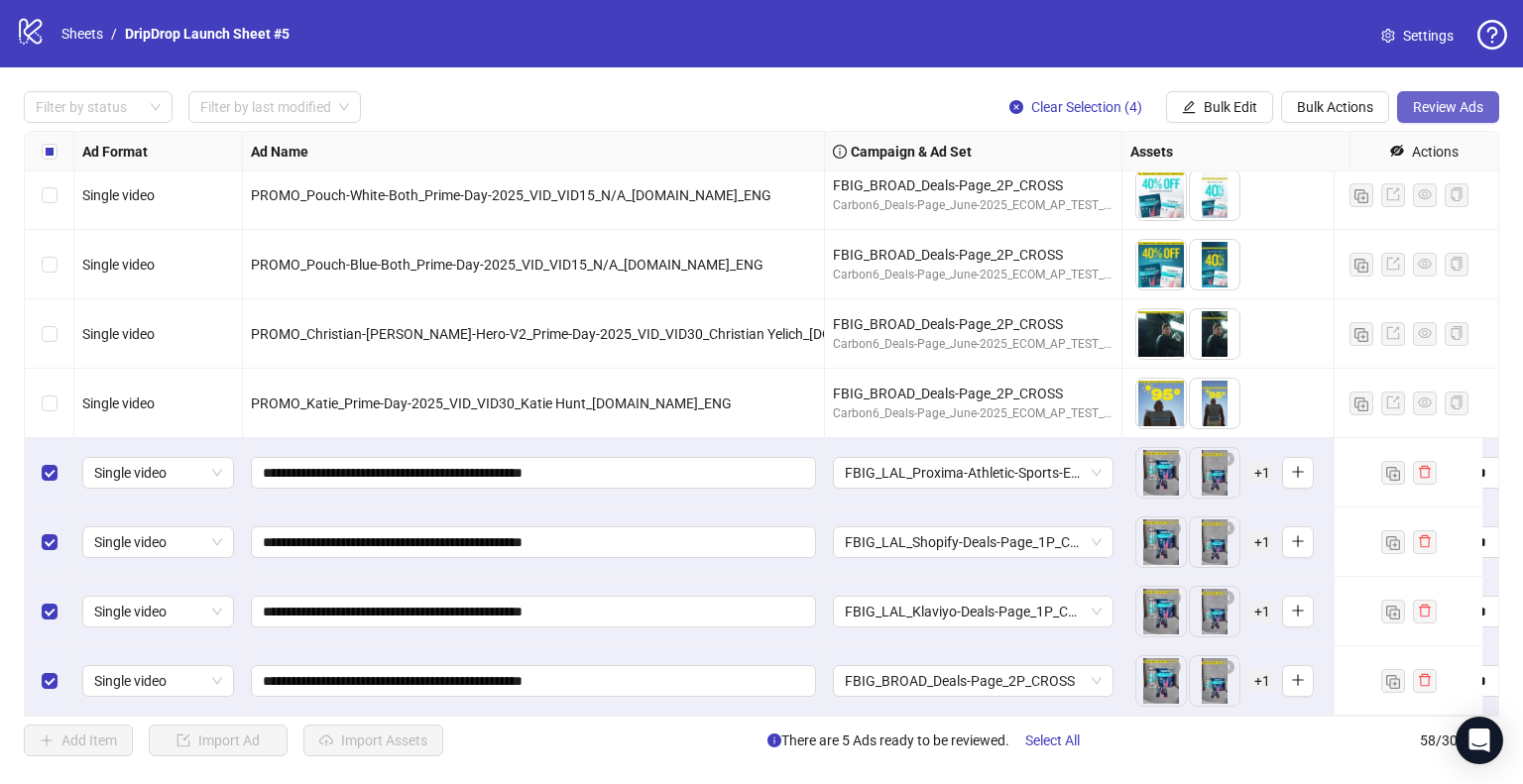 click on "Review Ads" at bounding box center [1448, 107] 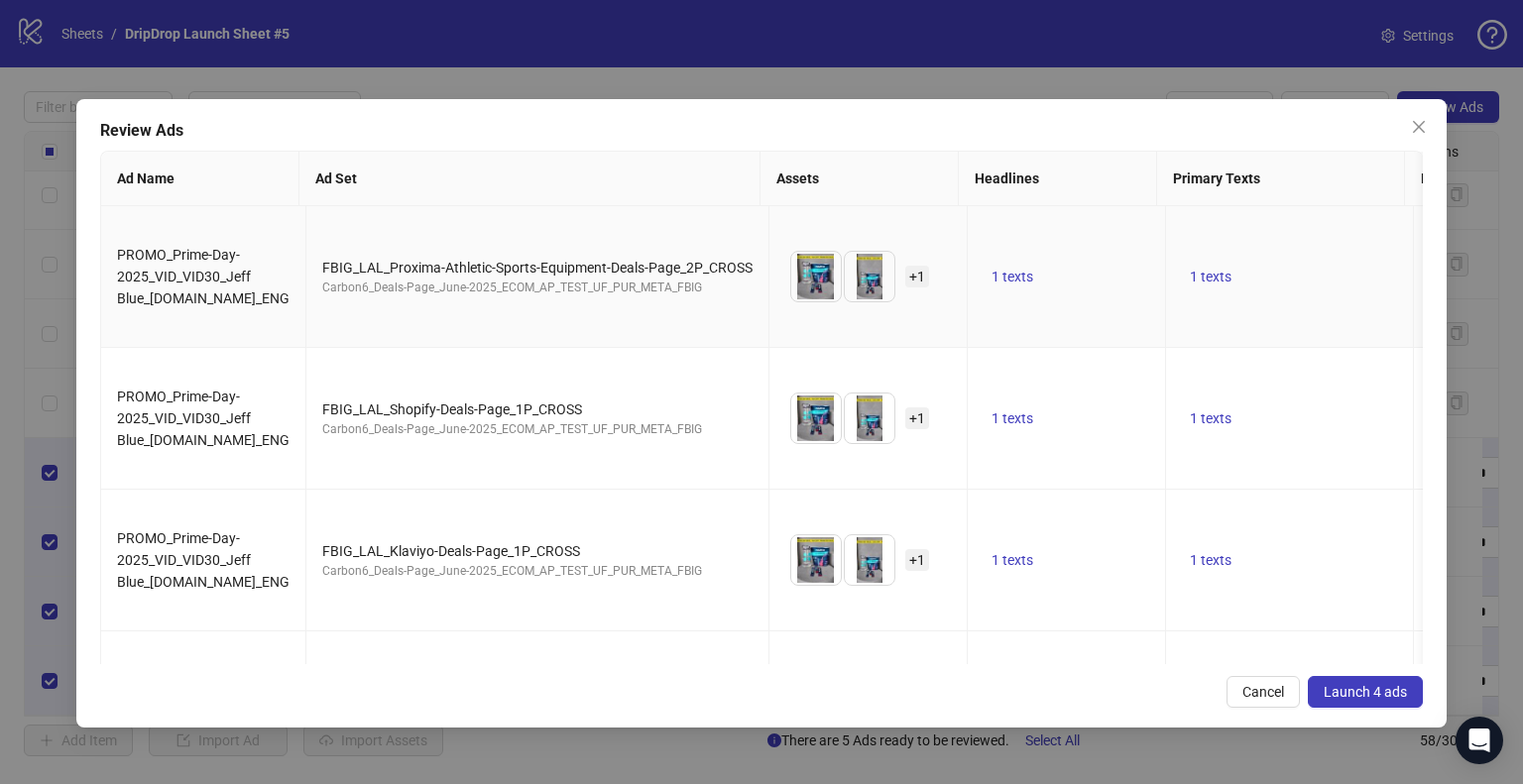 click on "+ 1" at bounding box center [917, 277] 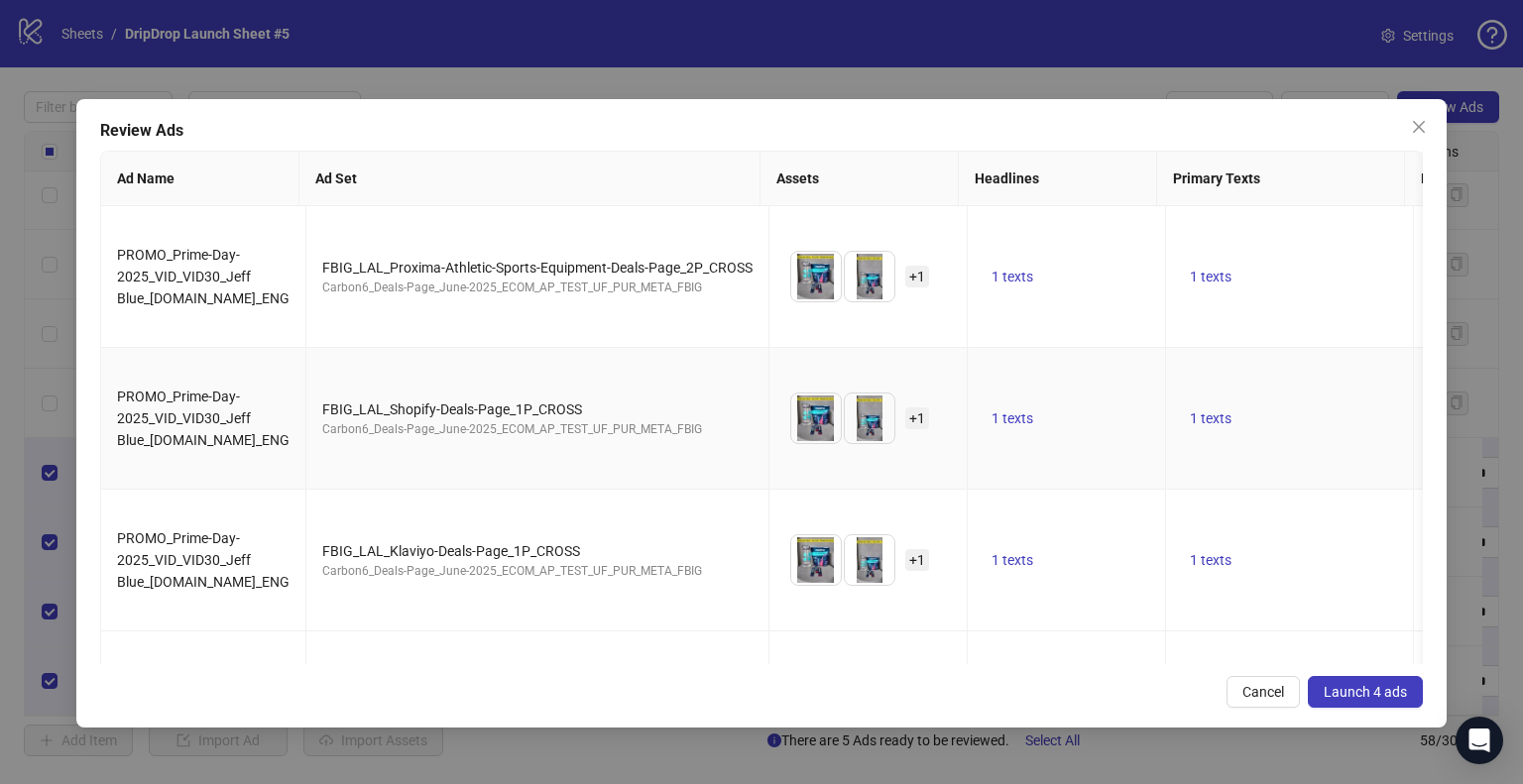 click on "FBIG_LAL_Shopify-Deals-Page_1P_CROSS Carbon6_Deals-Page_June-2025_ECOM_AP_TEST_UF_PUR_META_FBIG" at bounding box center (537, 418) 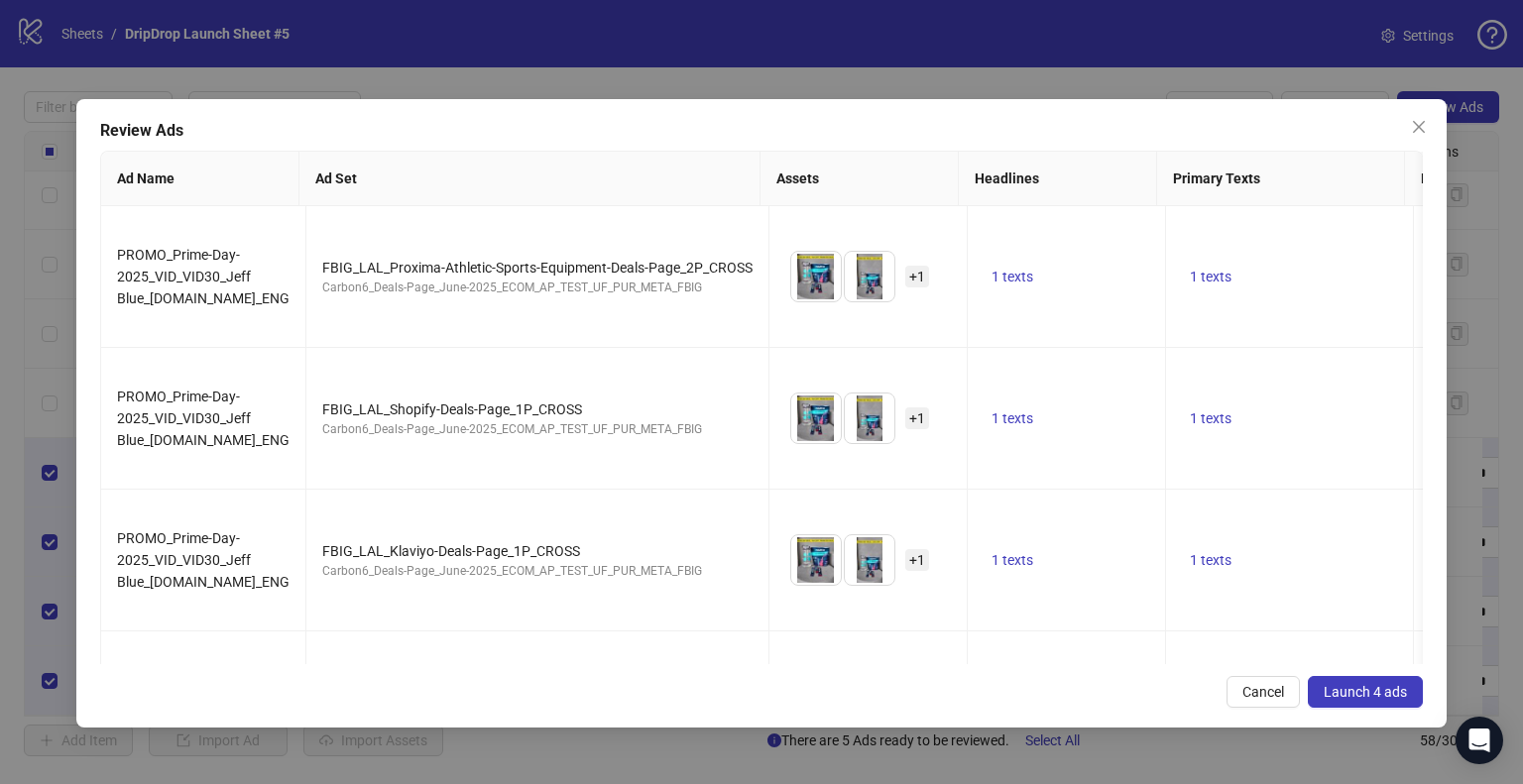 click on "Launch 4 ads" at bounding box center (1365, 692) 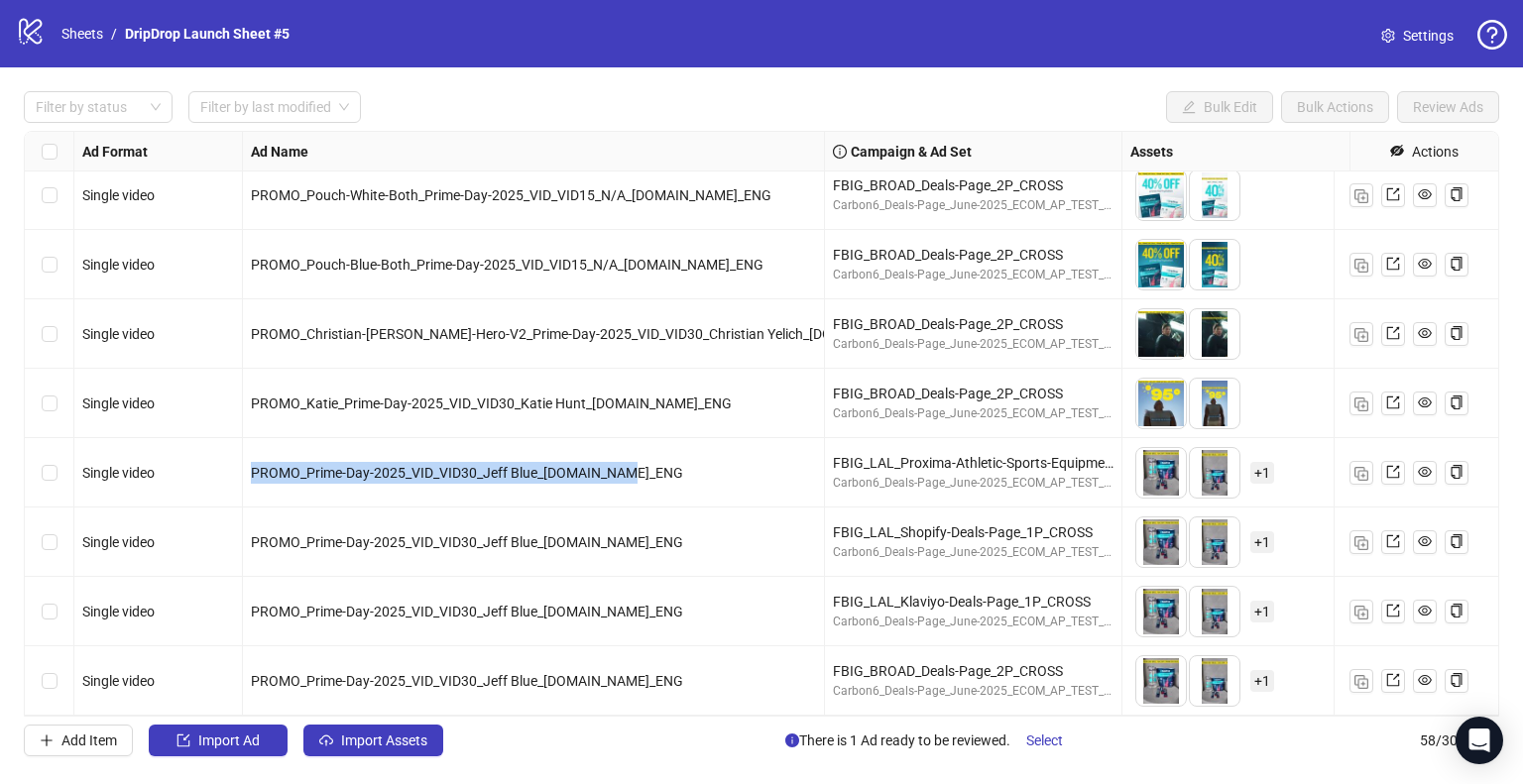 drag, startPoint x: 669, startPoint y: 454, endPoint x: 249, endPoint y: 465, distance: 420.14402 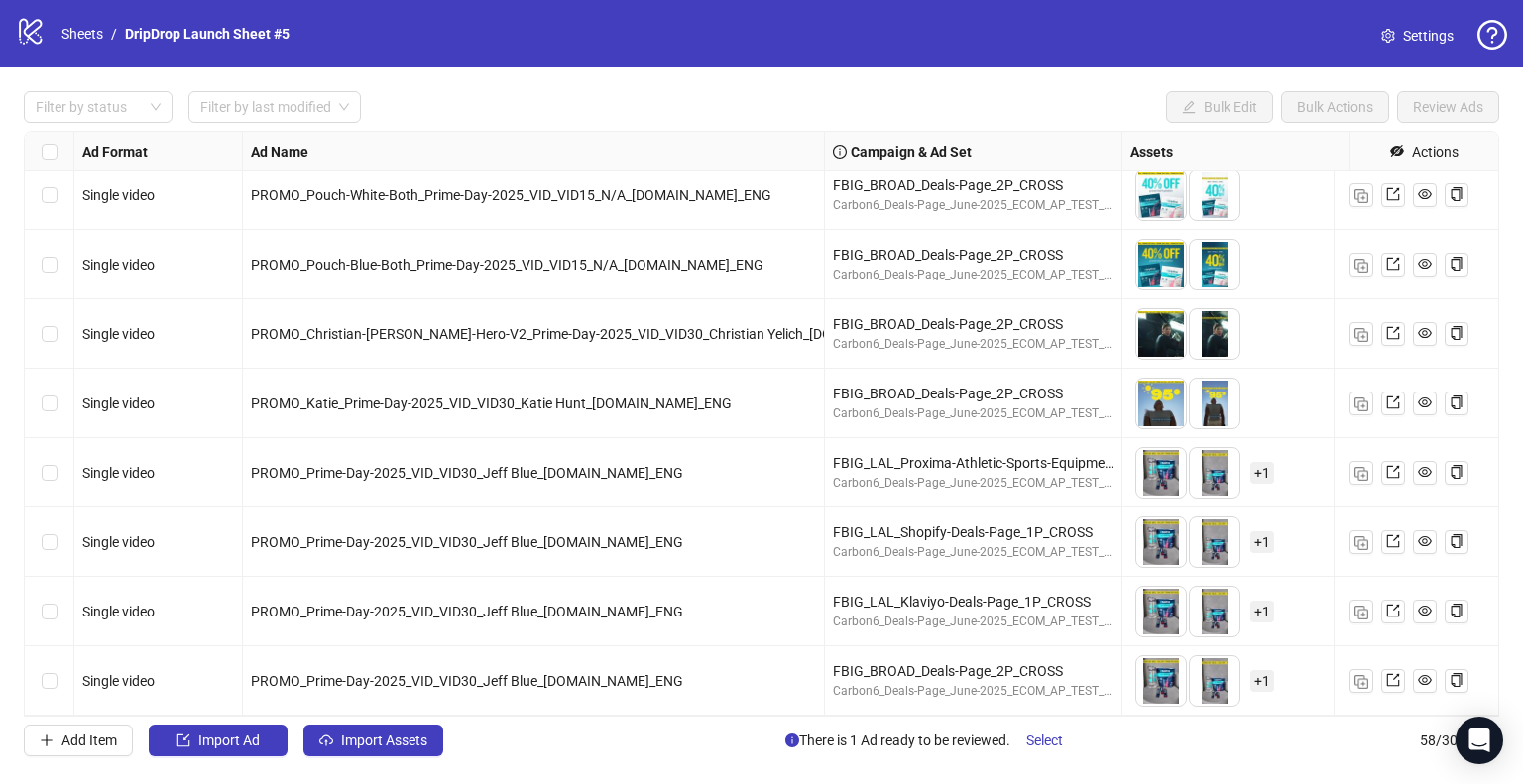 click on "PROMO_Prime-Day-2025_VID_VID30_Jeff Blue_[DOMAIN_NAME]_ENG" at bounding box center [533, 542] 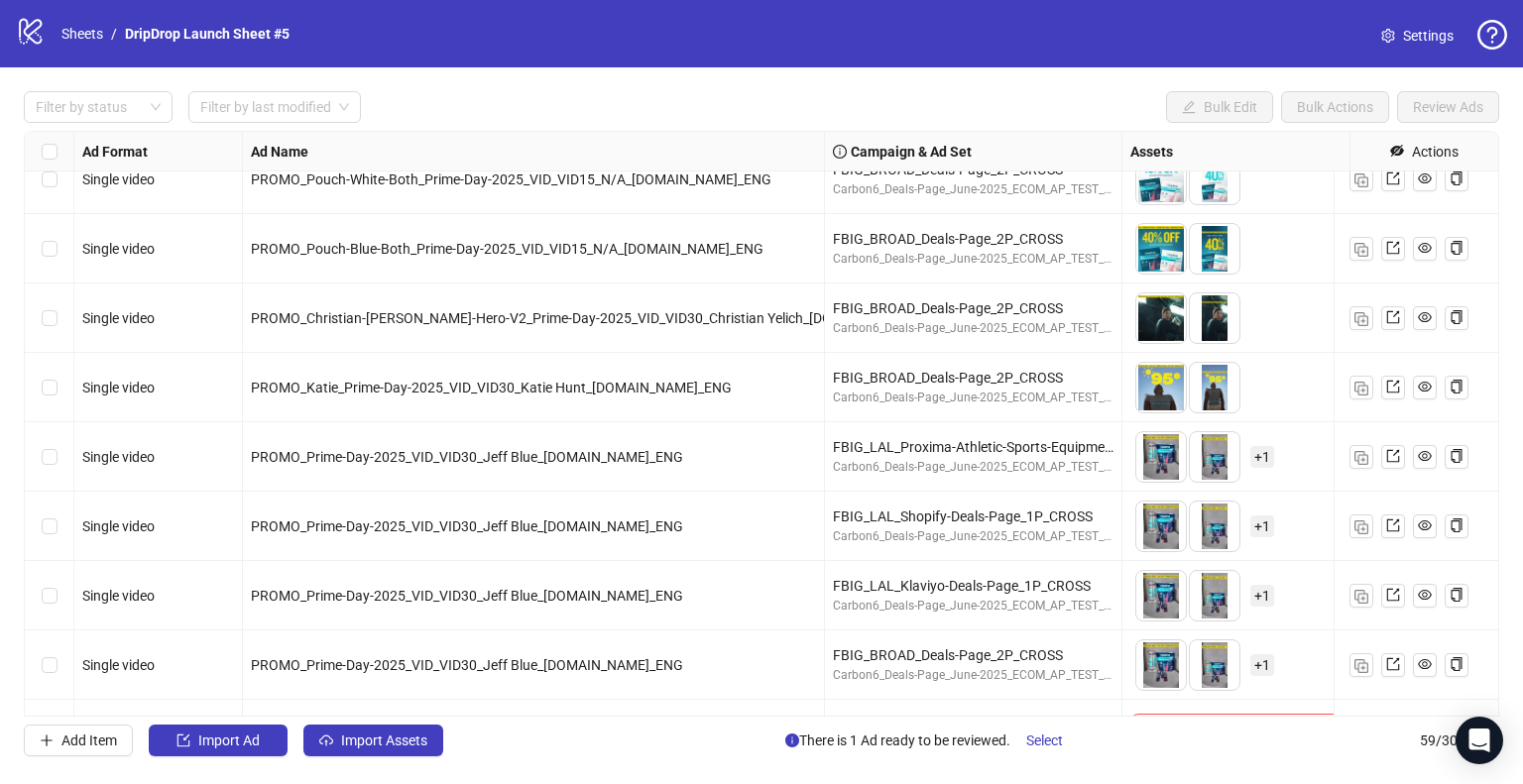 scroll, scrollTop: 3565, scrollLeft: 0, axis: vertical 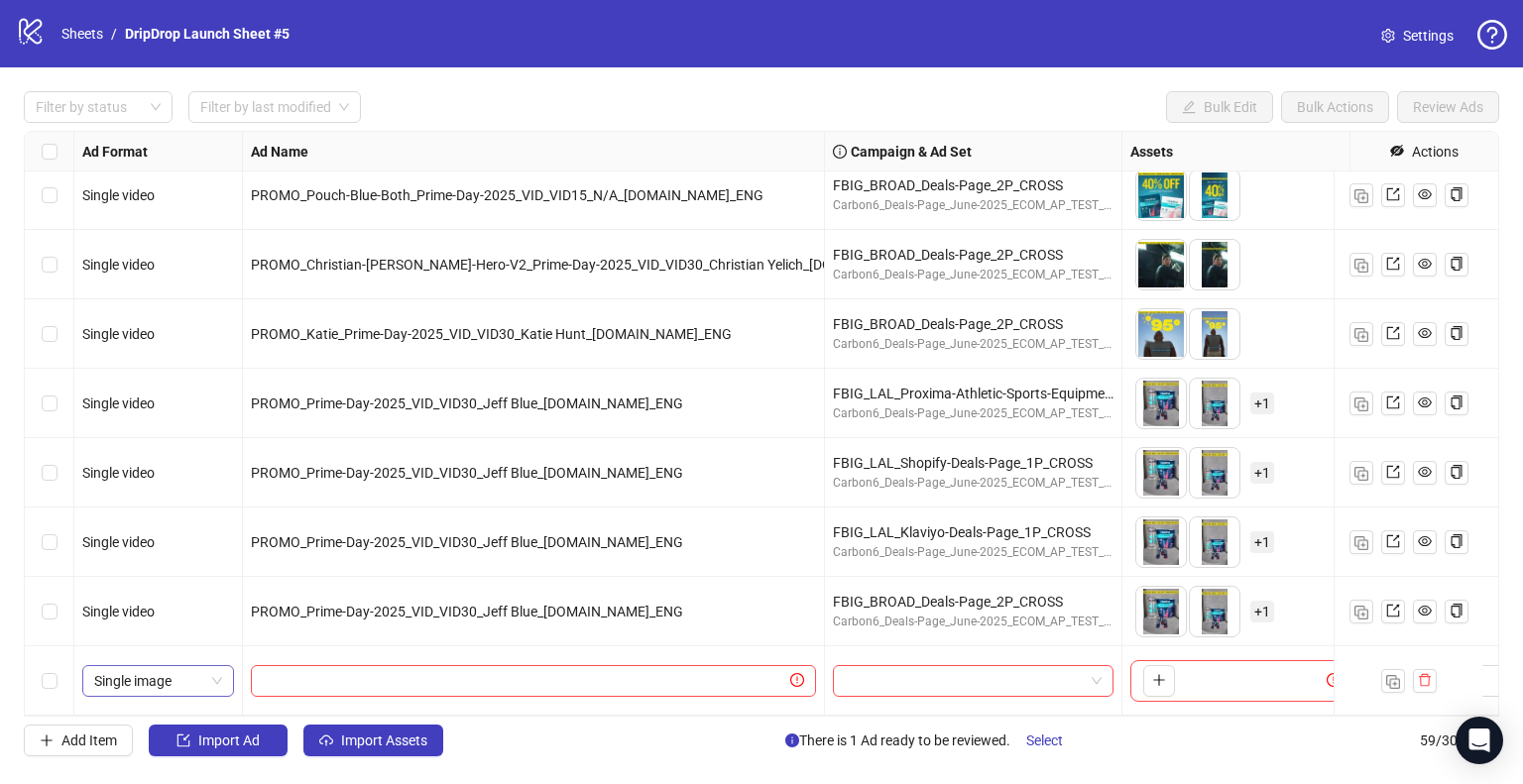 click on "Single image" at bounding box center [158, 681] 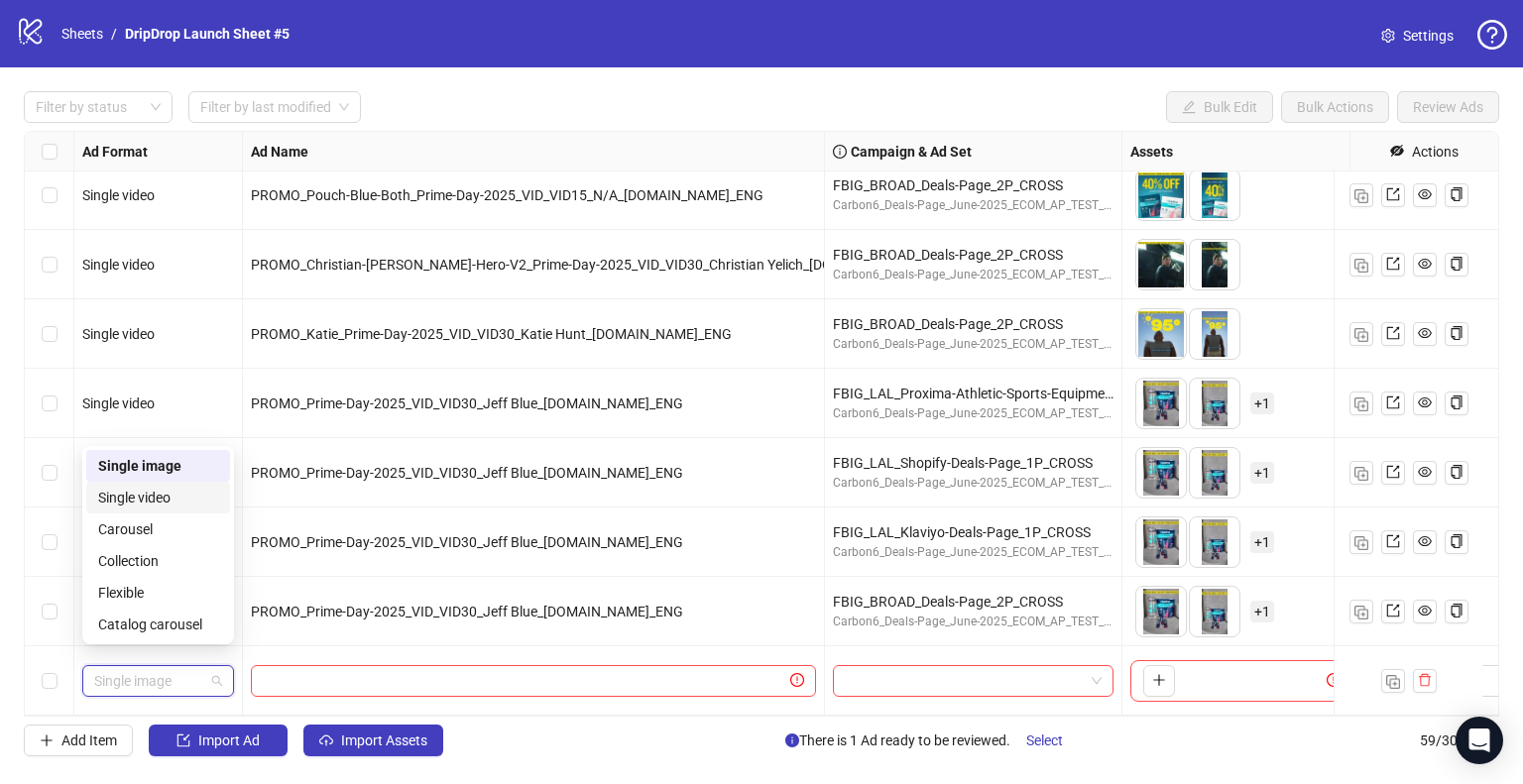 click on "Single video" at bounding box center [158, 498] 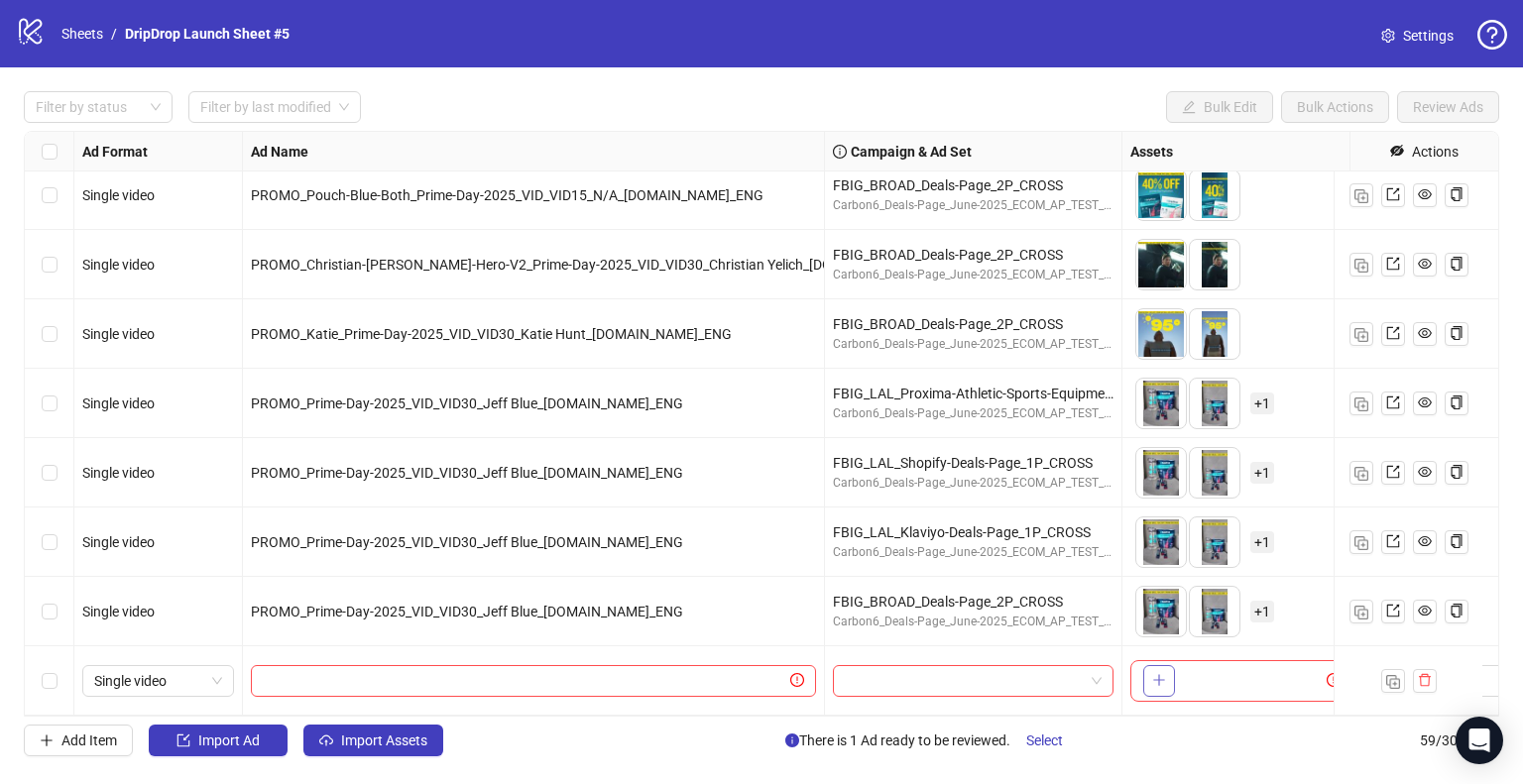 click 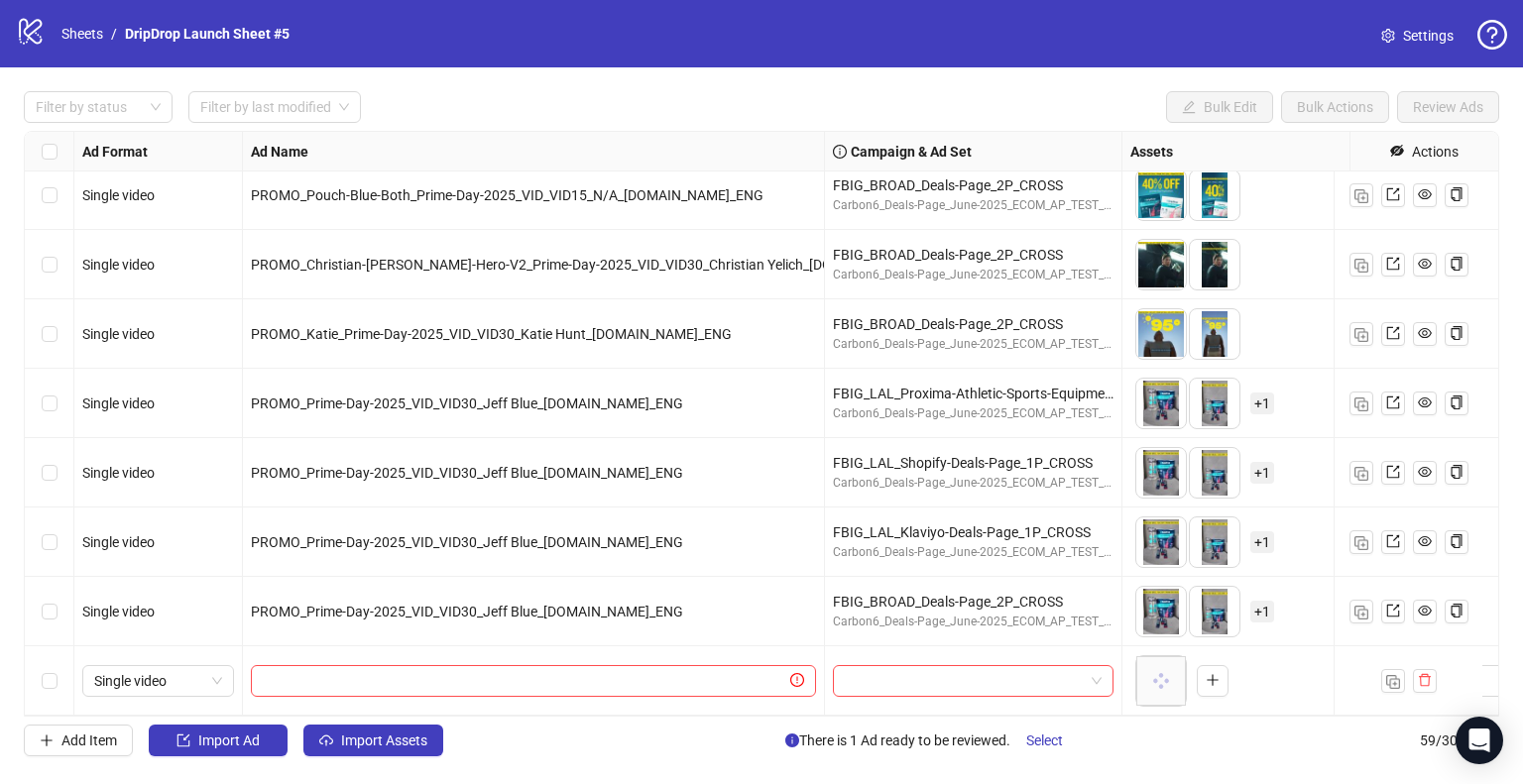 type 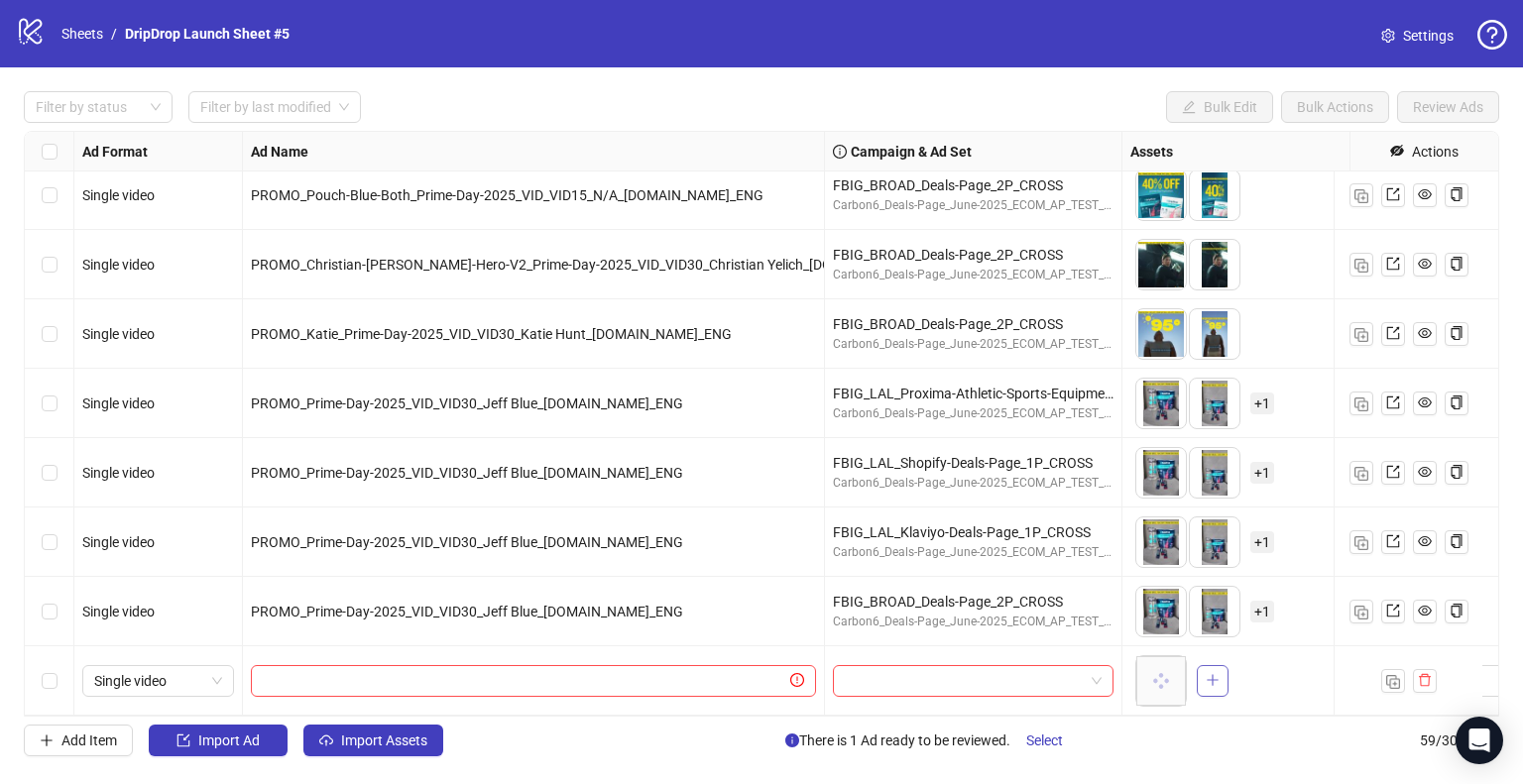 click at bounding box center [1213, 681] 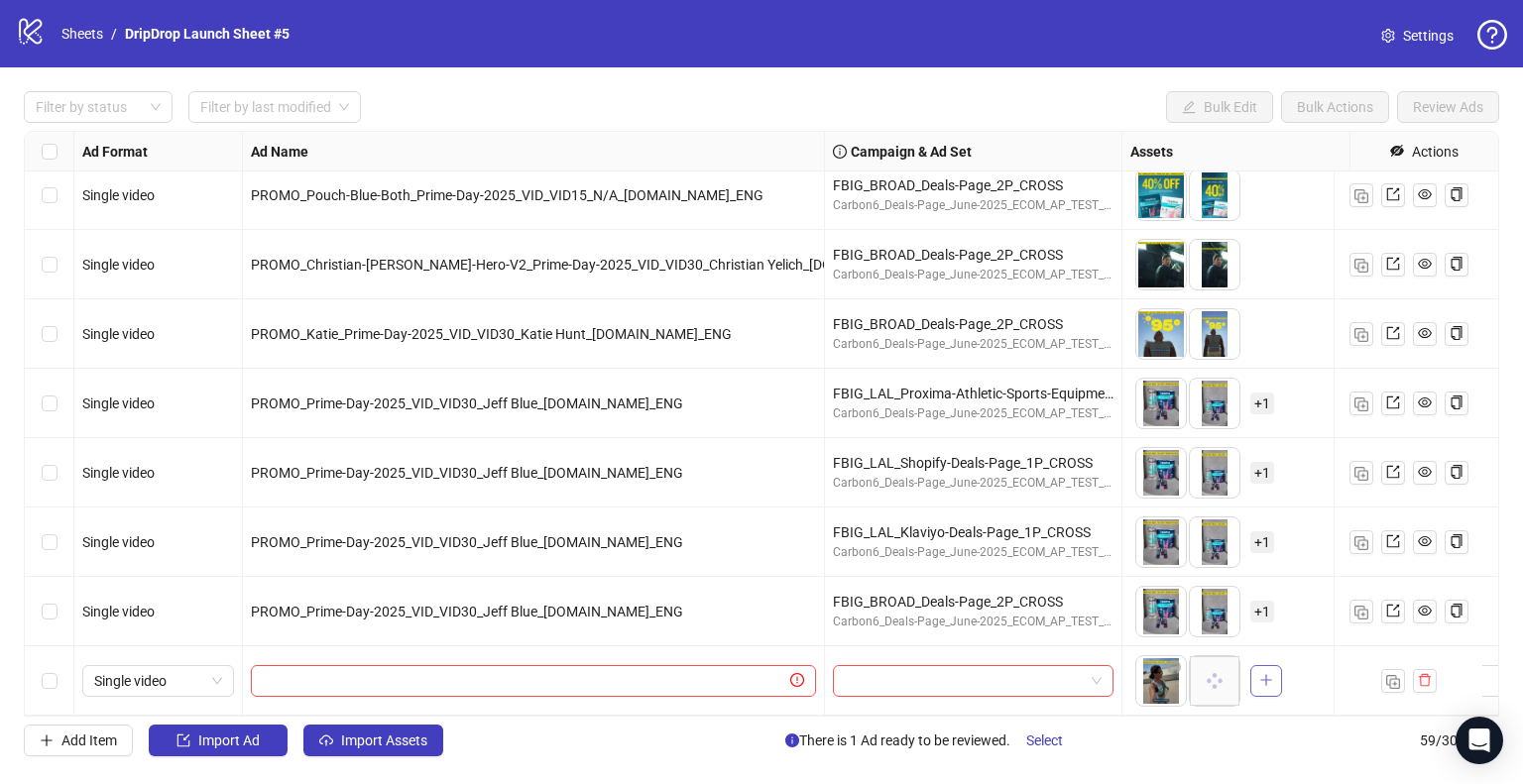 click 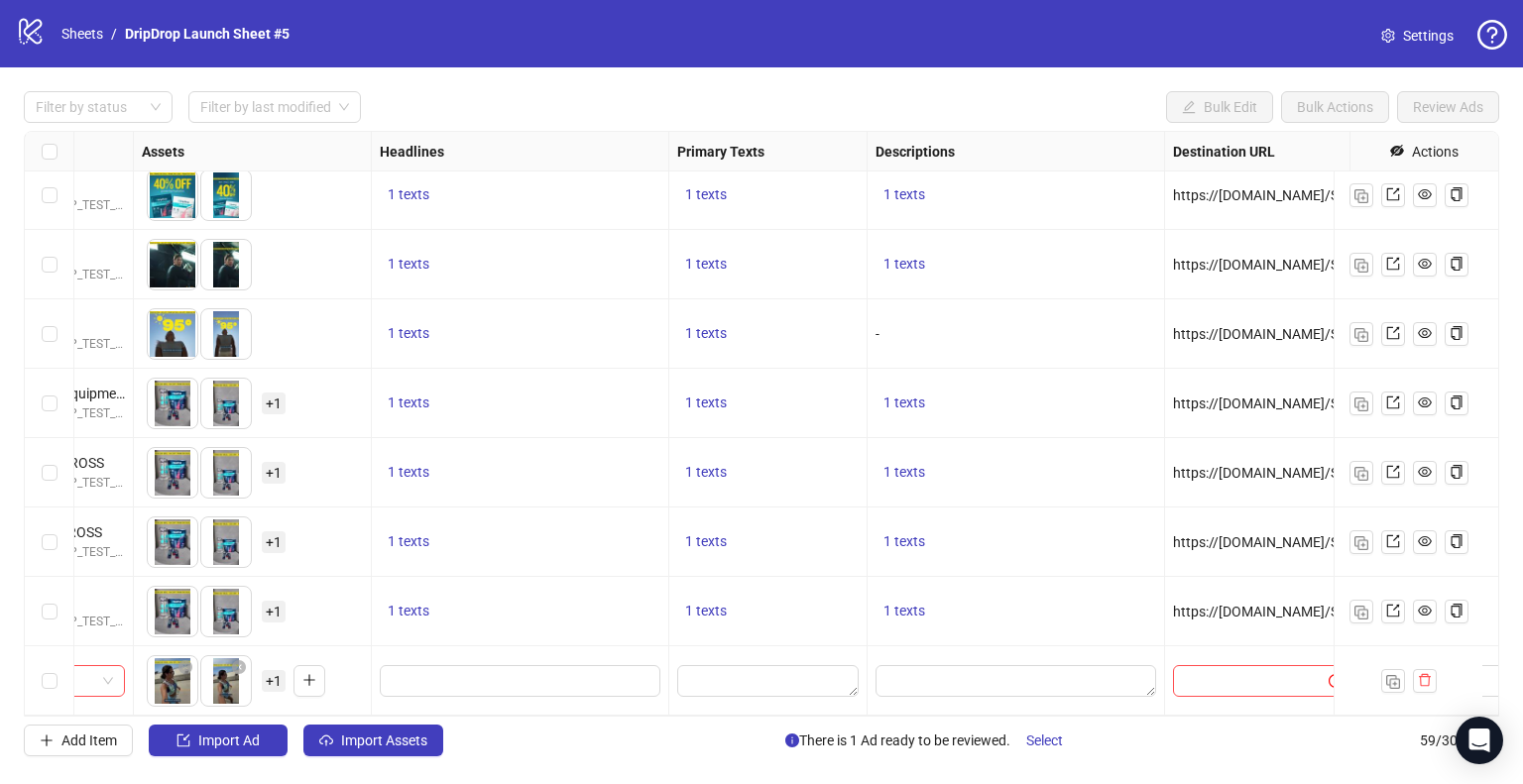 scroll, scrollTop: 3565, scrollLeft: 956, axis: both 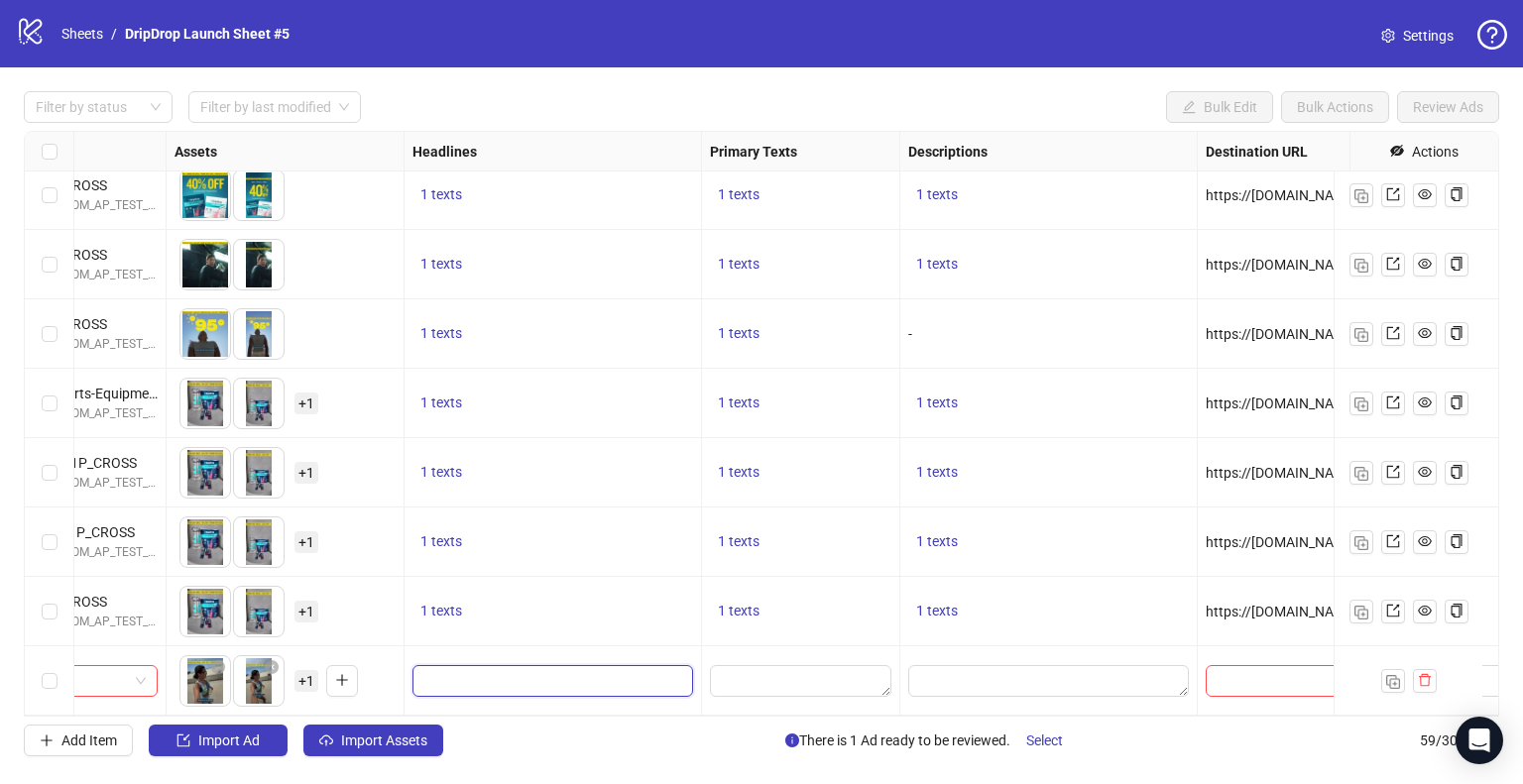 click at bounding box center (550, 681) 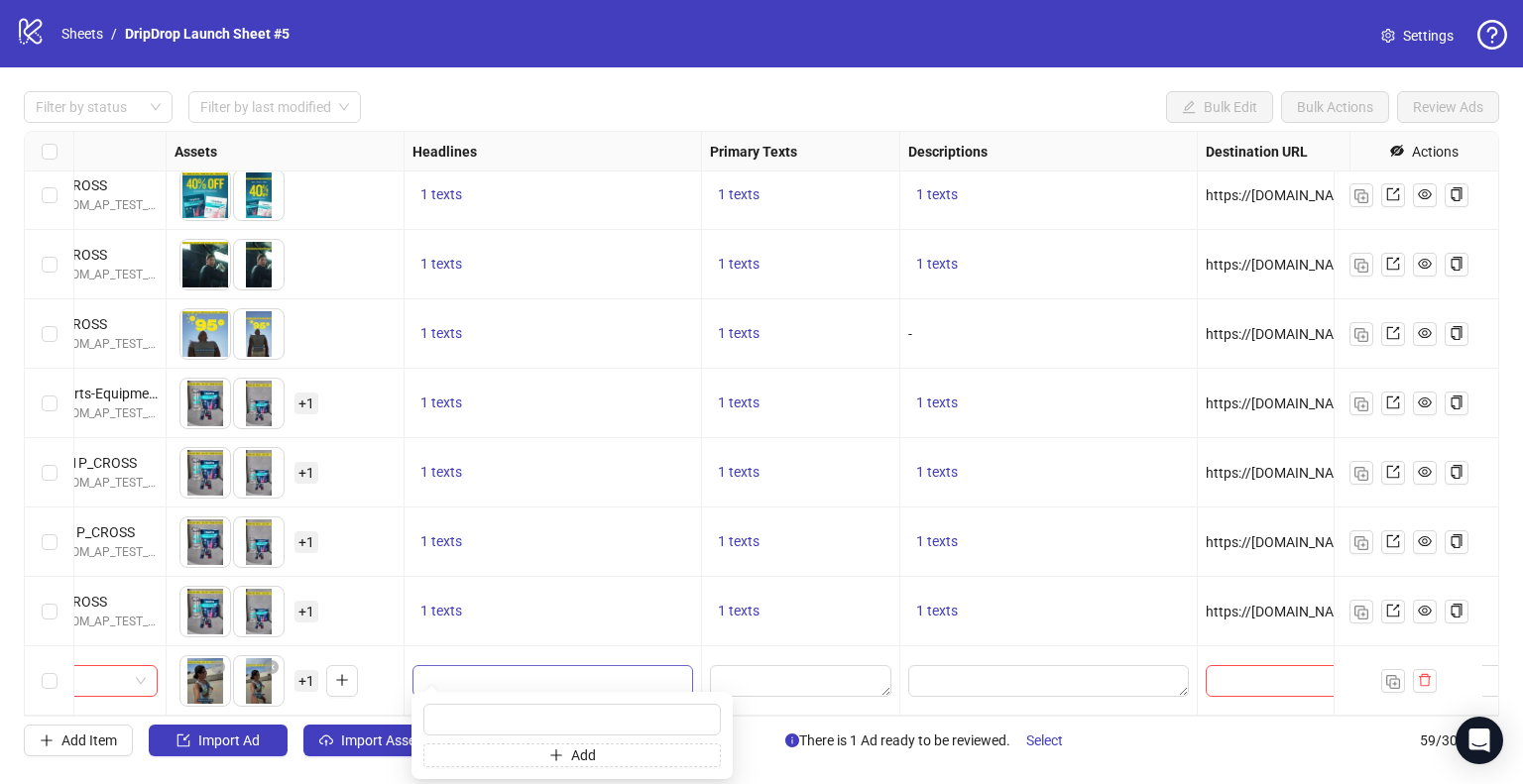 type on "**********" 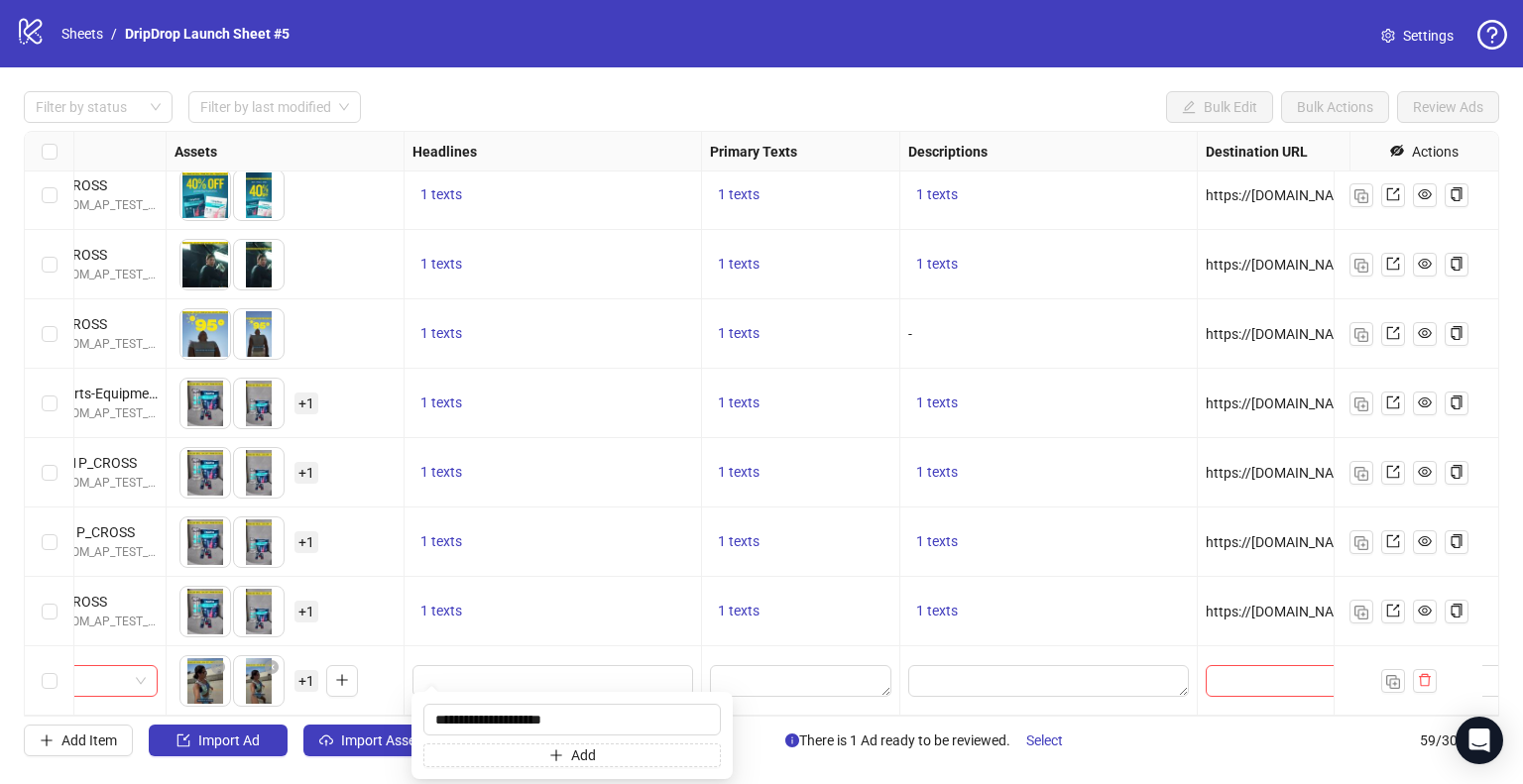 drag, startPoint x: 632, startPoint y: 685, endPoint x: 687, endPoint y: 688, distance: 55.0818 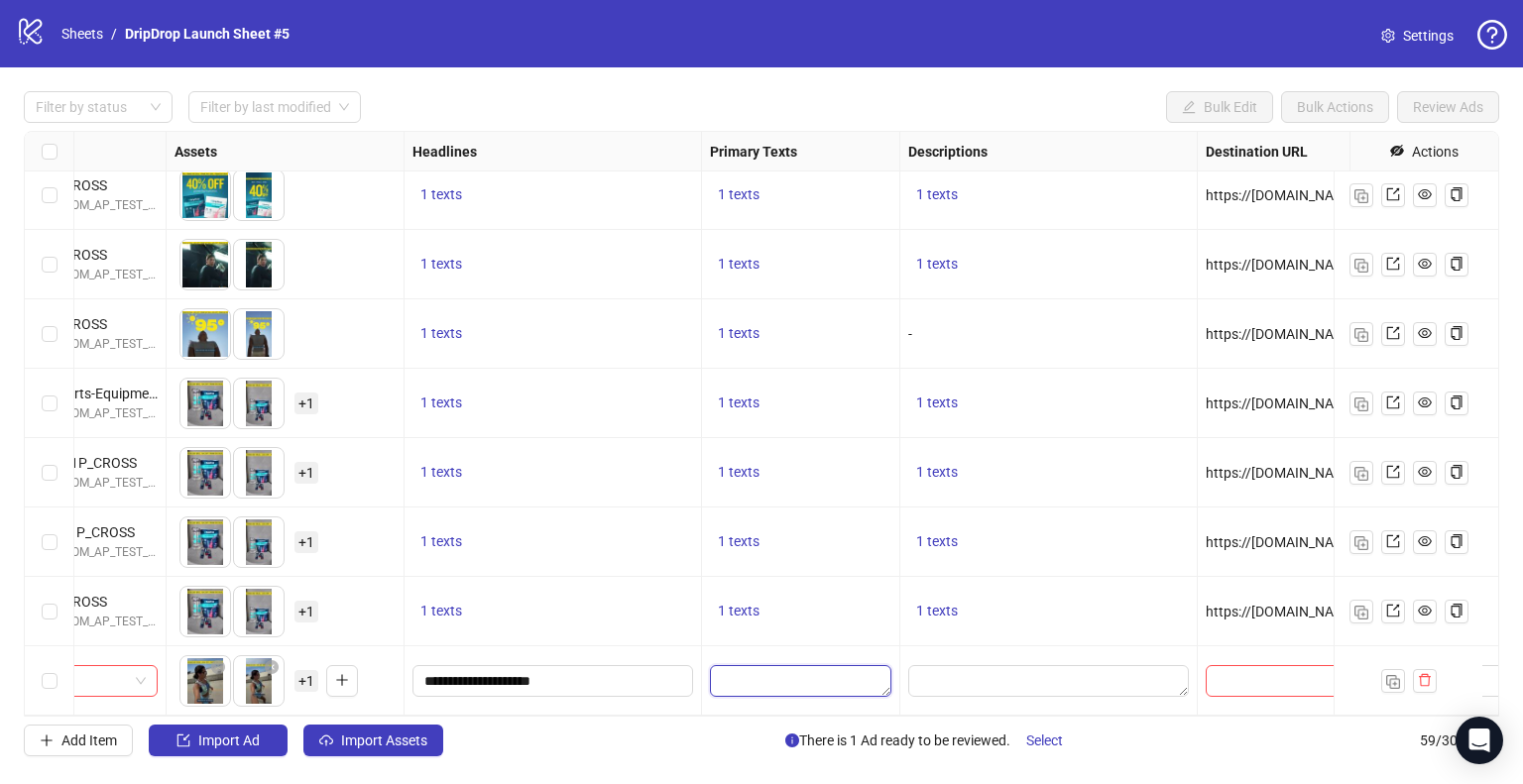click at bounding box center [800, 681] 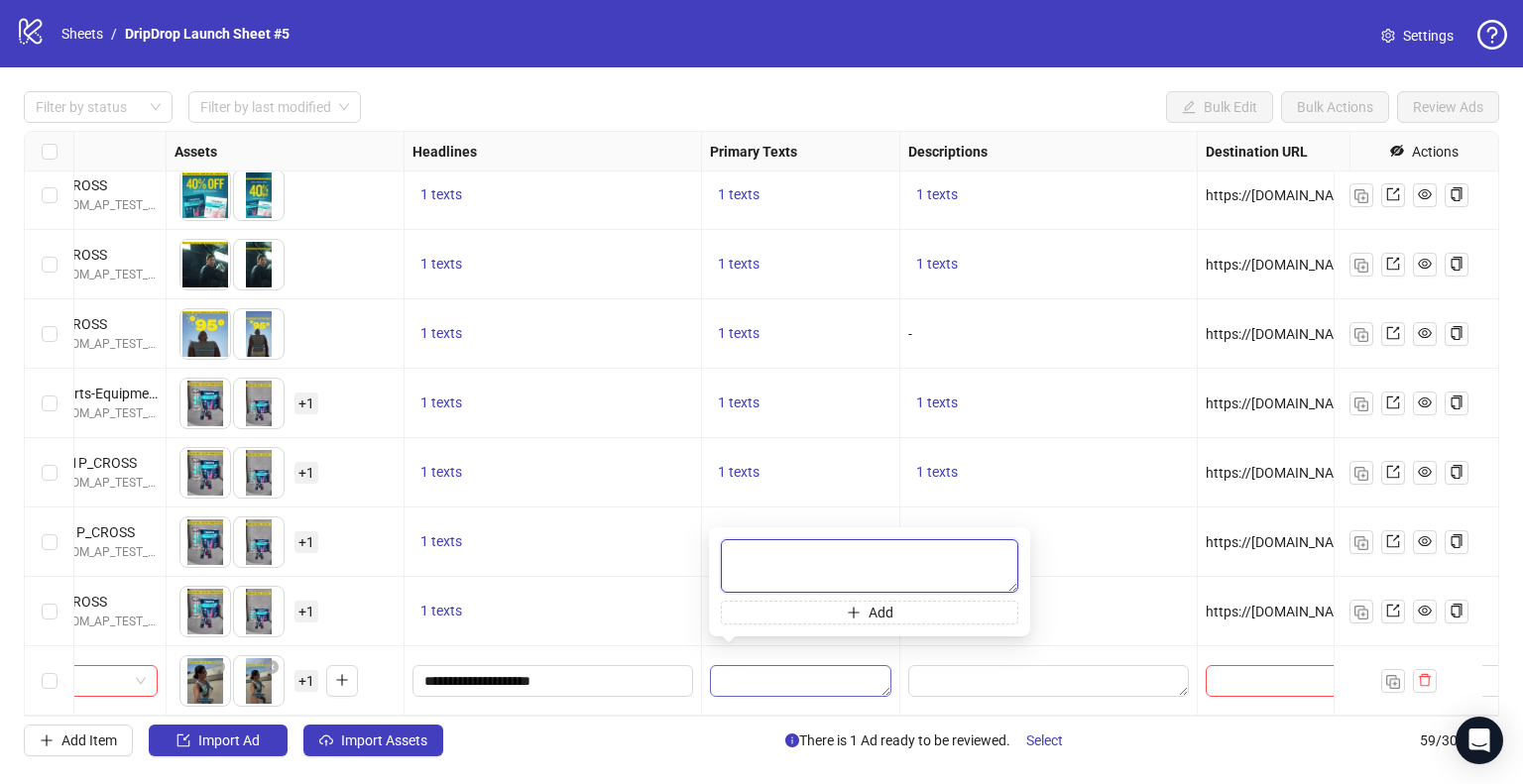 paste on "**********" 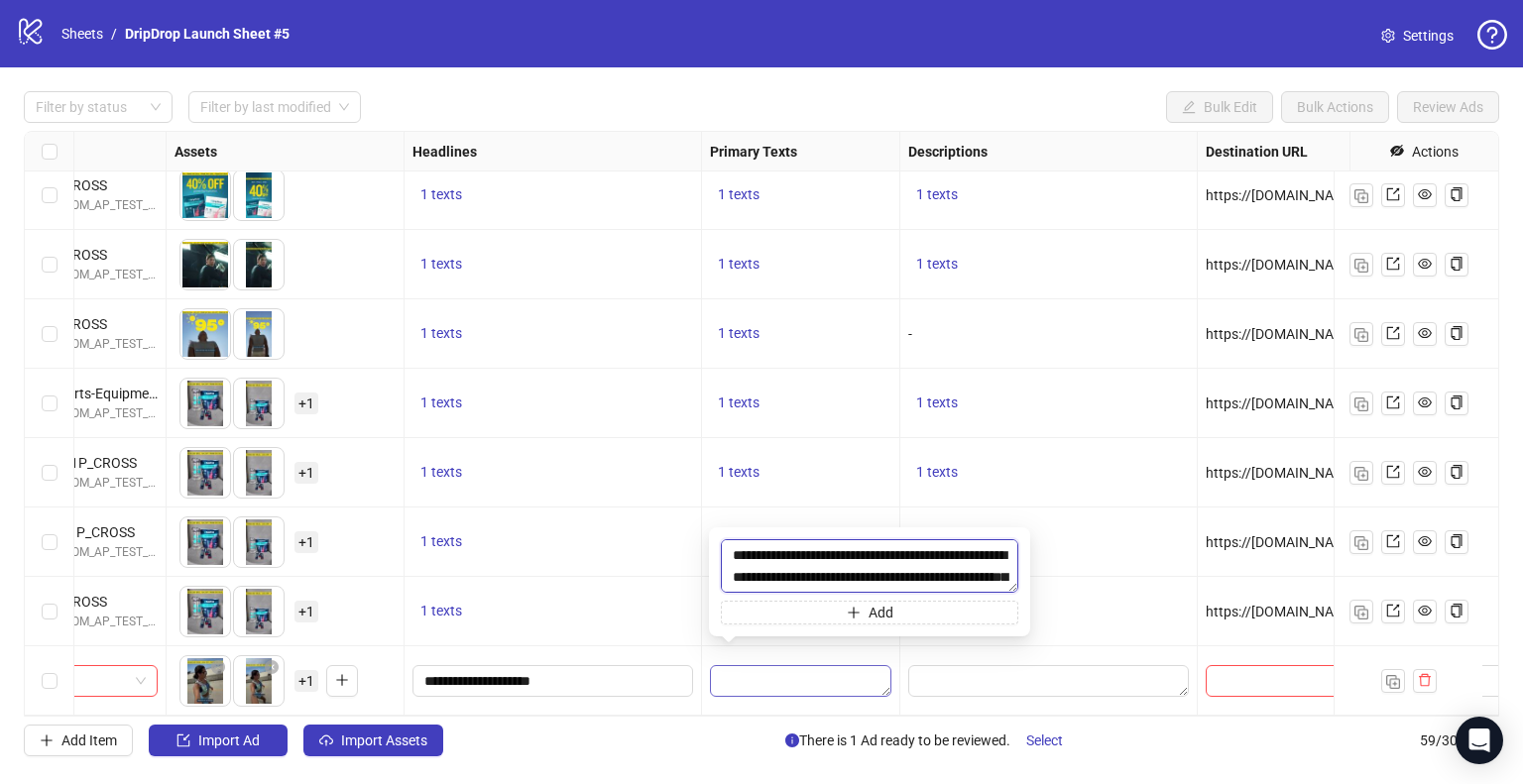 scroll, scrollTop: 168, scrollLeft: 0, axis: vertical 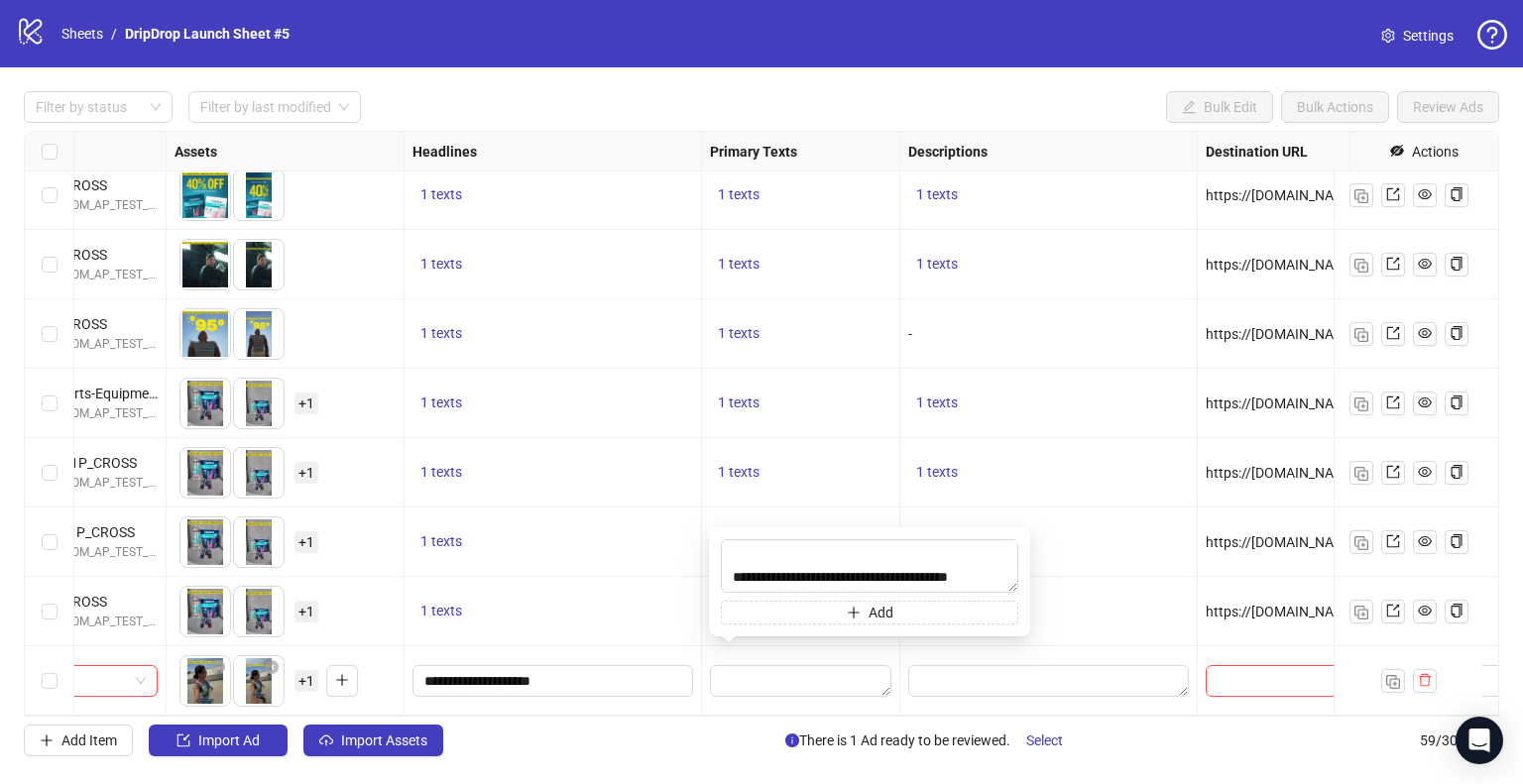 click at bounding box center (801, 681) 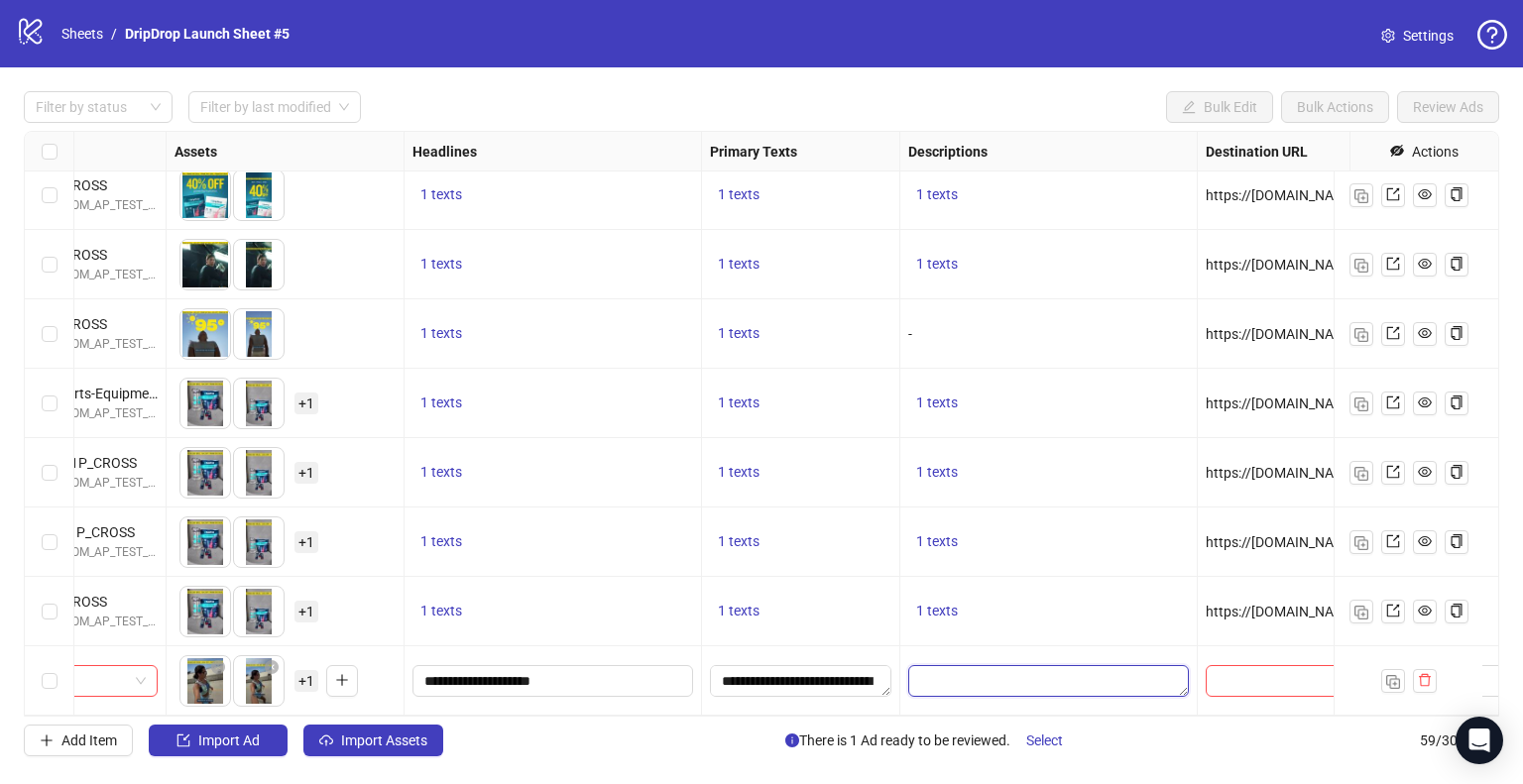 click at bounding box center [1048, 681] 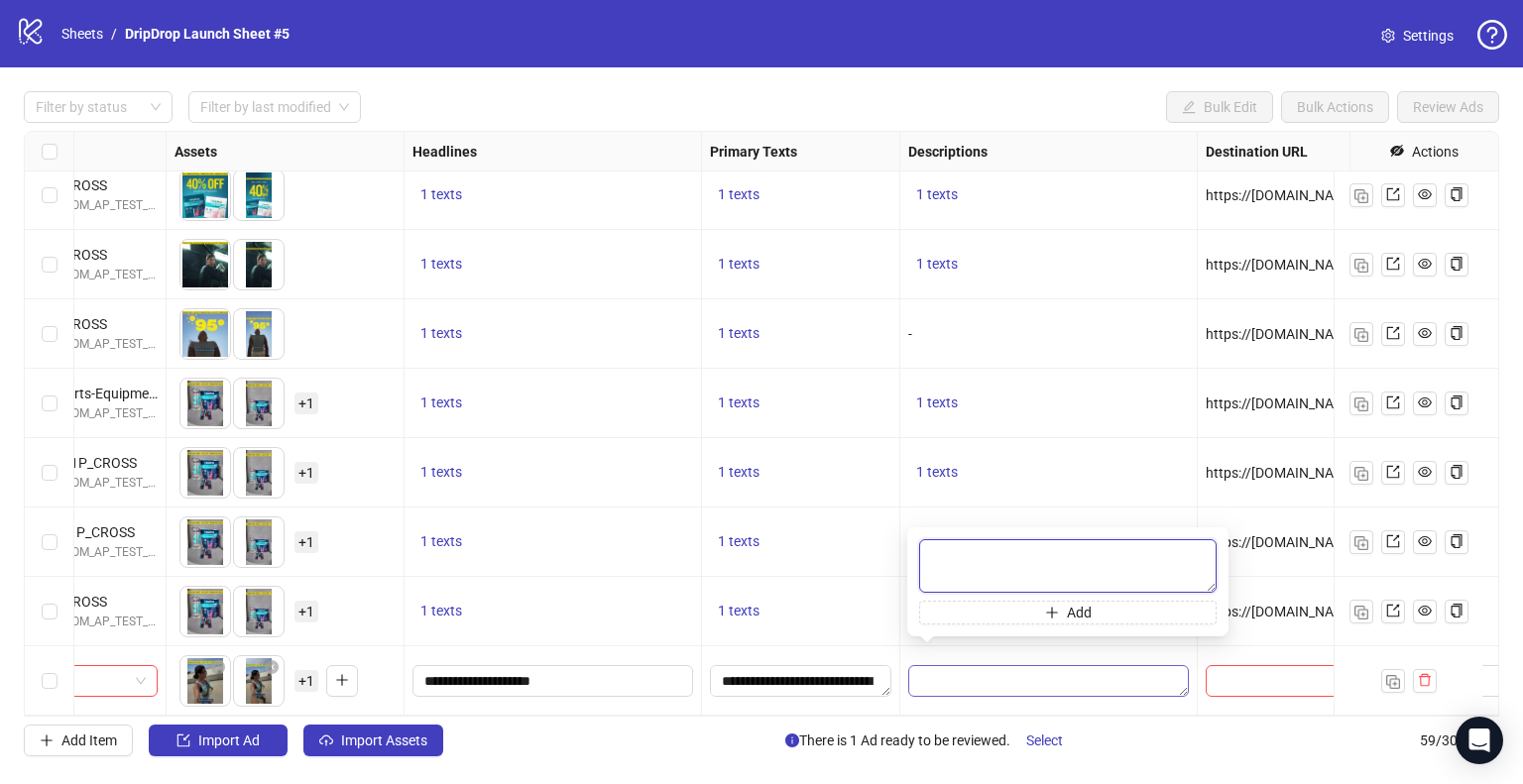 paste on "**********" 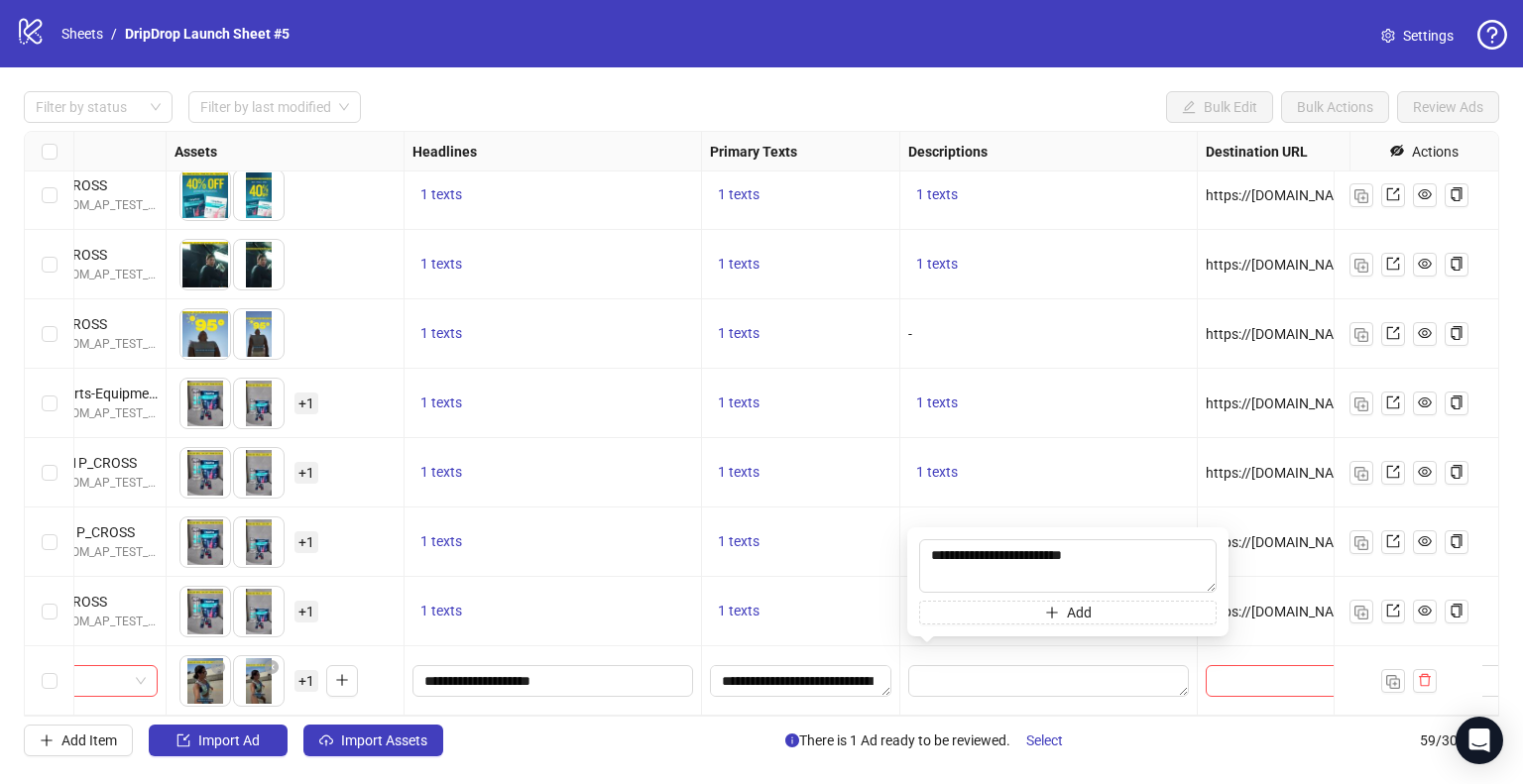 click at bounding box center [1049, 681] 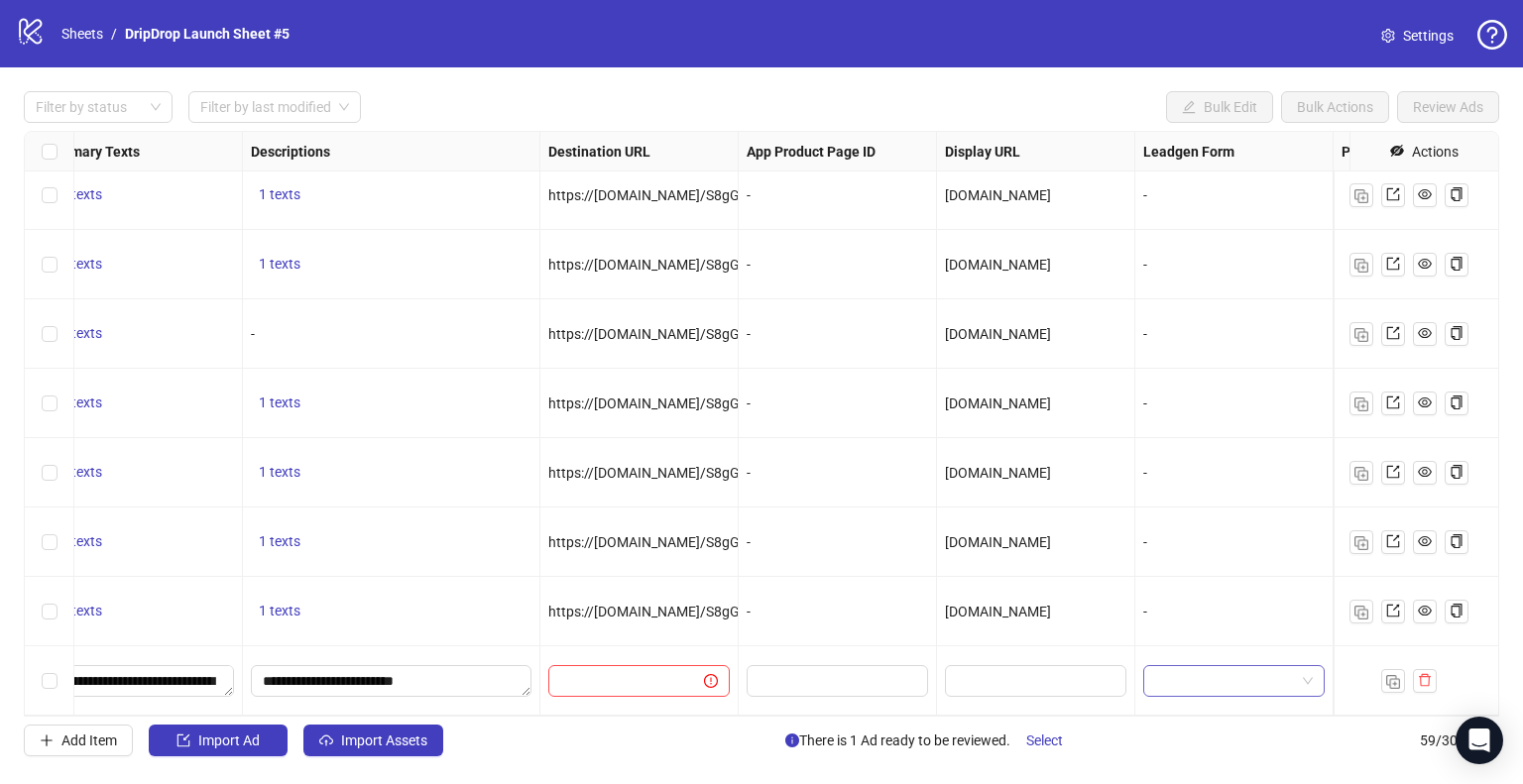 scroll, scrollTop: 3565, scrollLeft: 1617, axis: both 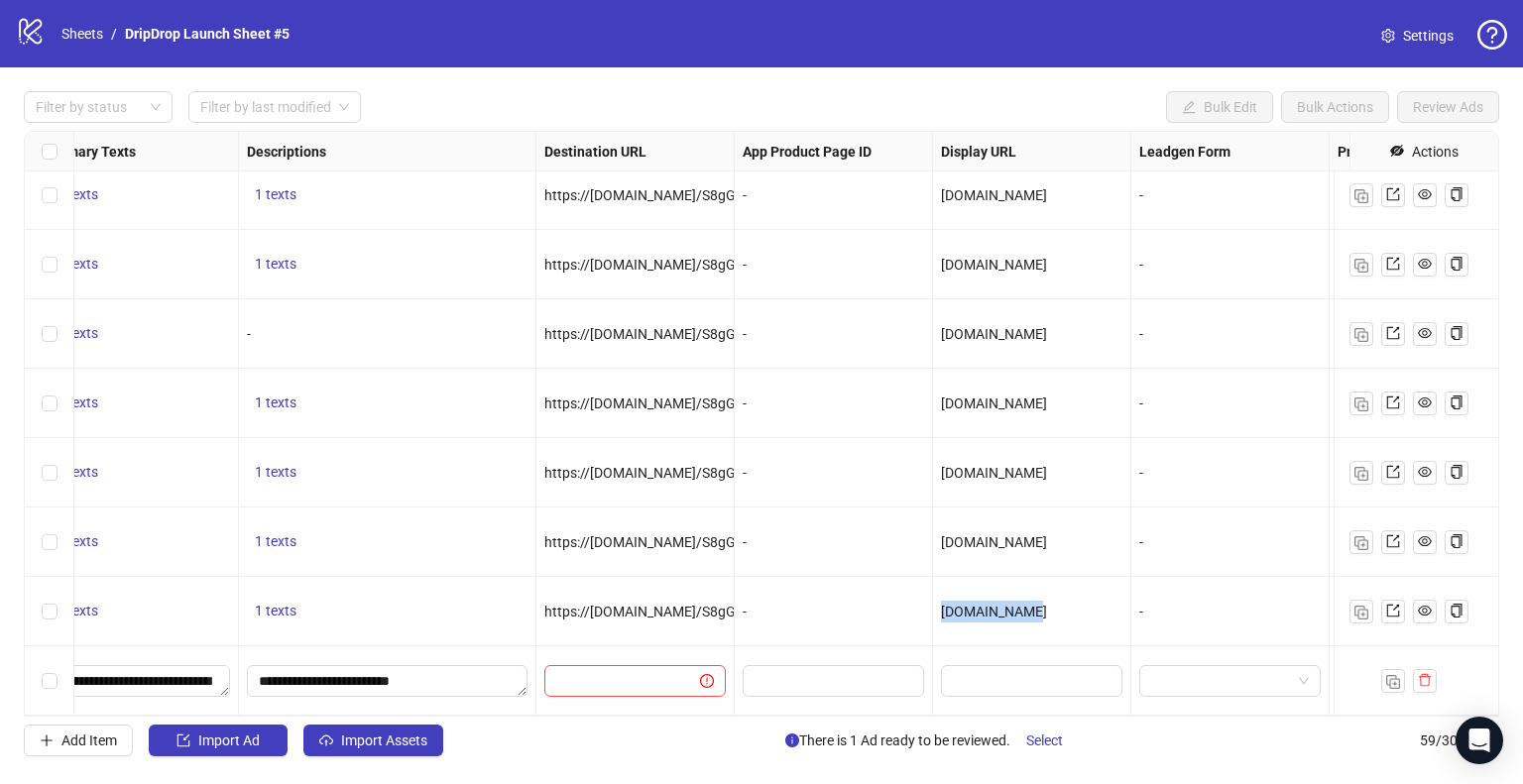 drag, startPoint x: 1026, startPoint y: 596, endPoint x: 924, endPoint y: 600, distance: 102.078401 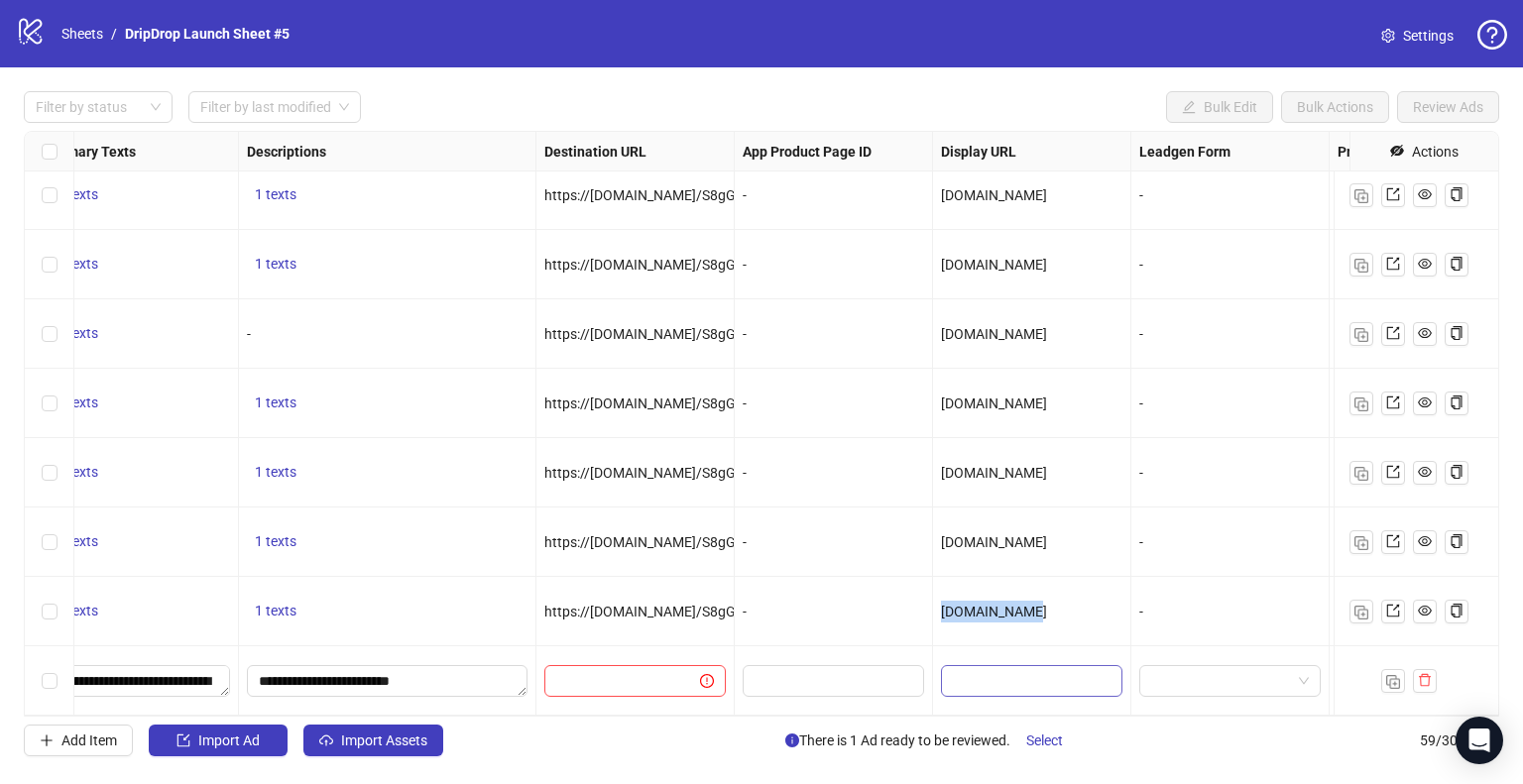 copy on "[DOMAIN_NAME]" 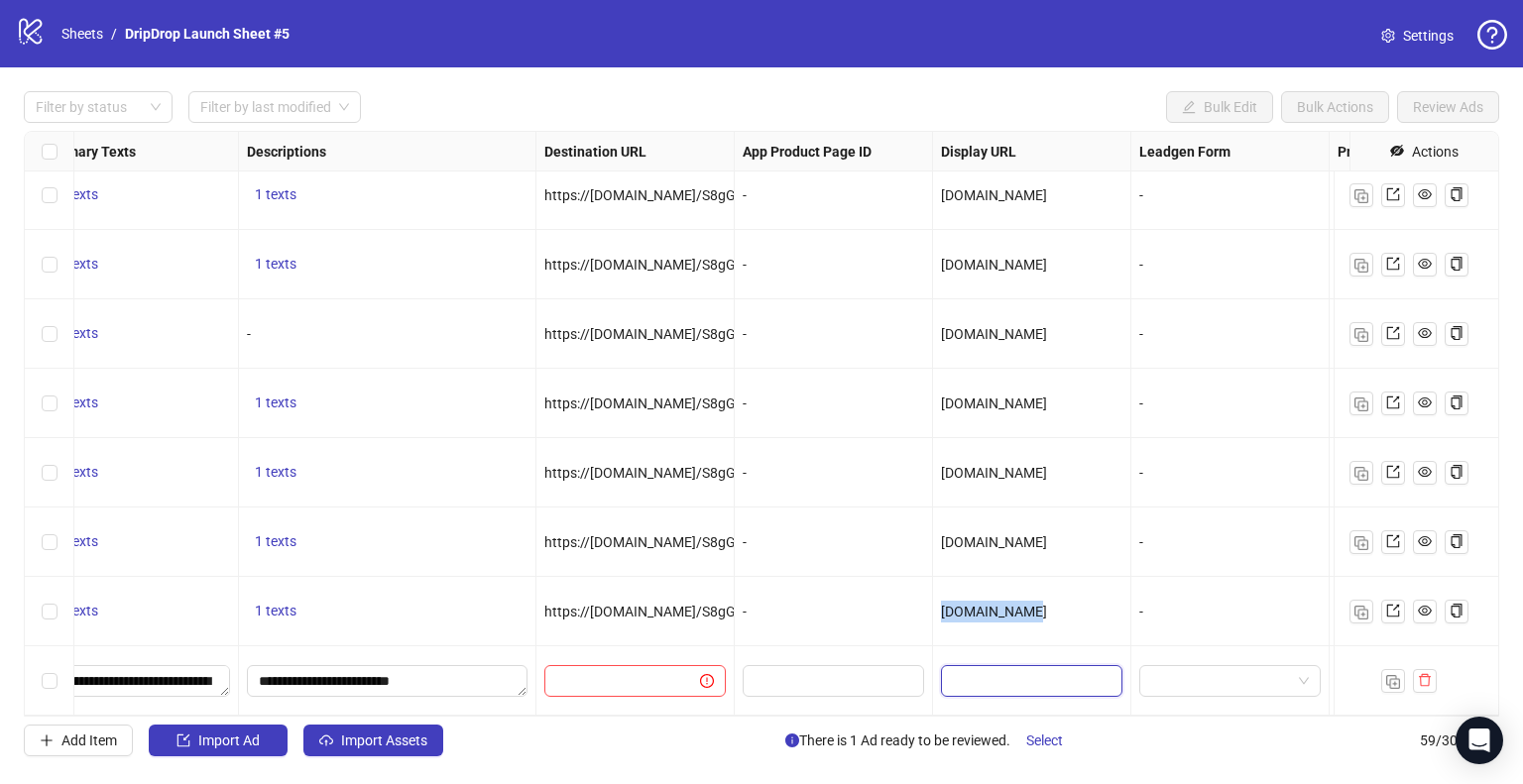 click at bounding box center (1029, 681) 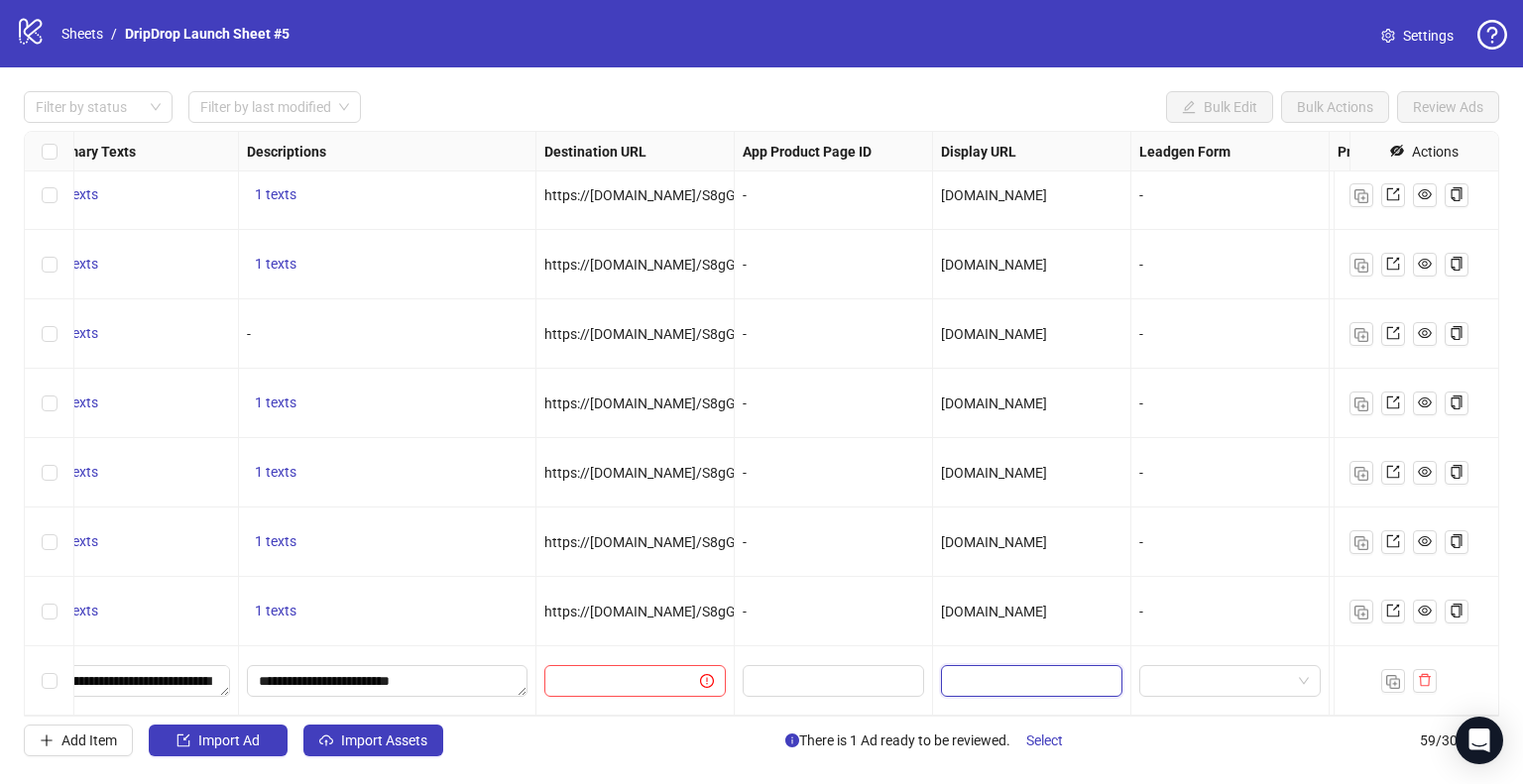 paste on "**********" 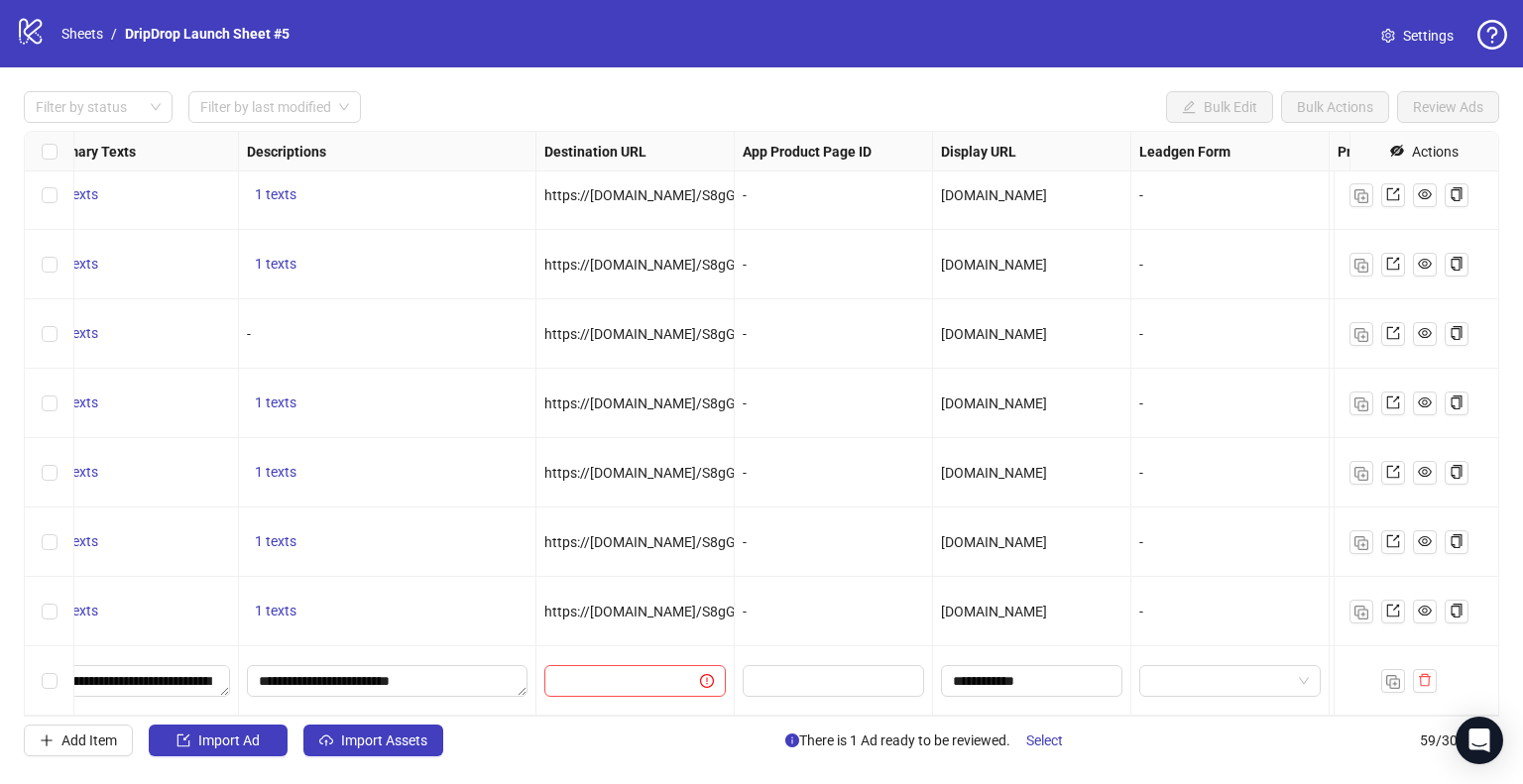 click on "**********" at bounding box center (1032, 681) 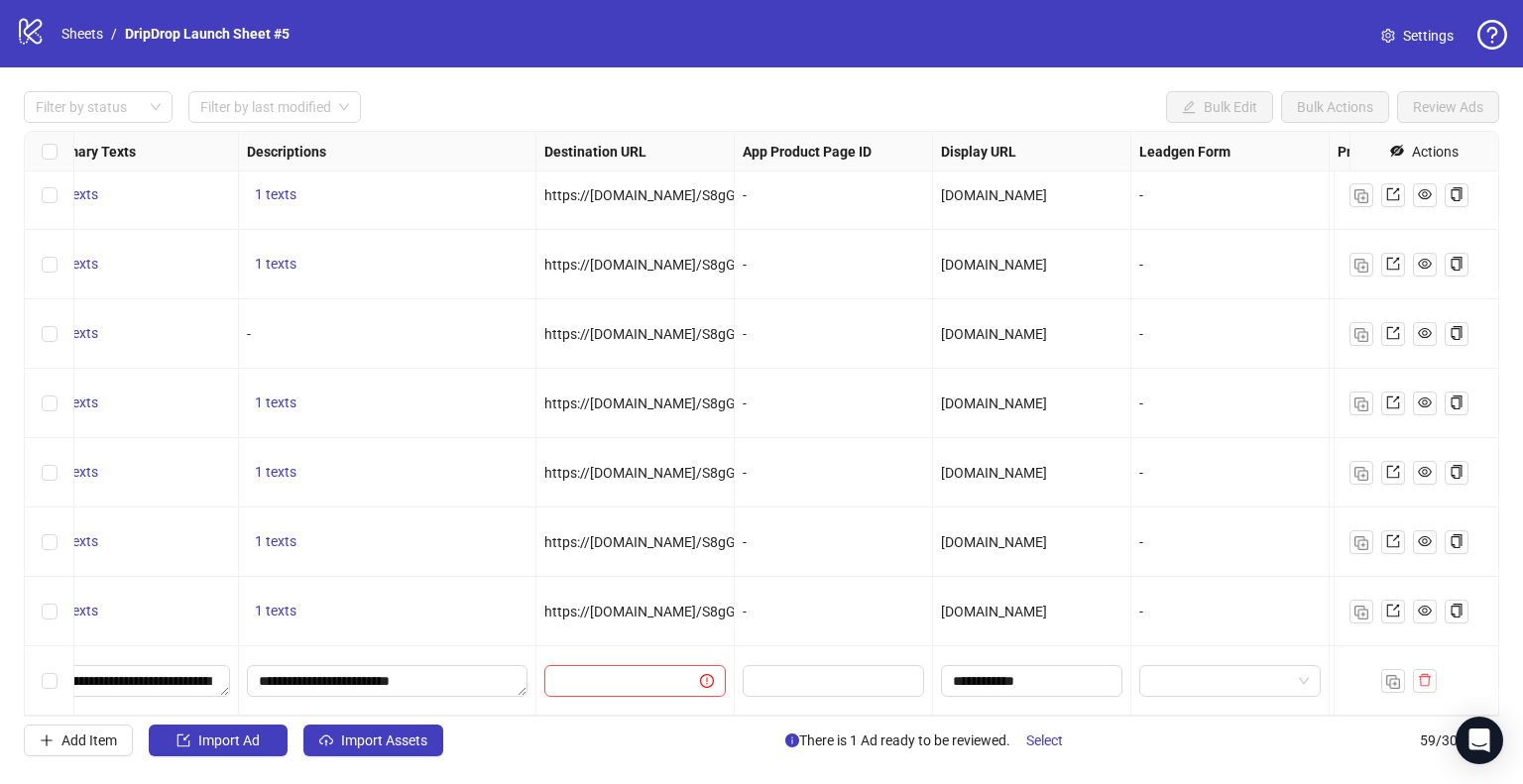scroll, scrollTop: 3565, scrollLeft: 1970, axis: both 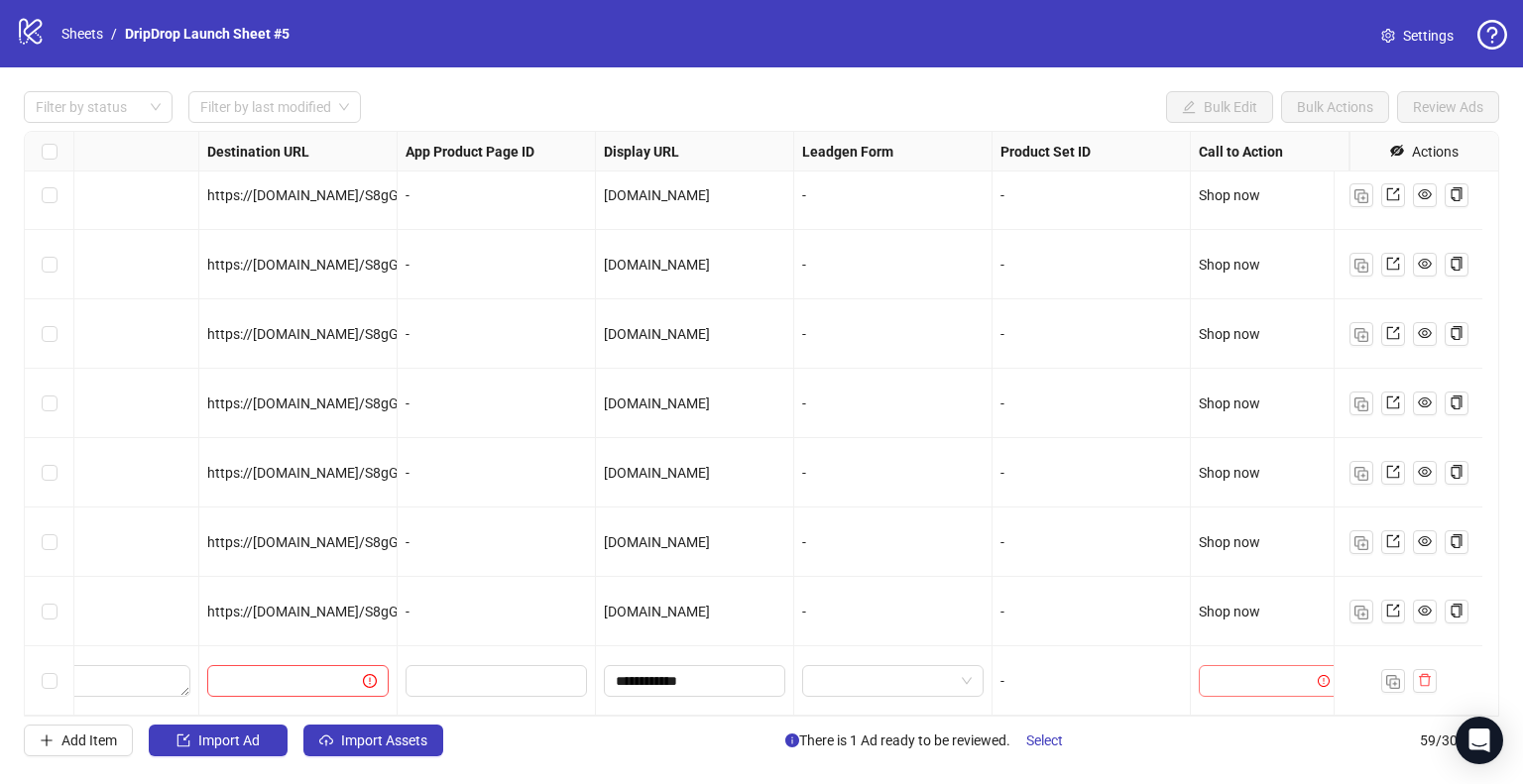 click at bounding box center (1260, 681) 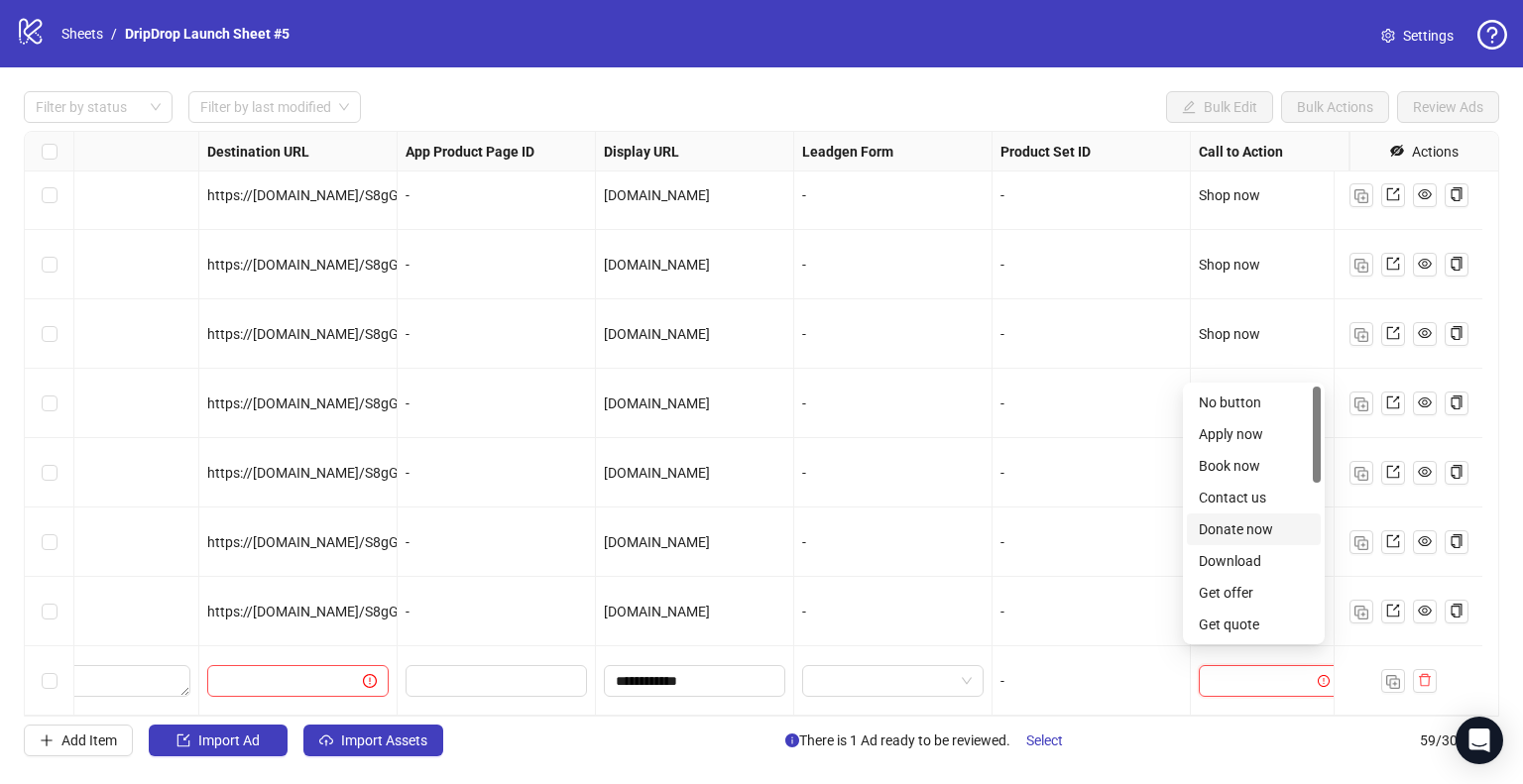 scroll, scrollTop: 297, scrollLeft: 0, axis: vertical 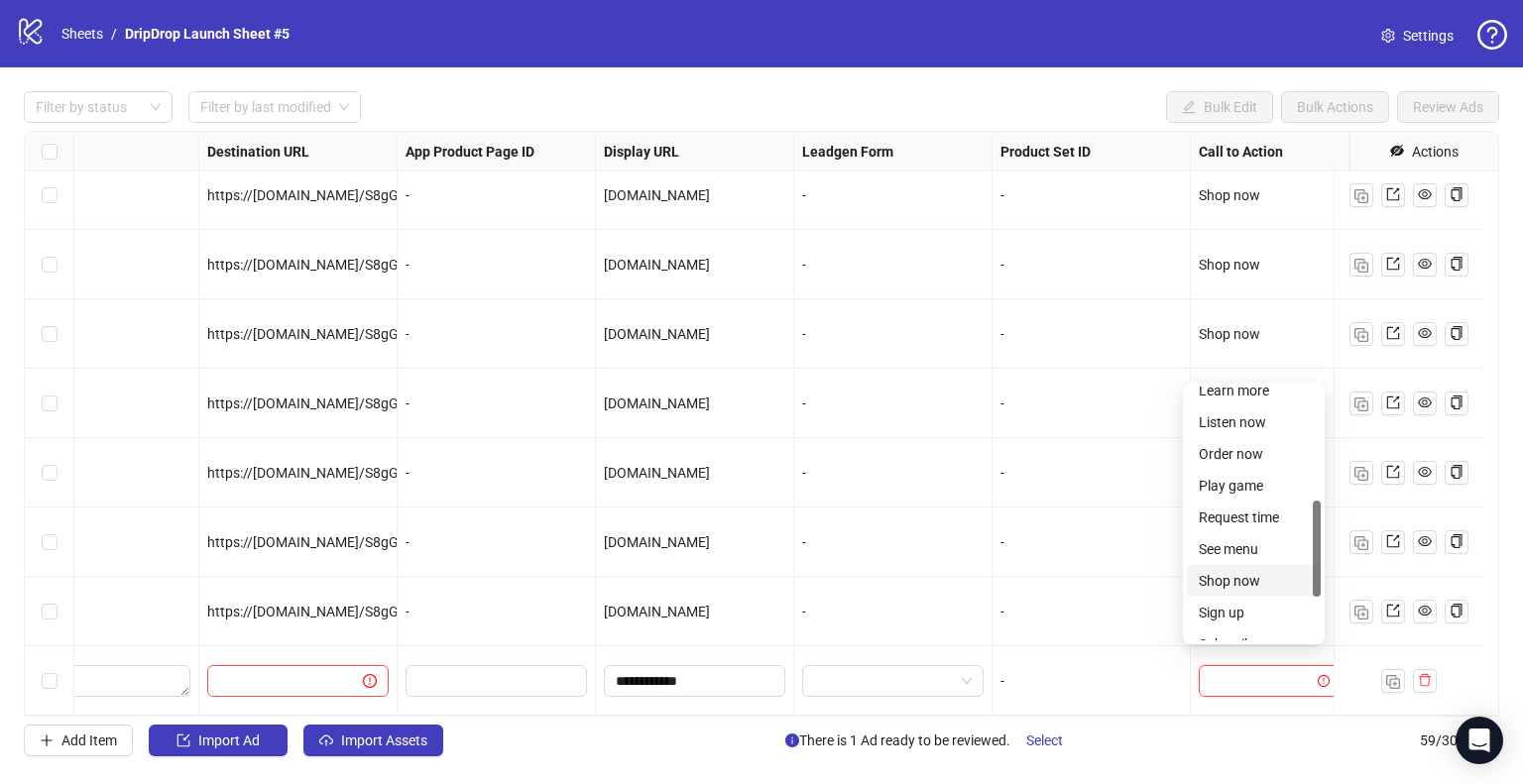 click on "Shop now" at bounding box center (1253, 581) 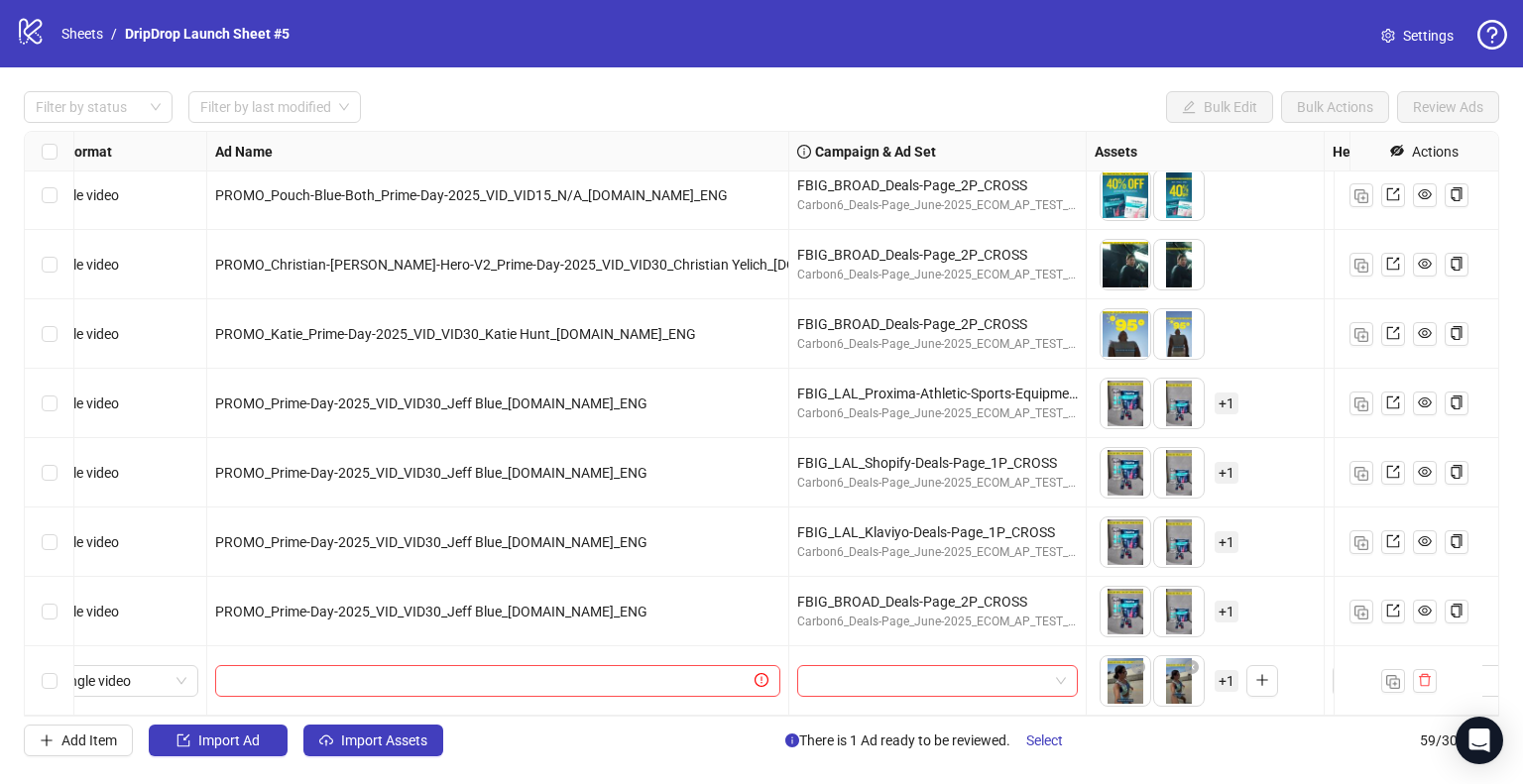 scroll, scrollTop: 3565, scrollLeft: 0, axis: vertical 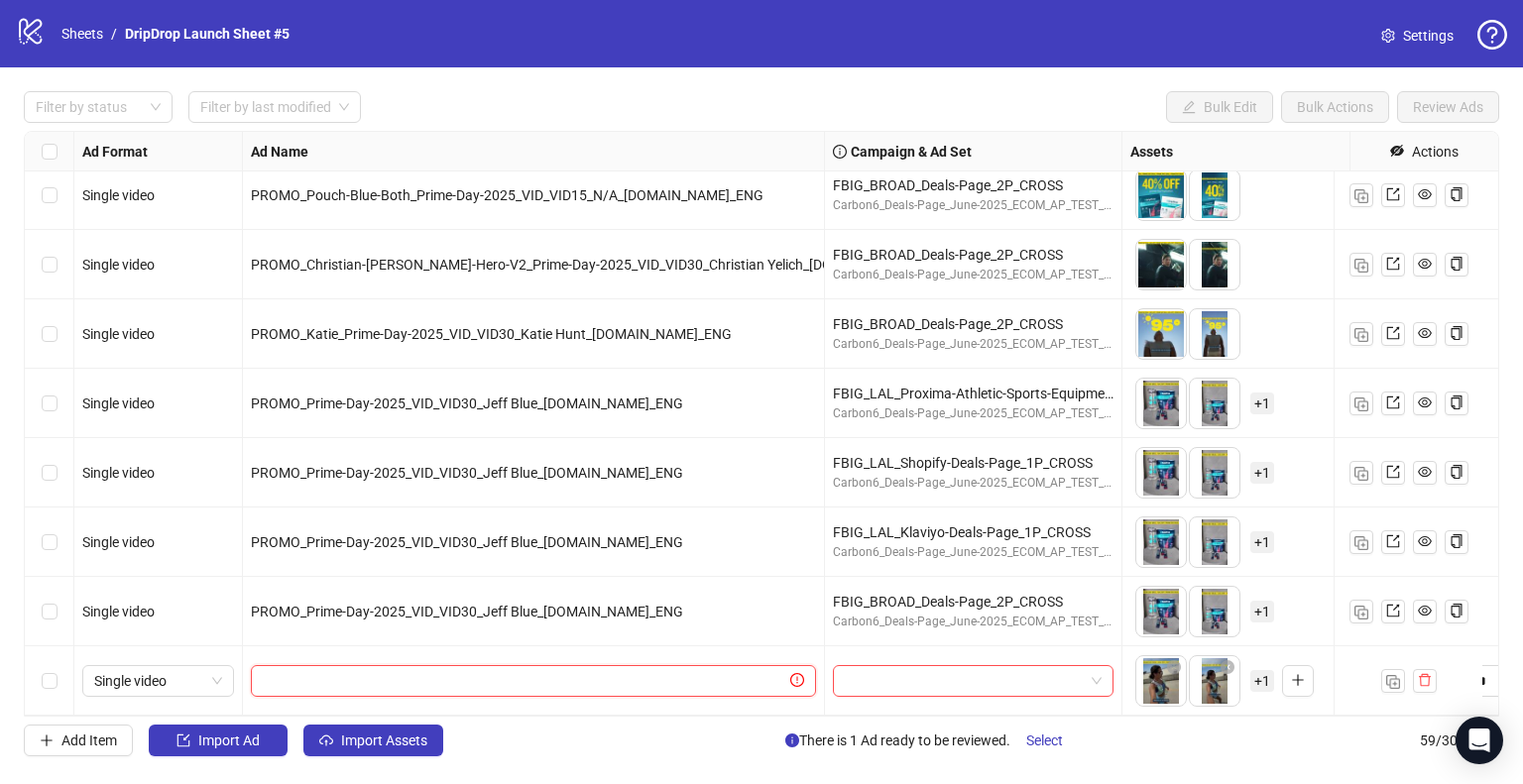 click at bounding box center (525, 681) 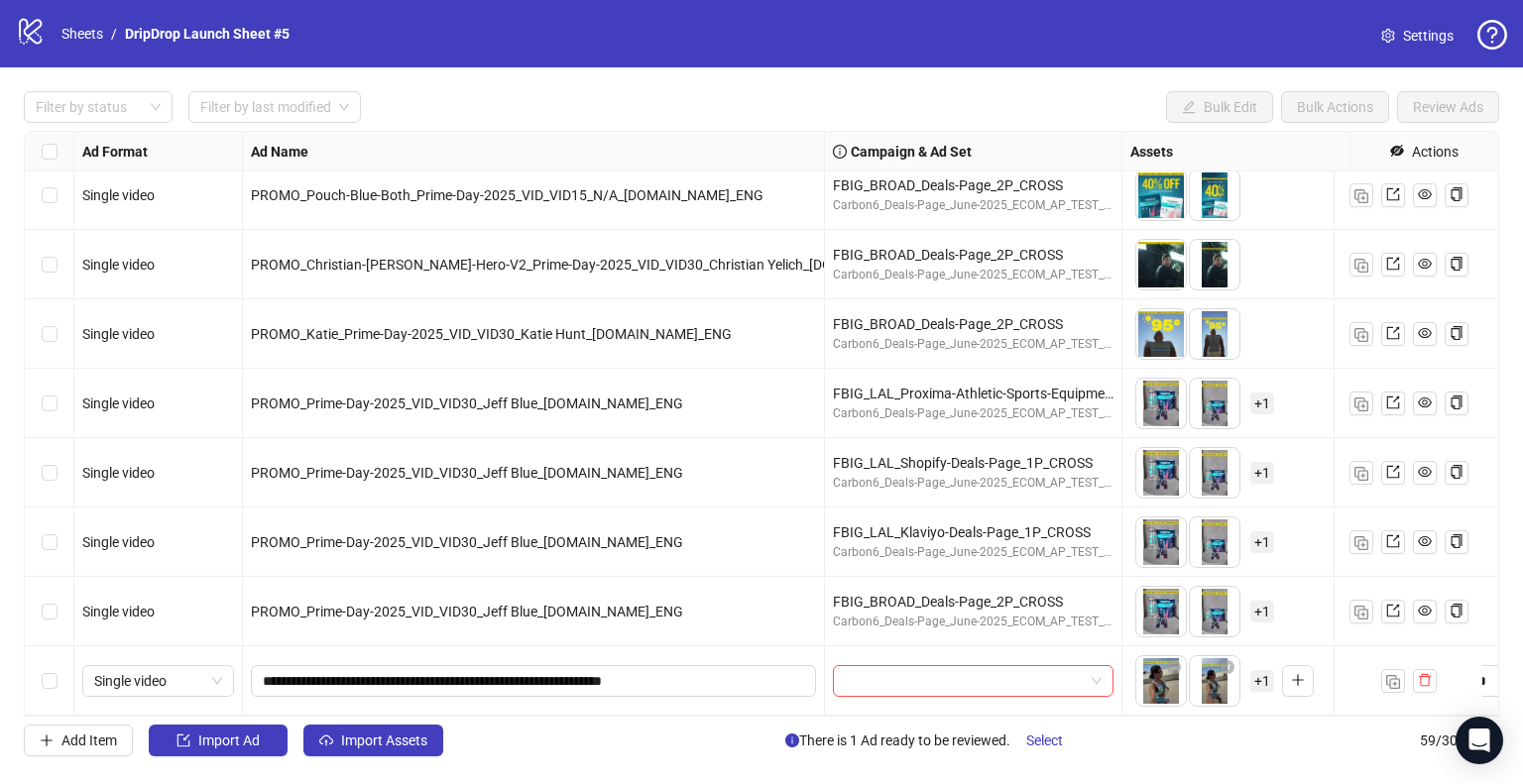 click at bounding box center (974, 681) 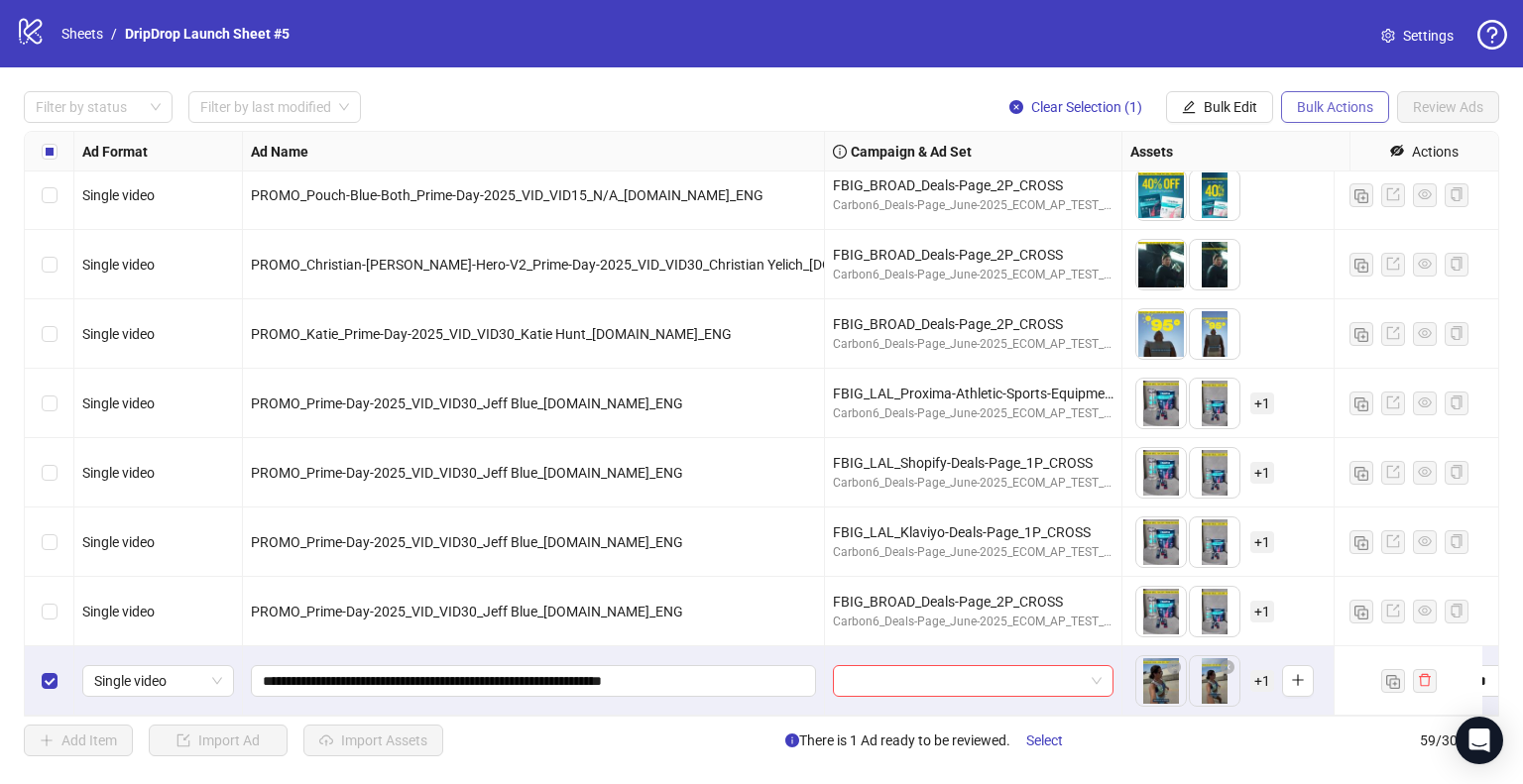click on "Bulk Actions" at bounding box center [1335, 107] 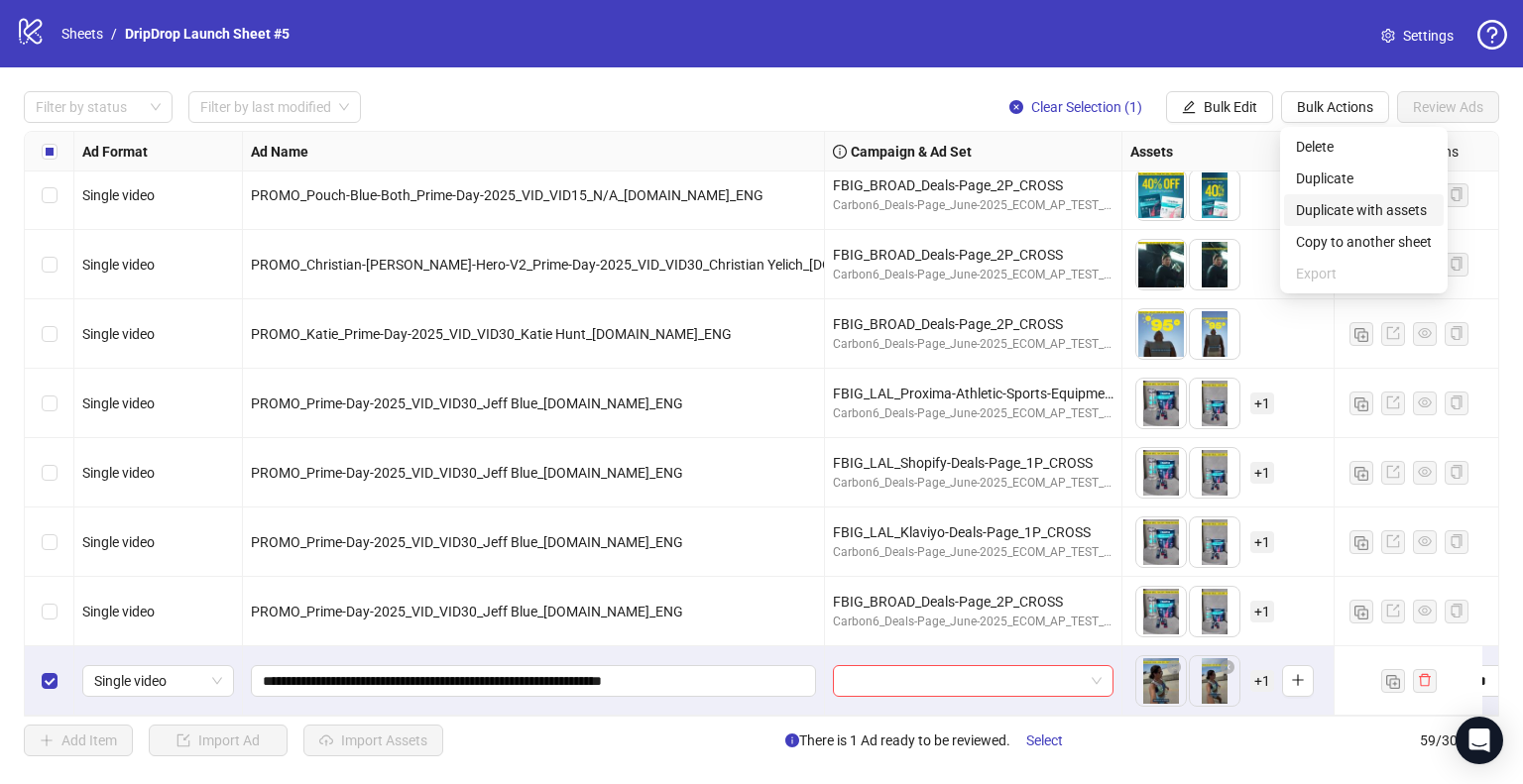 click on "Duplicate with assets" at bounding box center (1363, 210) 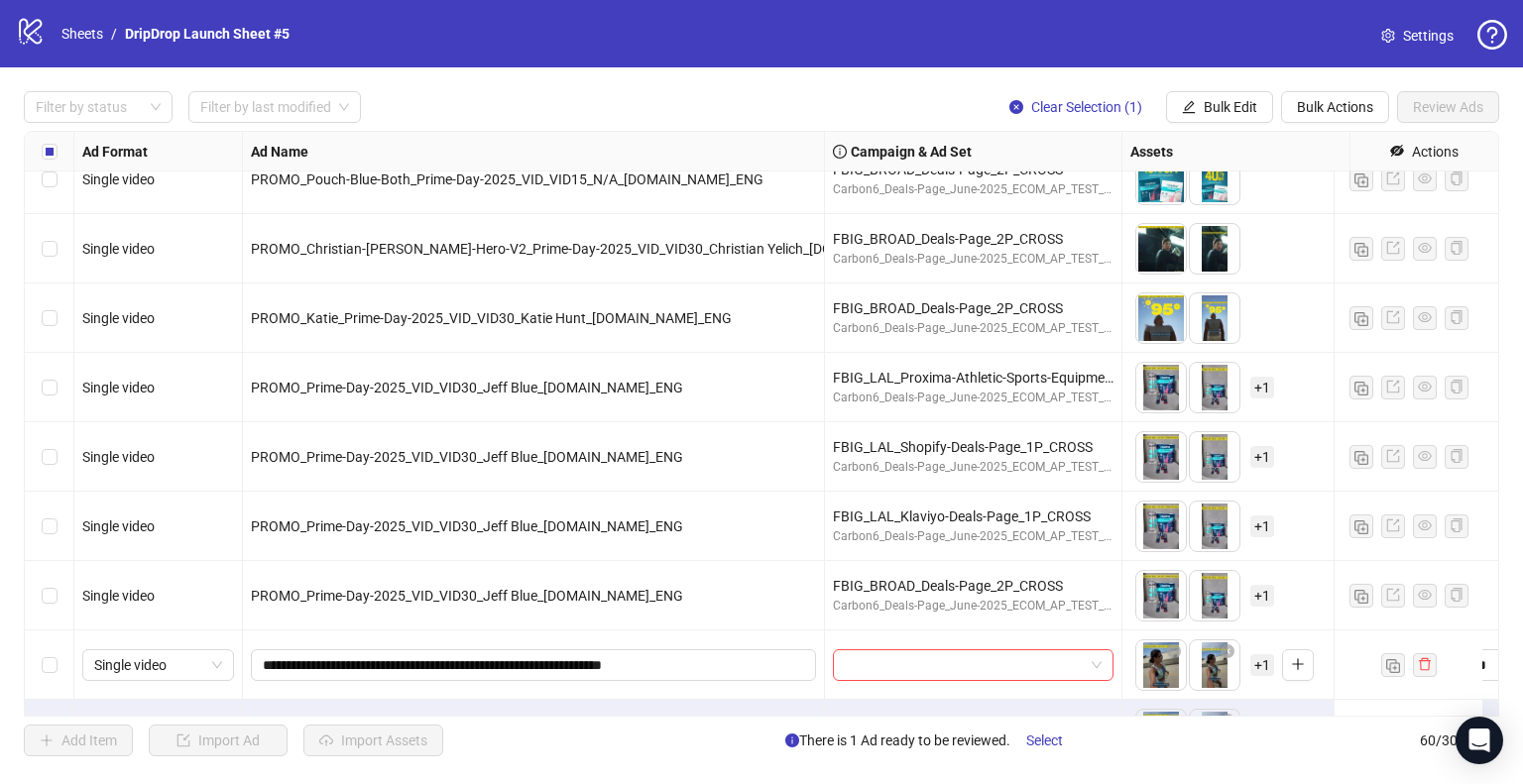 scroll, scrollTop: 3635, scrollLeft: 0, axis: vertical 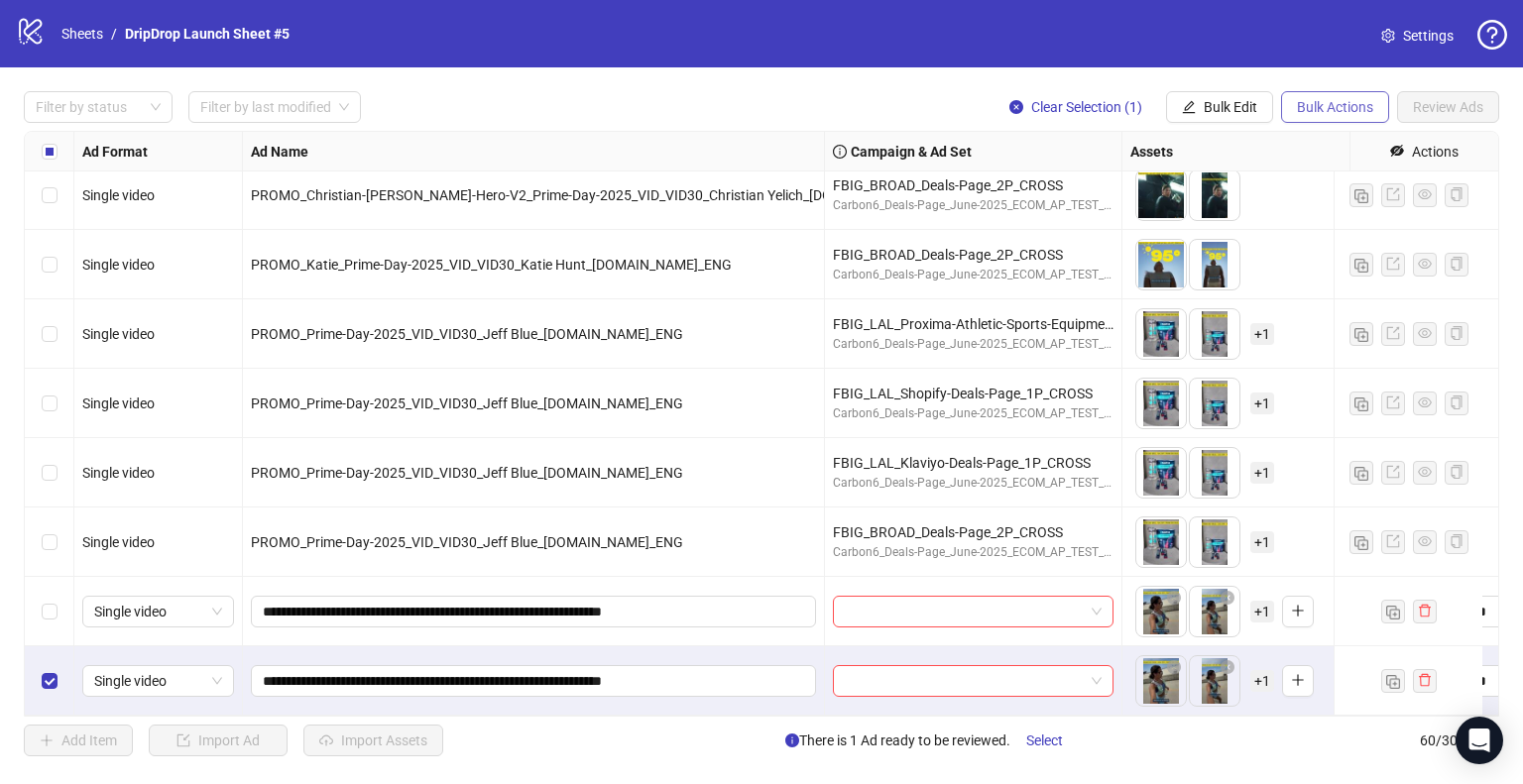 click on "Bulk Actions" at bounding box center (1335, 107) 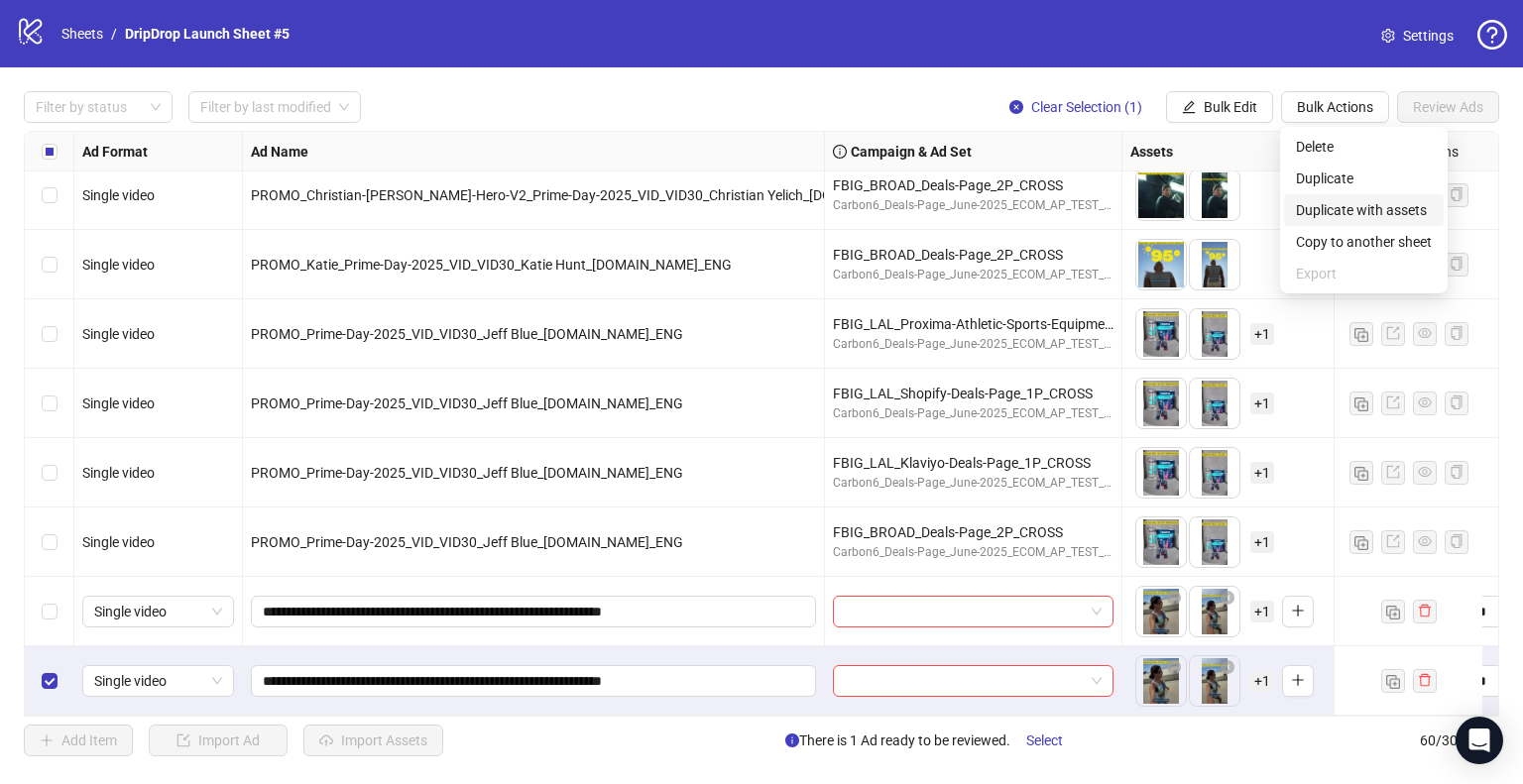 click on "Duplicate with assets" at bounding box center (1363, 210) 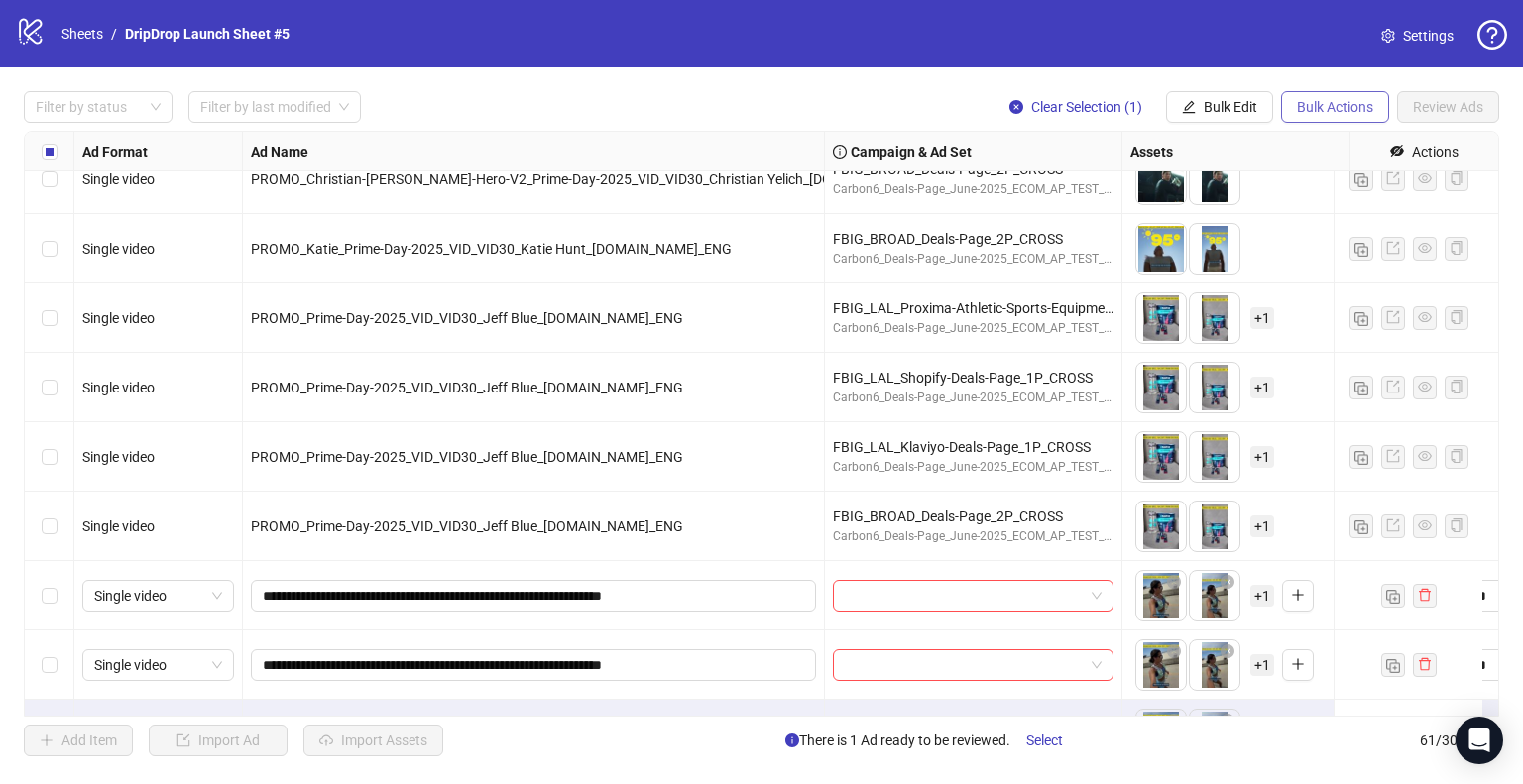scroll, scrollTop: 3704, scrollLeft: 0, axis: vertical 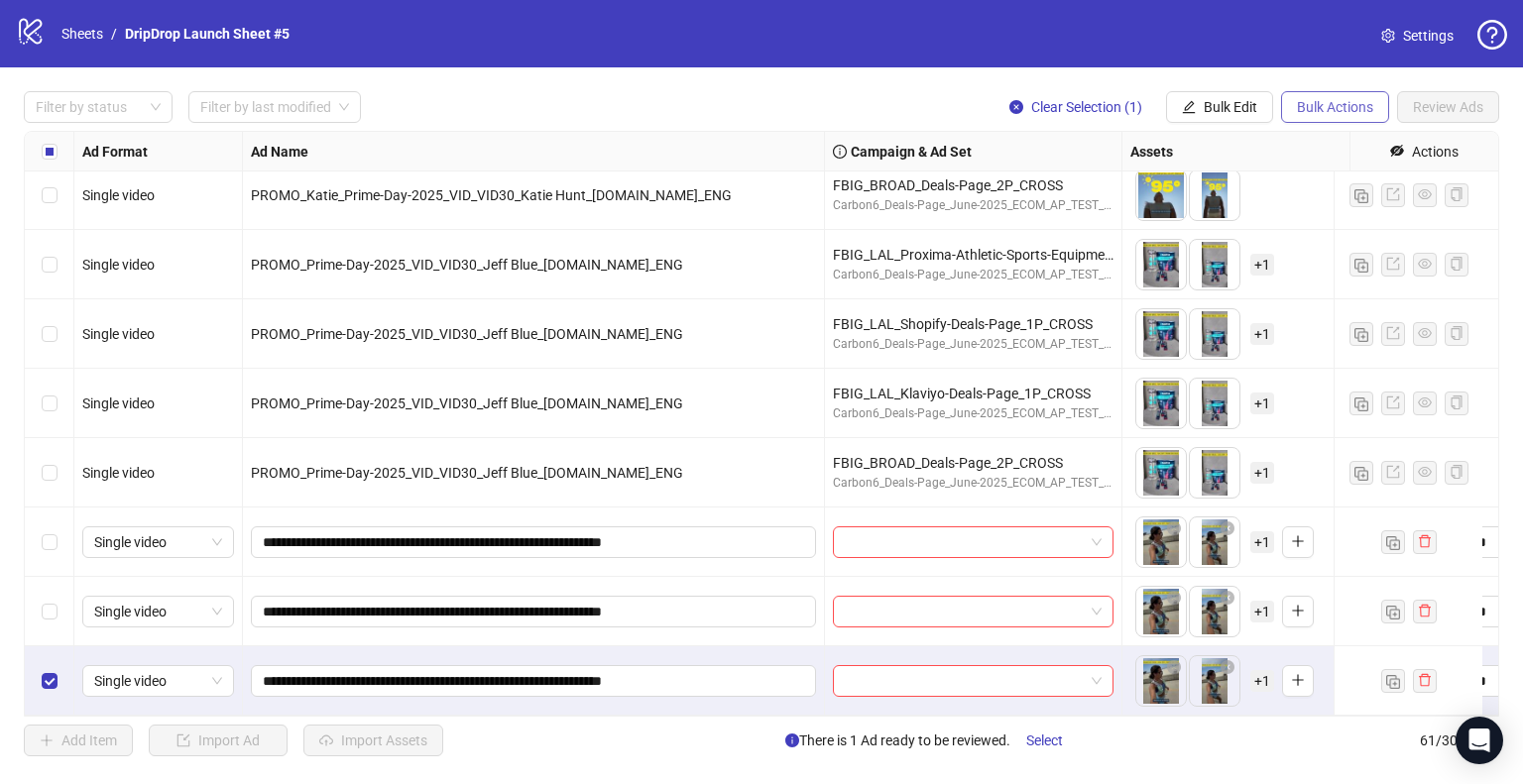 click on "Bulk Actions" at bounding box center (1335, 107) 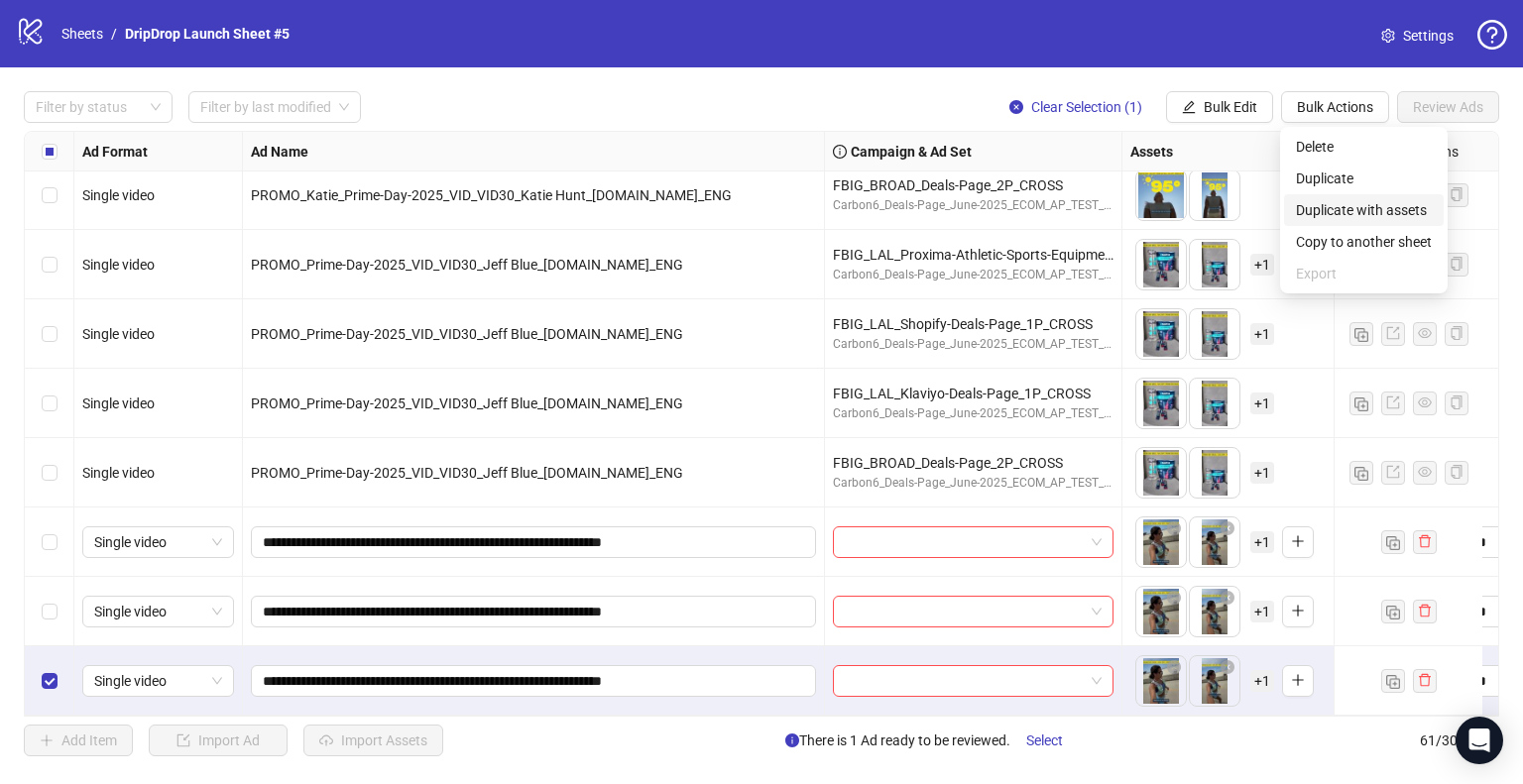 click on "Duplicate with assets" at bounding box center [1363, 210] 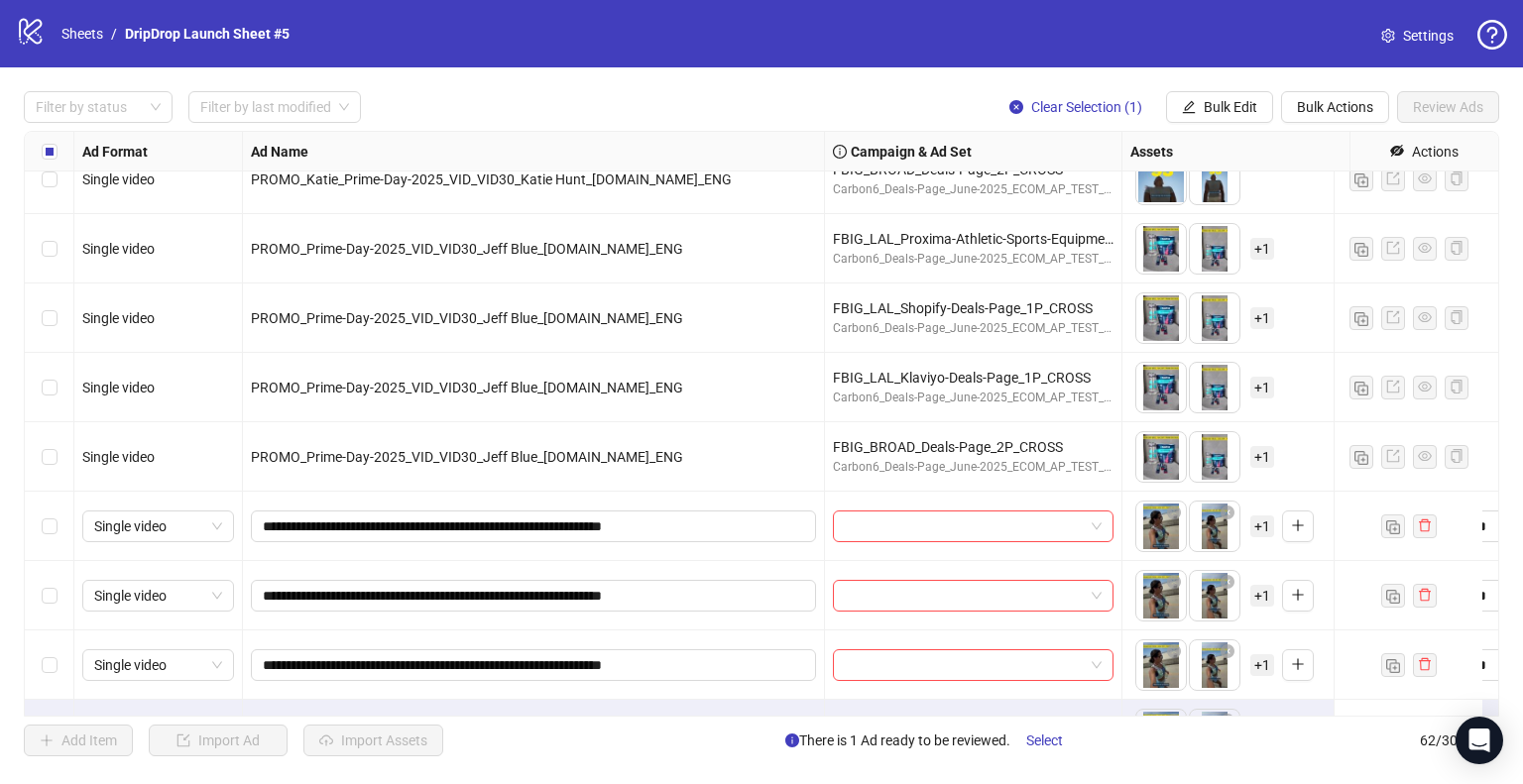 scroll, scrollTop: 3773, scrollLeft: 0, axis: vertical 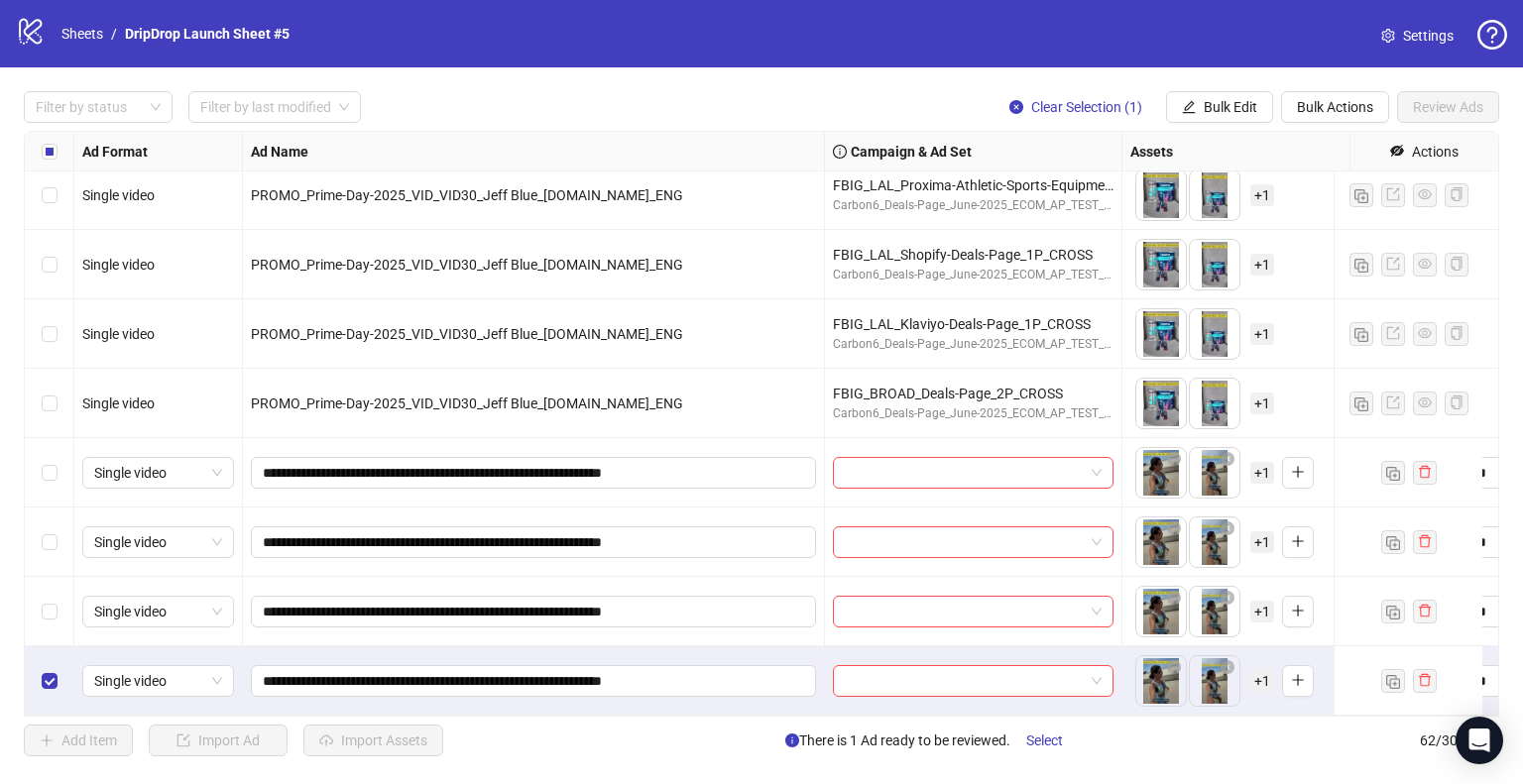 click on "+ 1" at bounding box center [1262, 473] 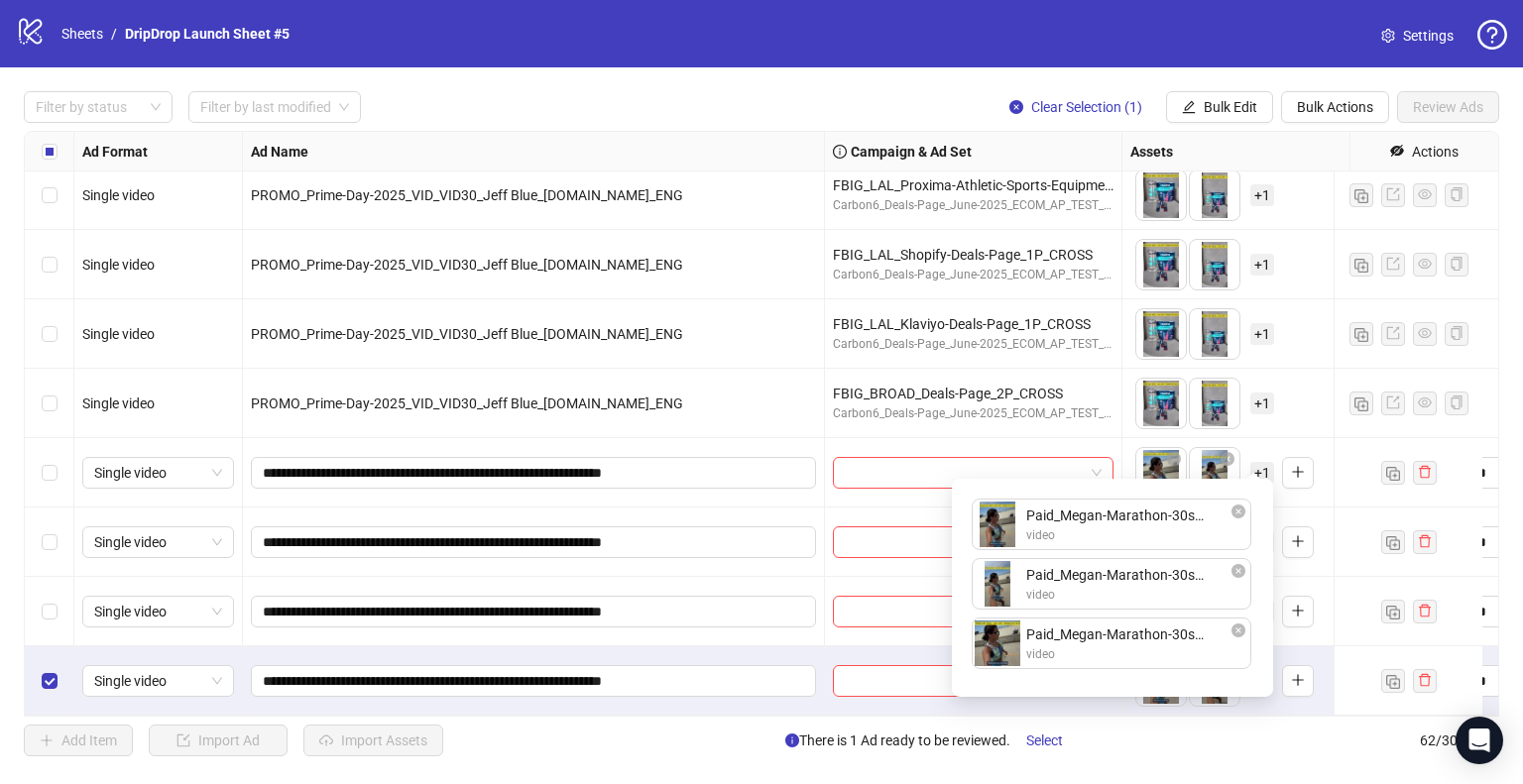 click at bounding box center (974, 681) 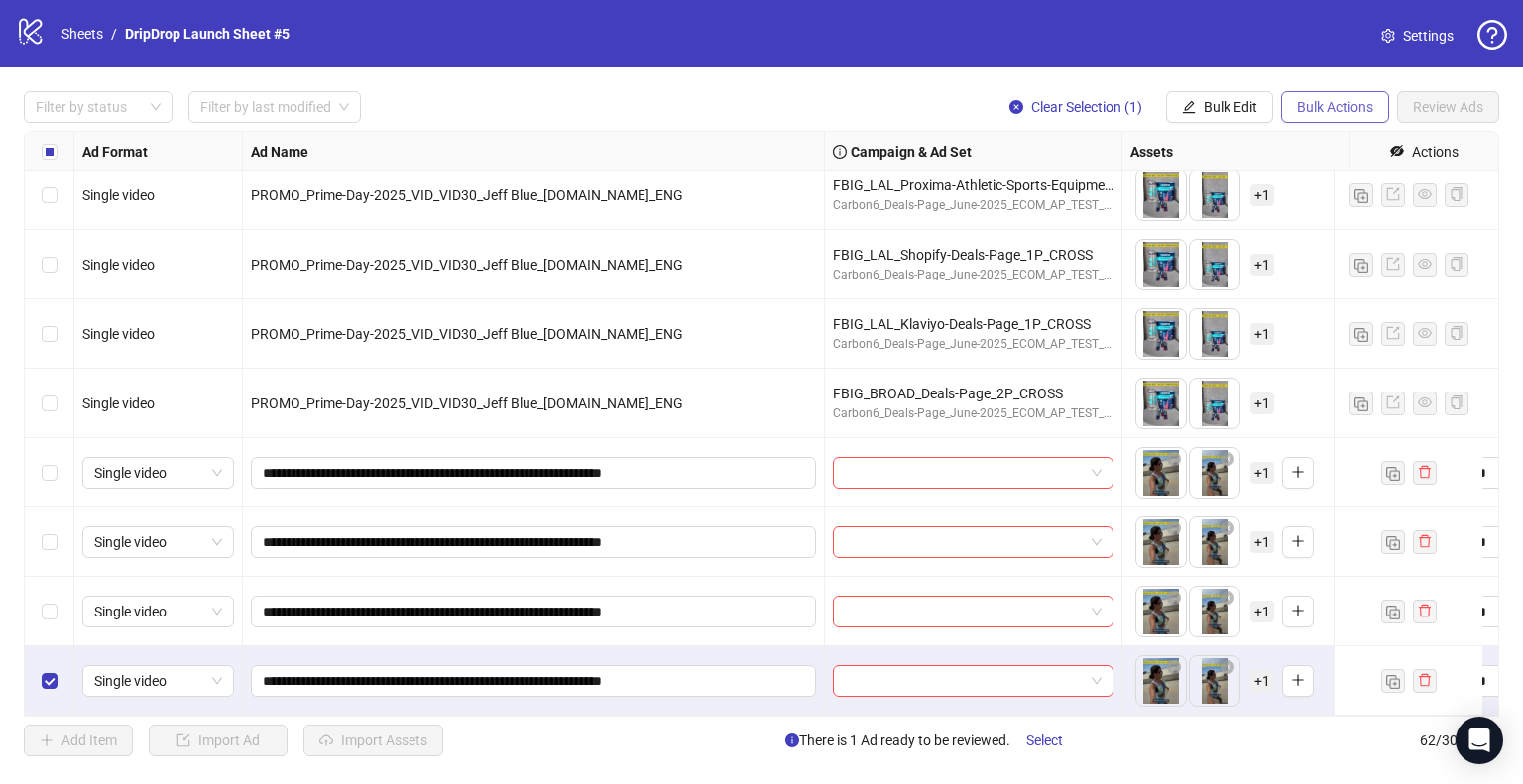 click on "Bulk Actions" at bounding box center (1335, 107) 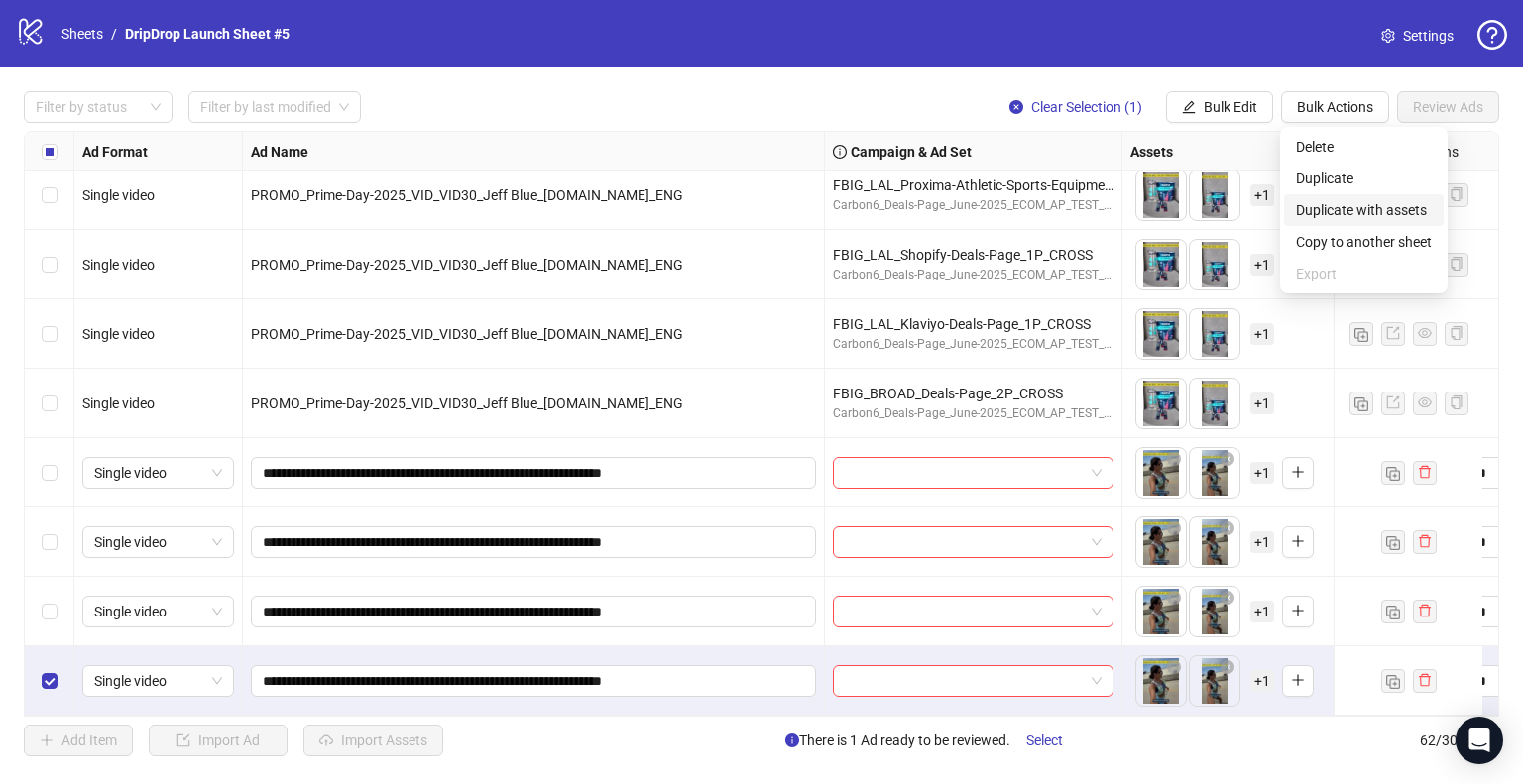 click on "Duplicate with assets" at bounding box center (1363, 210) 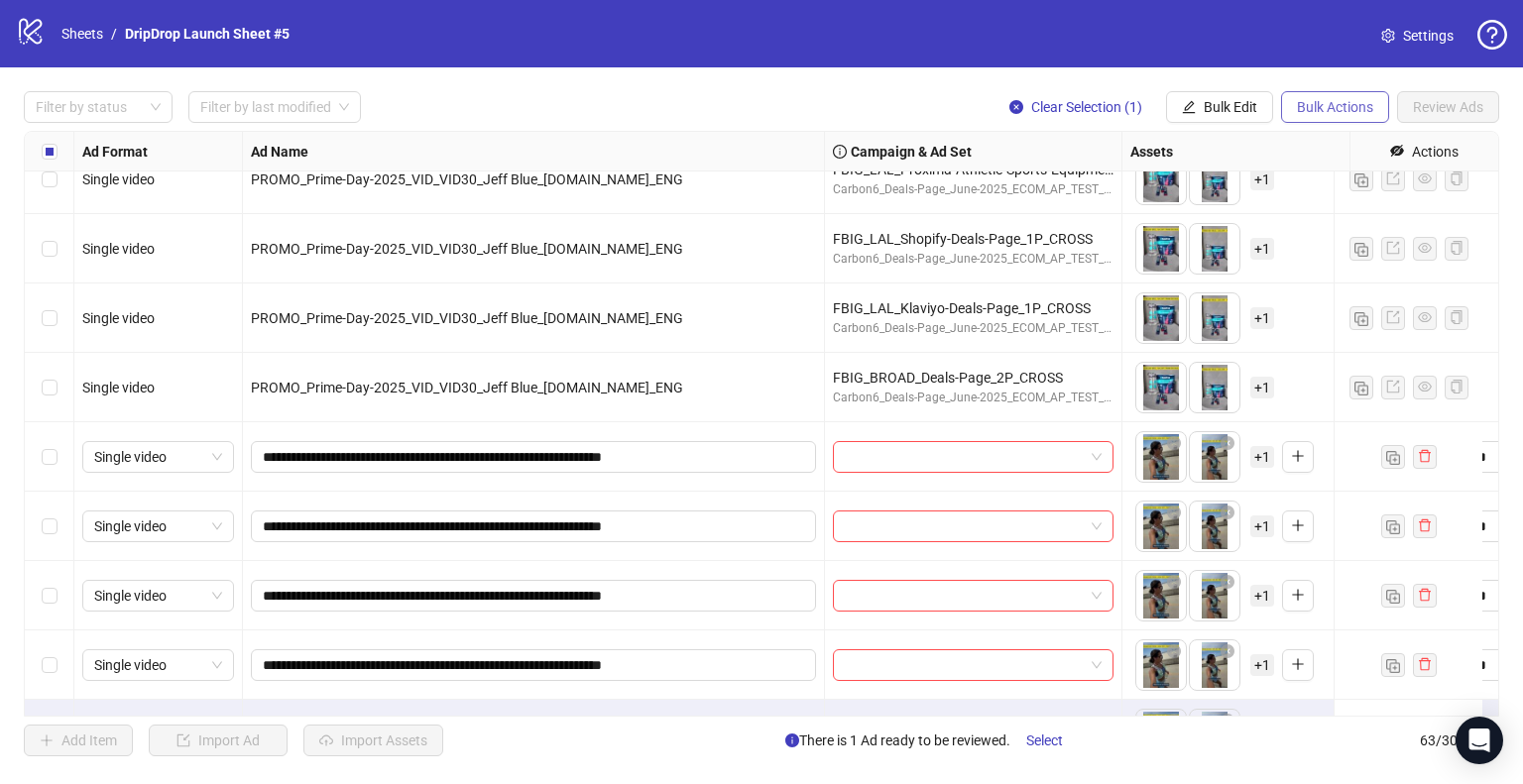 click on "Bulk Actions" at bounding box center [1335, 107] 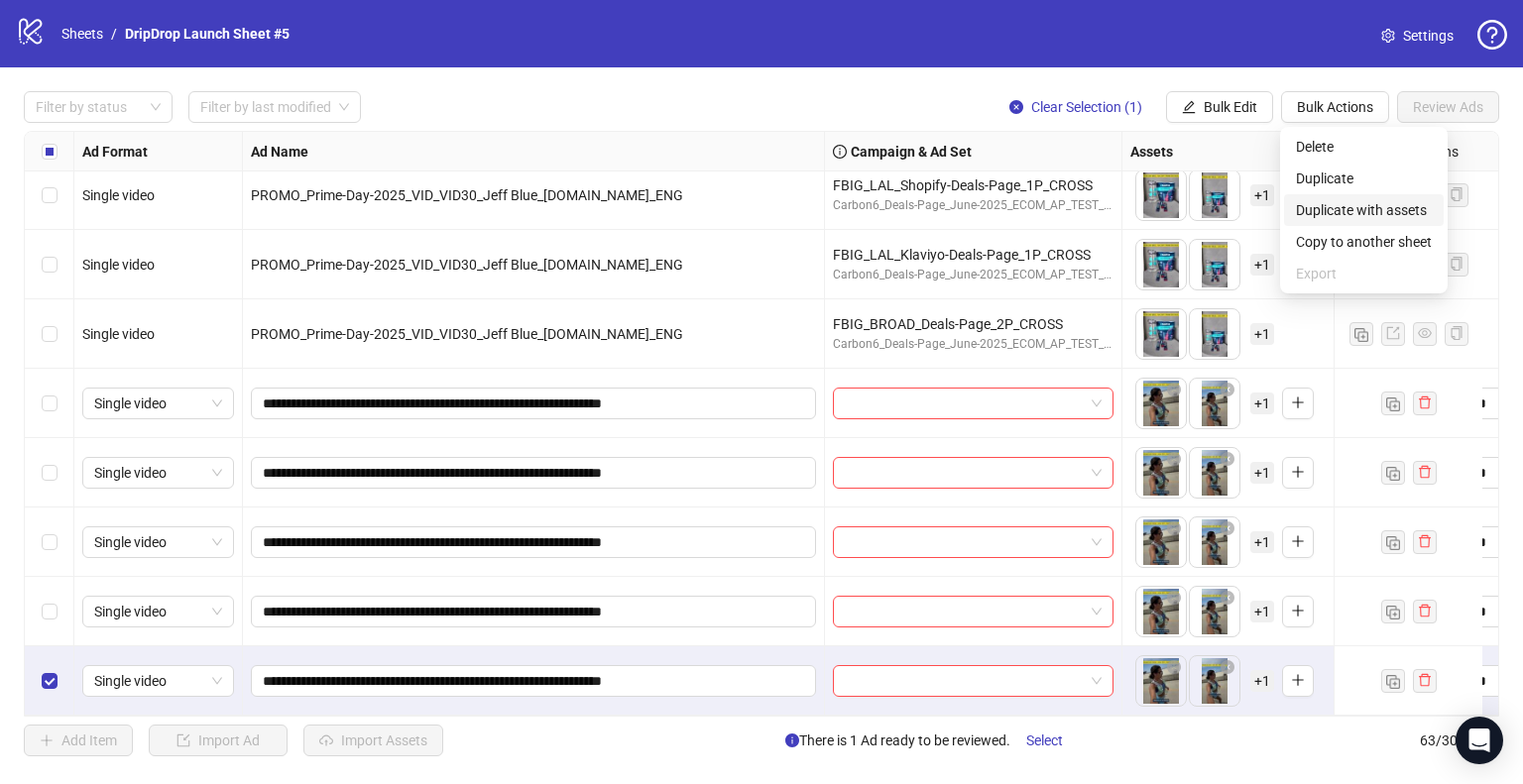 click on "Duplicate with assets" at bounding box center (1363, 210) 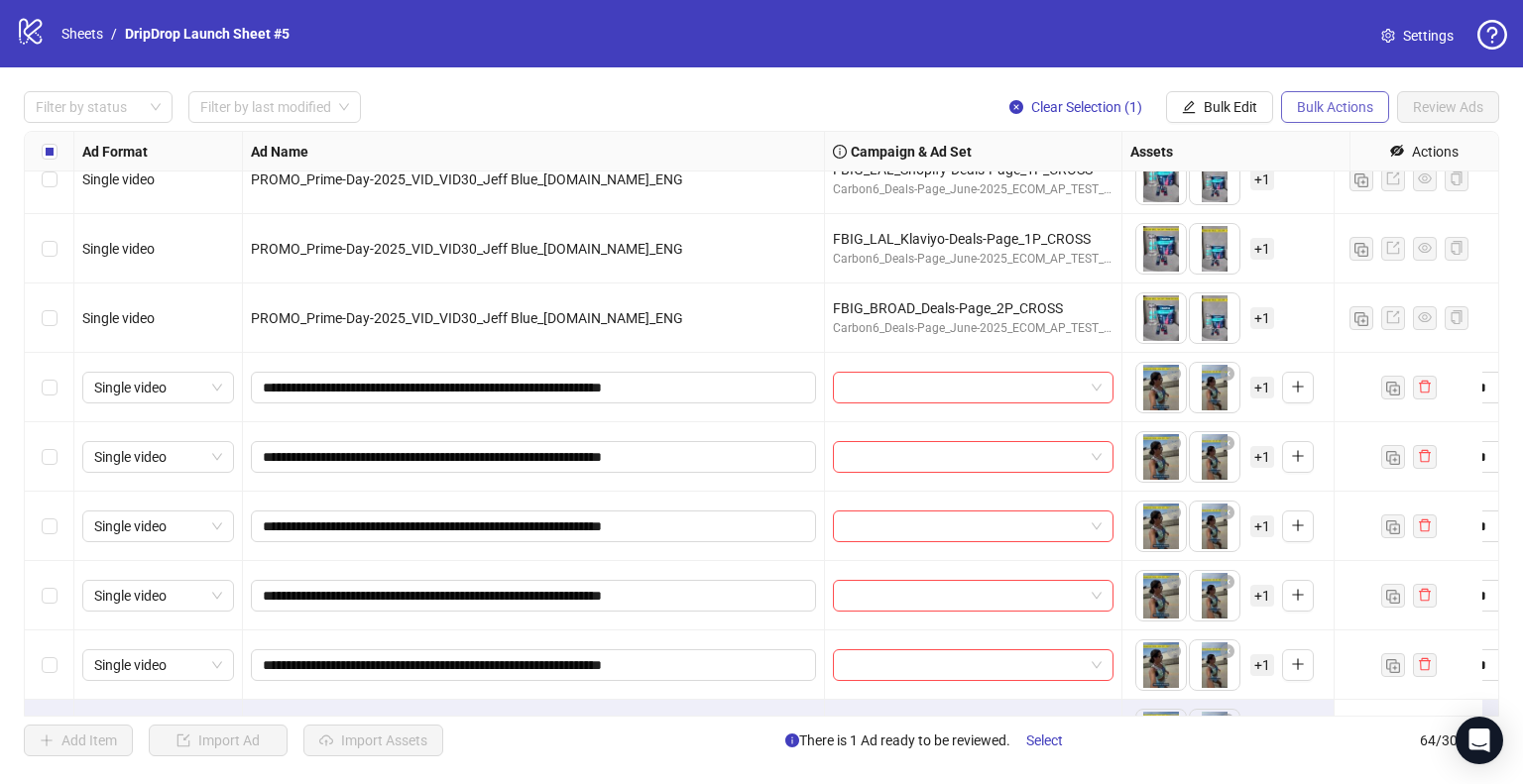 click on "Bulk Actions" at bounding box center (1335, 107) 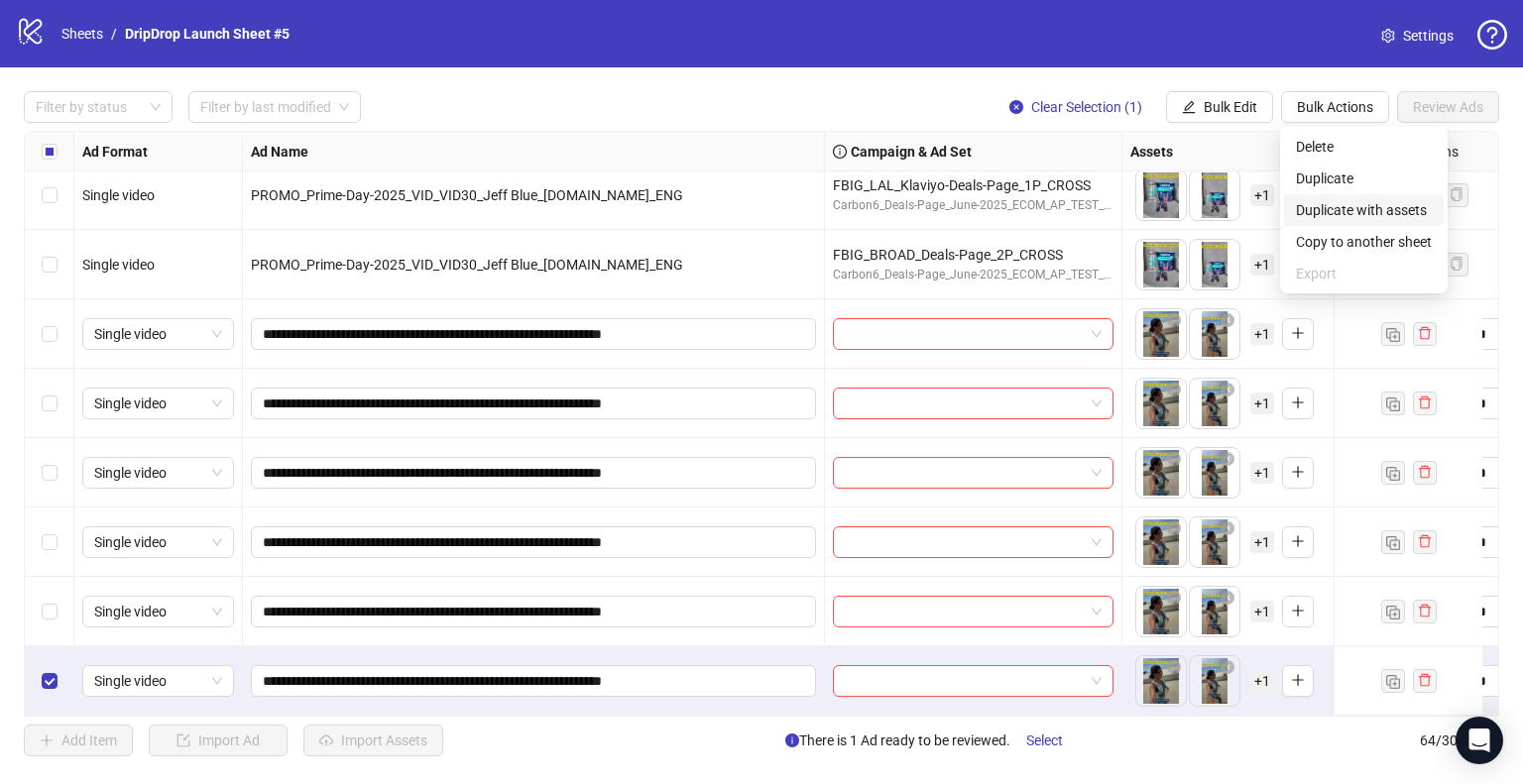 click on "Duplicate with assets" at bounding box center [1363, 210] 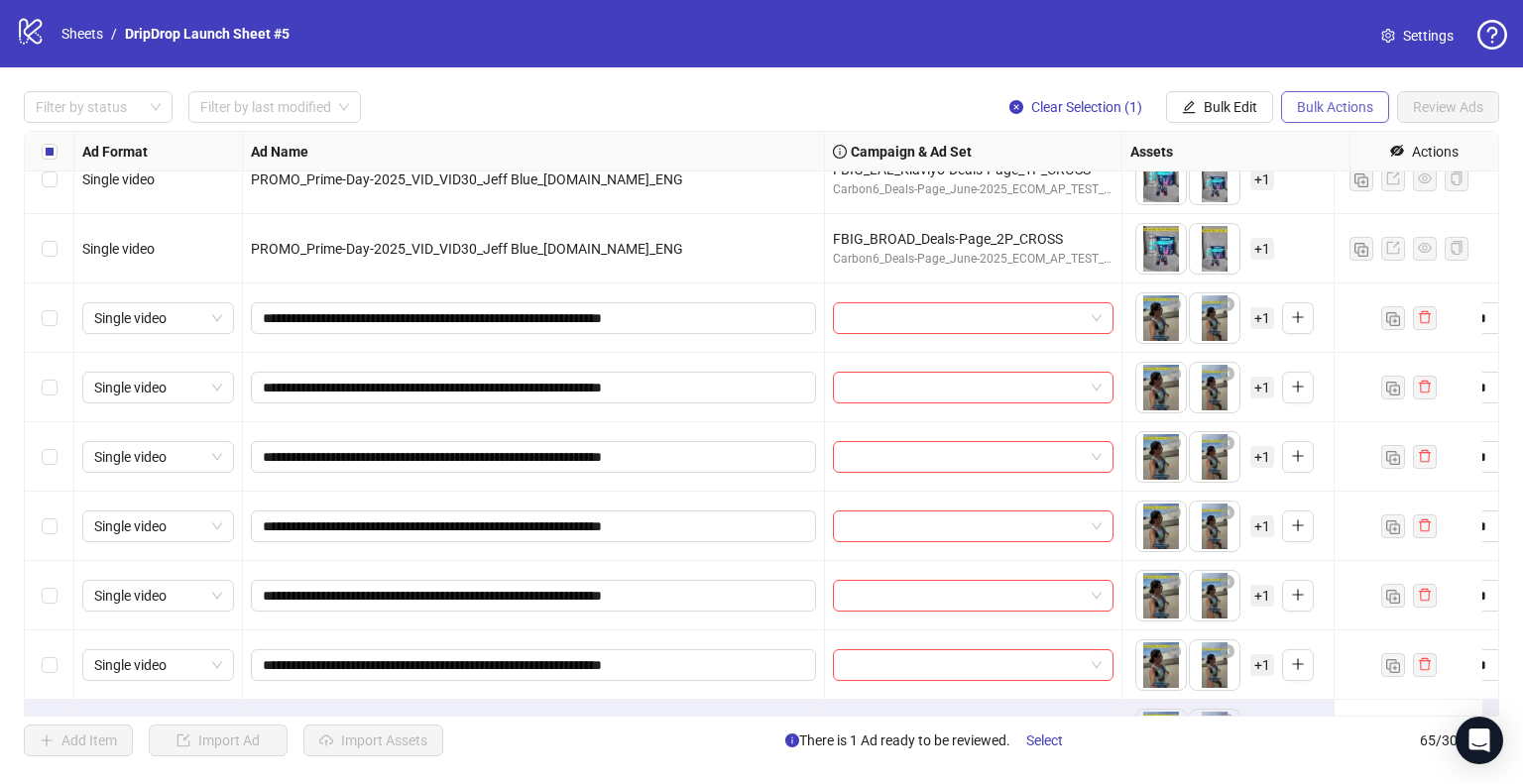 scroll, scrollTop: 3981, scrollLeft: 0, axis: vertical 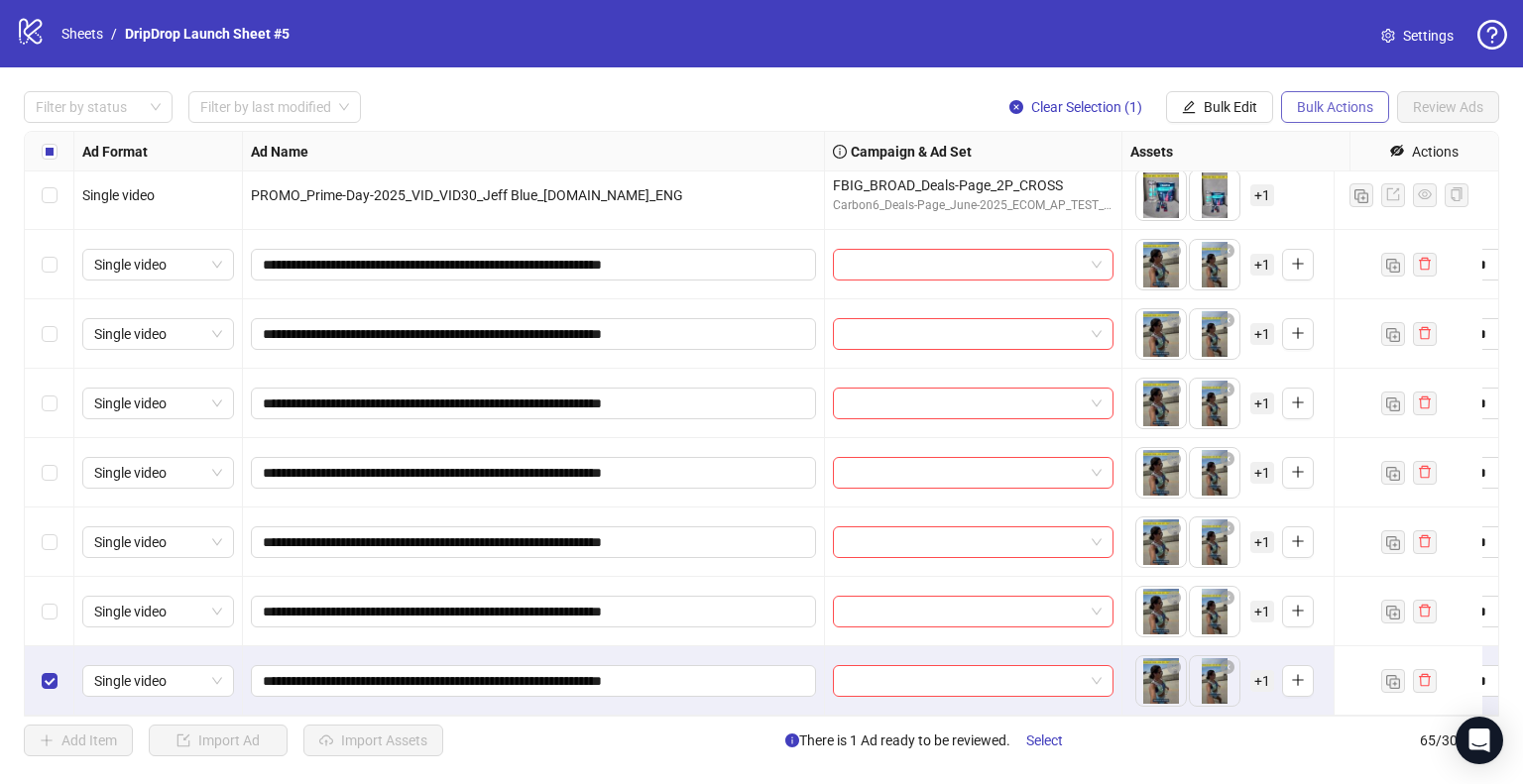 click on "Bulk Actions" at bounding box center [1335, 107] 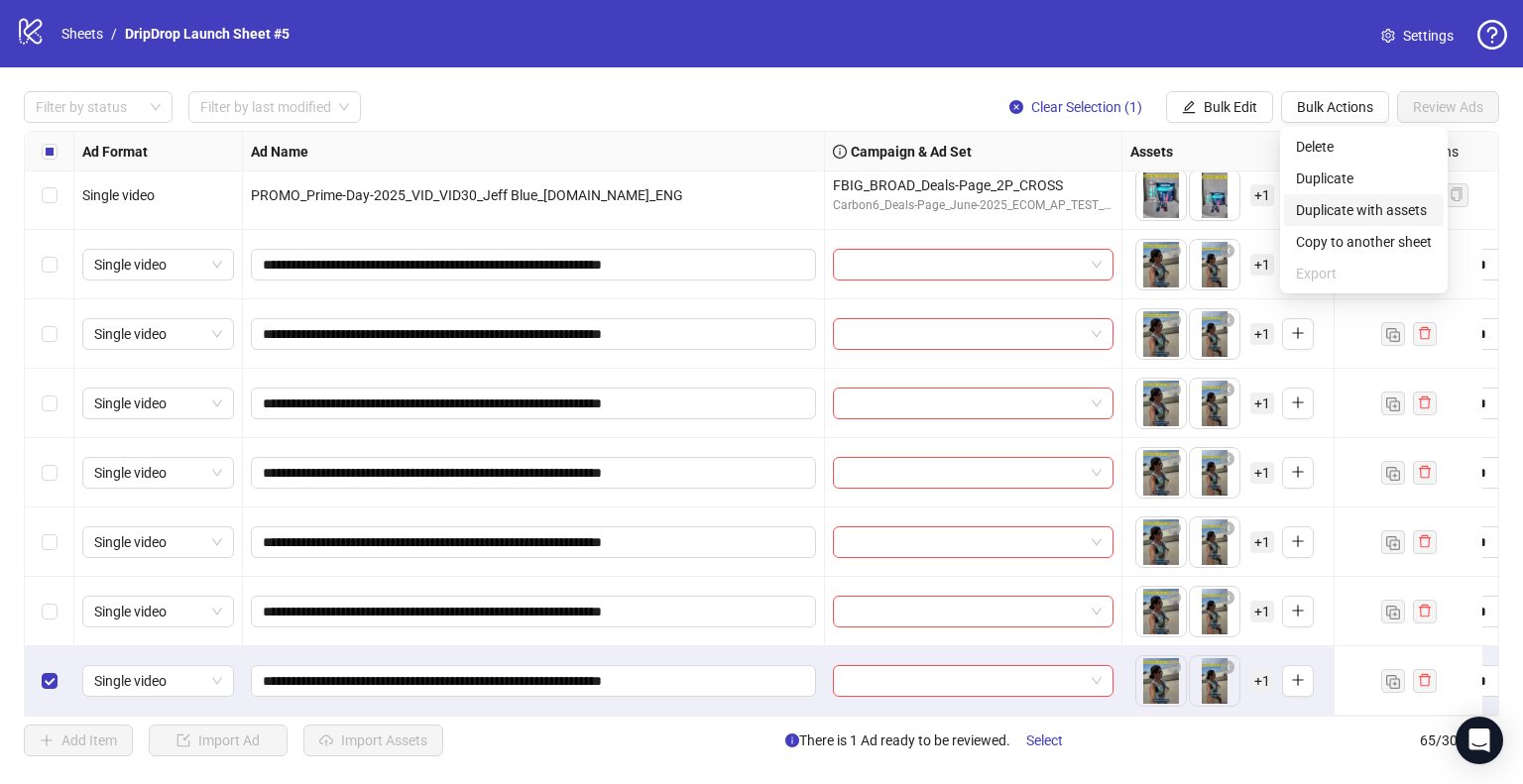 click on "Duplicate with assets" at bounding box center [1363, 210] 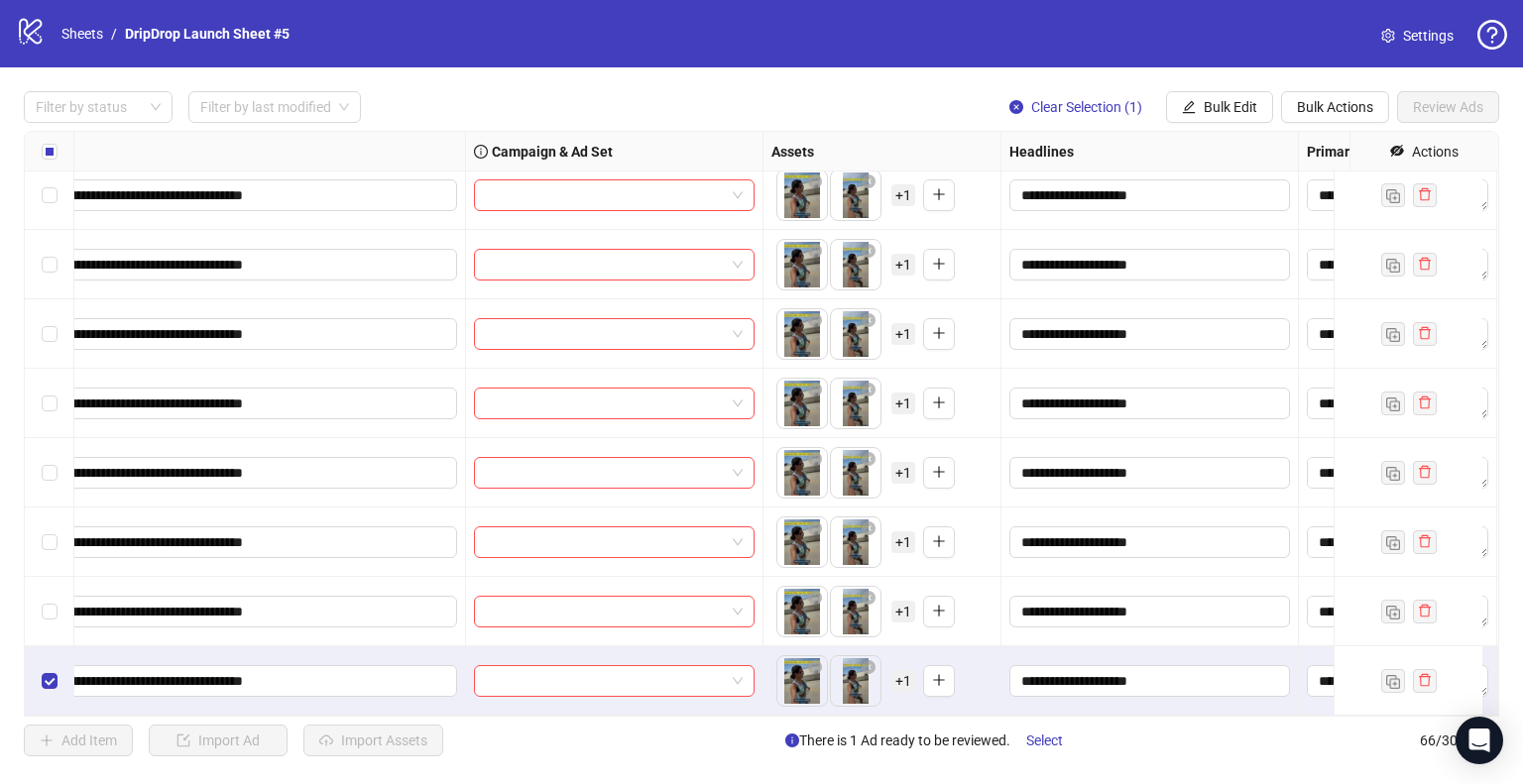 scroll, scrollTop: 3952, scrollLeft: 359, axis: both 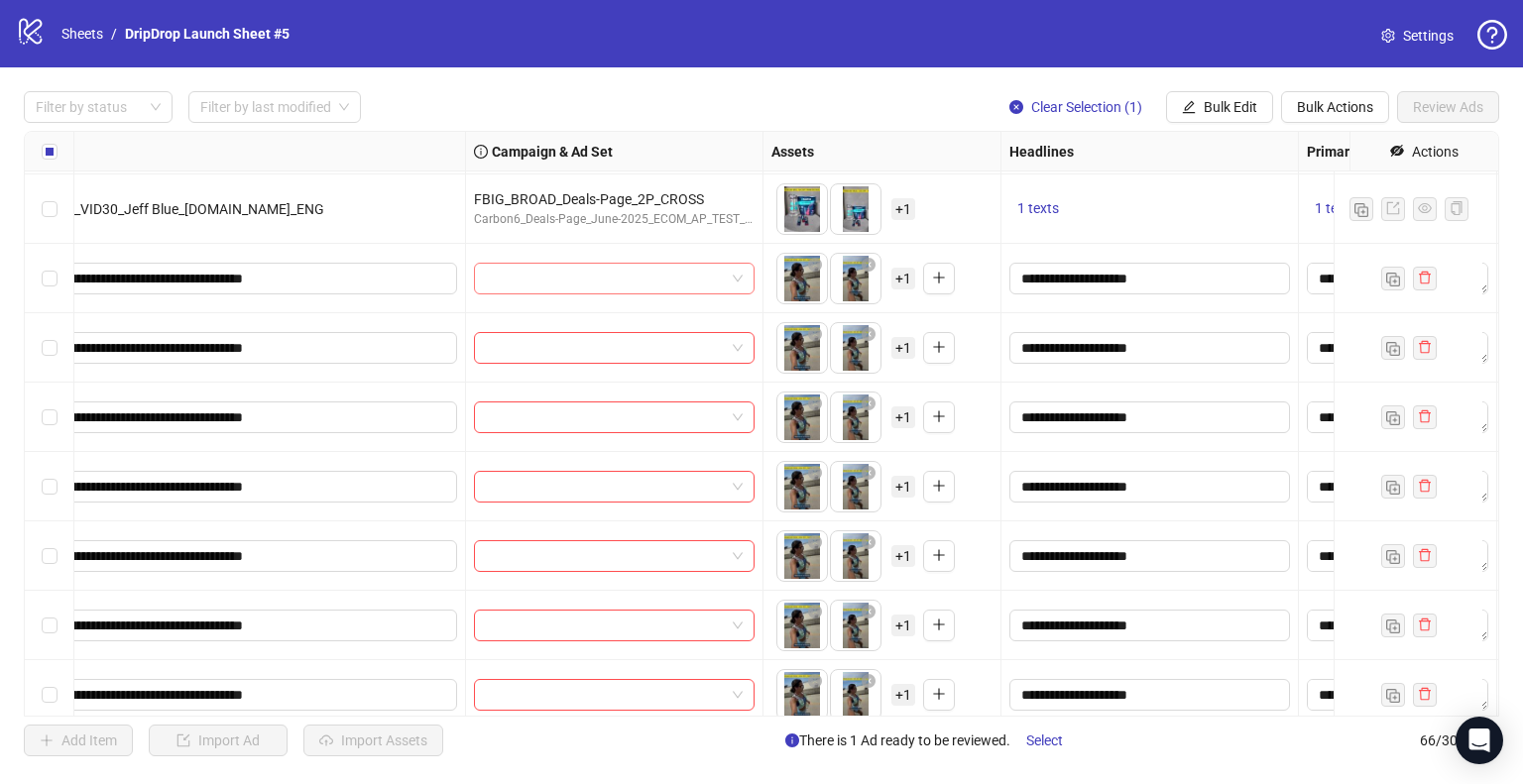 click at bounding box center (605, 279) 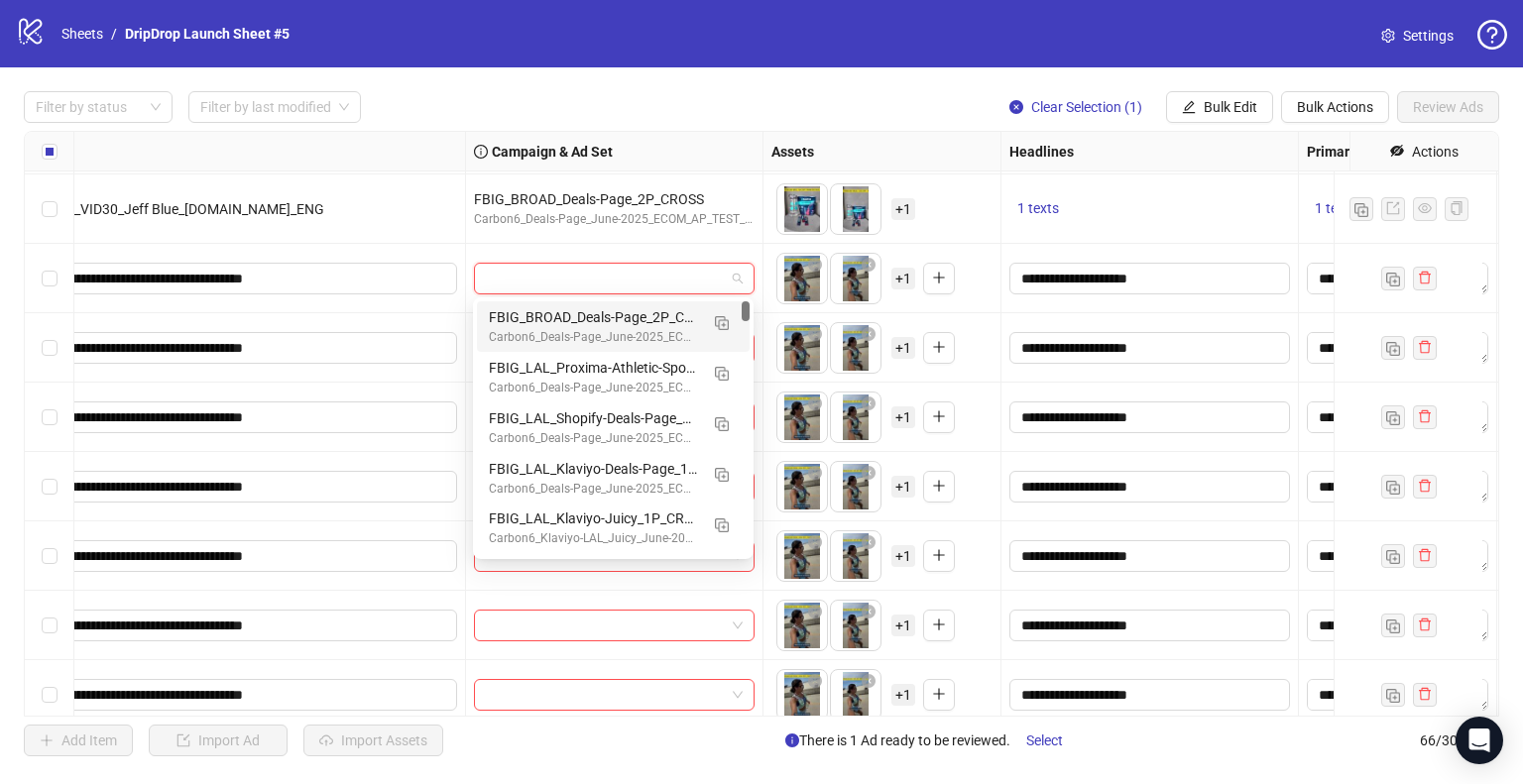 paste on "**********" 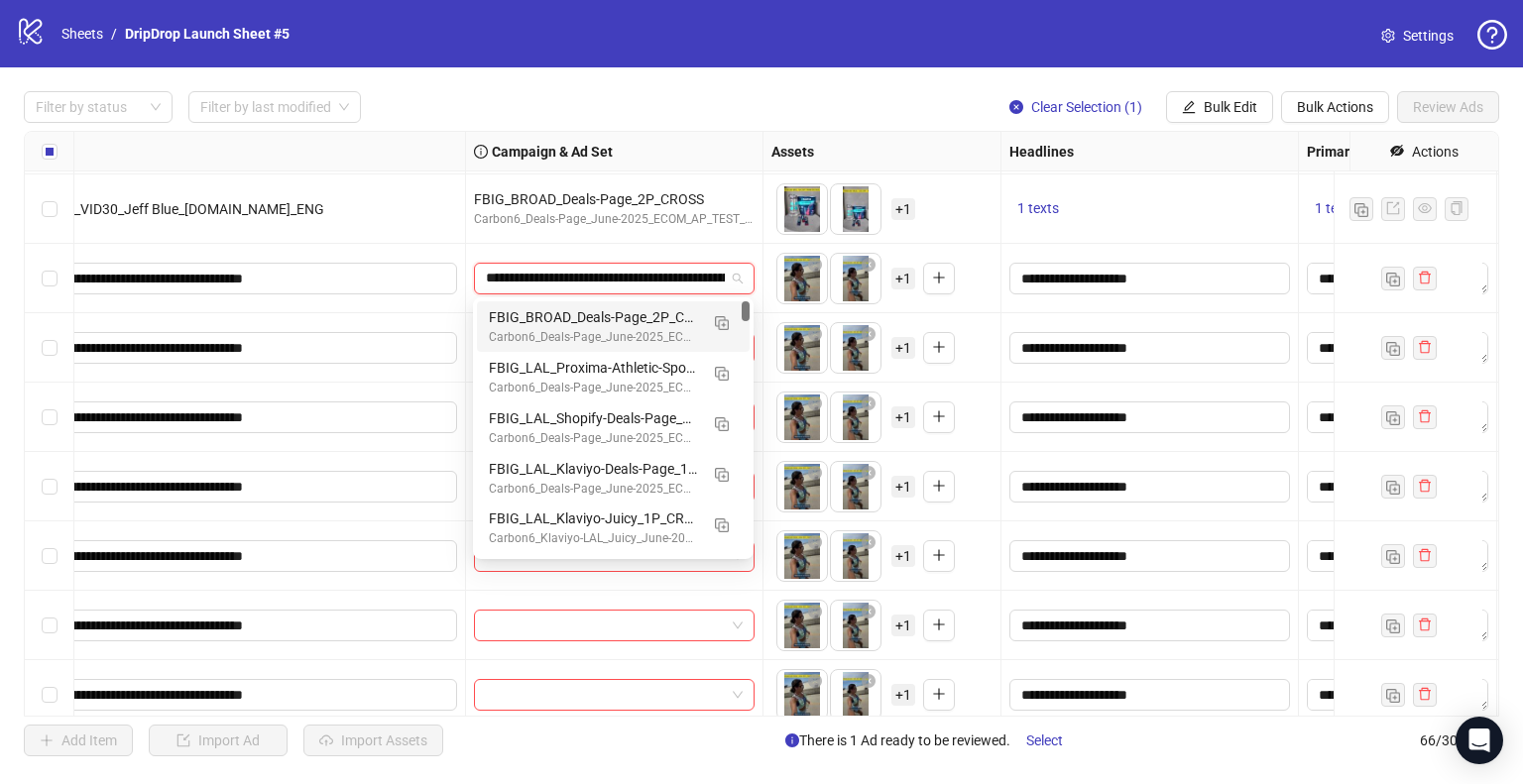 scroll, scrollTop: 0, scrollLeft: 147, axis: horizontal 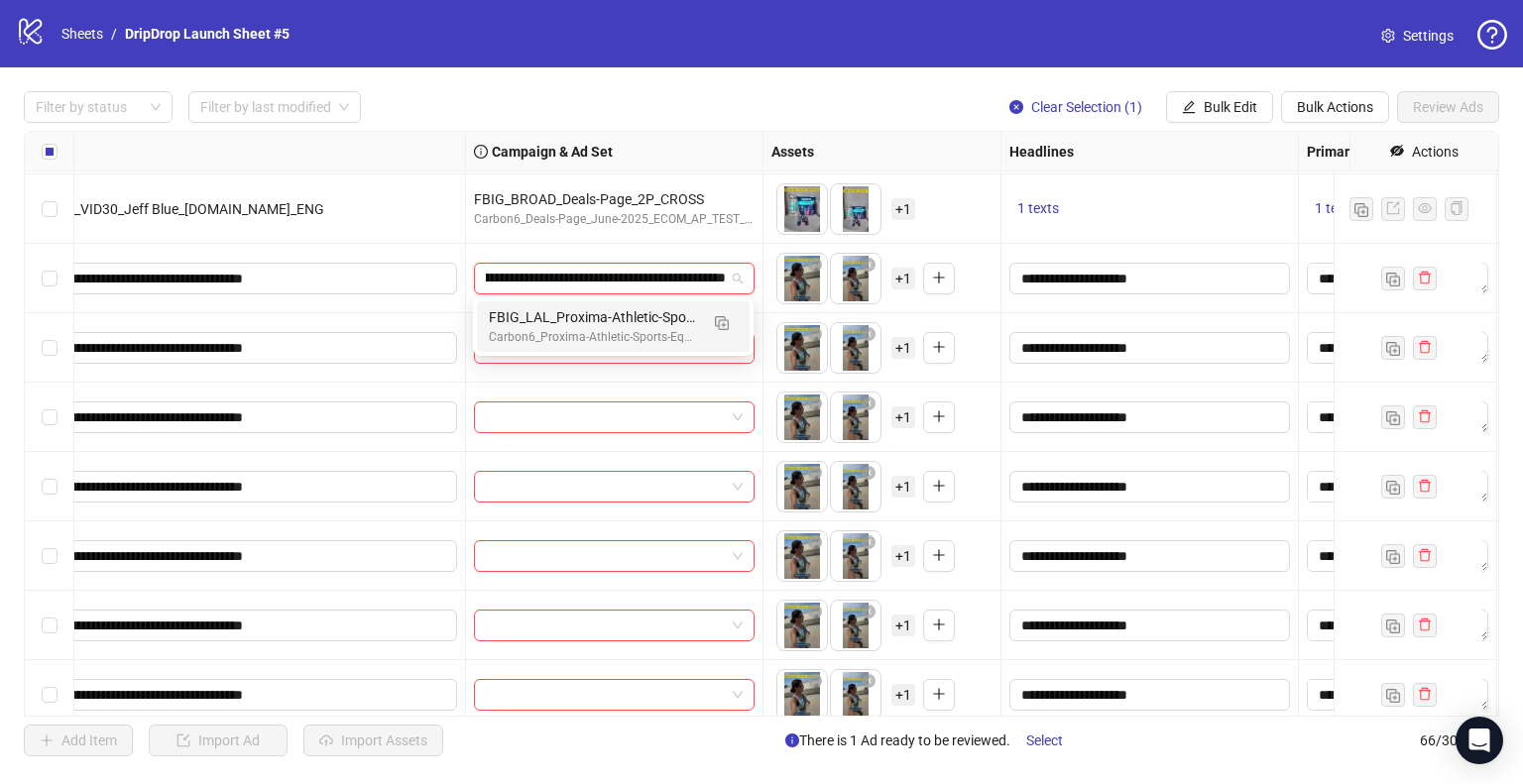 click on "FBIG_LAL_Proxima-Athletic-Sports-Equipment-Zero_2P_CROSS" at bounding box center (593, 317) 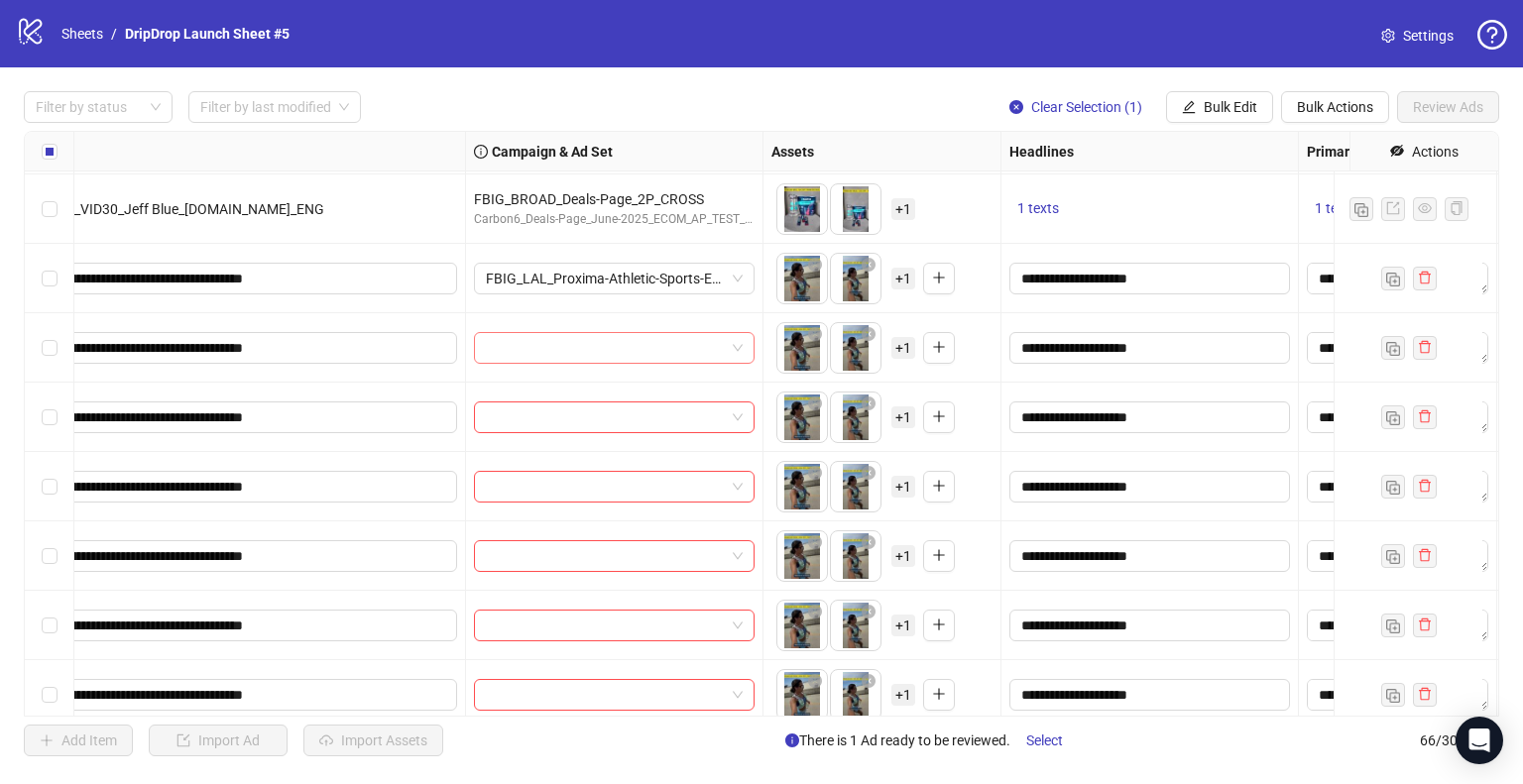 click at bounding box center [605, 348] 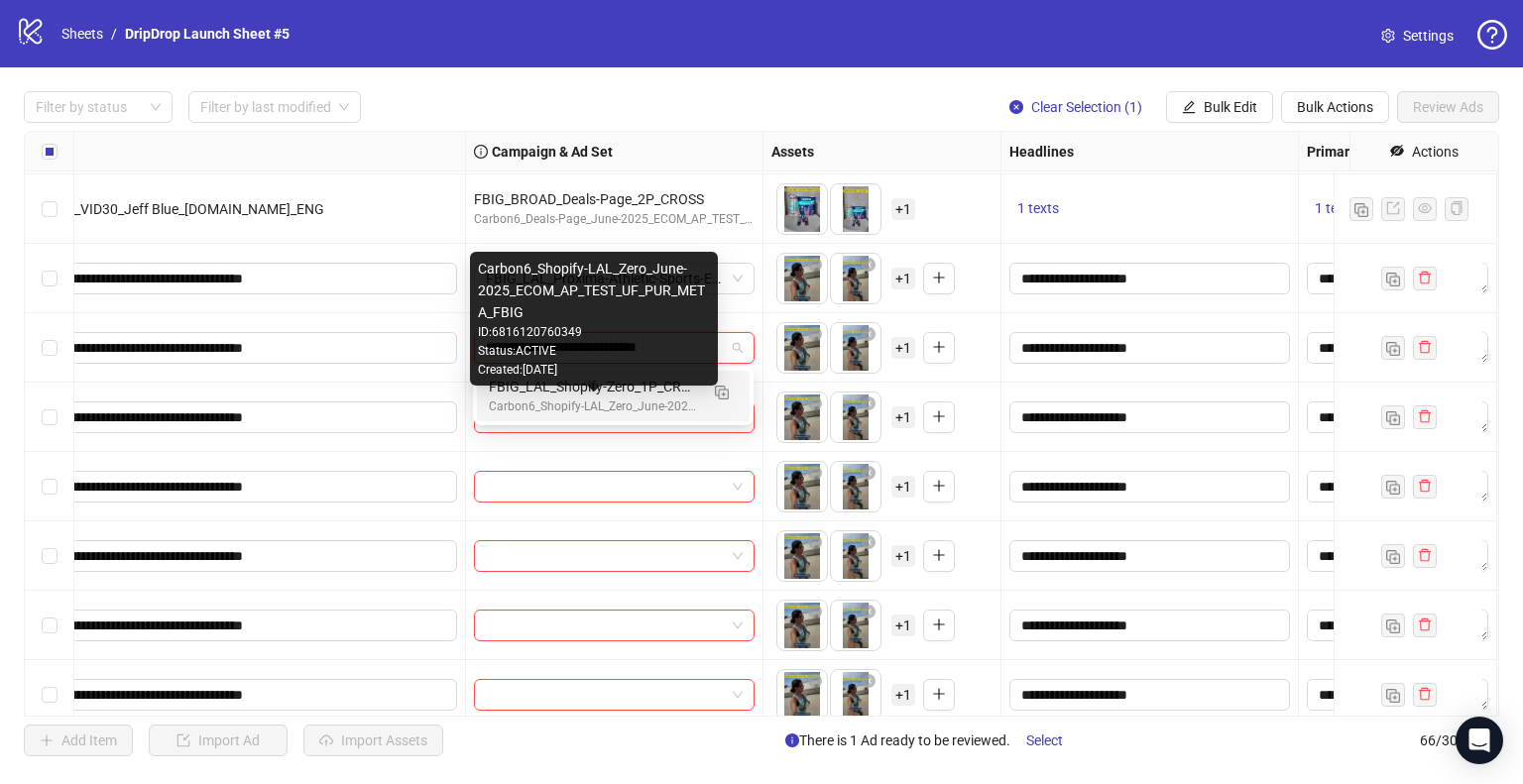 click on "Carbon6_Shopify-LAL_Zero_June-2025_ECOM_AP_TEST_UF_PUR_META_FBIG" at bounding box center [593, 406] 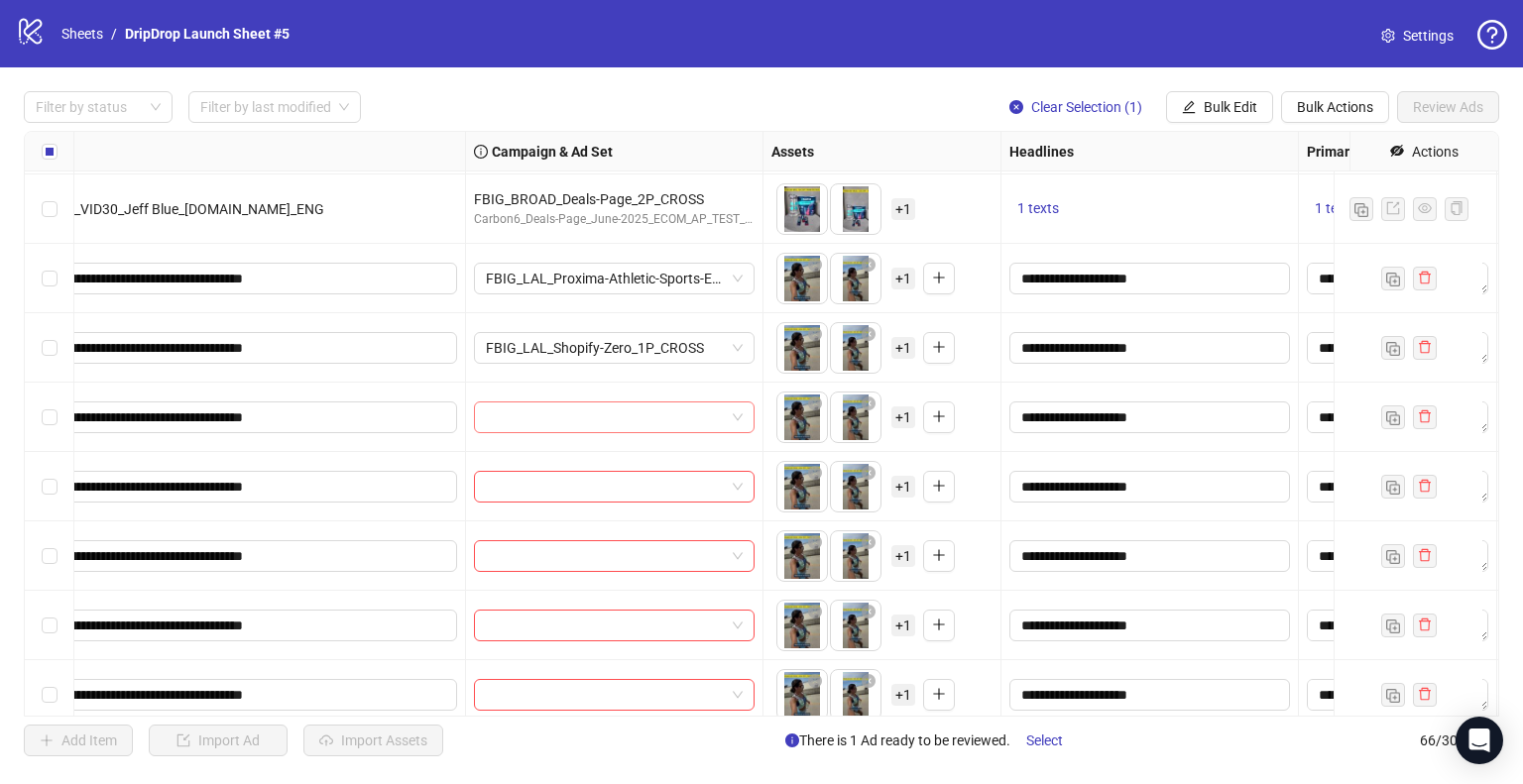 click at bounding box center [605, 417] 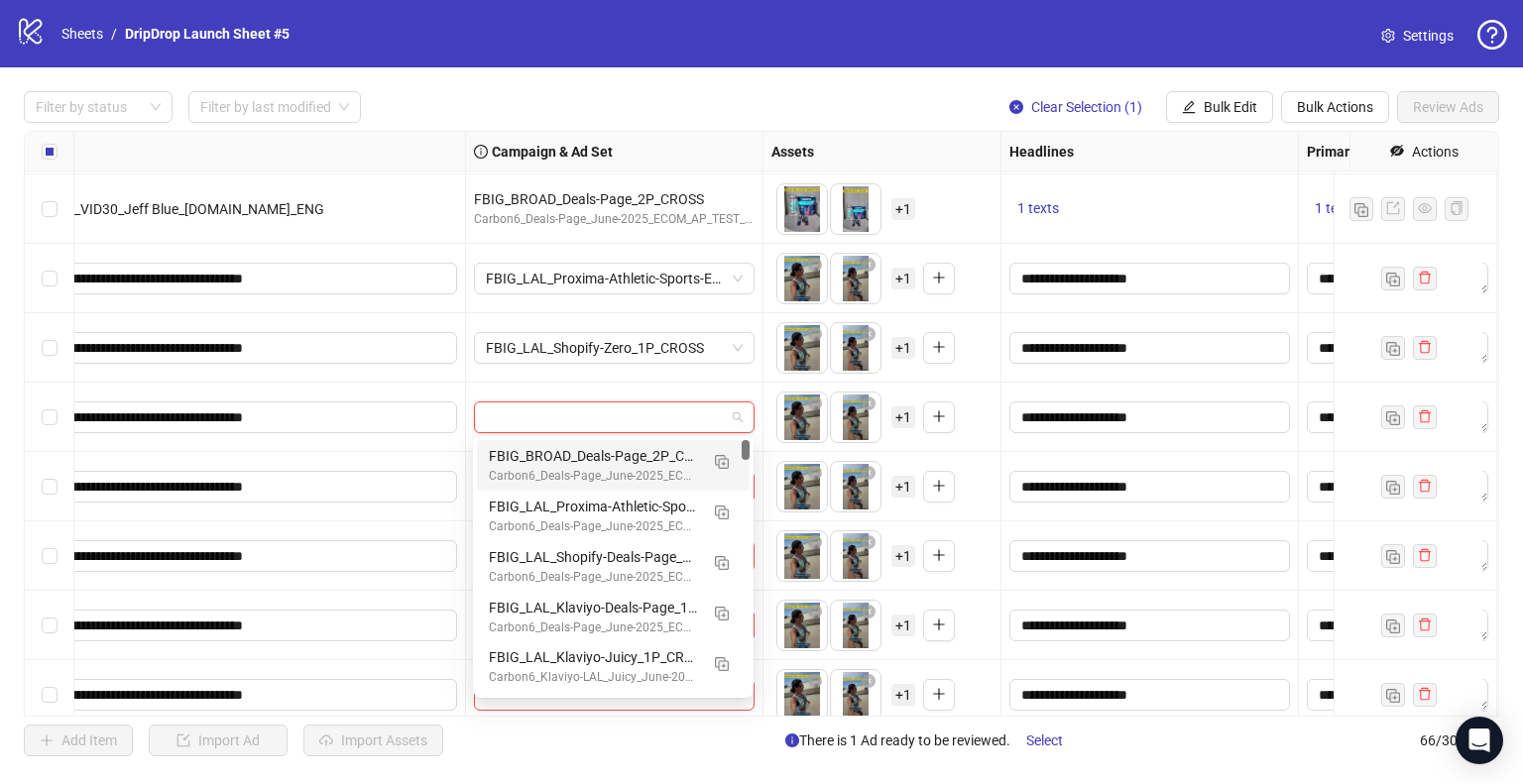 paste on "**********" 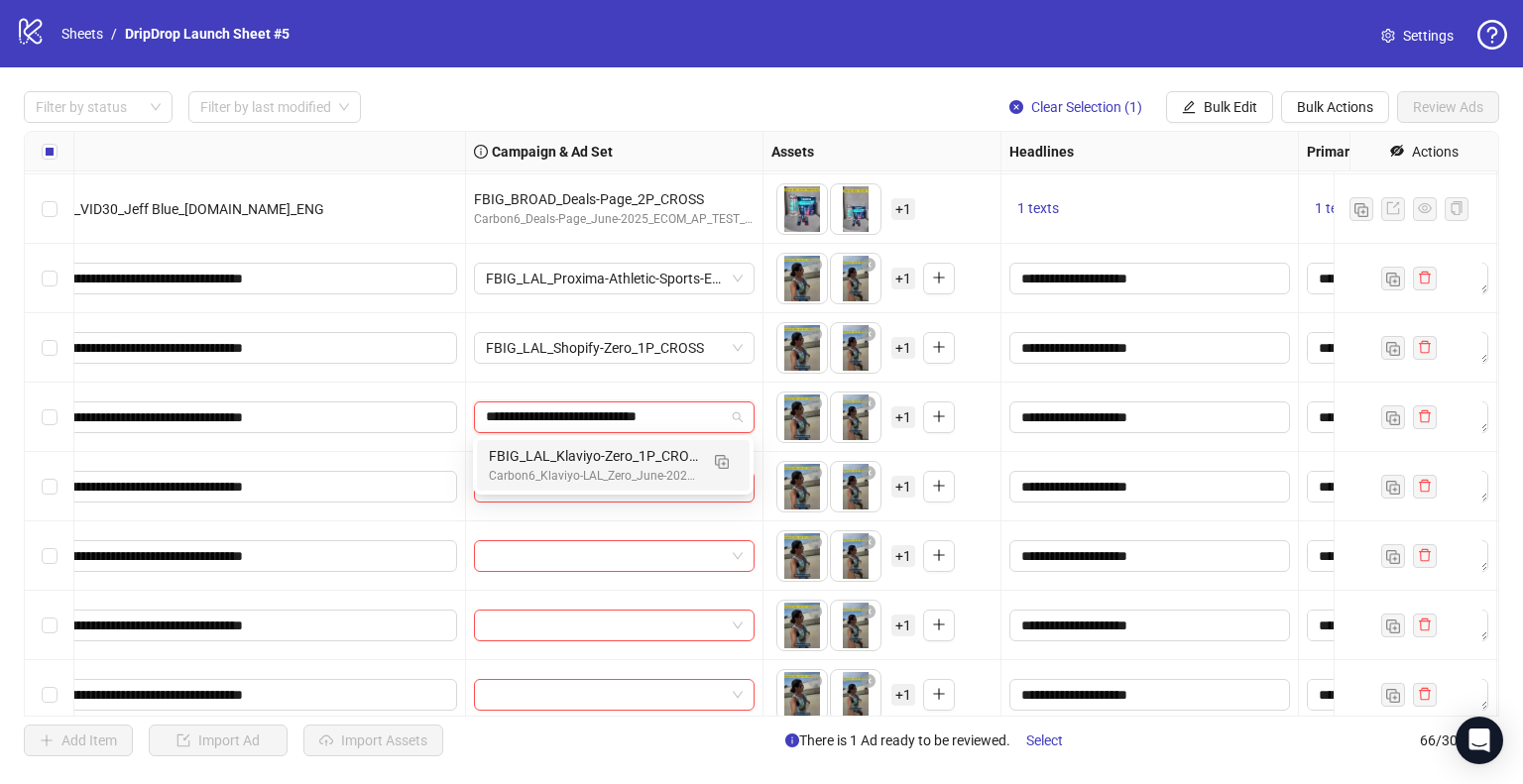click on "FBIG_LAL_Klaviyo-Zero_1P_CROSS" at bounding box center [593, 456] 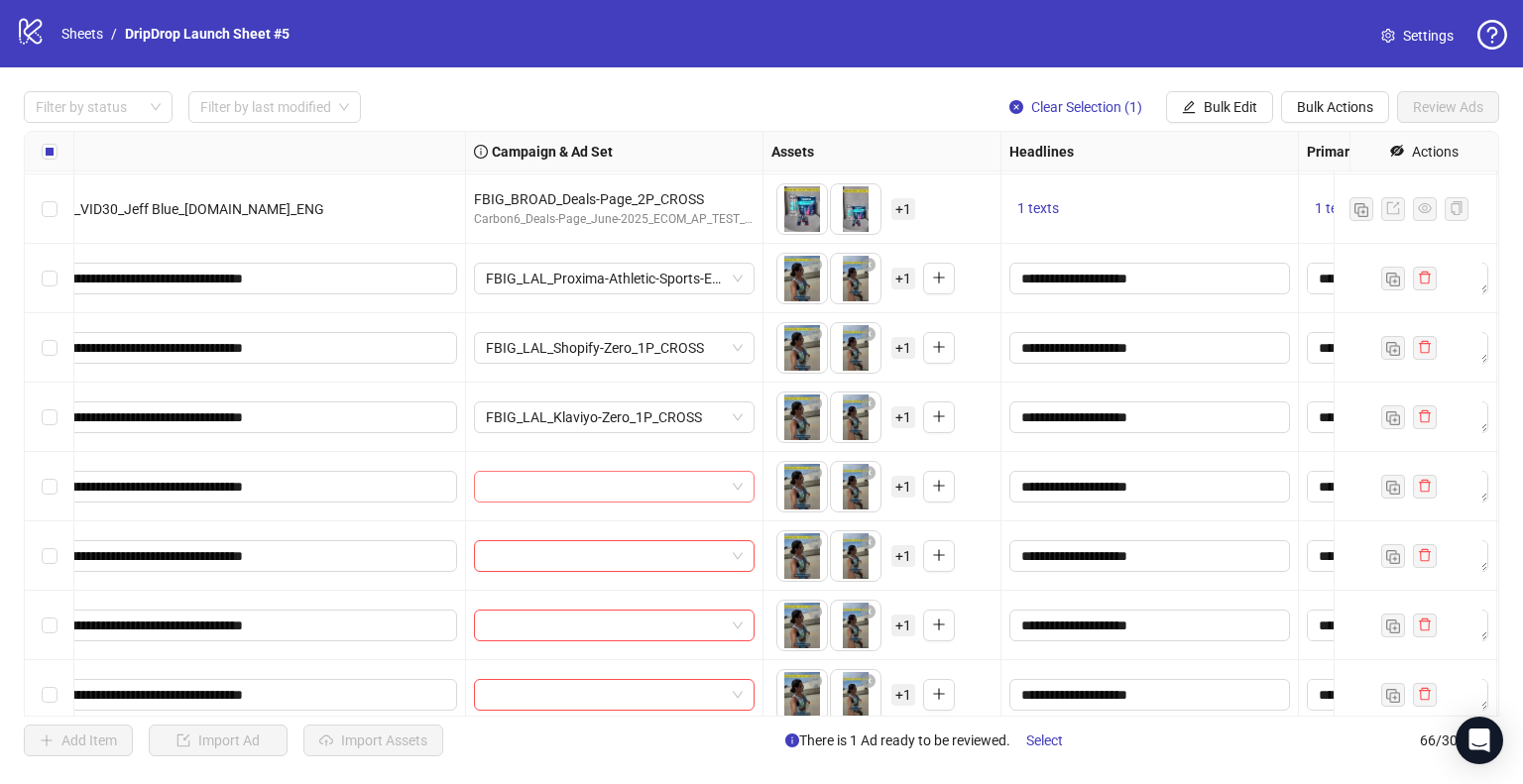 click at bounding box center [605, 487] 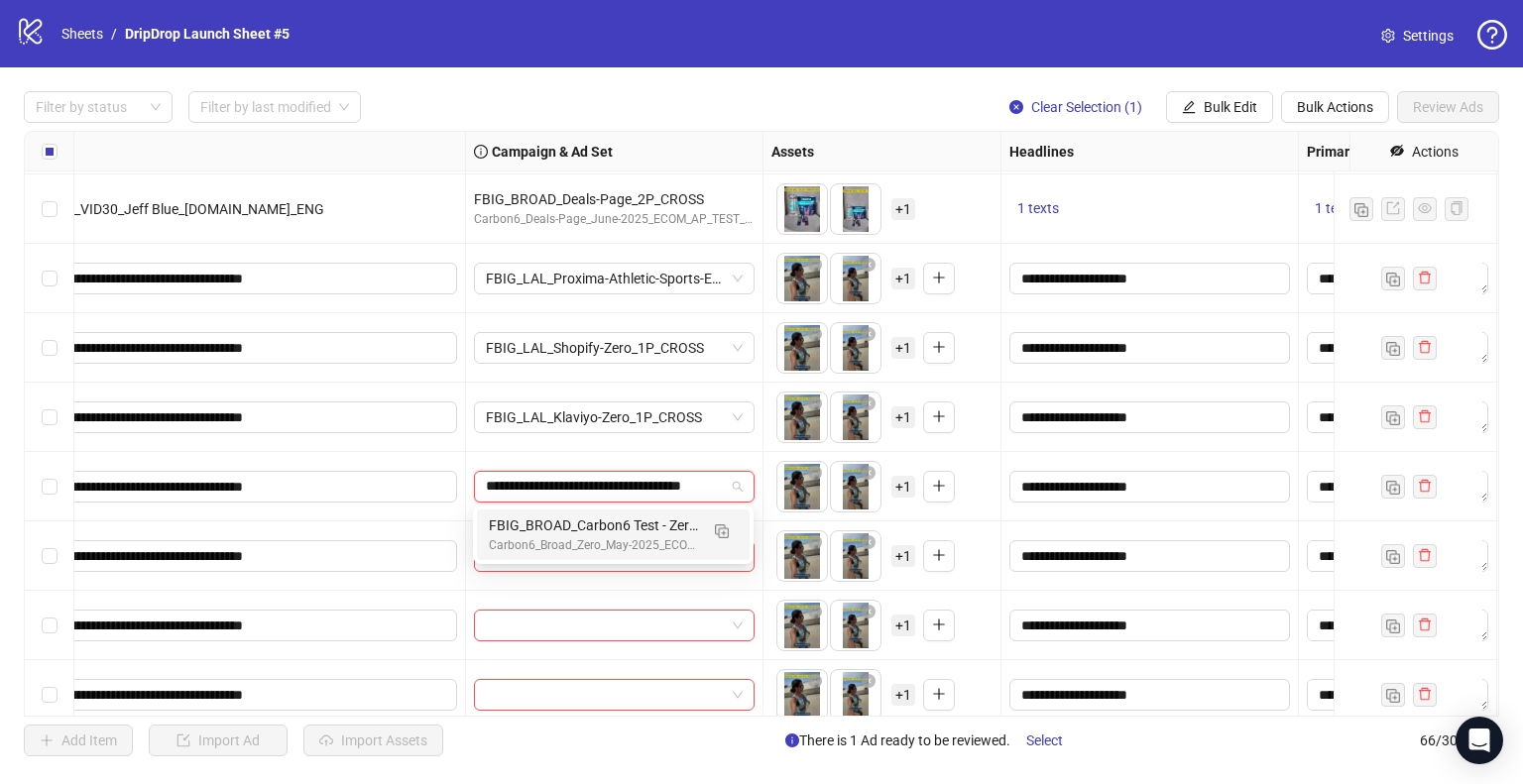 type on "**********" 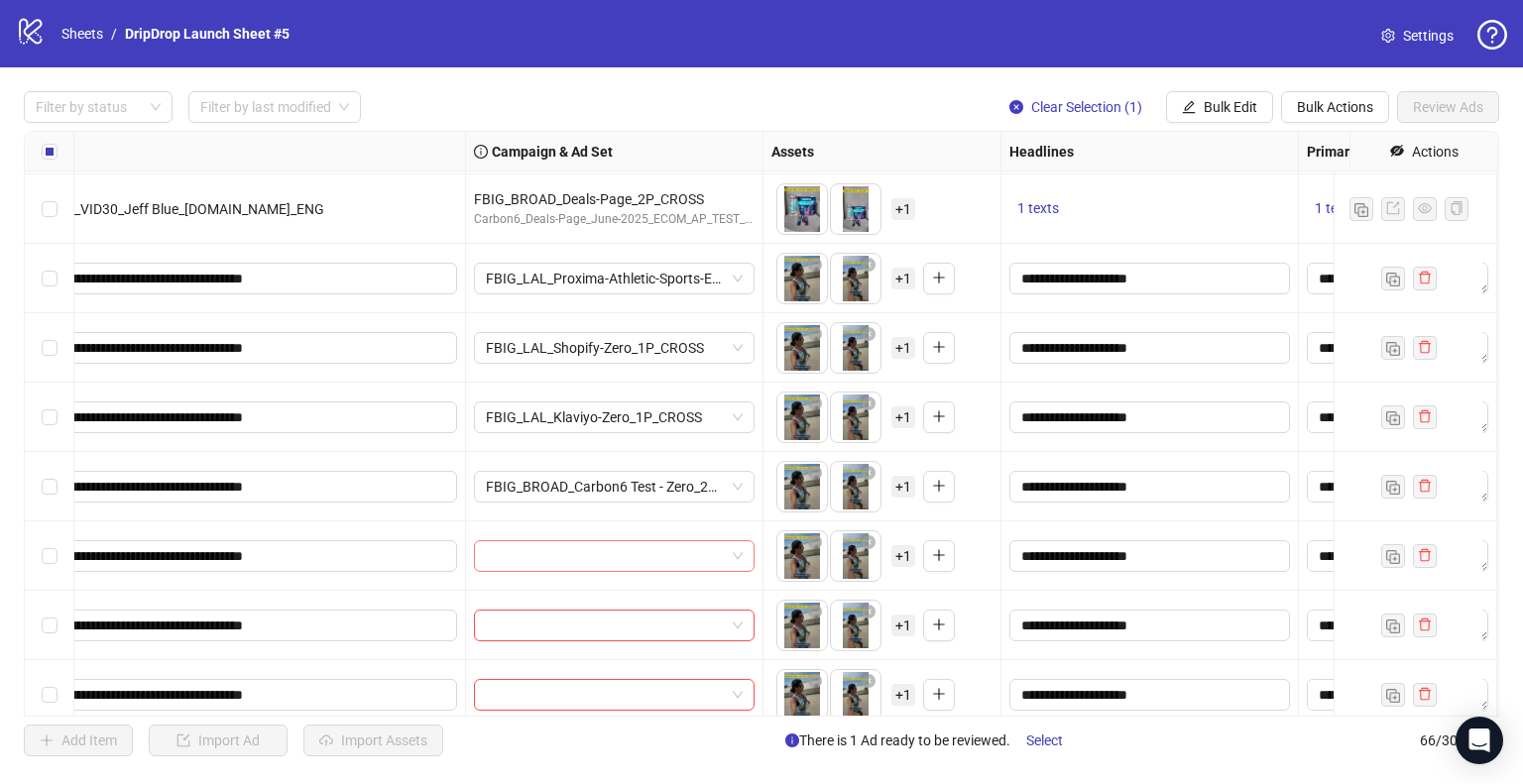 click at bounding box center [605, 556] 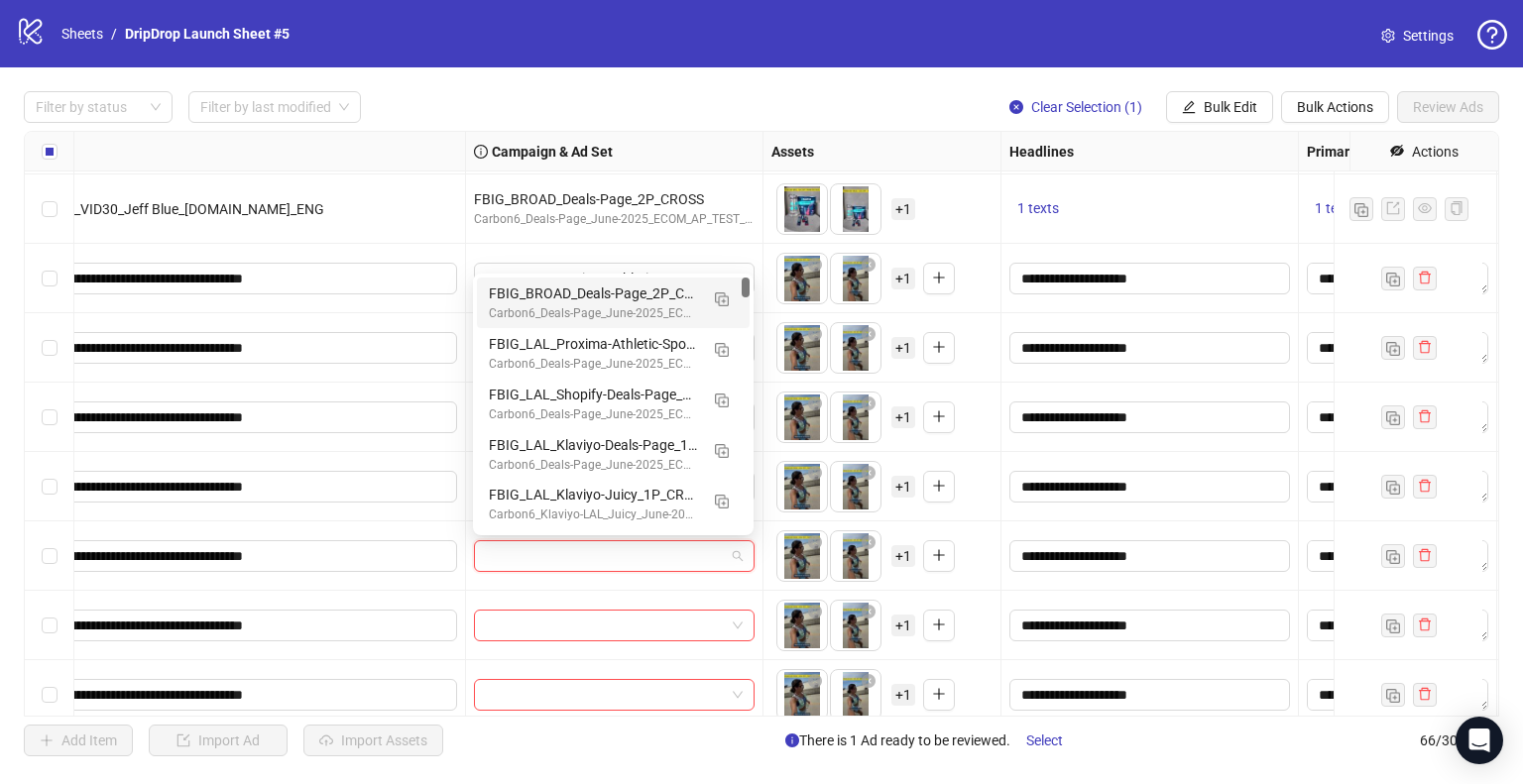 paste on "**********" 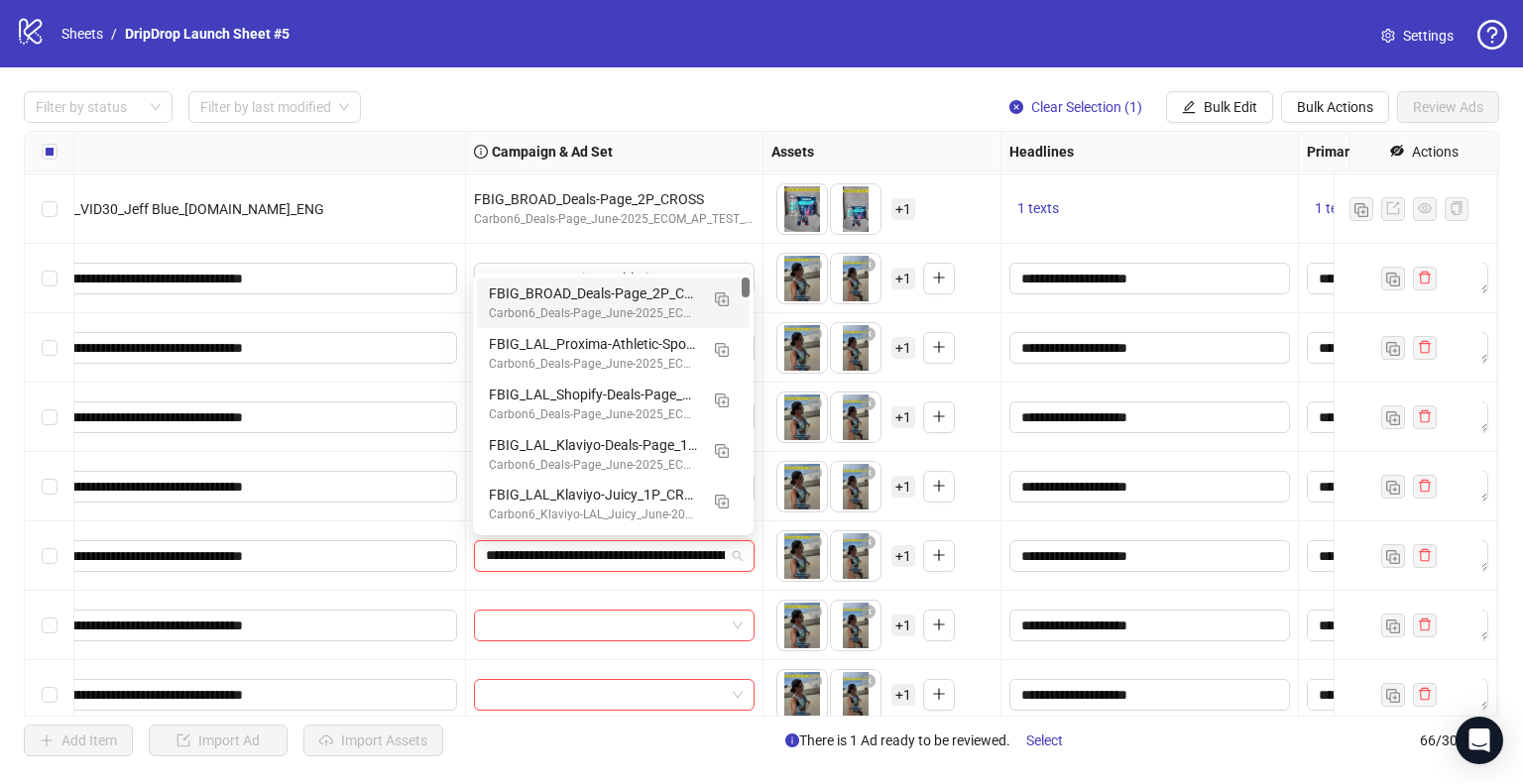 scroll, scrollTop: 0, scrollLeft: 192, axis: horizontal 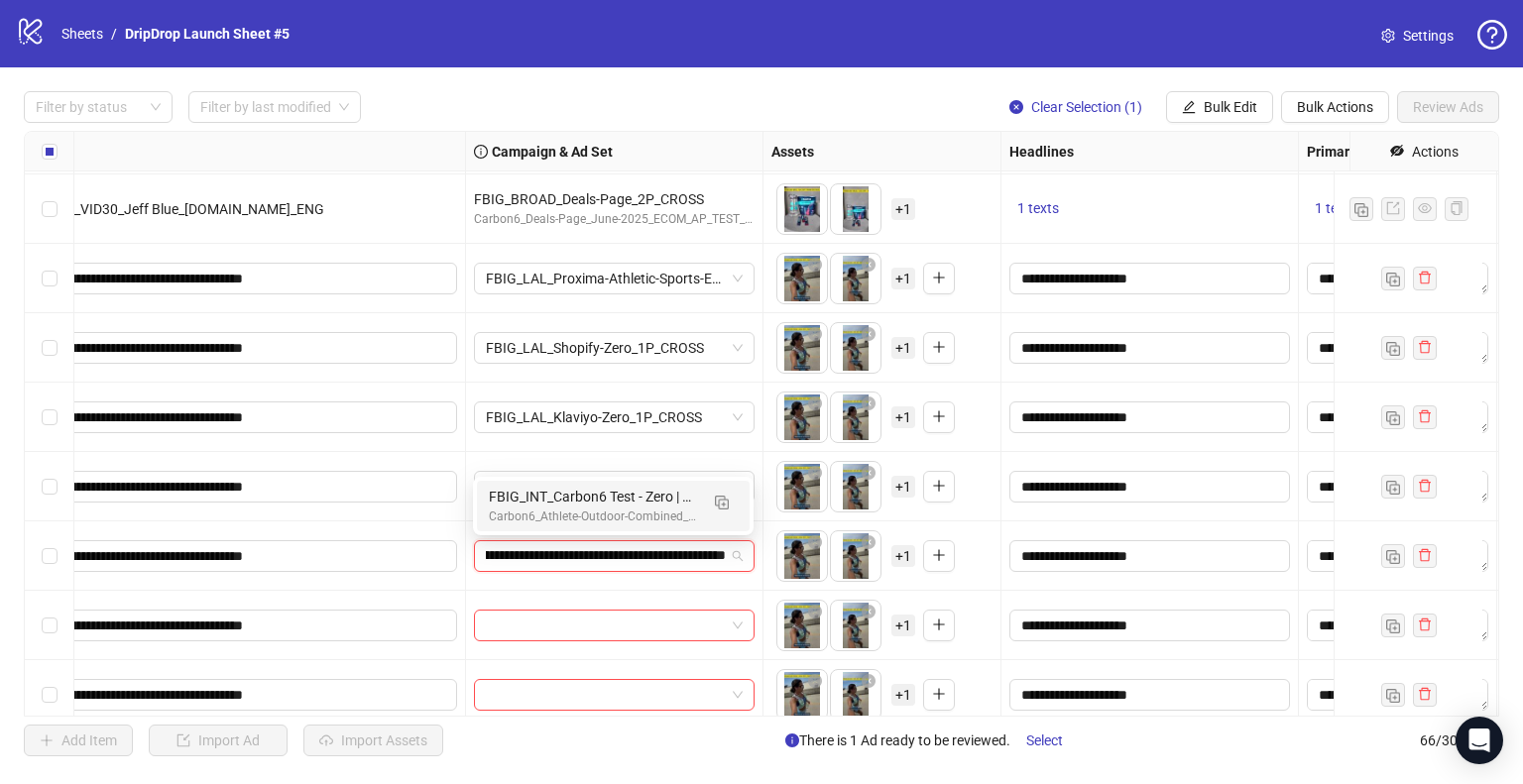 click on "Carbon6_Athlete-Outdoor-Combined_Zero_May-2025_ECOM_AP_TEST_UF_PUR_META_FBIG" at bounding box center (593, 516) 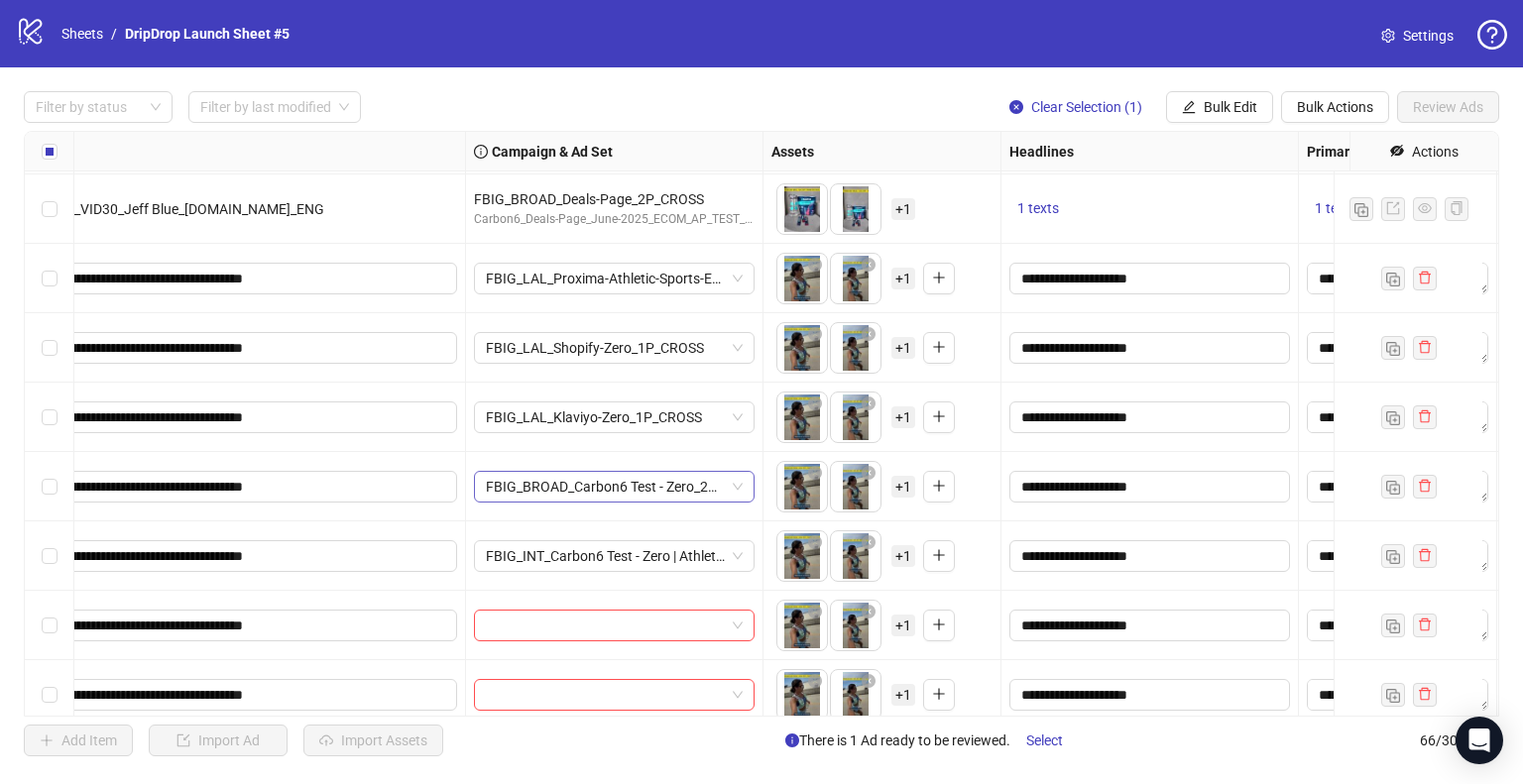 scroll, scrollTop: 4051, scrollLeft: 359, axis: both 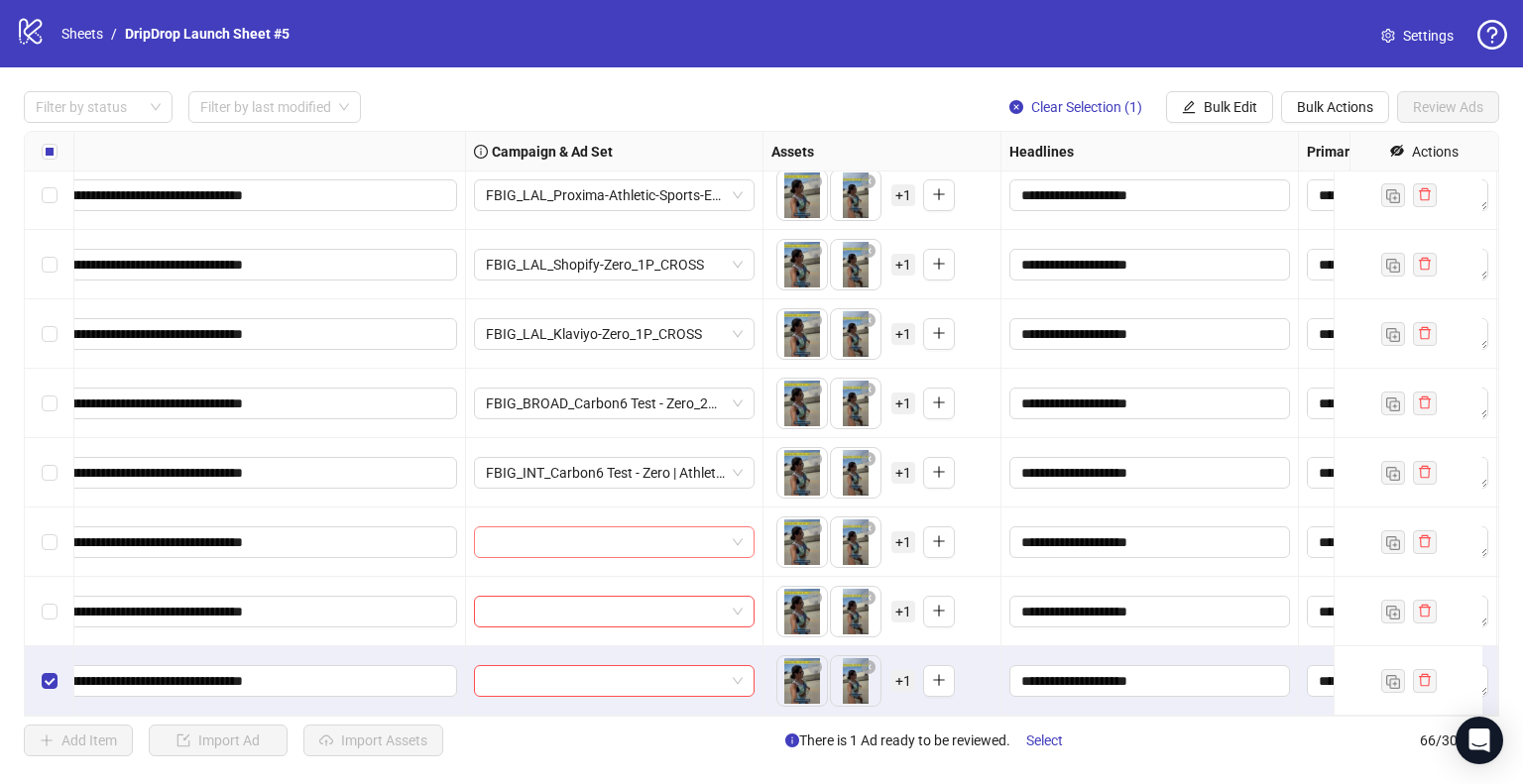 click at bounding box center [605, 542] 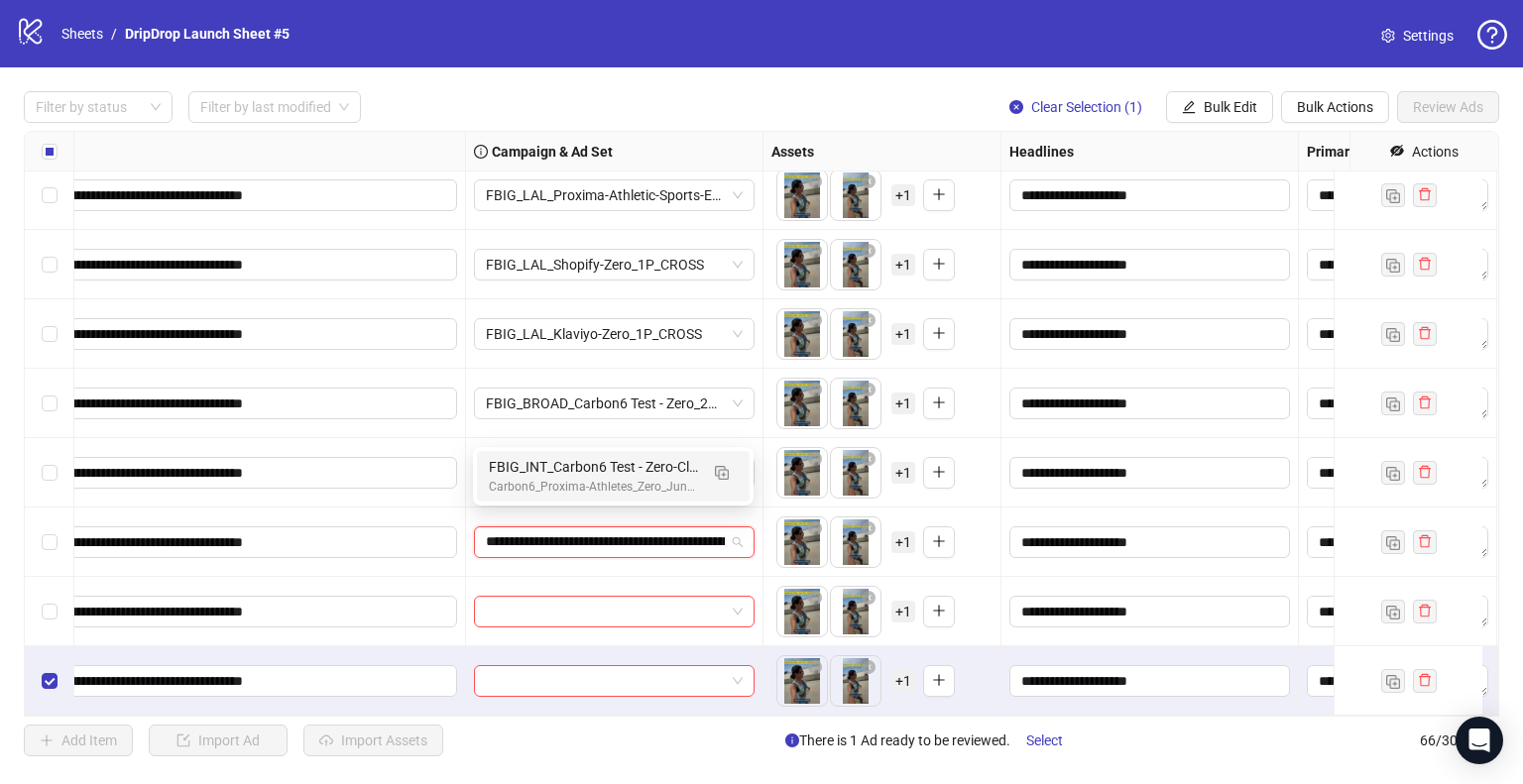 scroll, scrollTop: 0, scrollLeft: 204, axis: horizontal 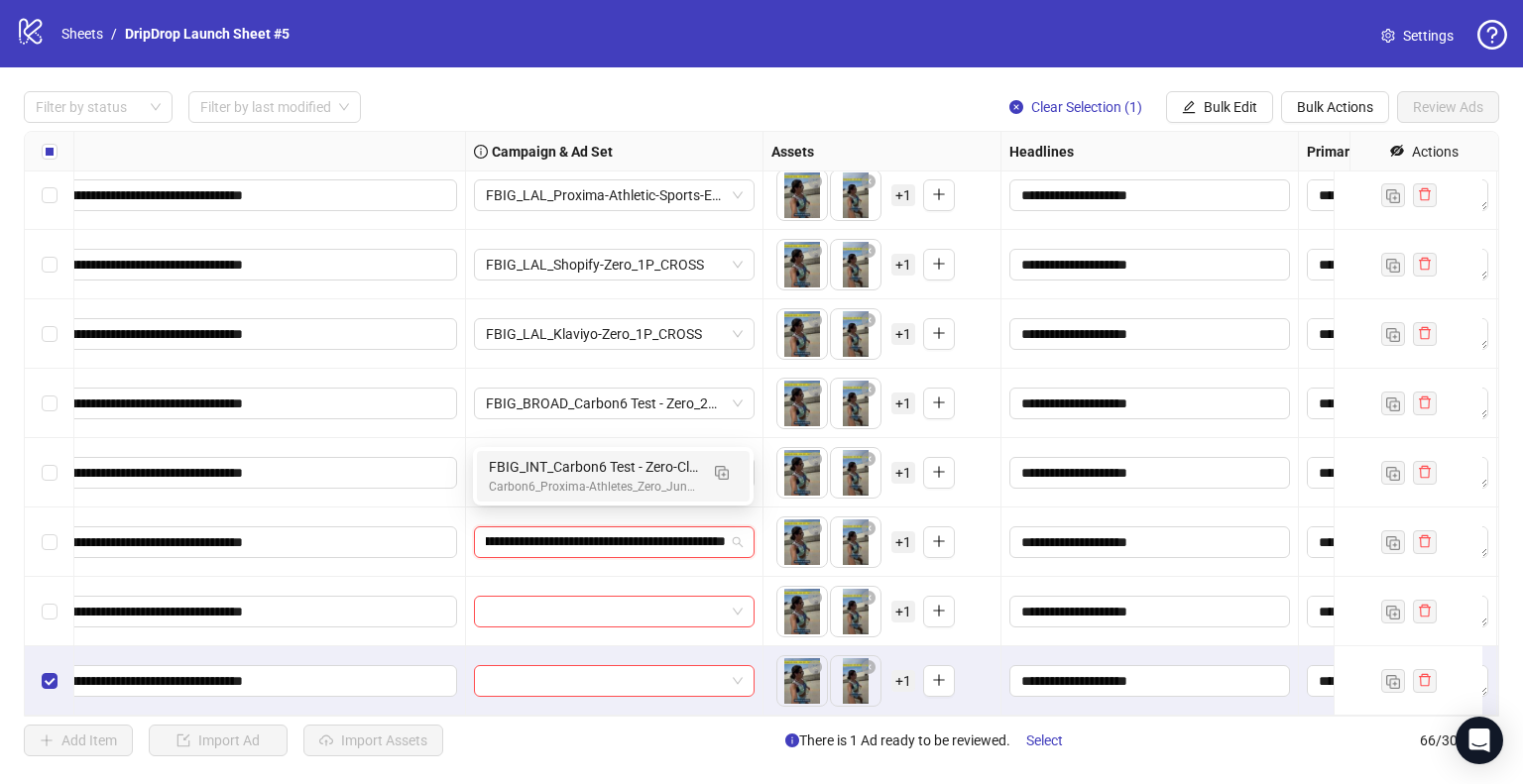 click on "FBIG_INT_Carbon6 Test - Zero-Classic-32 | Proxima_Athletes_2P_CROSS" at bounding box center (593, 467) 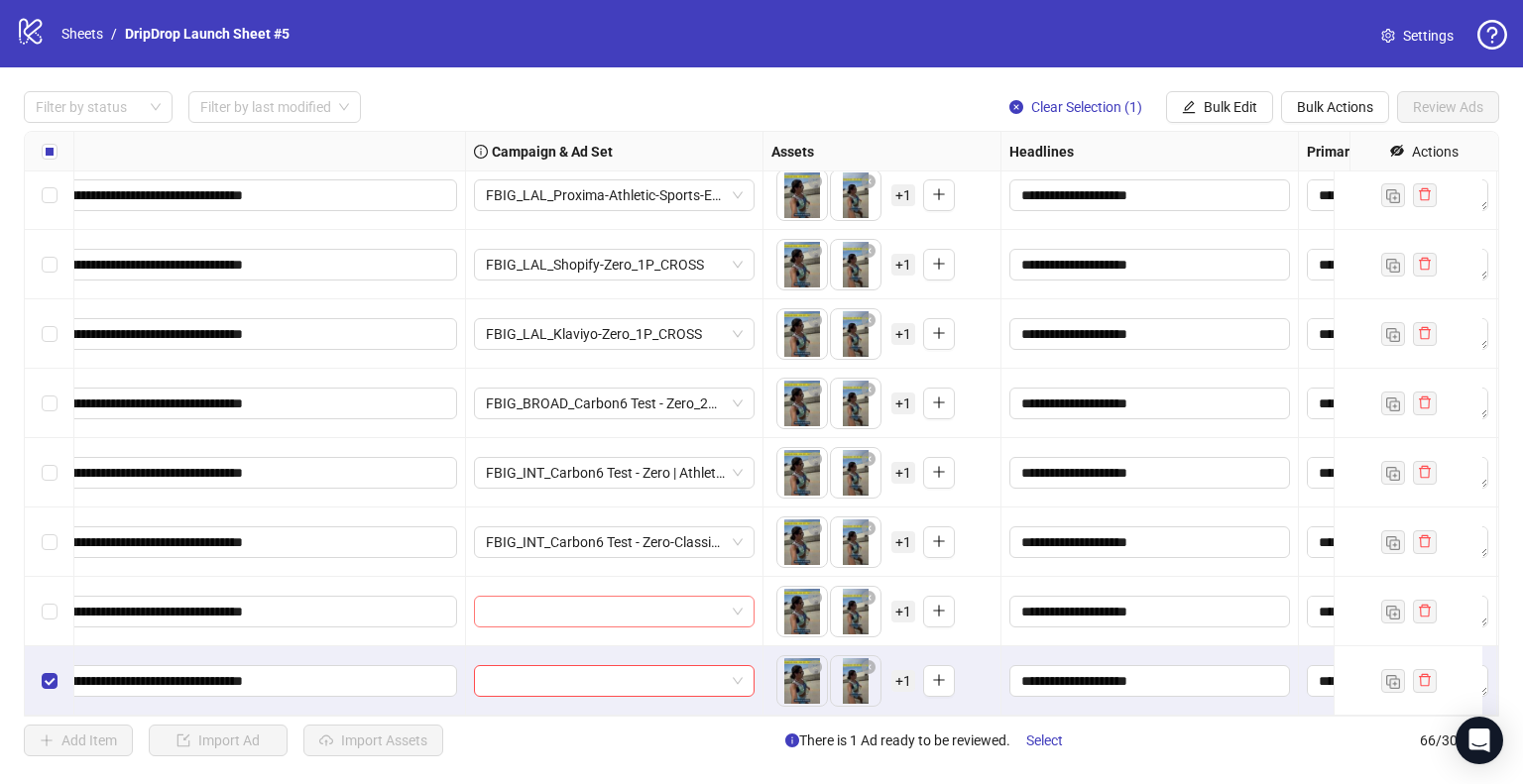 click at bounding box center [605, 612] 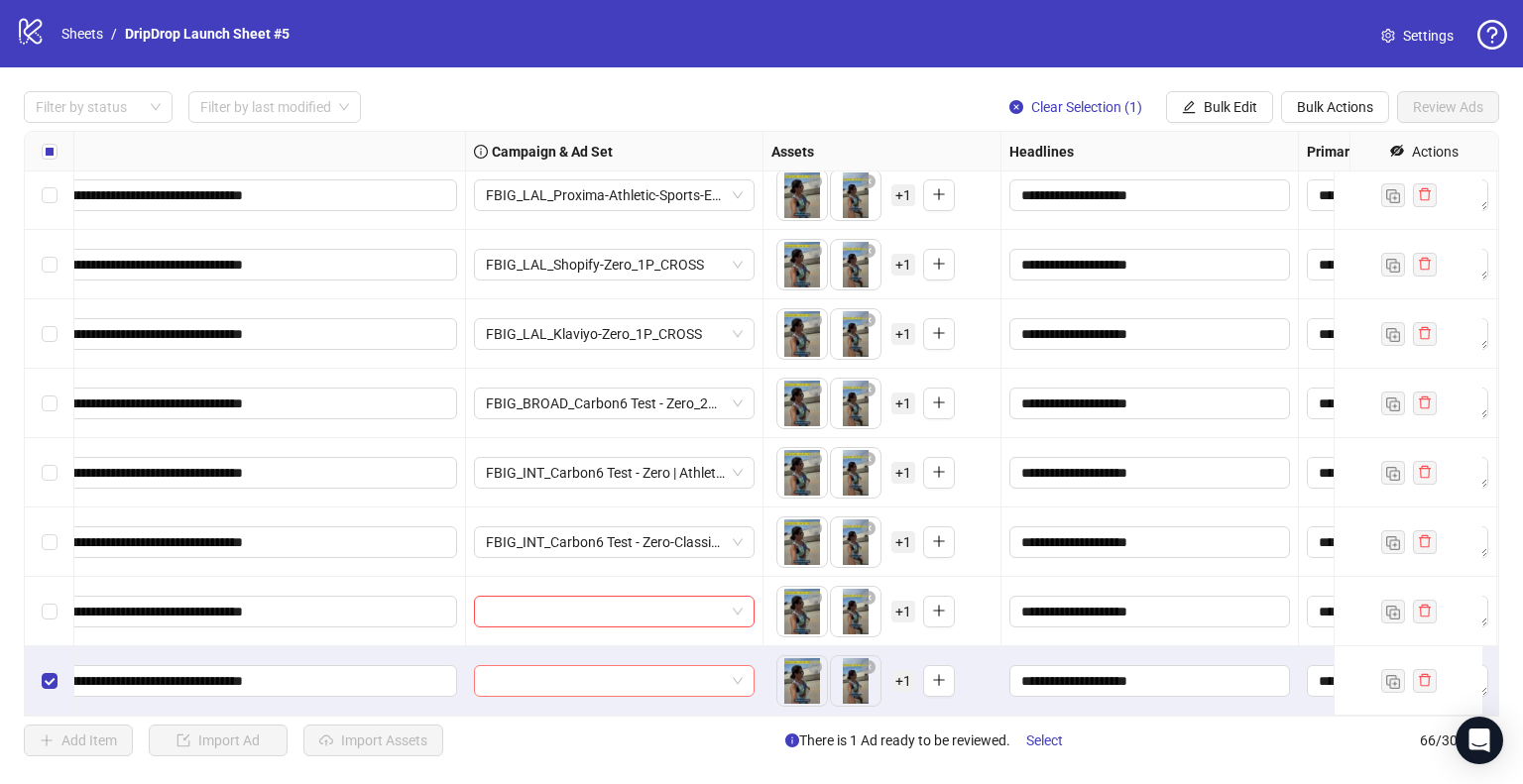 paste on "**********" 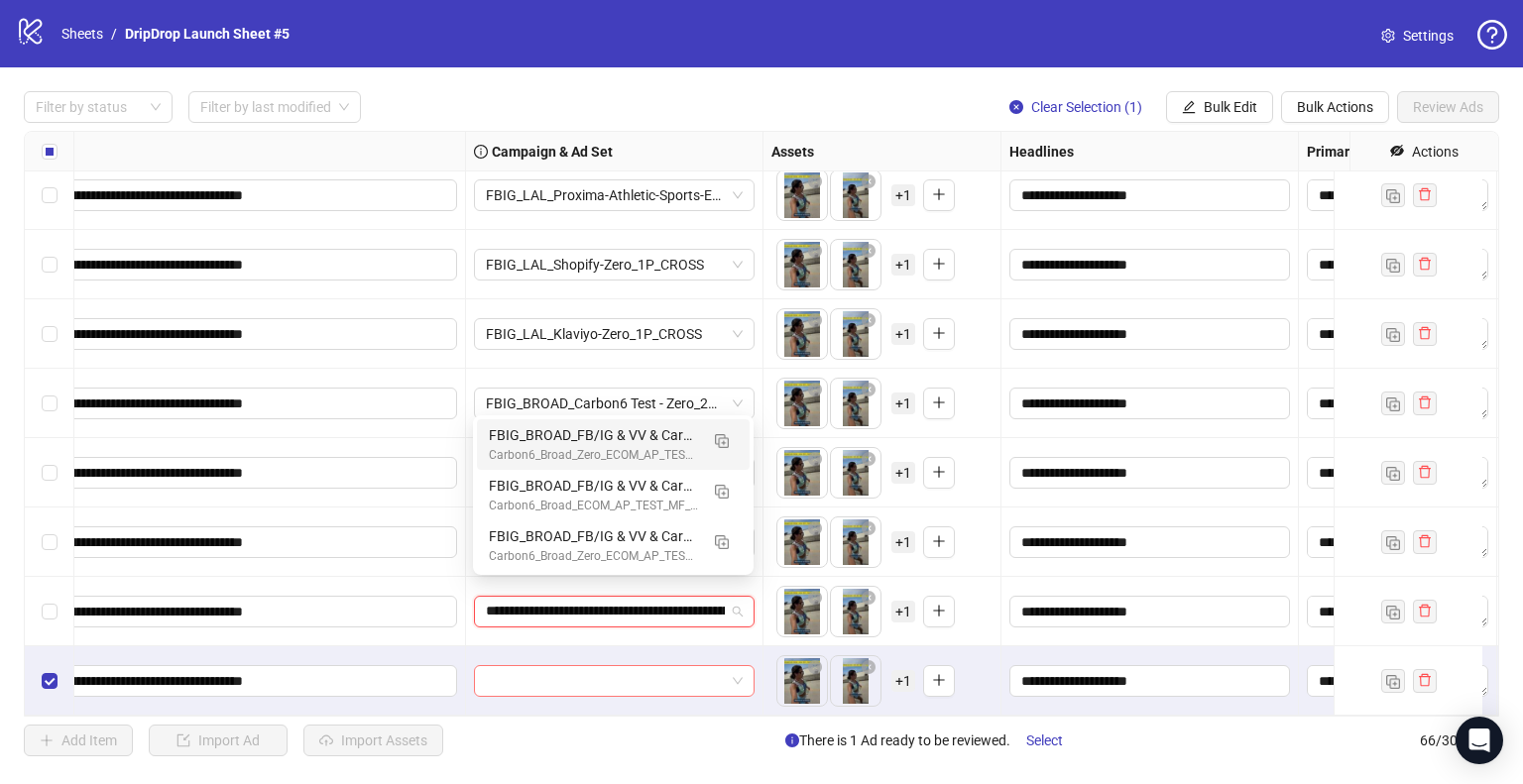 scroll, scrollTop: 0, scrollLeft: 125, axis: horizontal 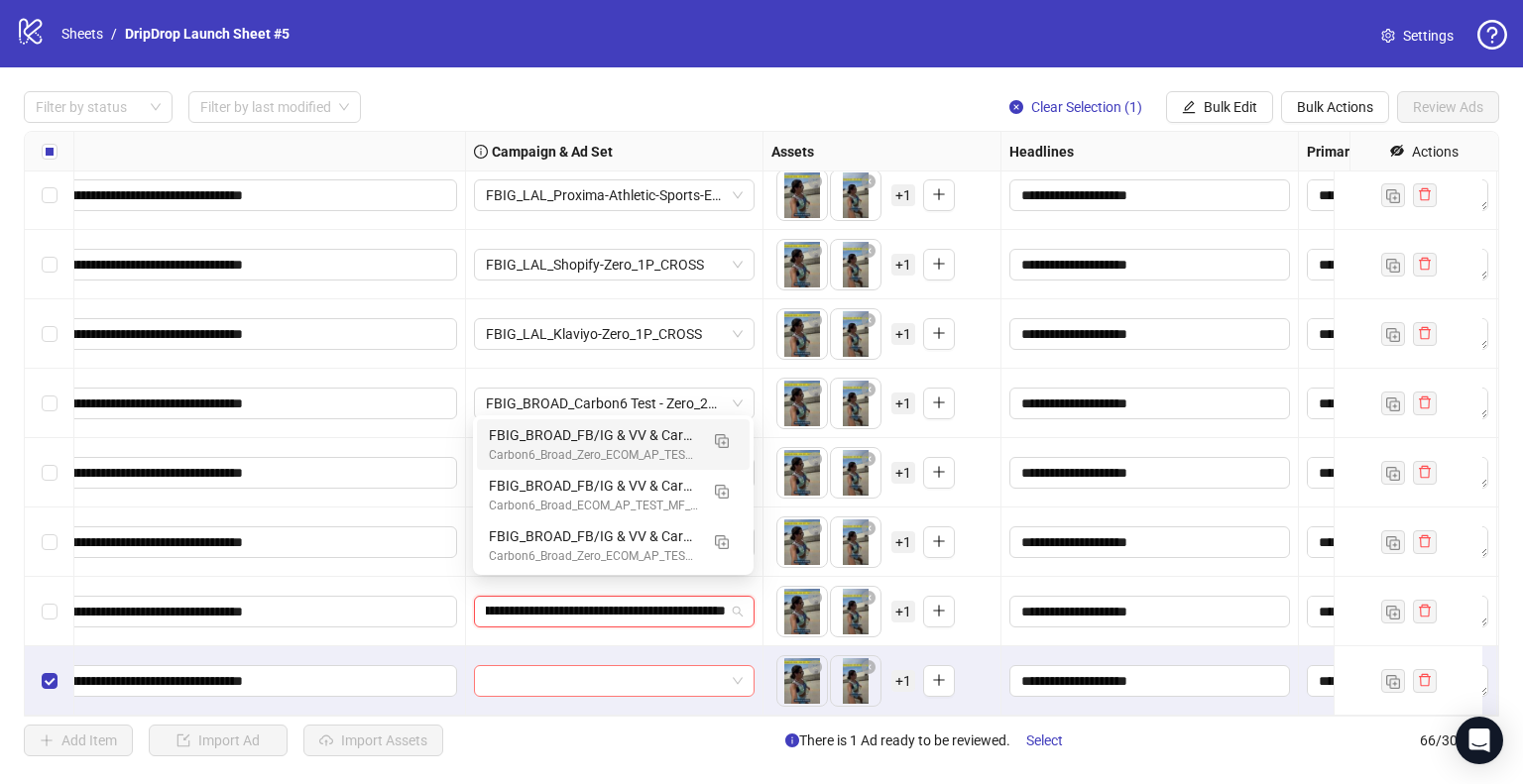 type on "**********" 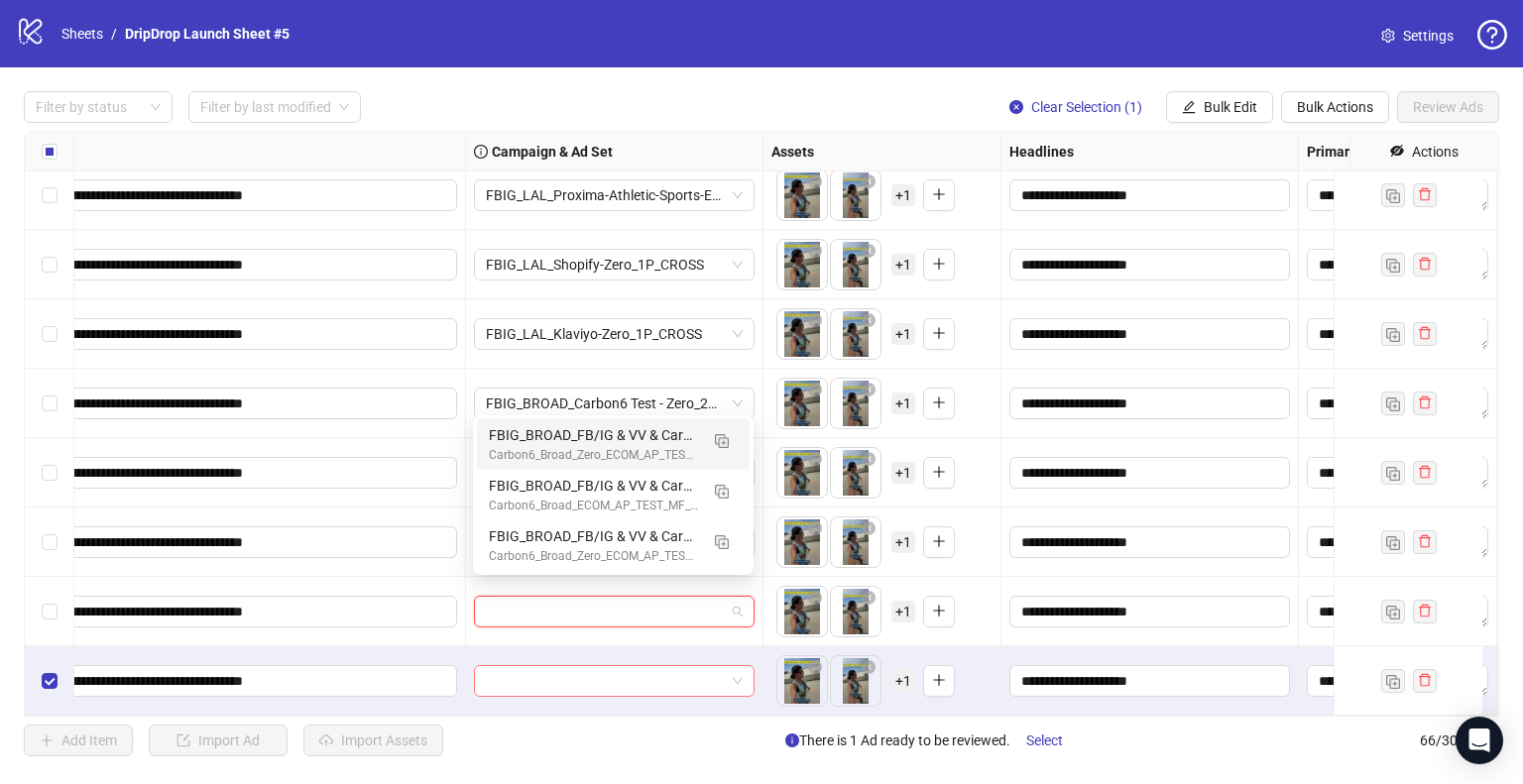 scroll, scrollTop: 0, scrollLeft: 0, axis: both 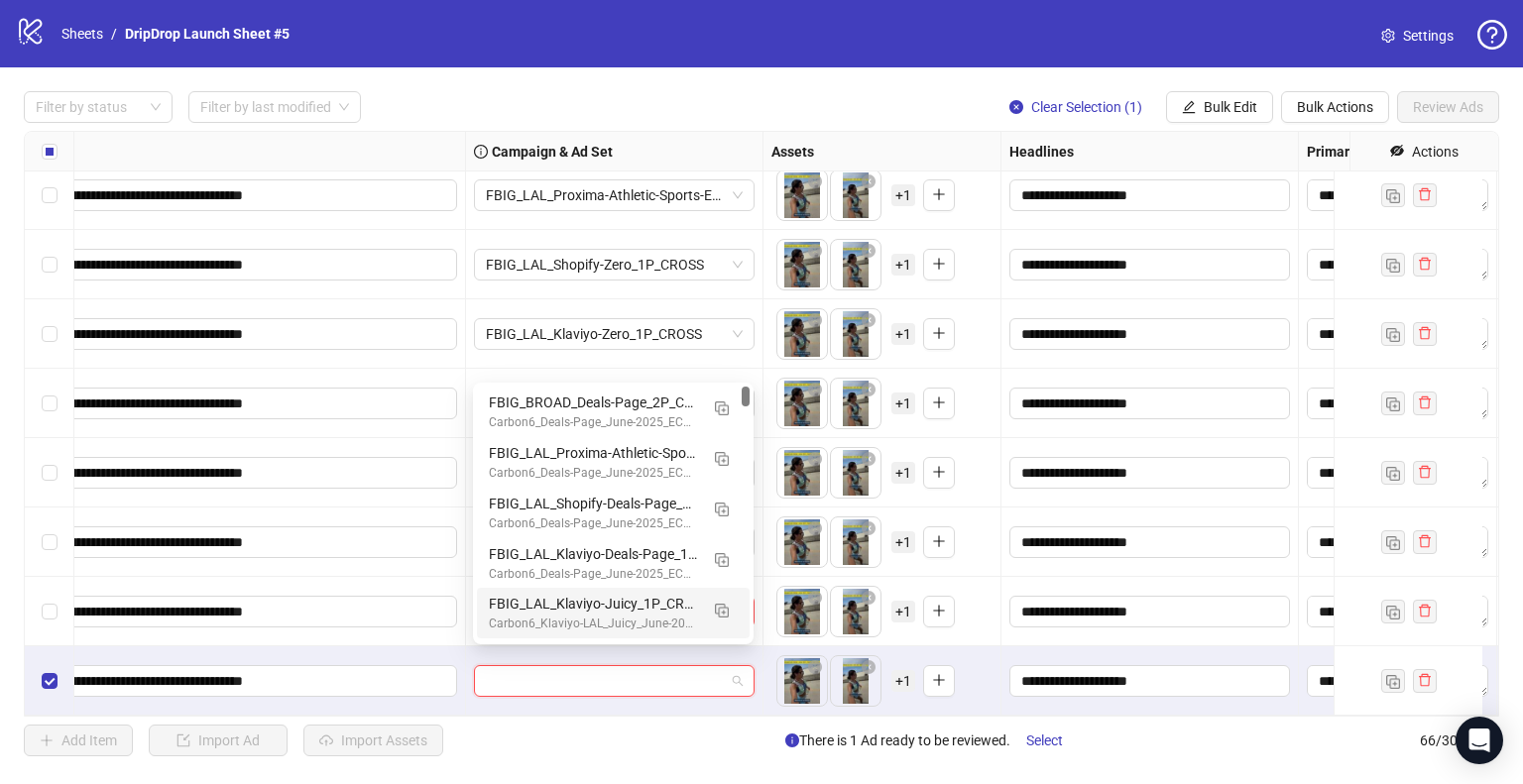 click on "**********" at bounding box center [175, 612] 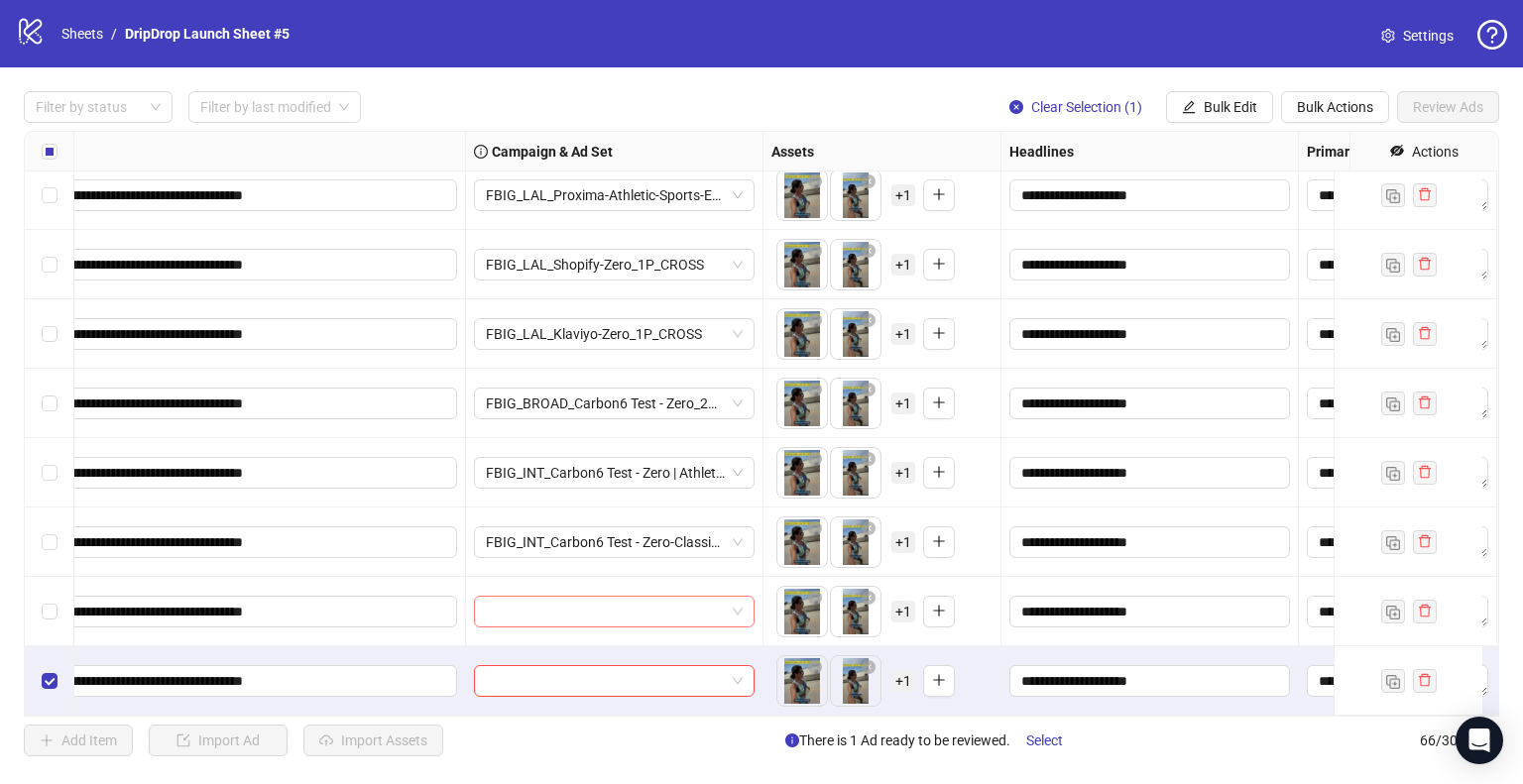 click at bounding box center (606, 612) 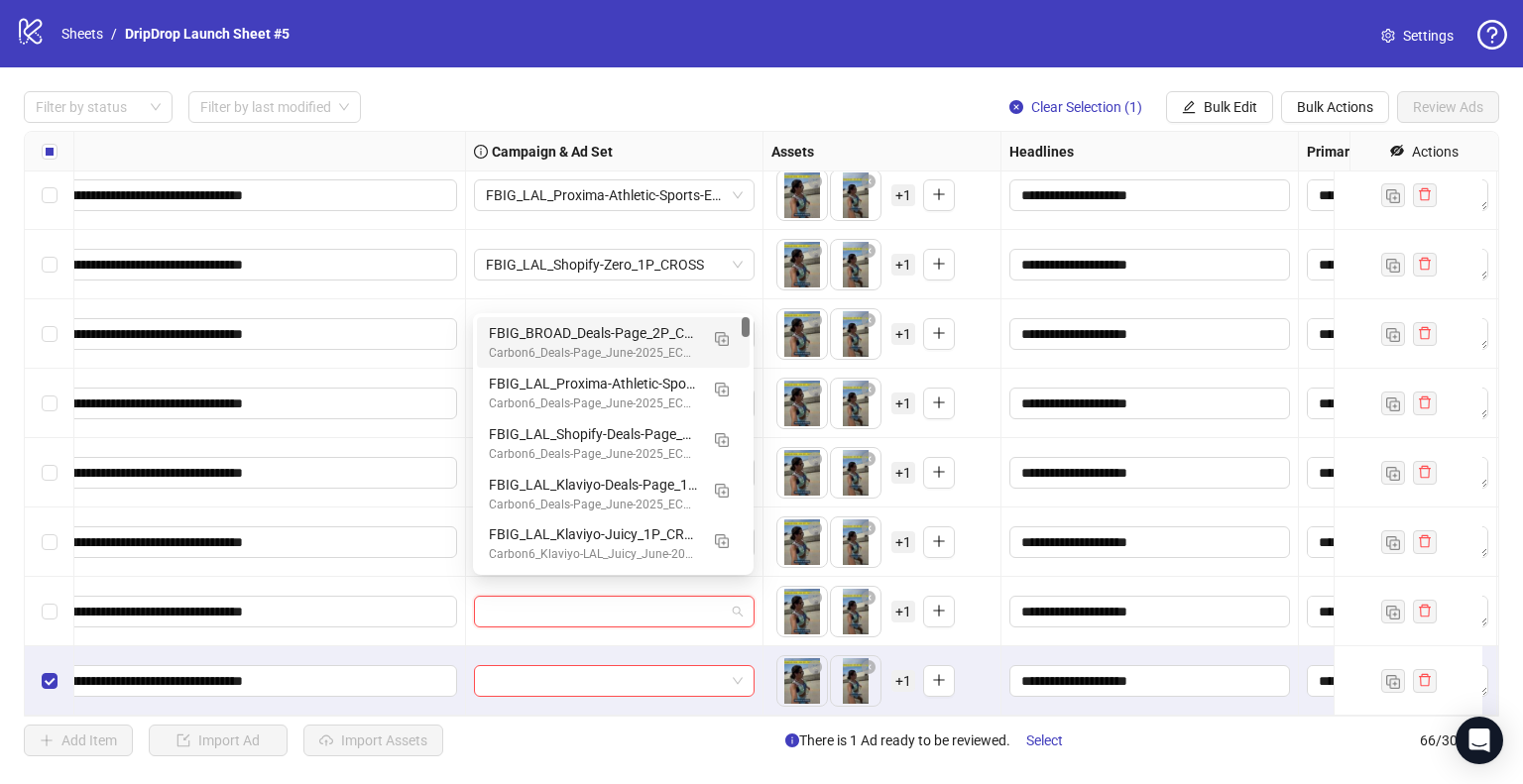 paste on "**********" 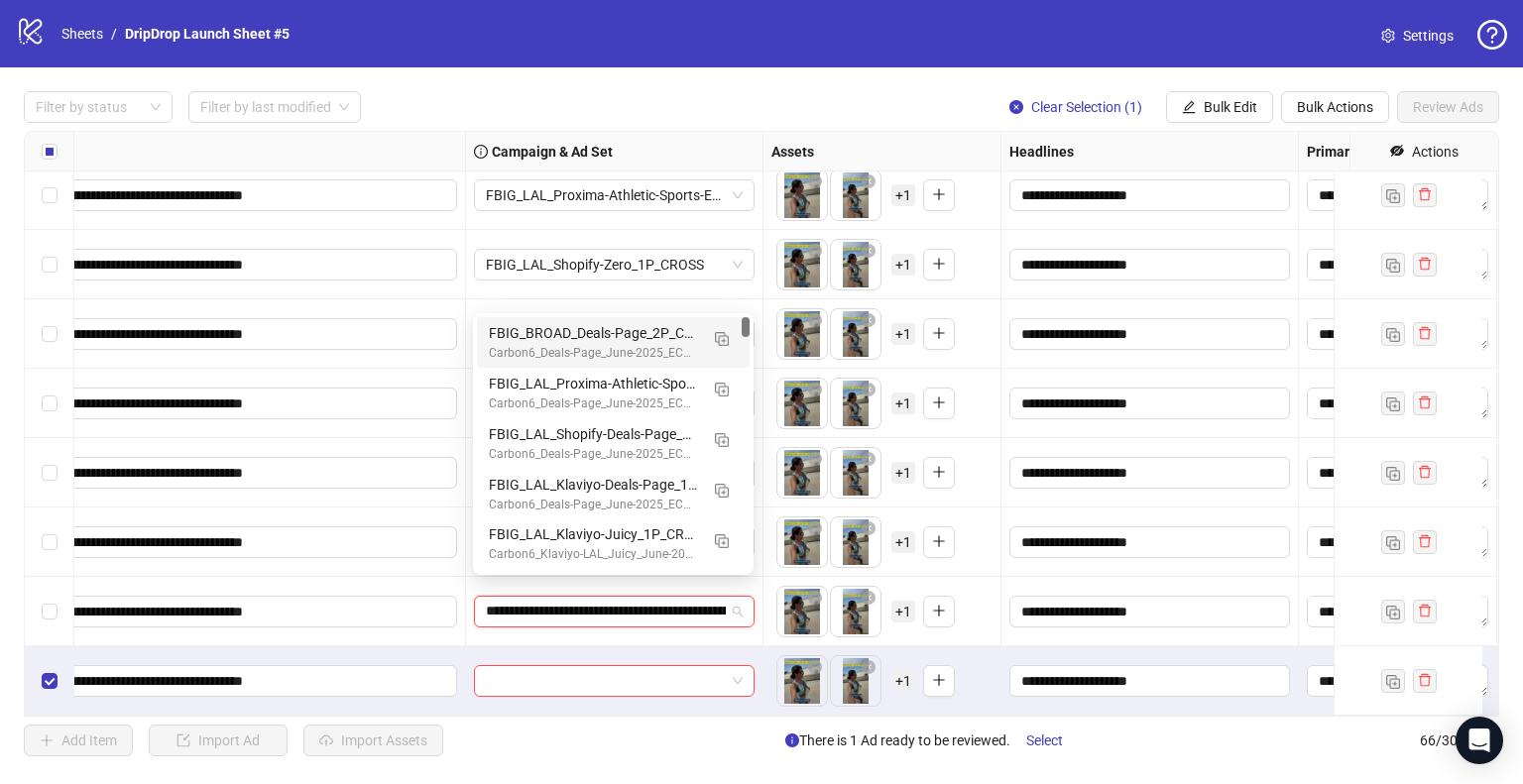 scroll, scrollTop: 0, scrollLeft: 125, axis: horizontal 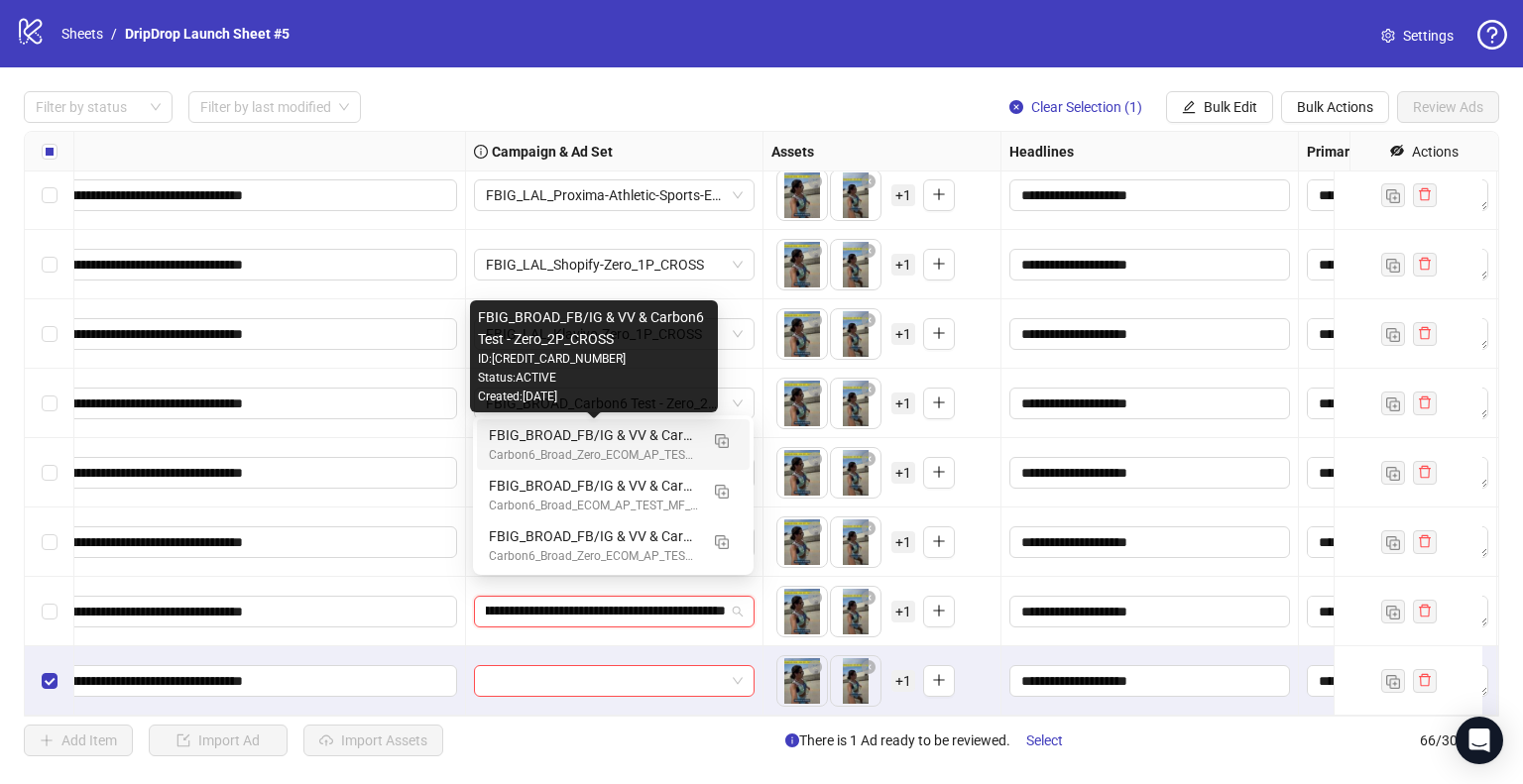 click on "FBIG_BROAD_FB/IG & VV & Carbon6 Test - Zero_2P_CROSS" at bounding box center (593, 435) 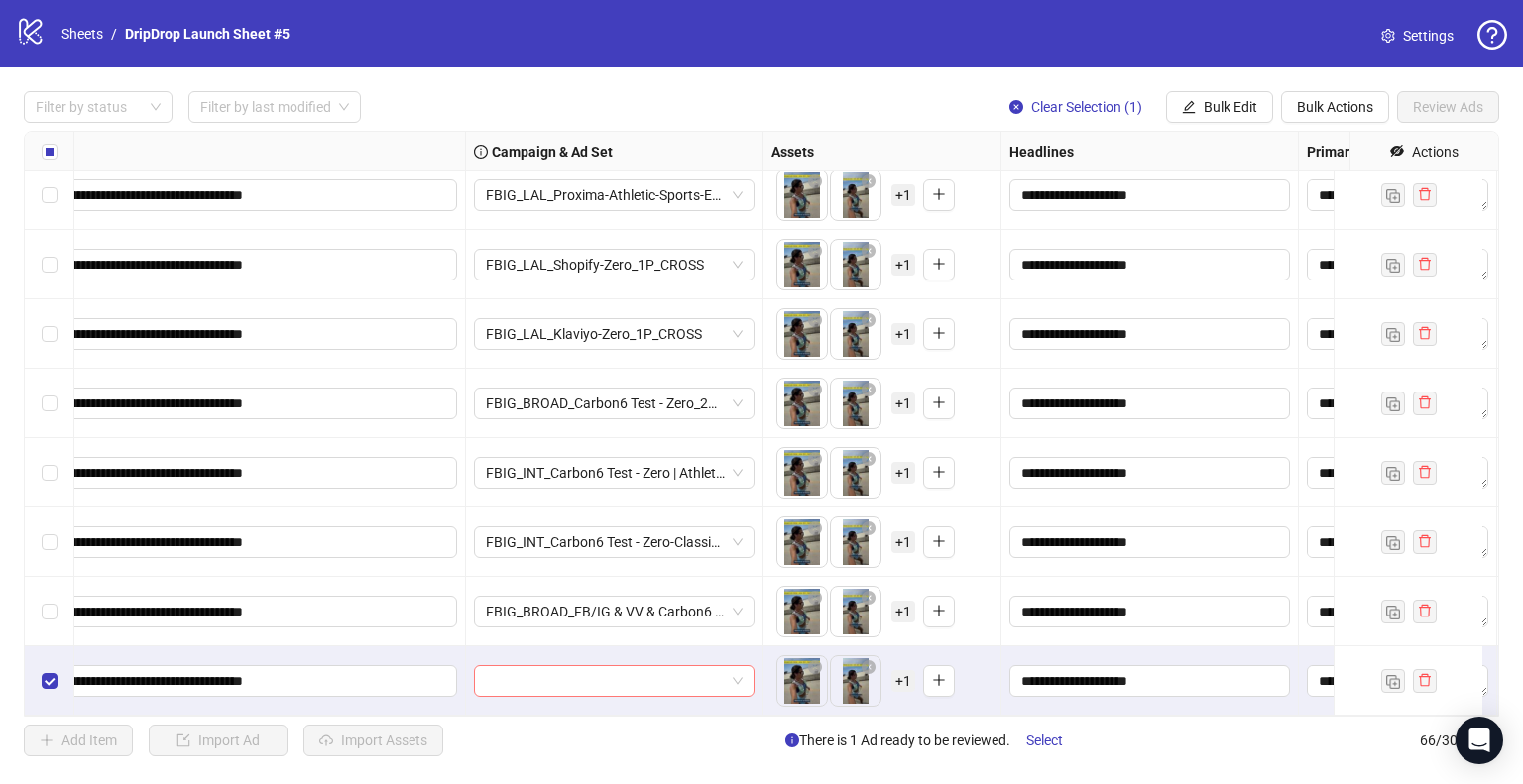 click at bounding box center (605, 681) 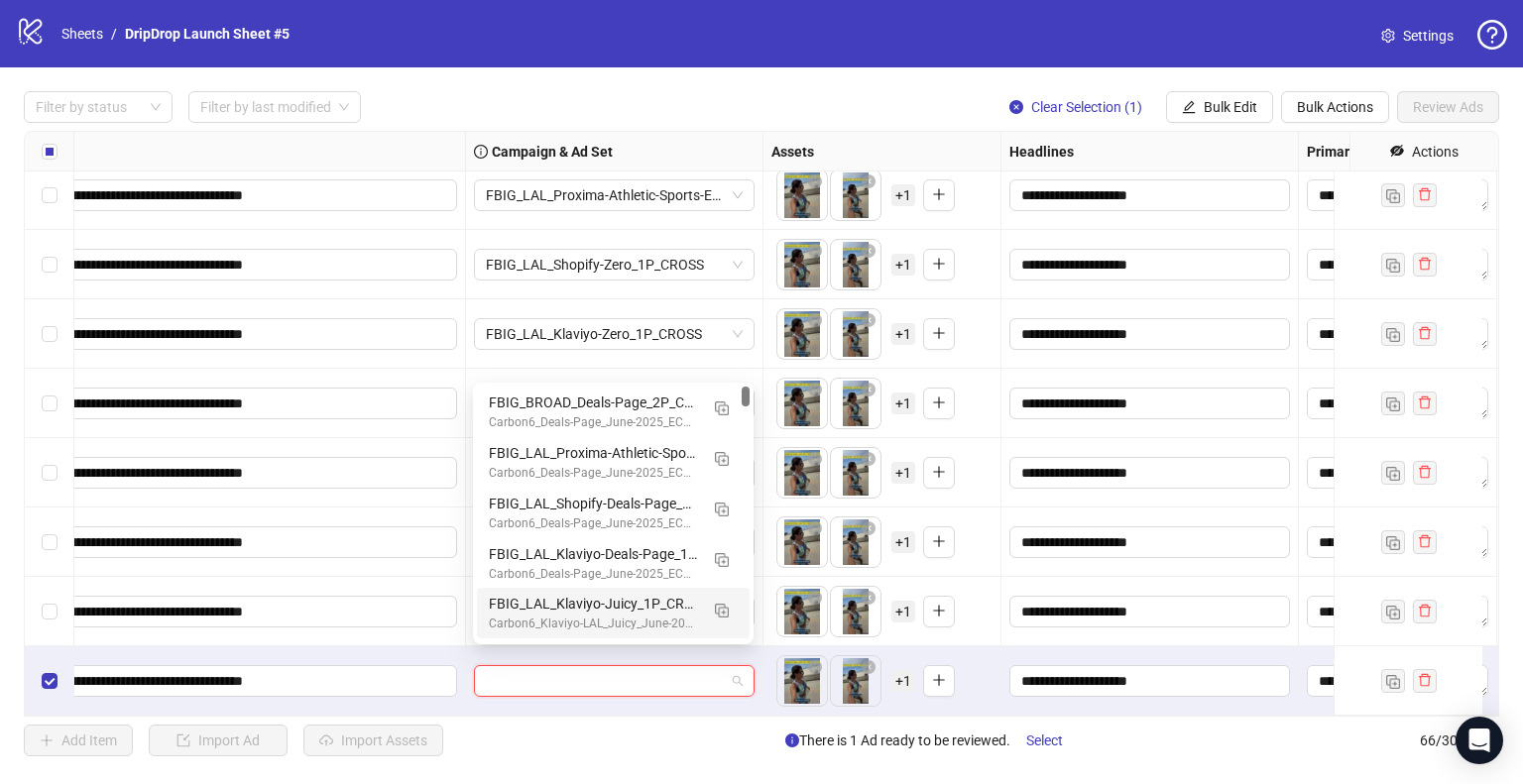 paste on "**********" 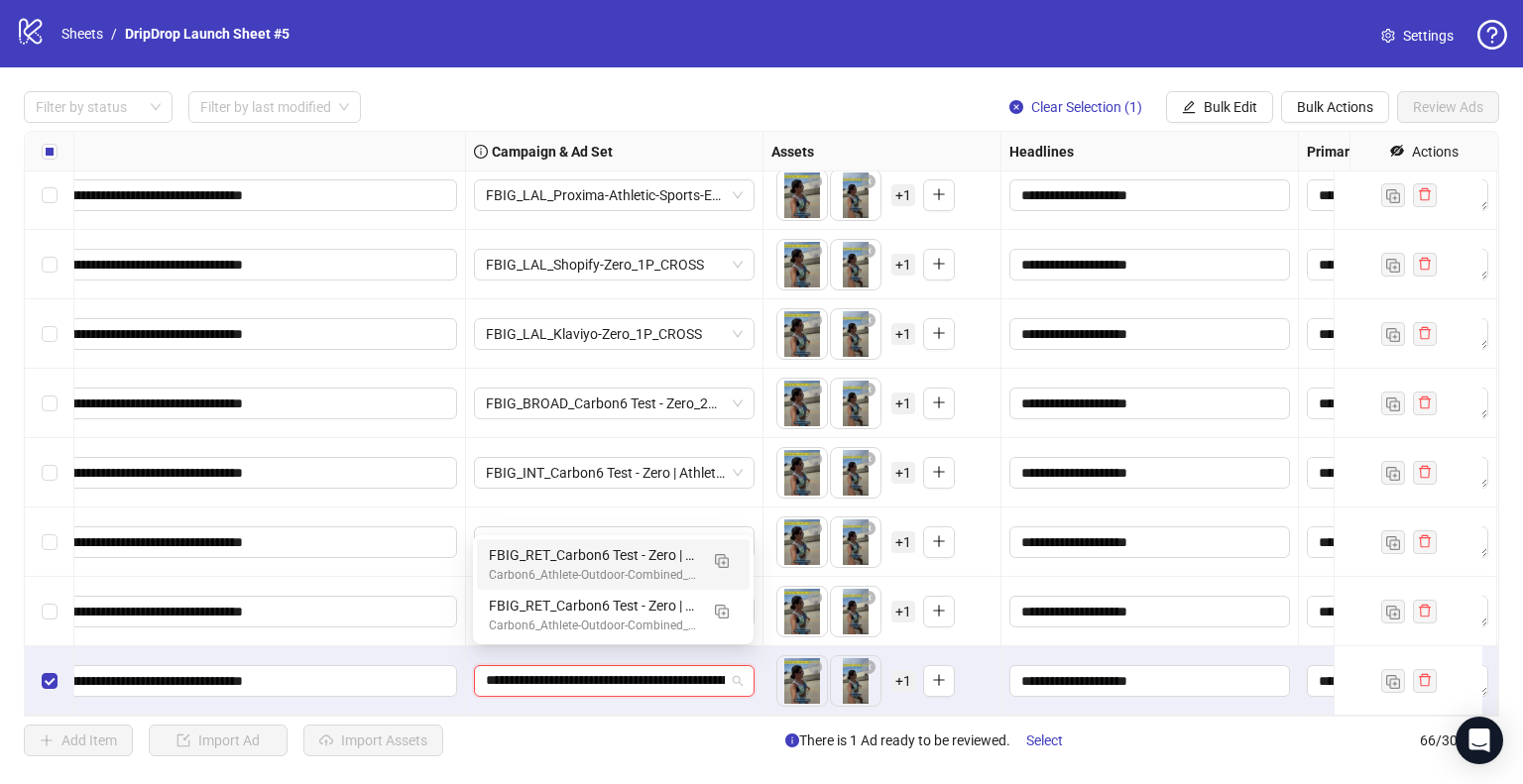 scroll, scrollTop: 0, scrollLeft: 195, axis: horizontal 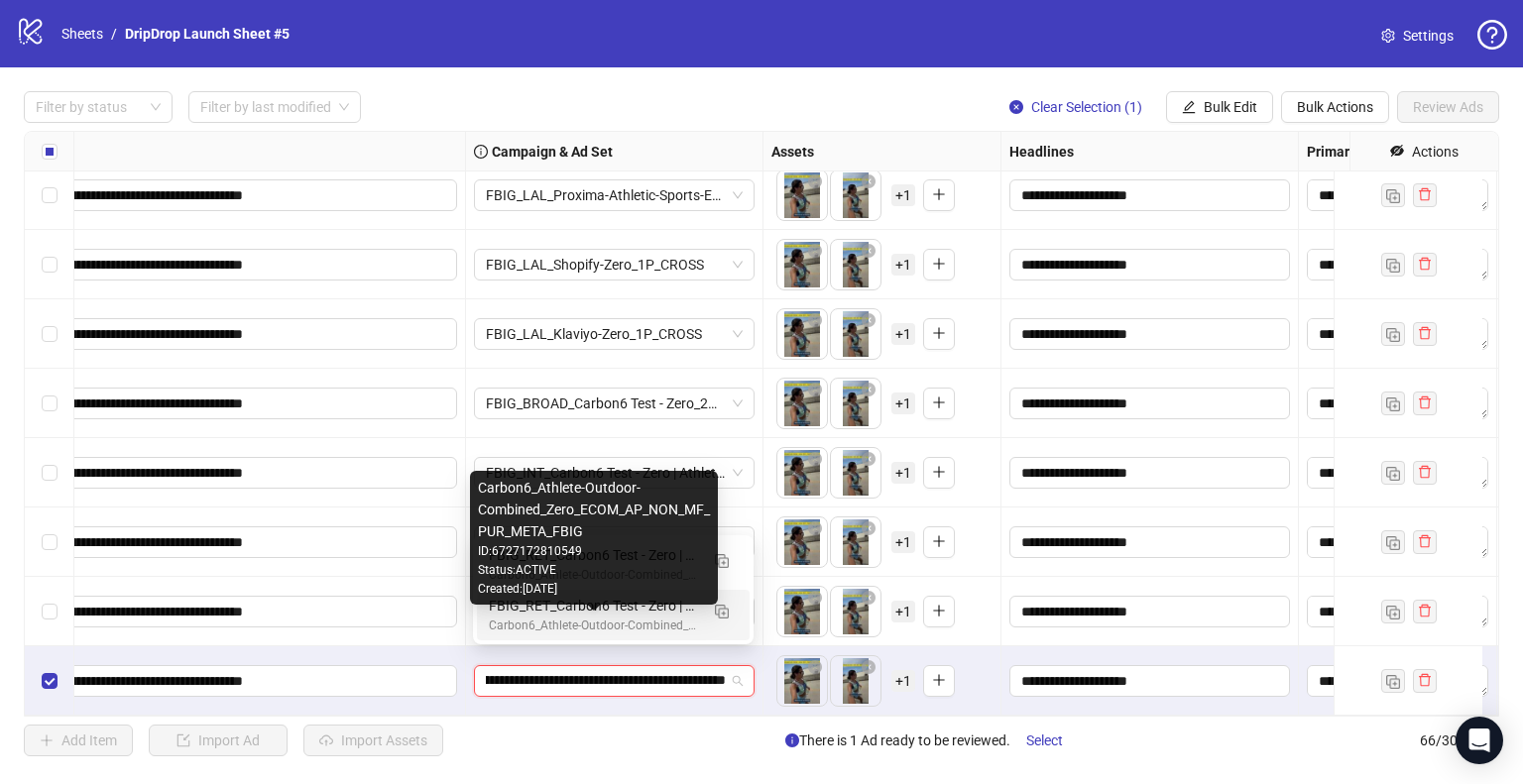 click on "Carbon6_Athlete-Outdoor-Combined_Zero_ECOM_AP_NON_MF_PUR_META_FBIG" at bounding box center [593, 625] 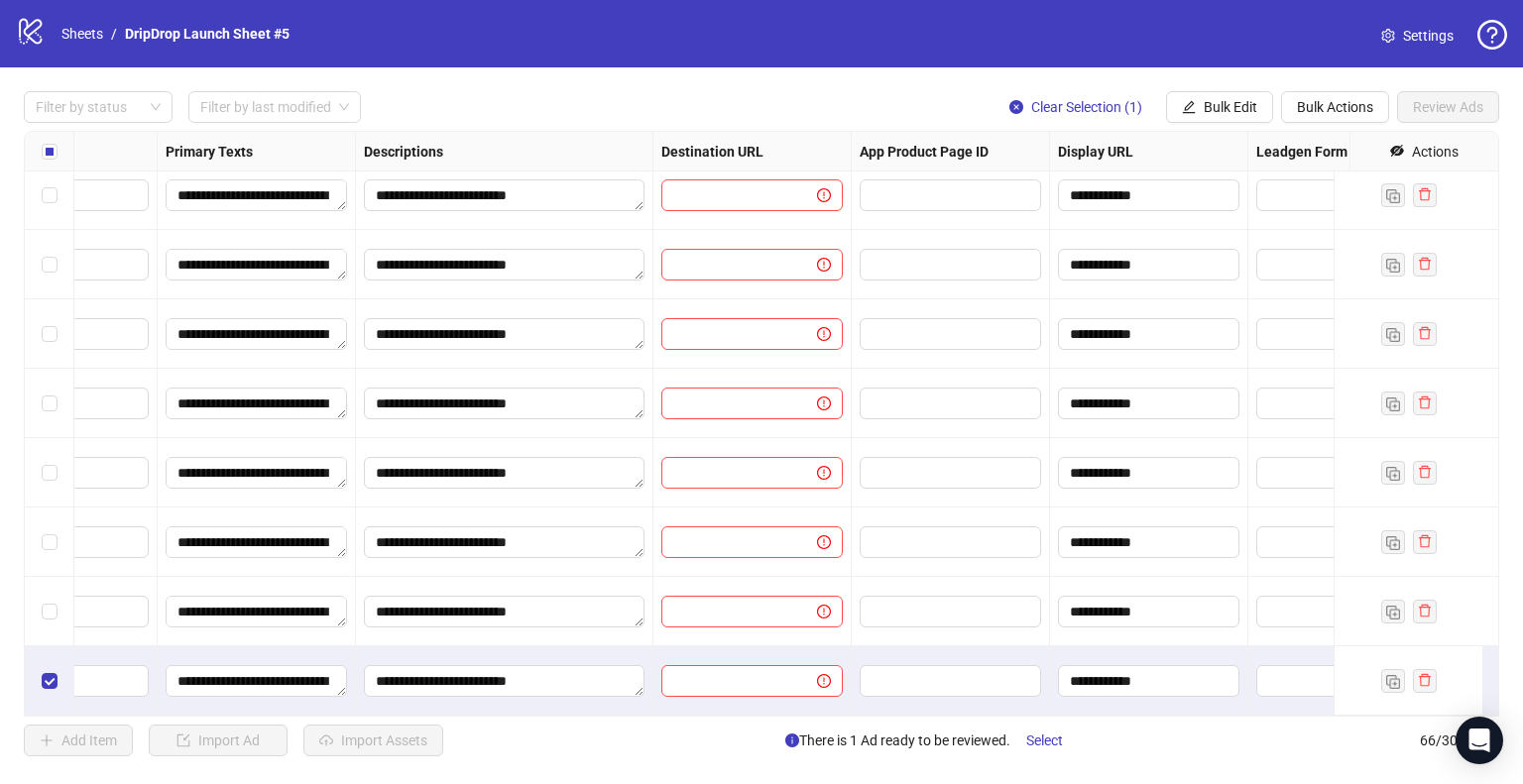 scroll, scrollTop: 3952, scrollLeft: 1500, axis: both 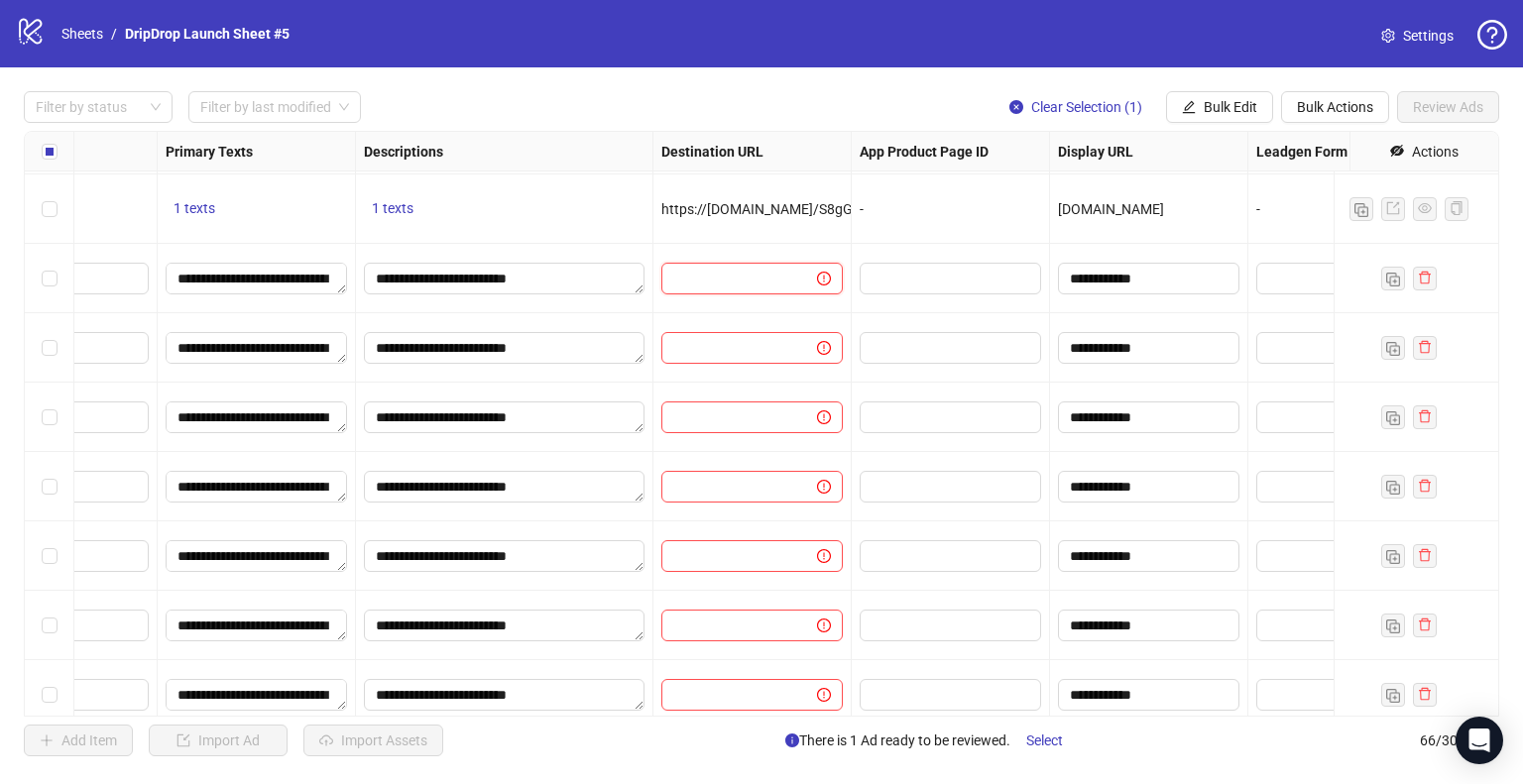 click at bounding box center [731, 279] 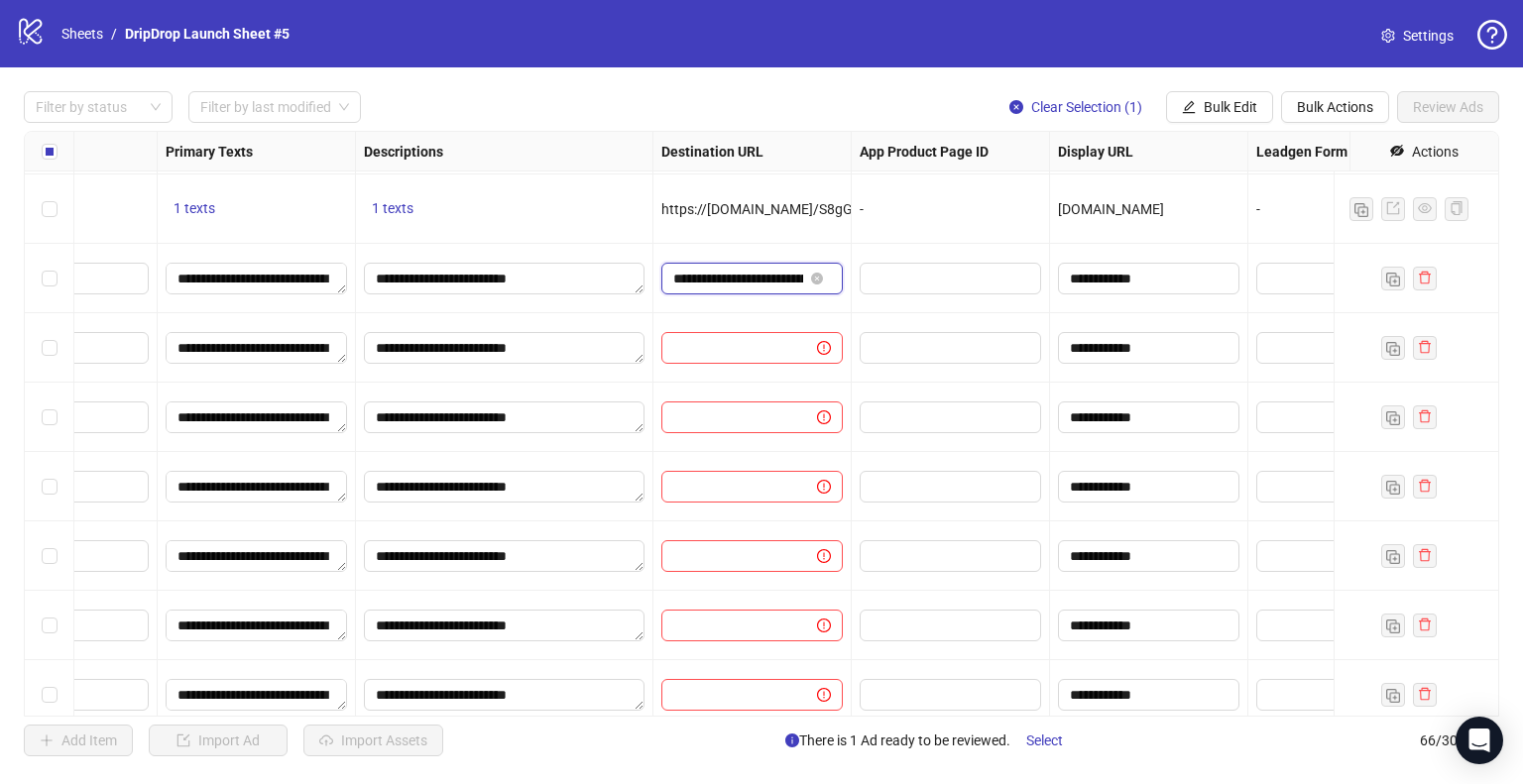 scroll, scrollTop: 0, scrollLeft: 579, axis: horizontal 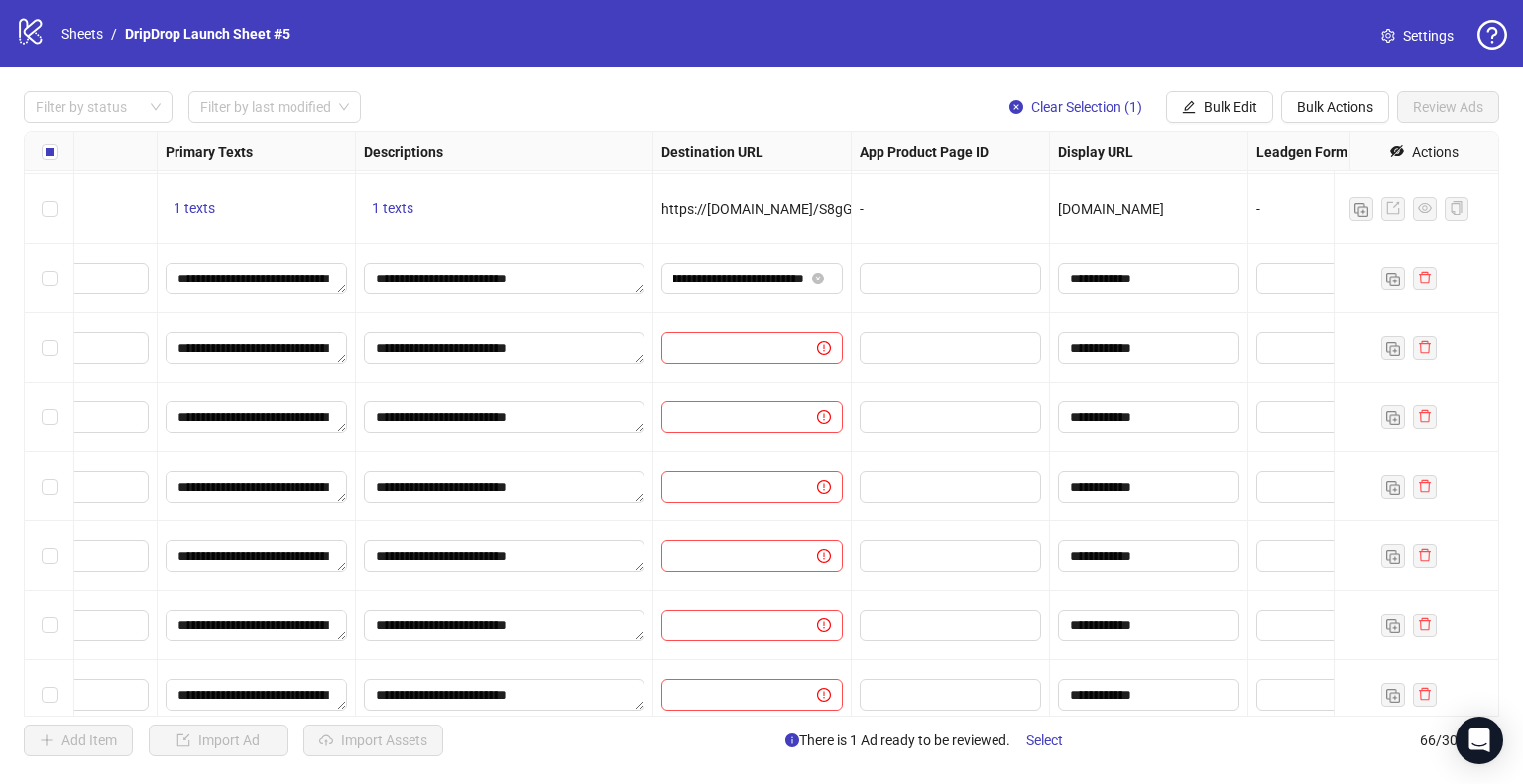 click at bounding box center (753, 348) 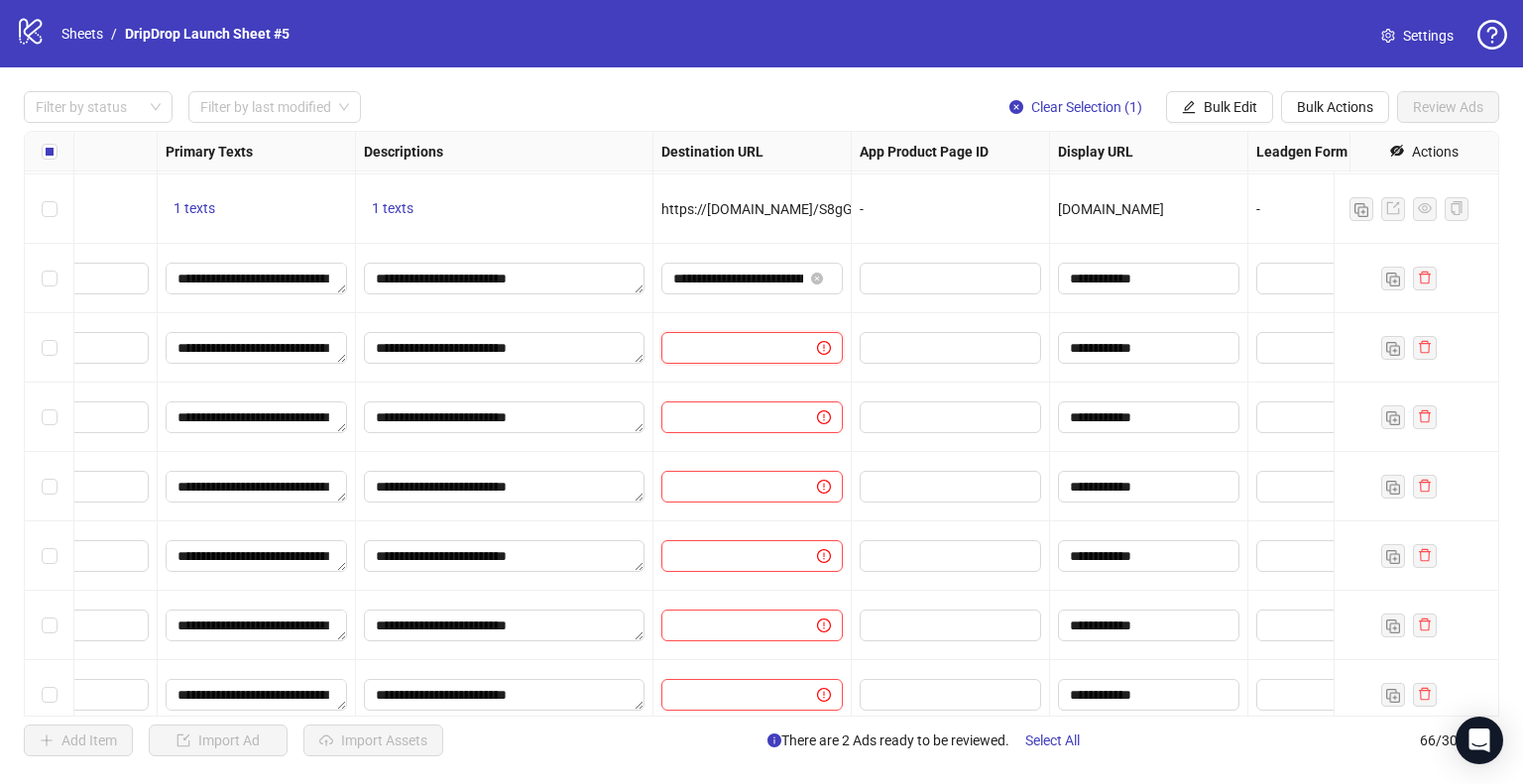 click at bounding box center [731, 348] 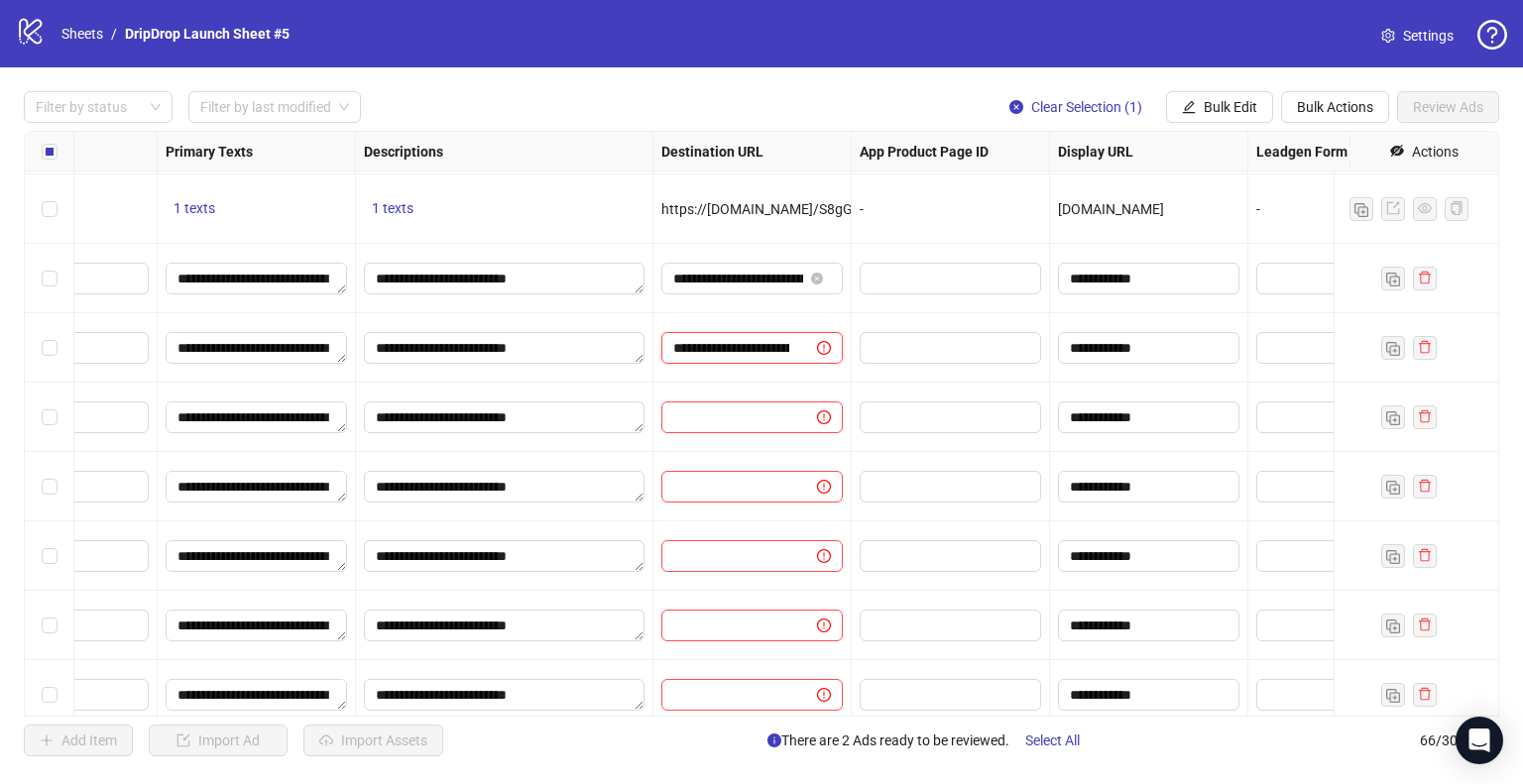 scroll, scrollTop: 0, scrollLeft: 573, axis: horizontal 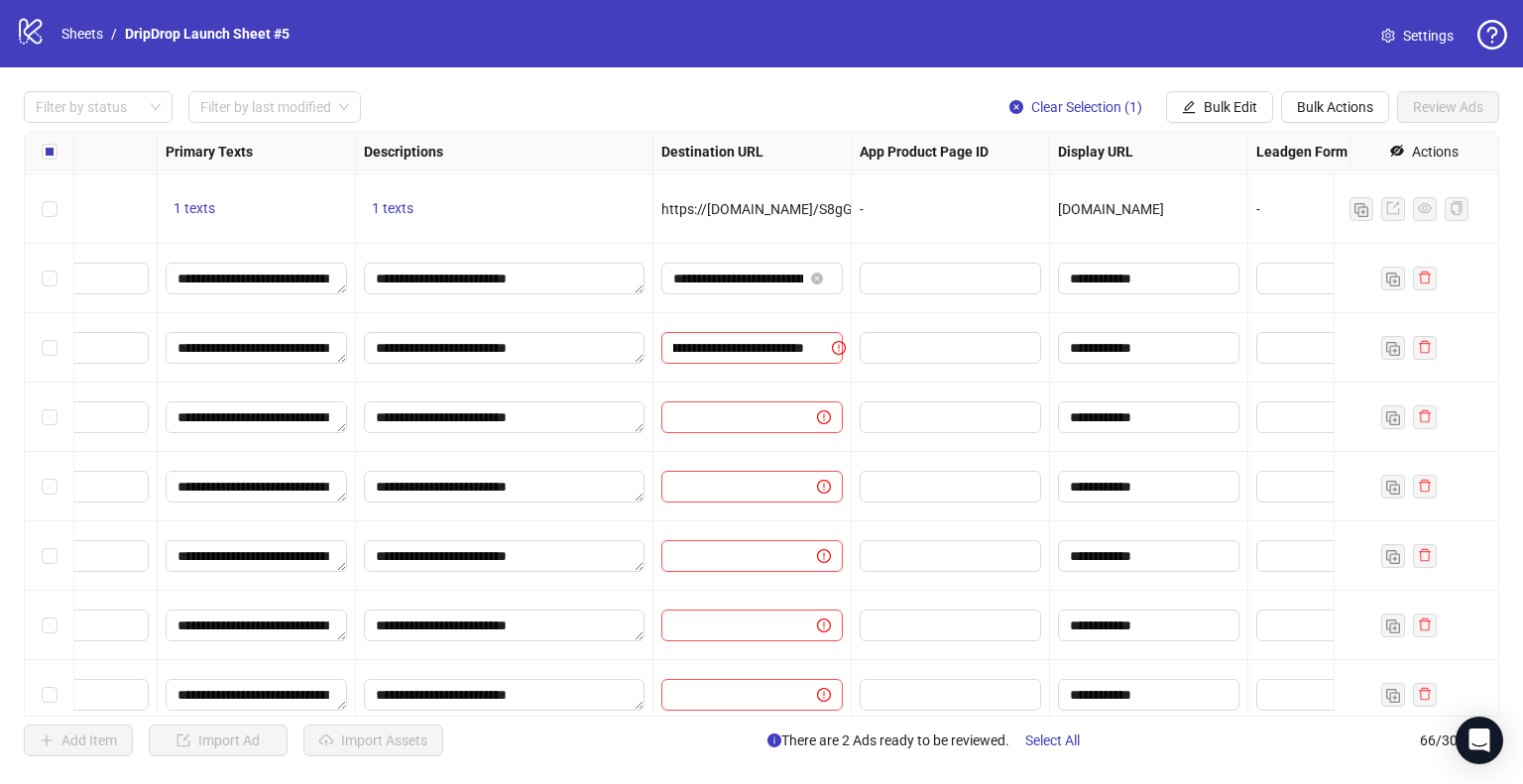 click on "**********" at bounding box center [753, 348] 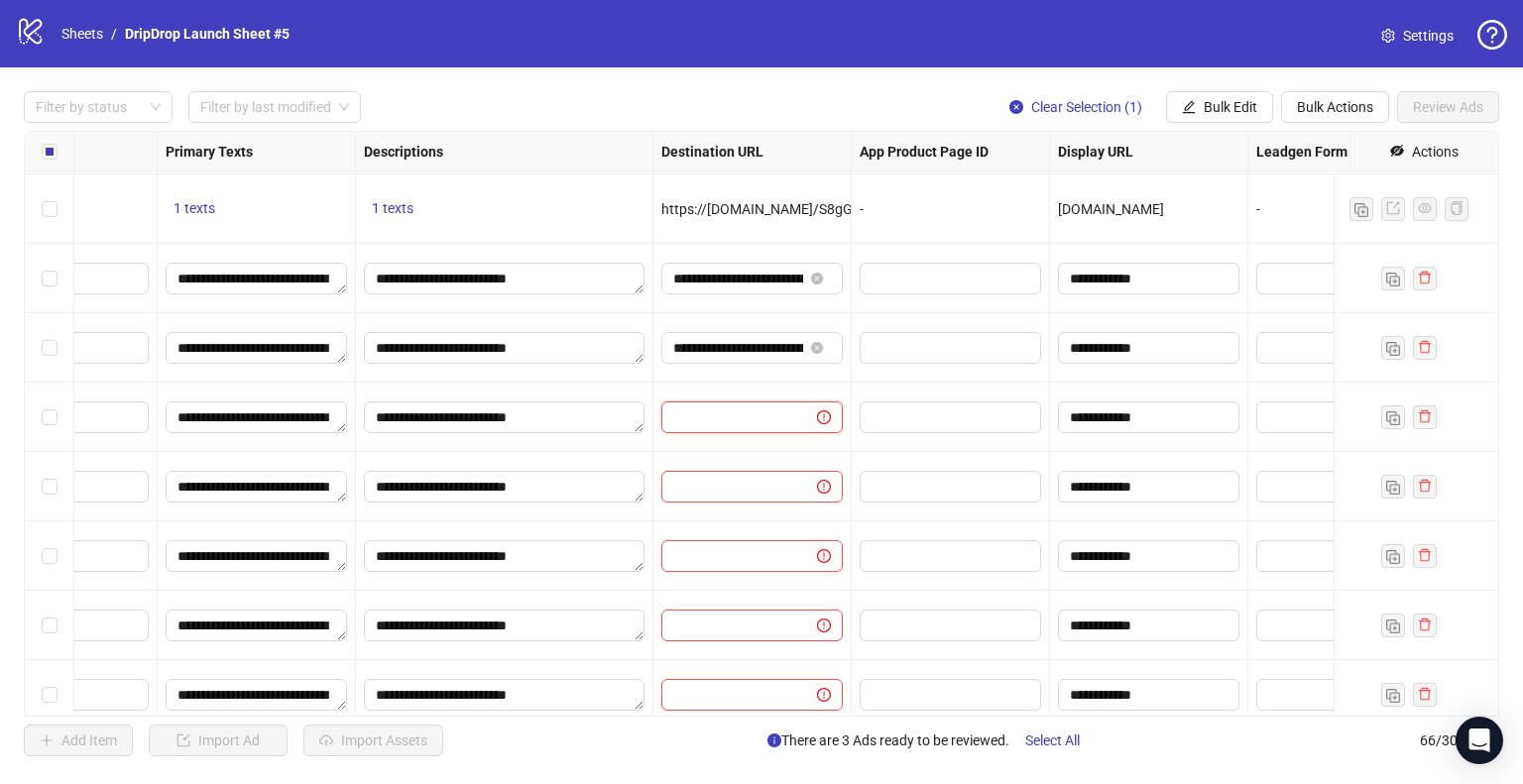 click at bounding box center [731, 417] 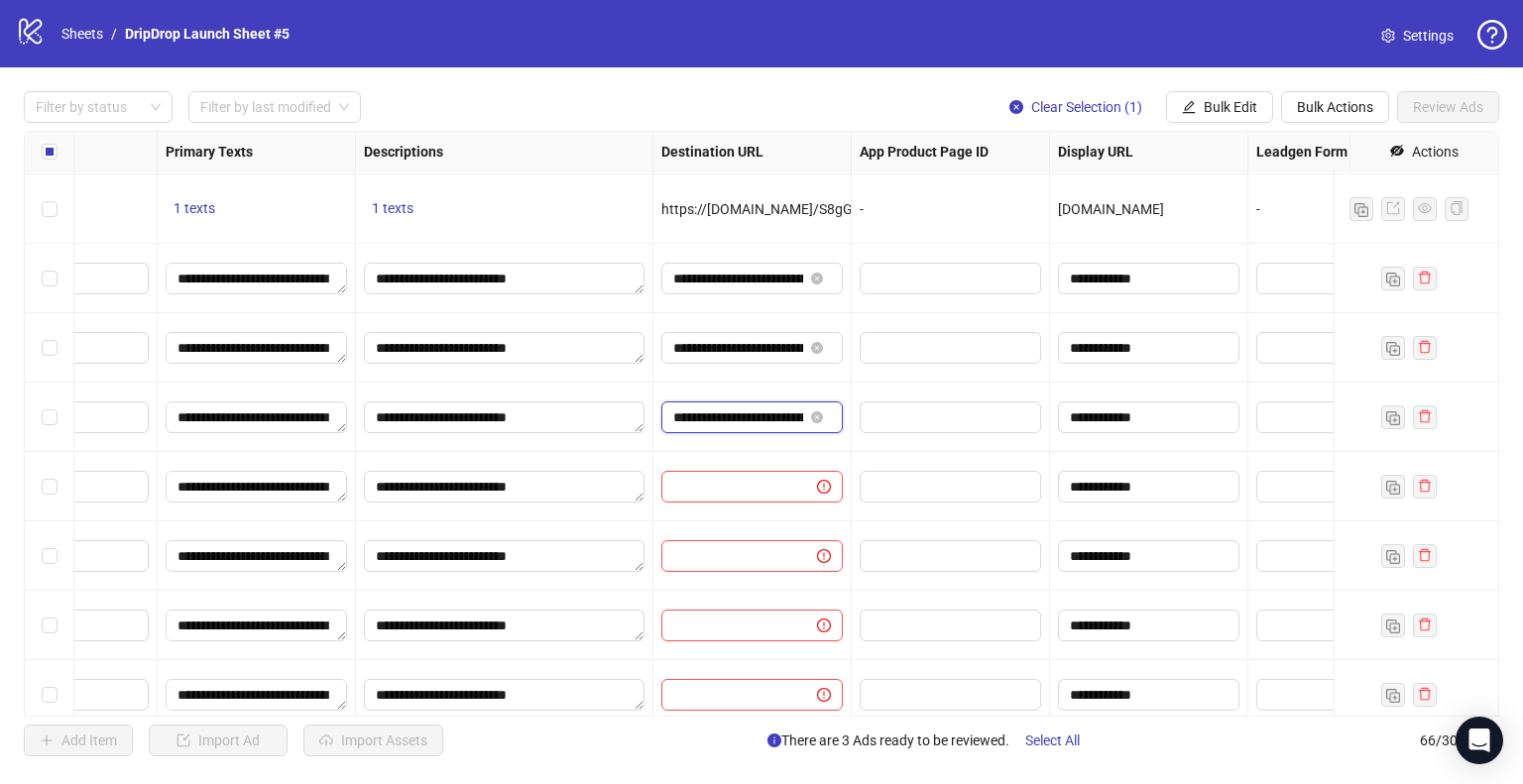 scroll, scrollTop: 0, scrollLeft: 574, axis: horizontal 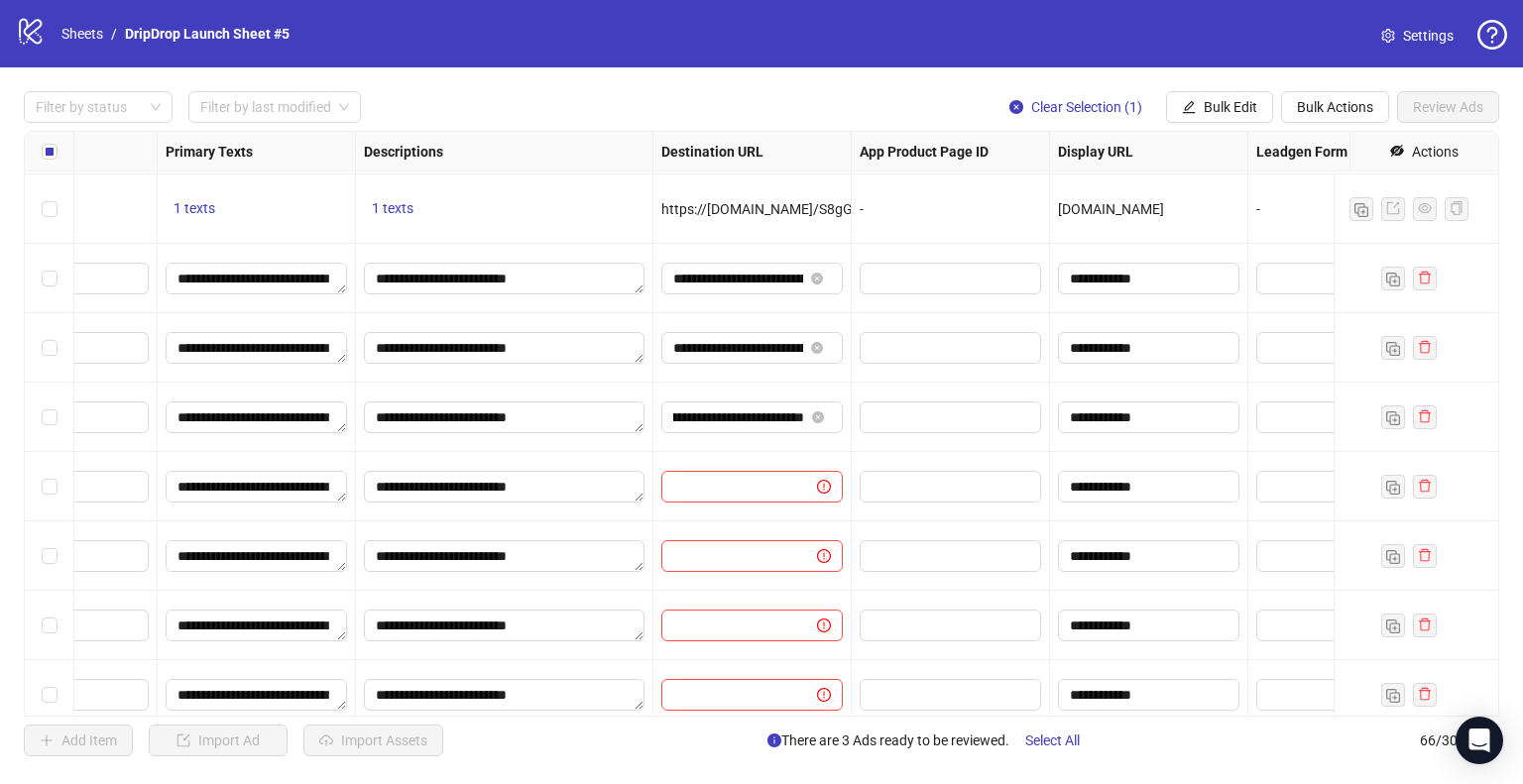 click on "**********" at bounding box center (753, 417) 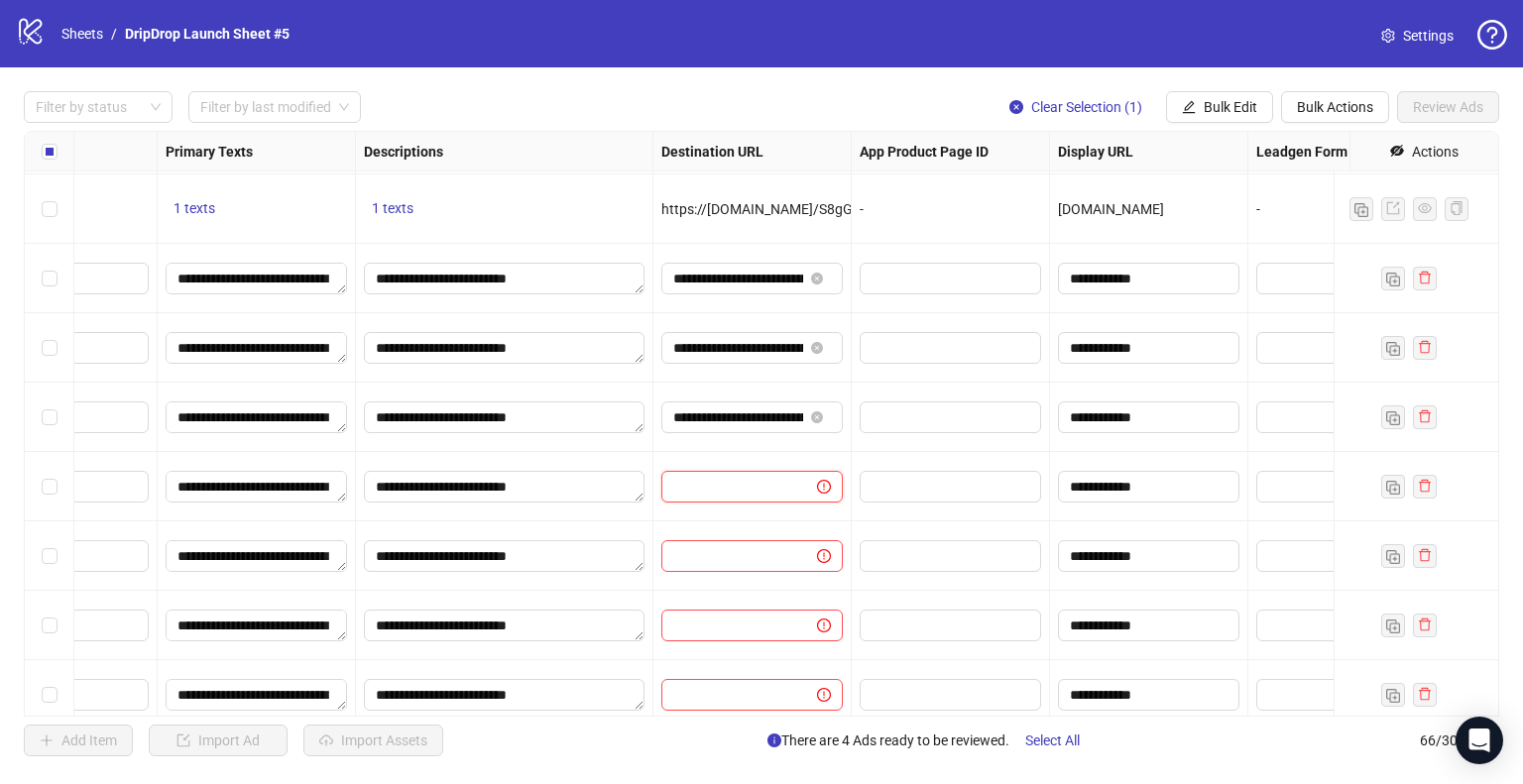 click at bounding box center [731, 487] 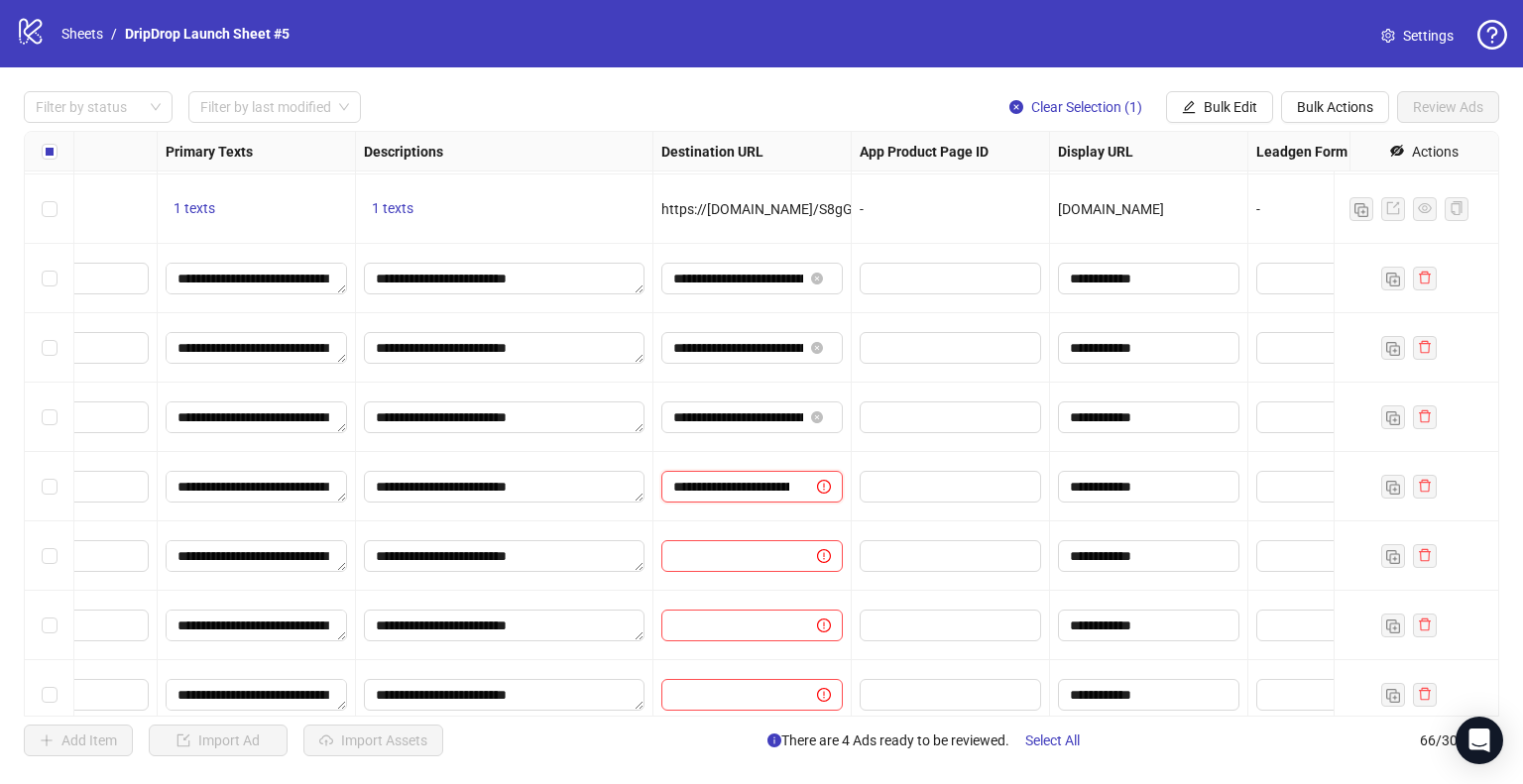 scroll, scrollTop: 0, scrollLeft: 567, axis: horizontal 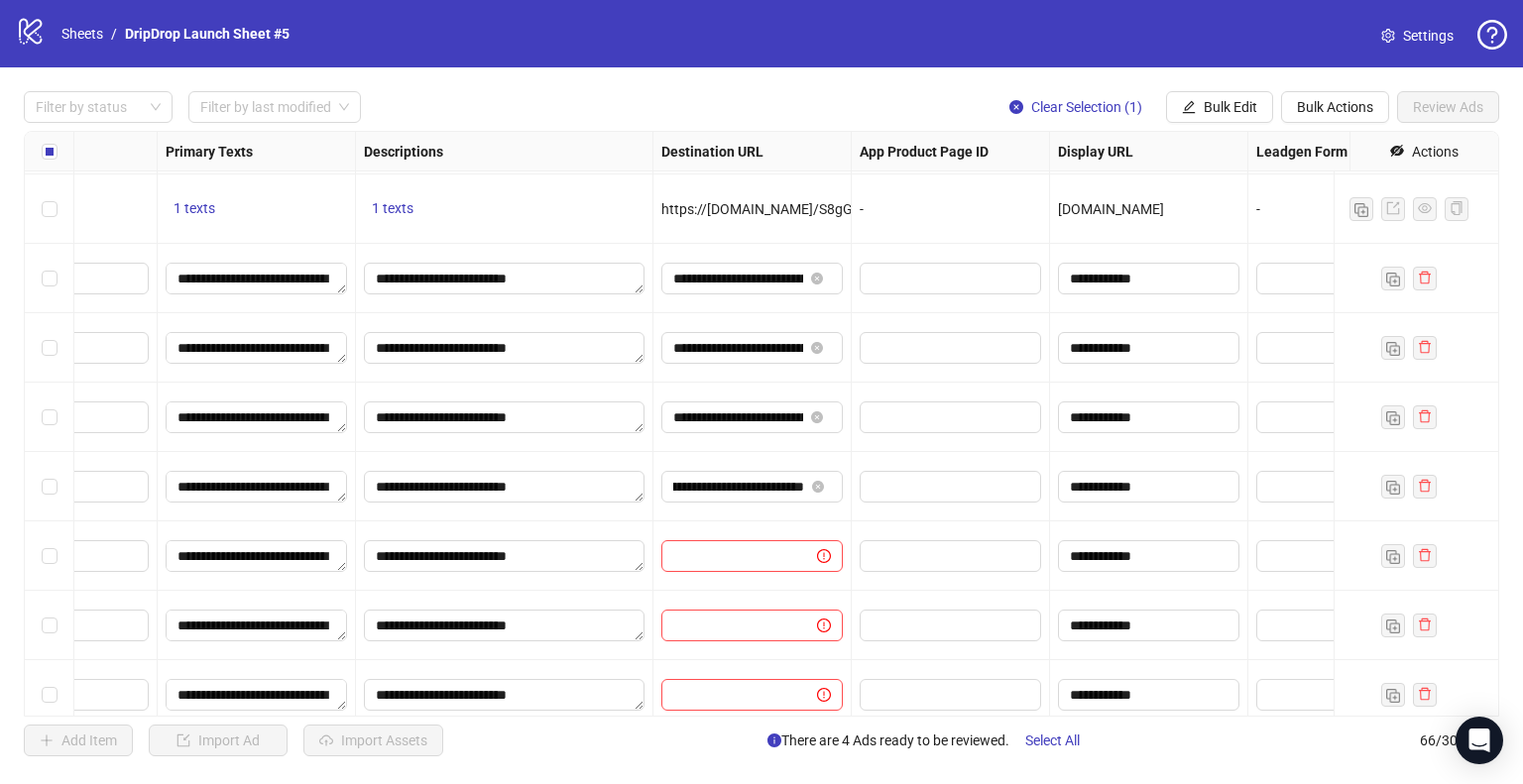 click on "**********" at bounding box center (753, 417) 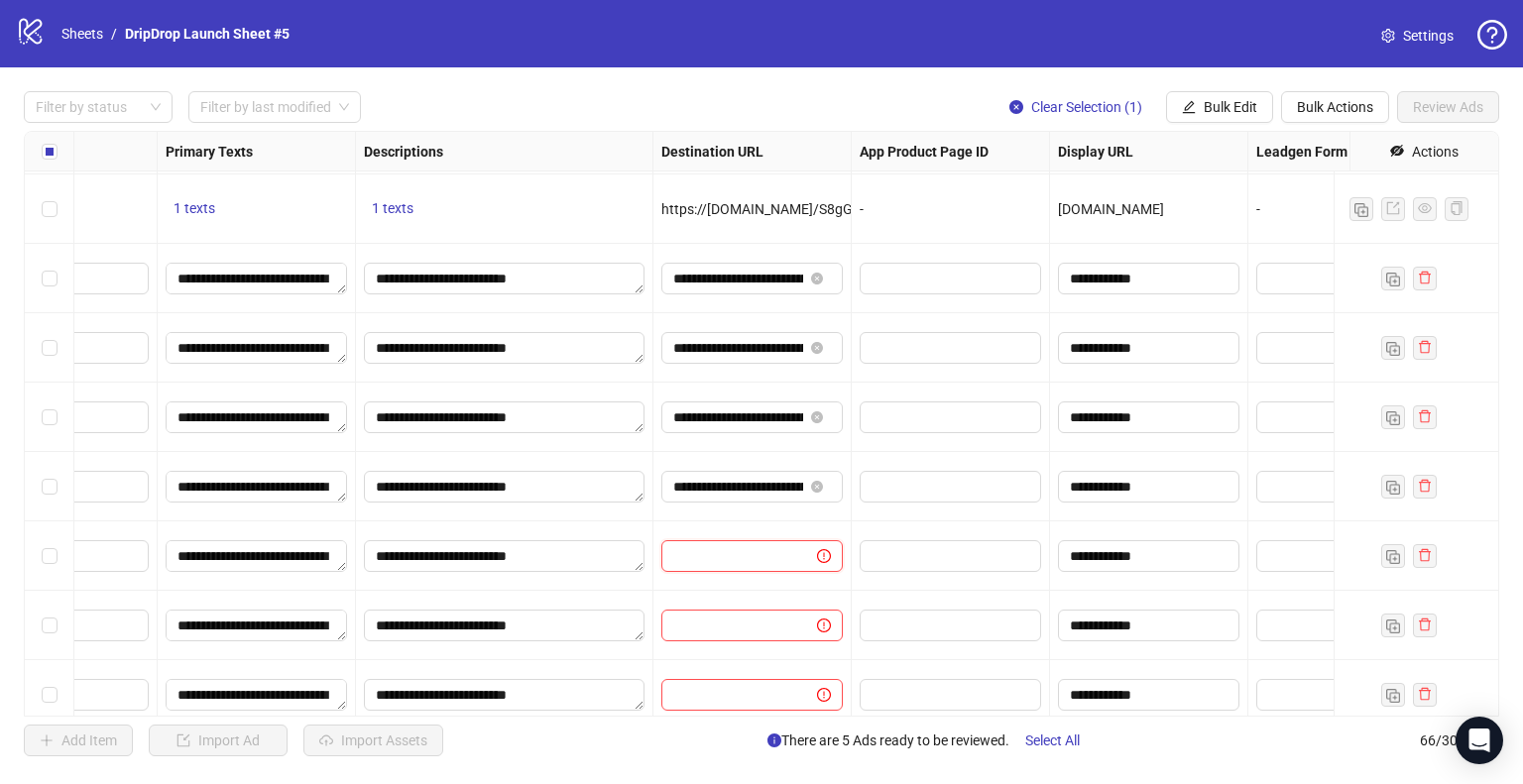 click at bounding box center [731, 556] 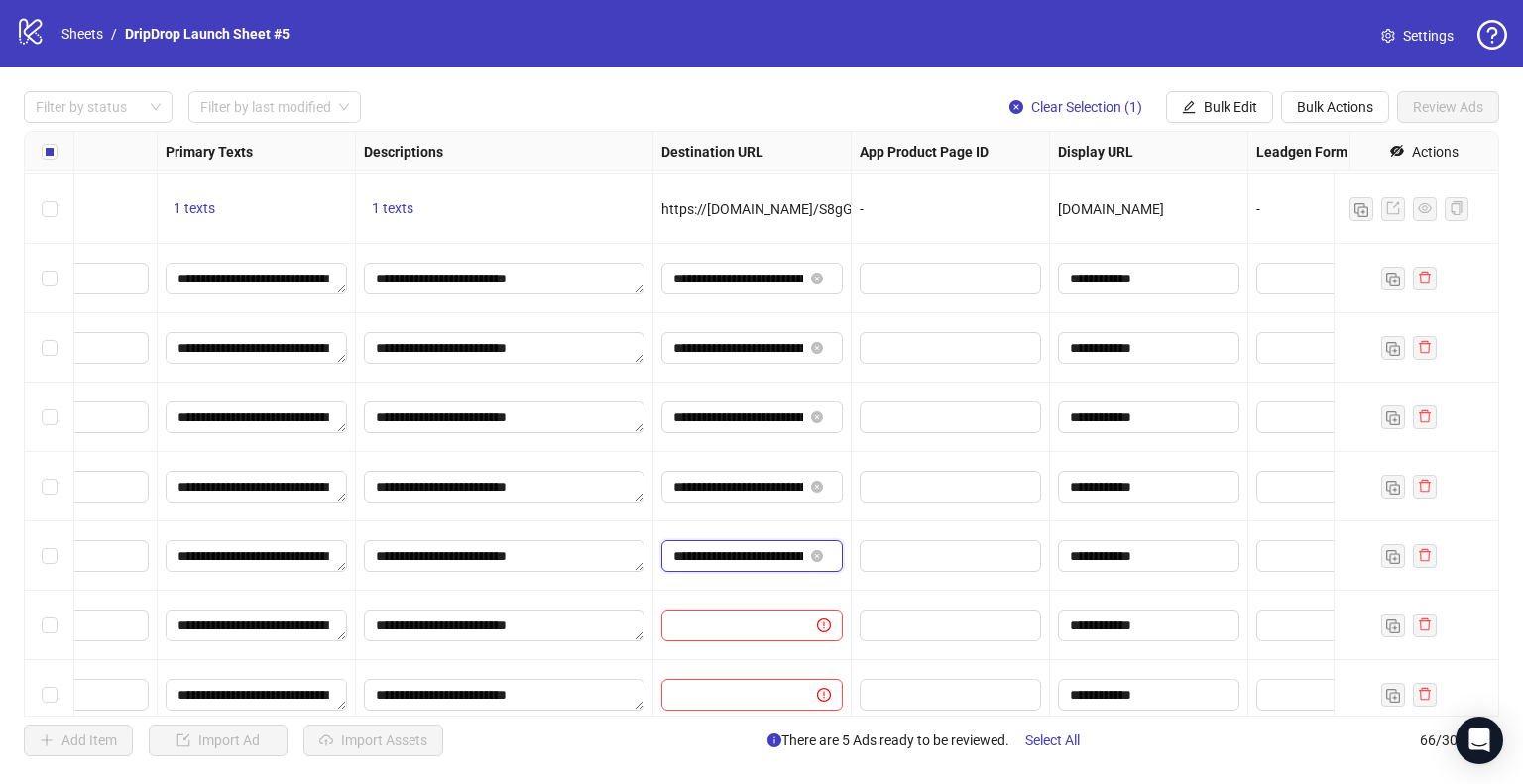 scroll, scrollTop: 0, scrollLeft: 579, axis: horizontal 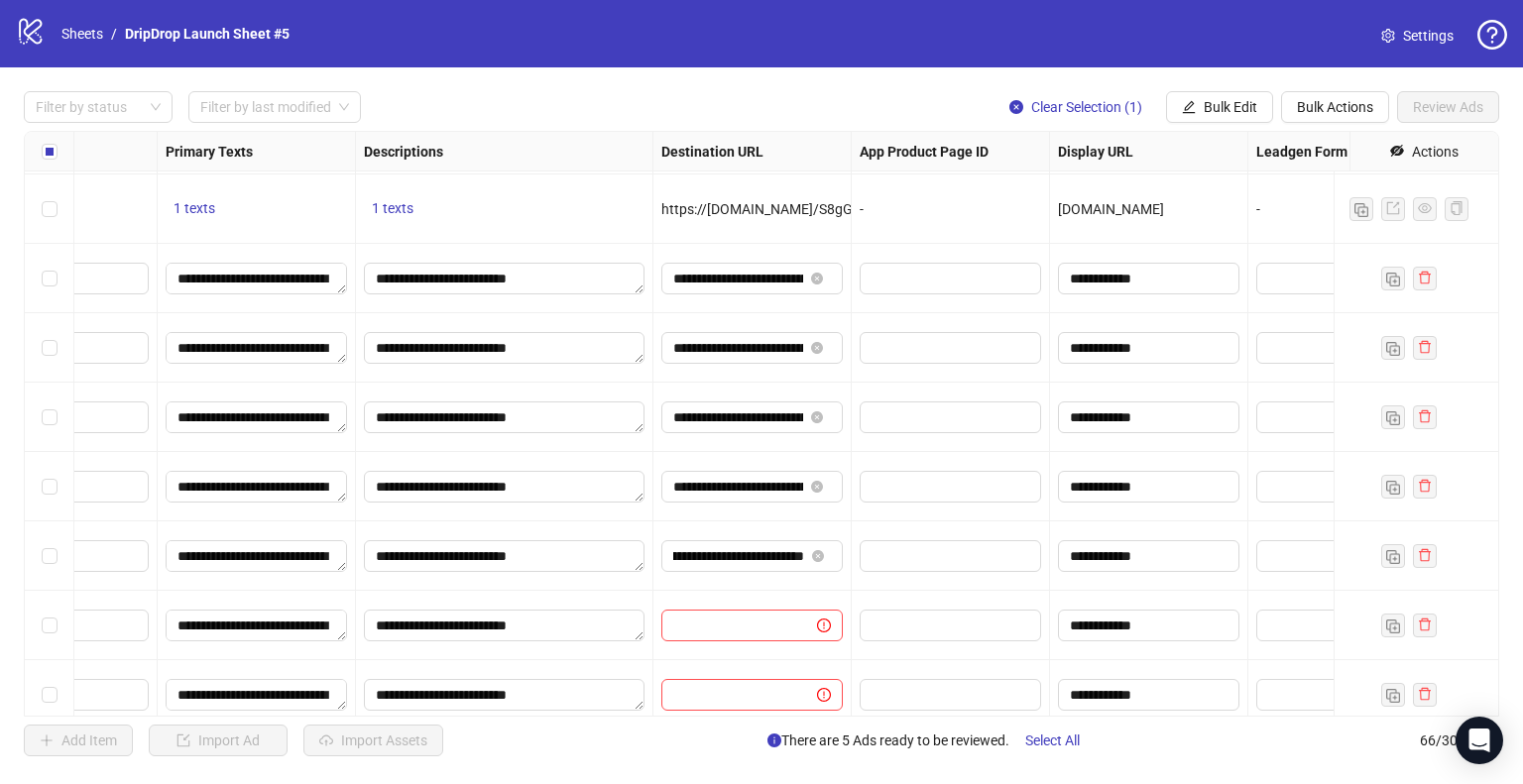 click on "**********" at bounding box center [753, 556] 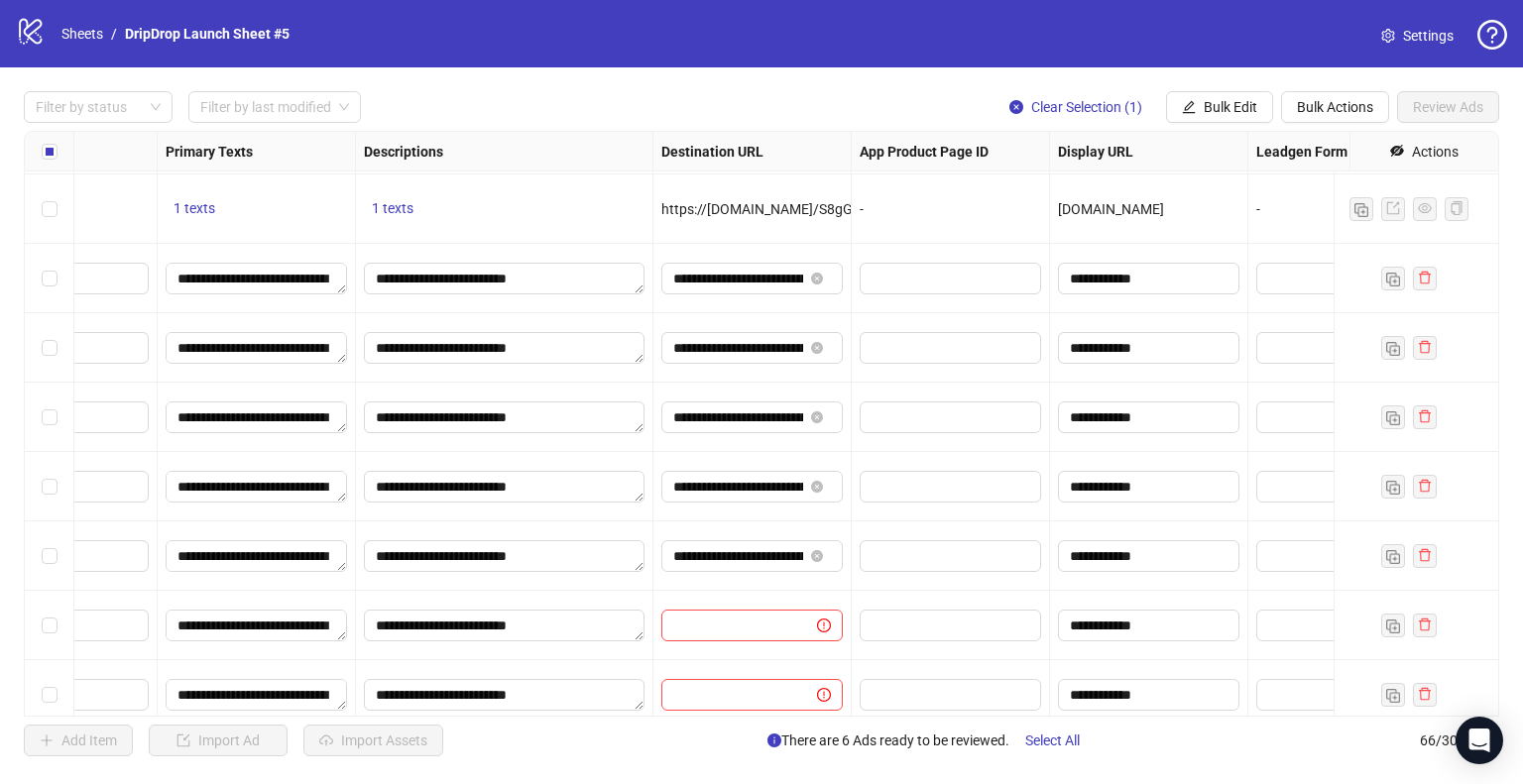 scroll, scrollTop: 4051, scrollLeft: 1500, axis: both 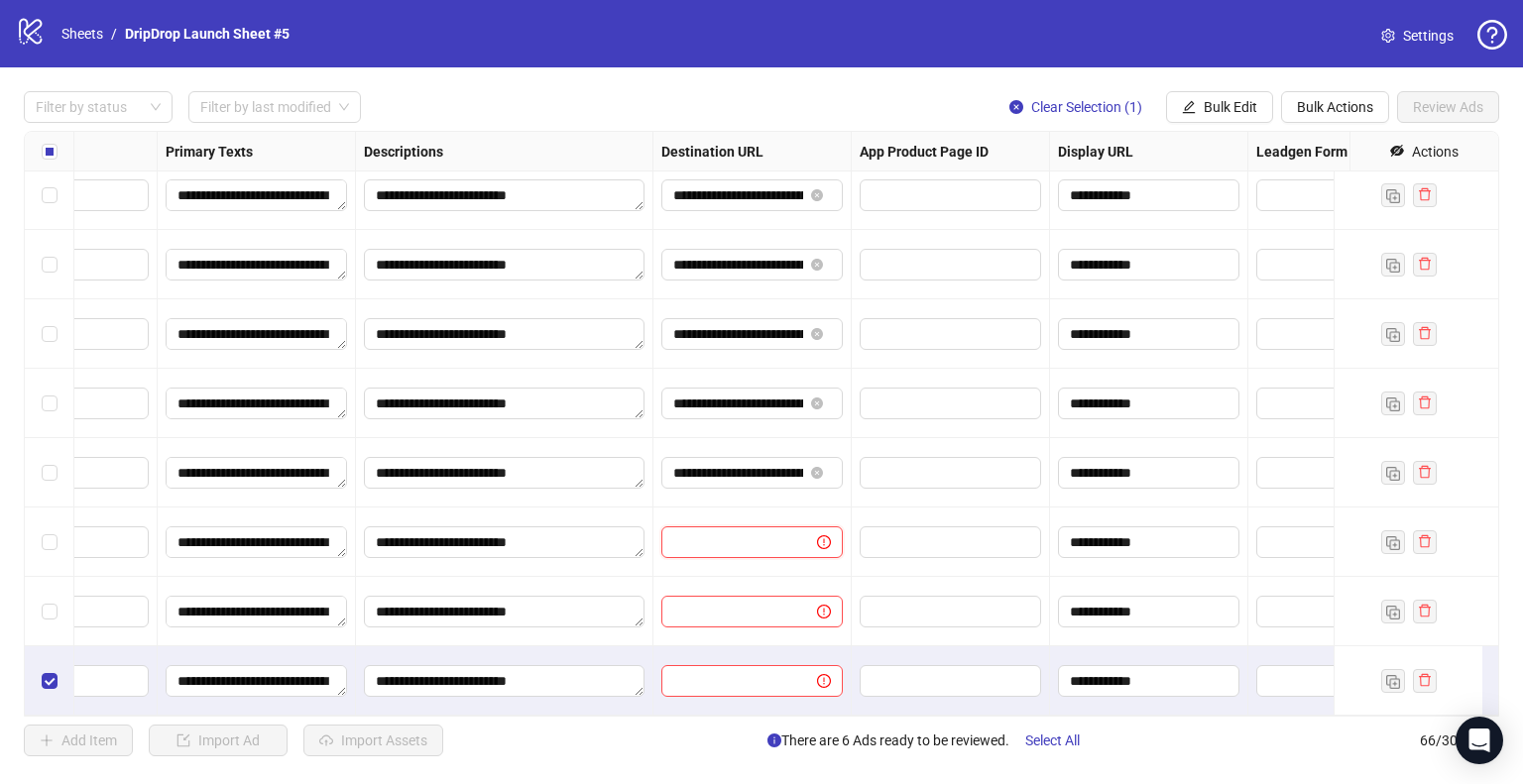 drag, startPoint x: 754, startPoint y: 517, endPoint x: 766, endPoint y: 574, distance: 58.249464 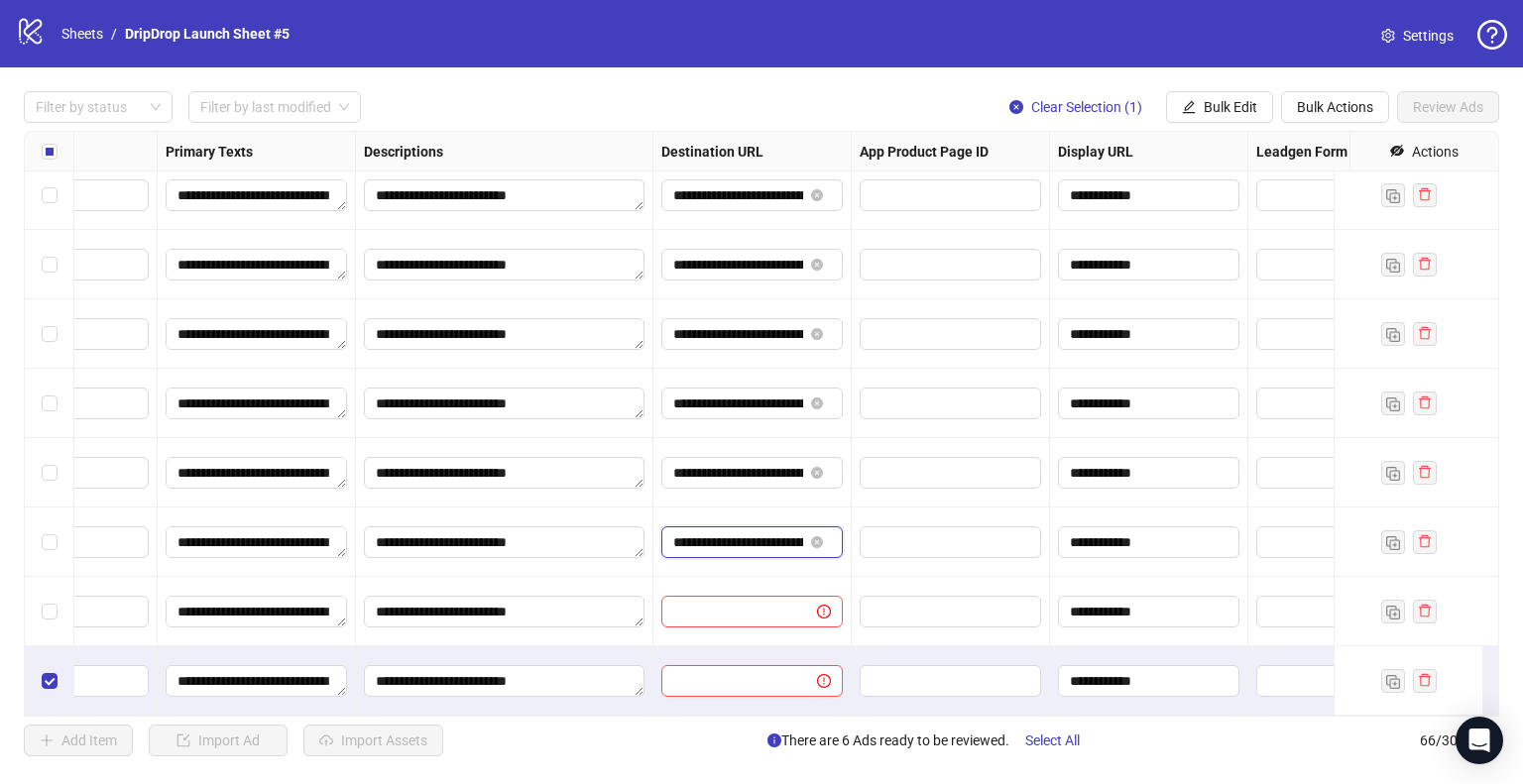 scroll, scrollTop: 0, scrollLeft: 573, axis: horizontal 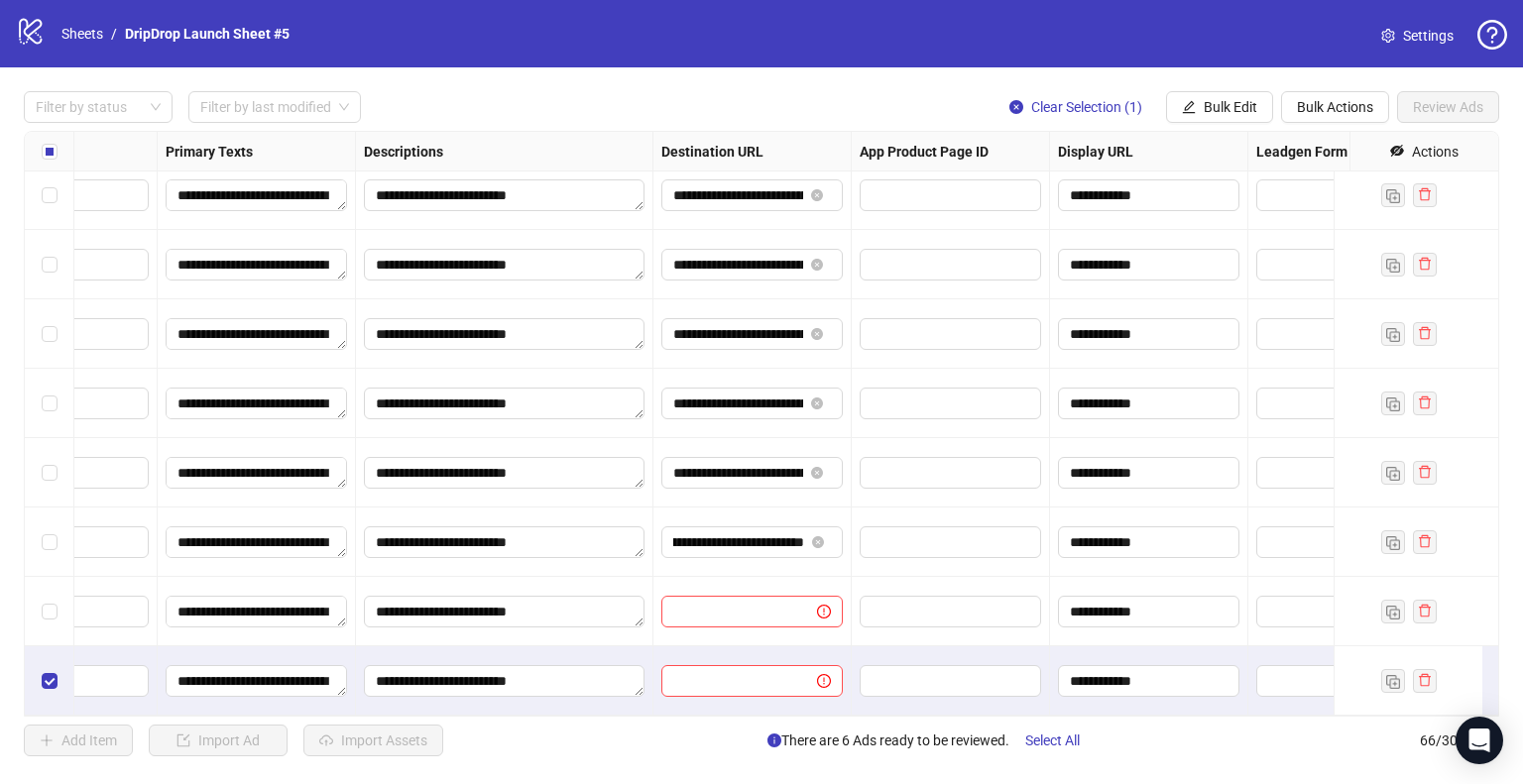 click at bounding box center [753, 612] 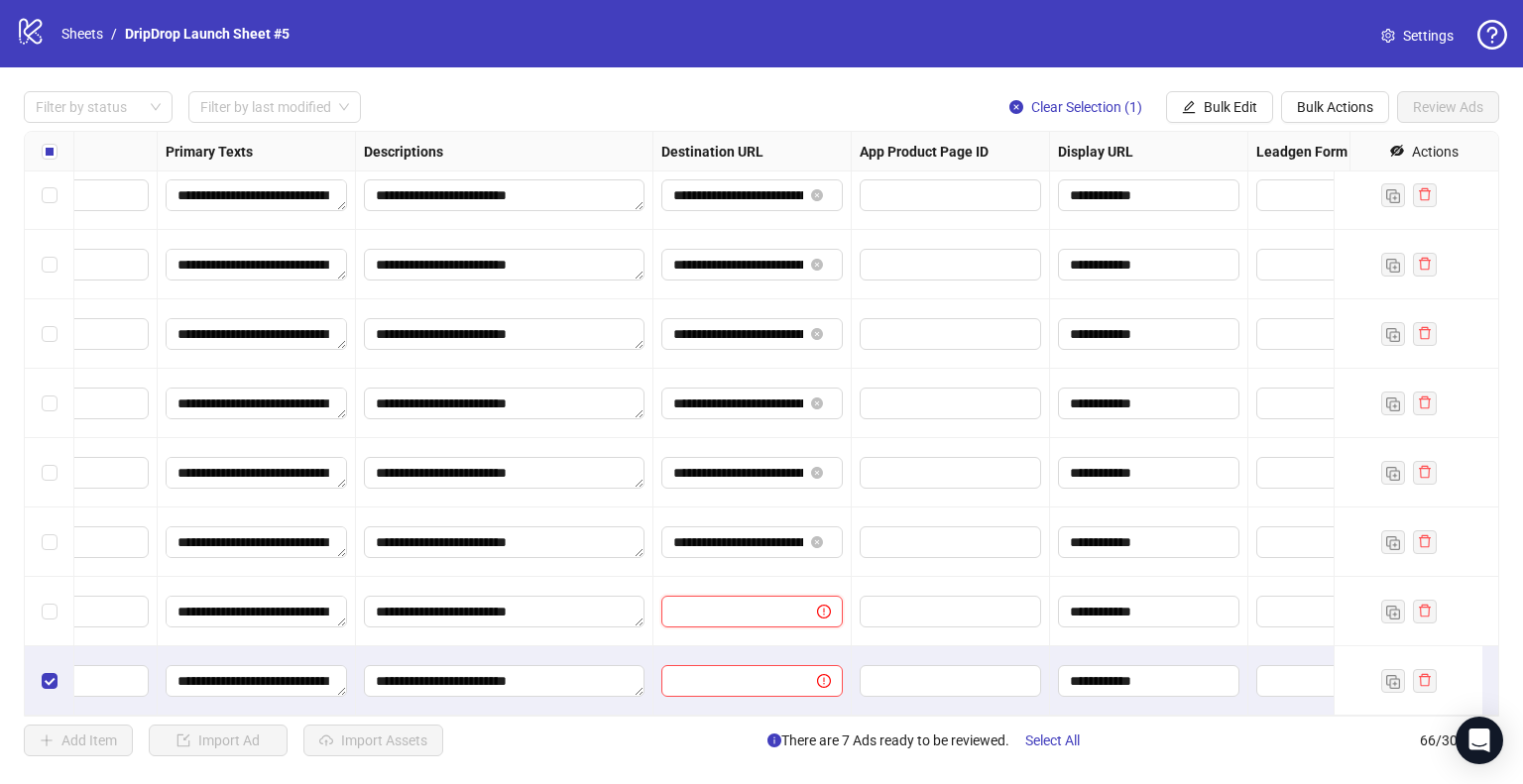 click at bounding box center (731, 612) 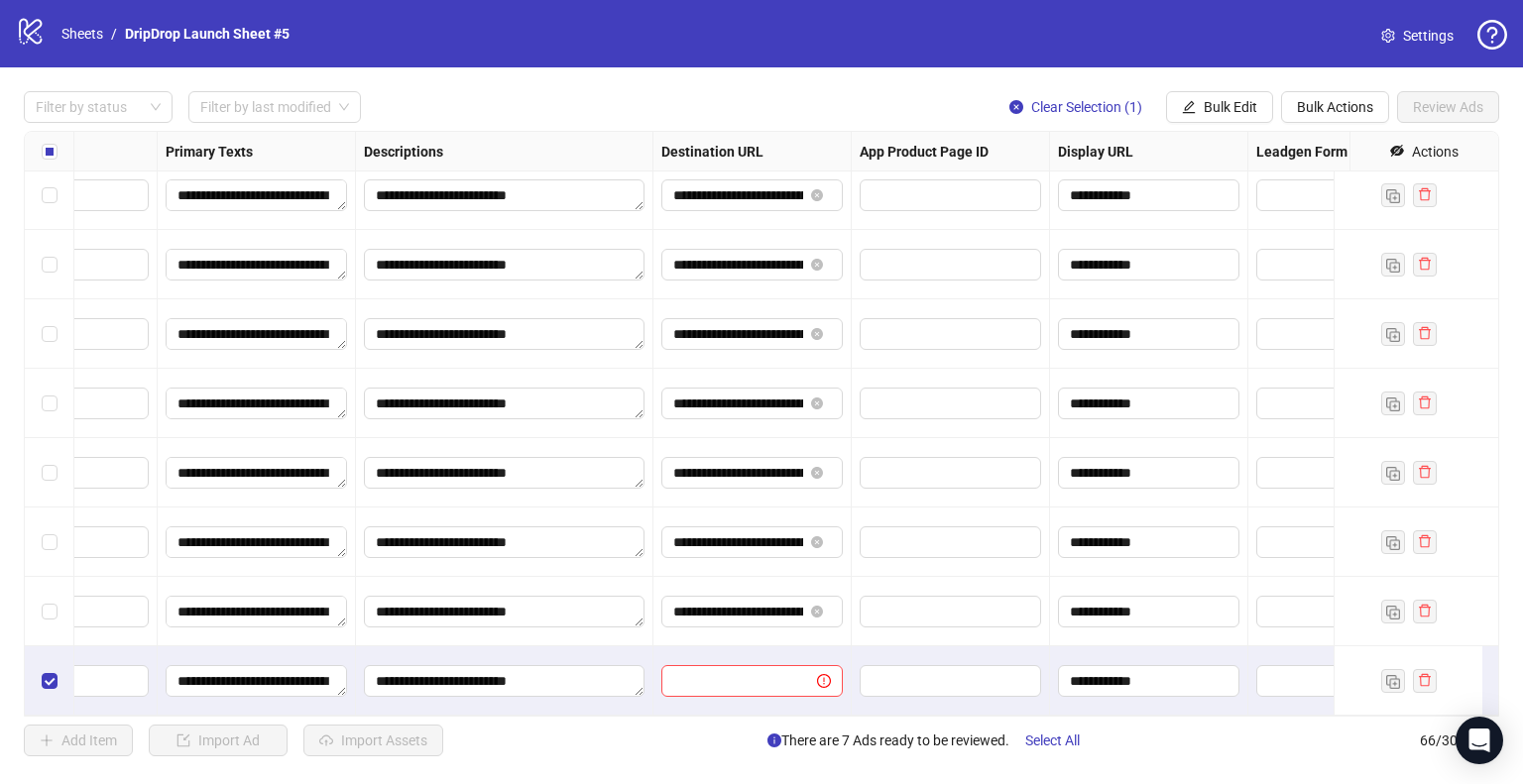 click on "**********" at bounding box center [753, 612] 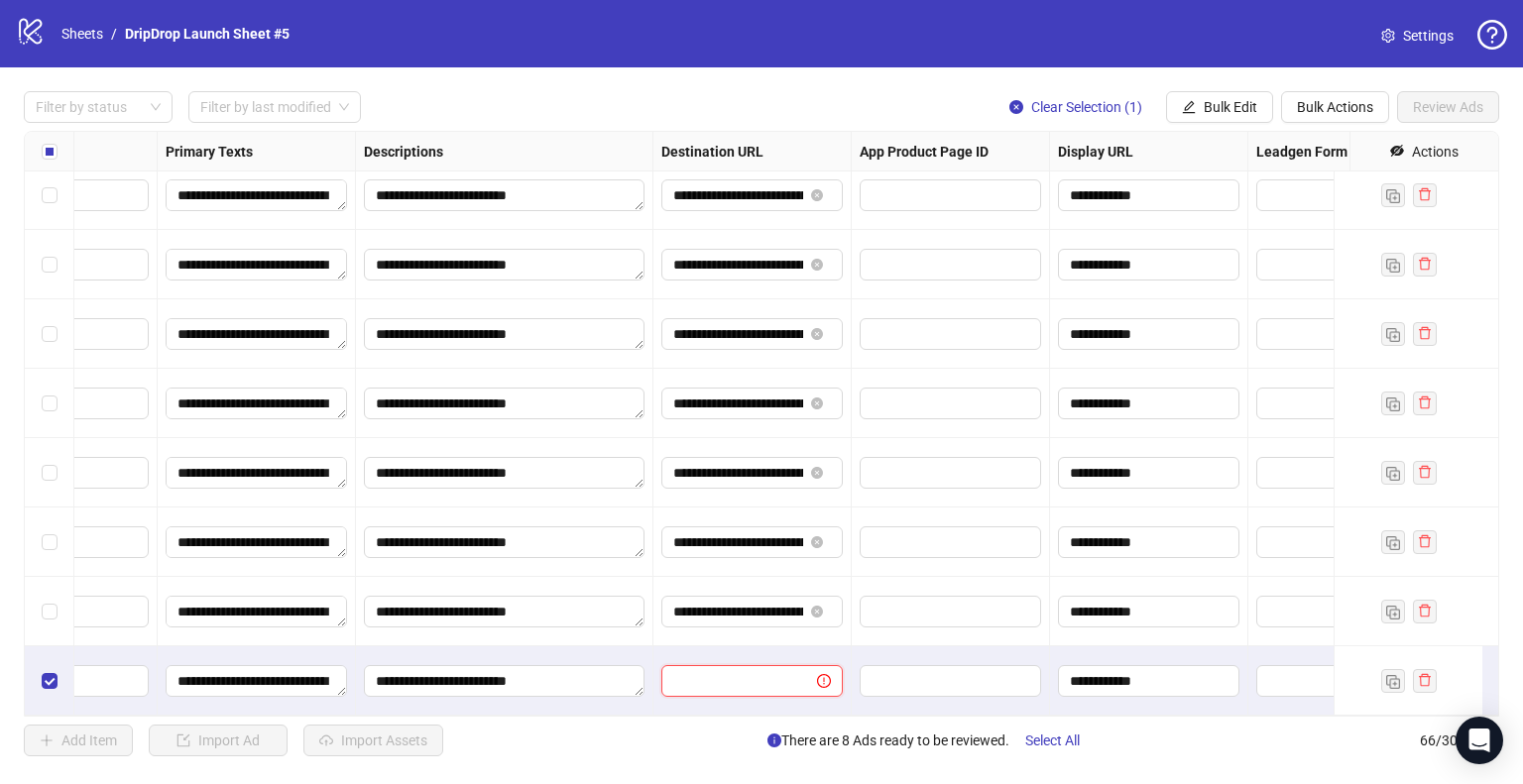 click at bounding box center [731, 681] 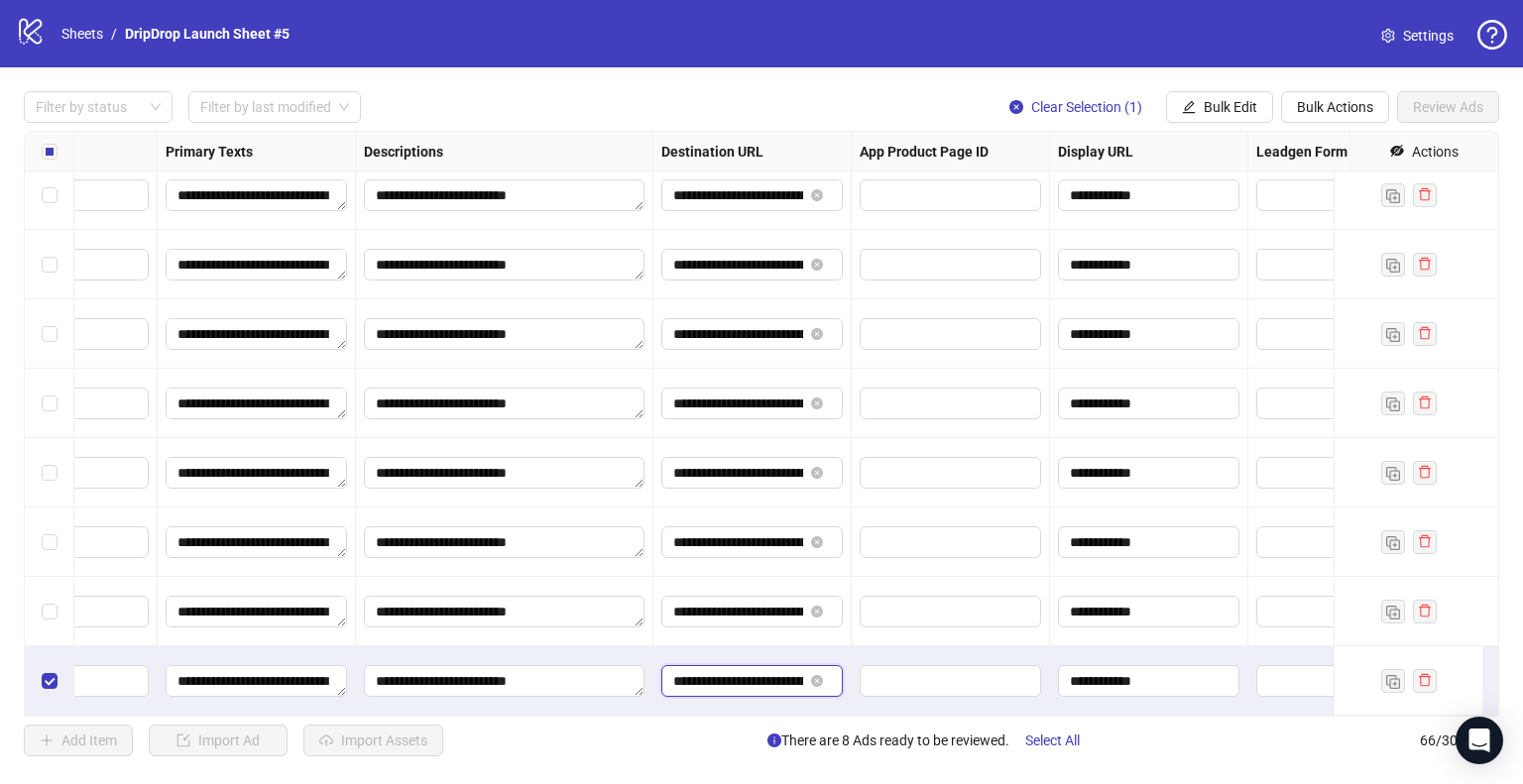 scroll, scrollTop: 0, scrollLeft: 570, axis: horizontal 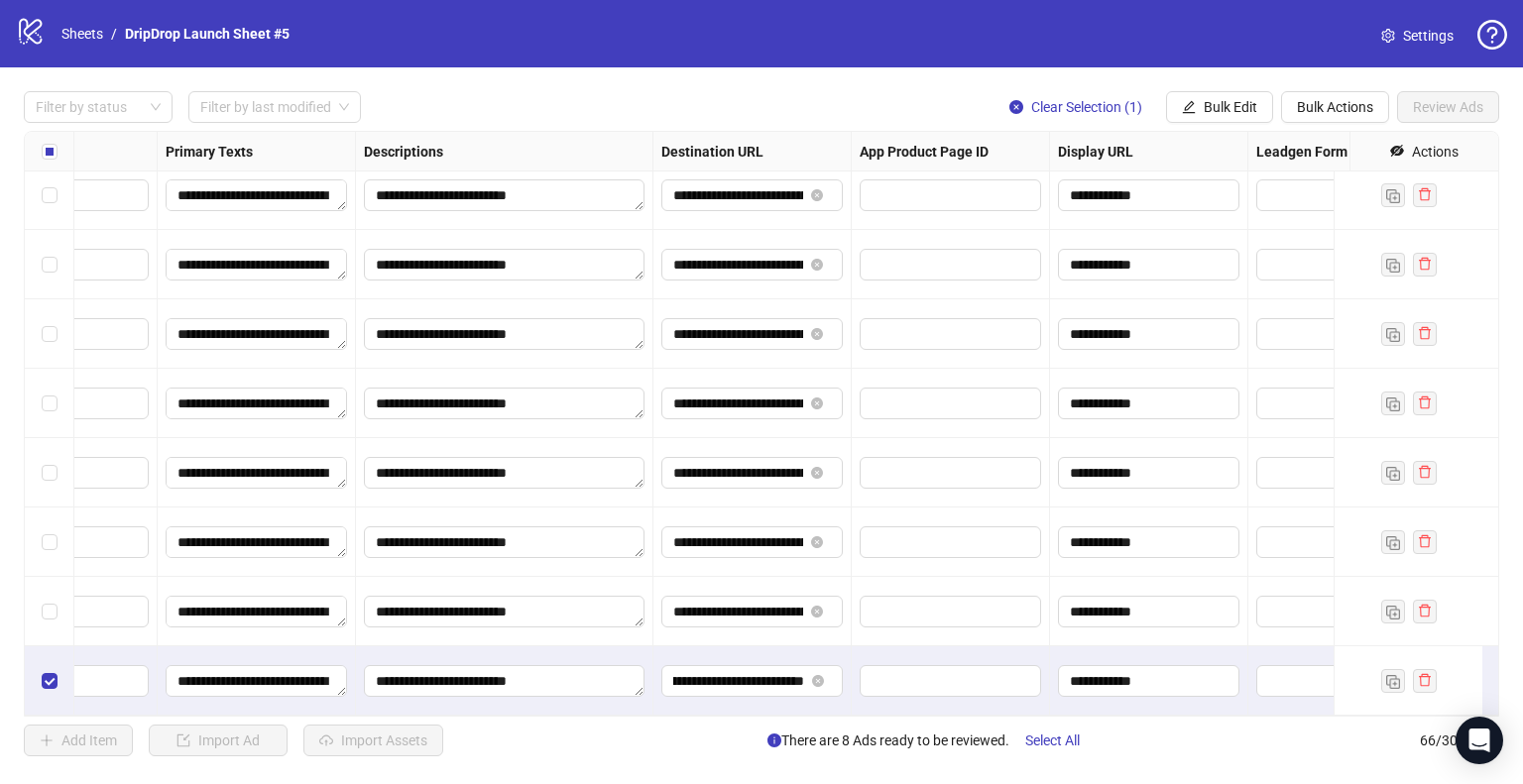 click on "**********" at bounding box center [753, 681] 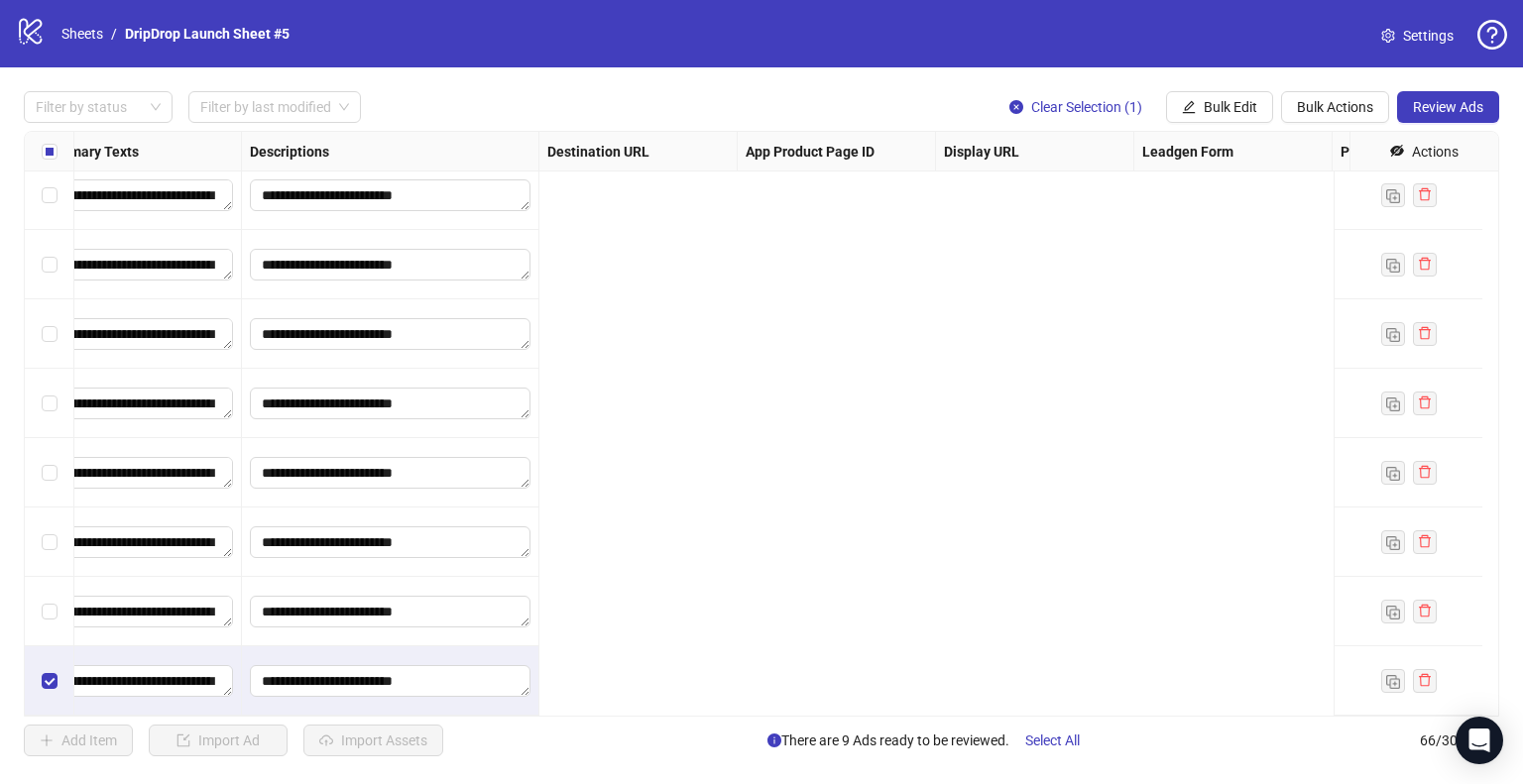 scroll, scrollTop: 4051, scrollLeft: 0, axis: vertical 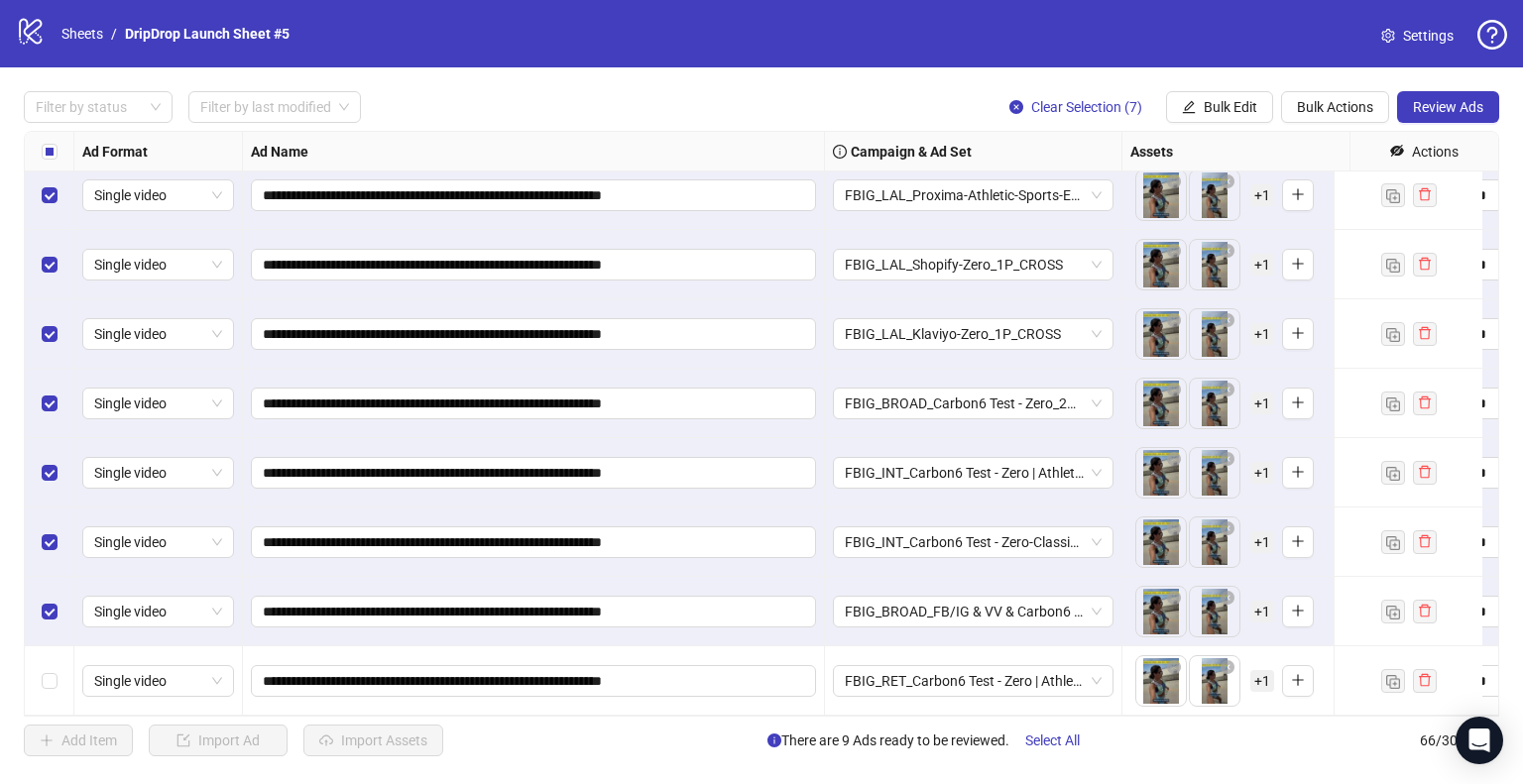 click at bounding box center [50, 681] 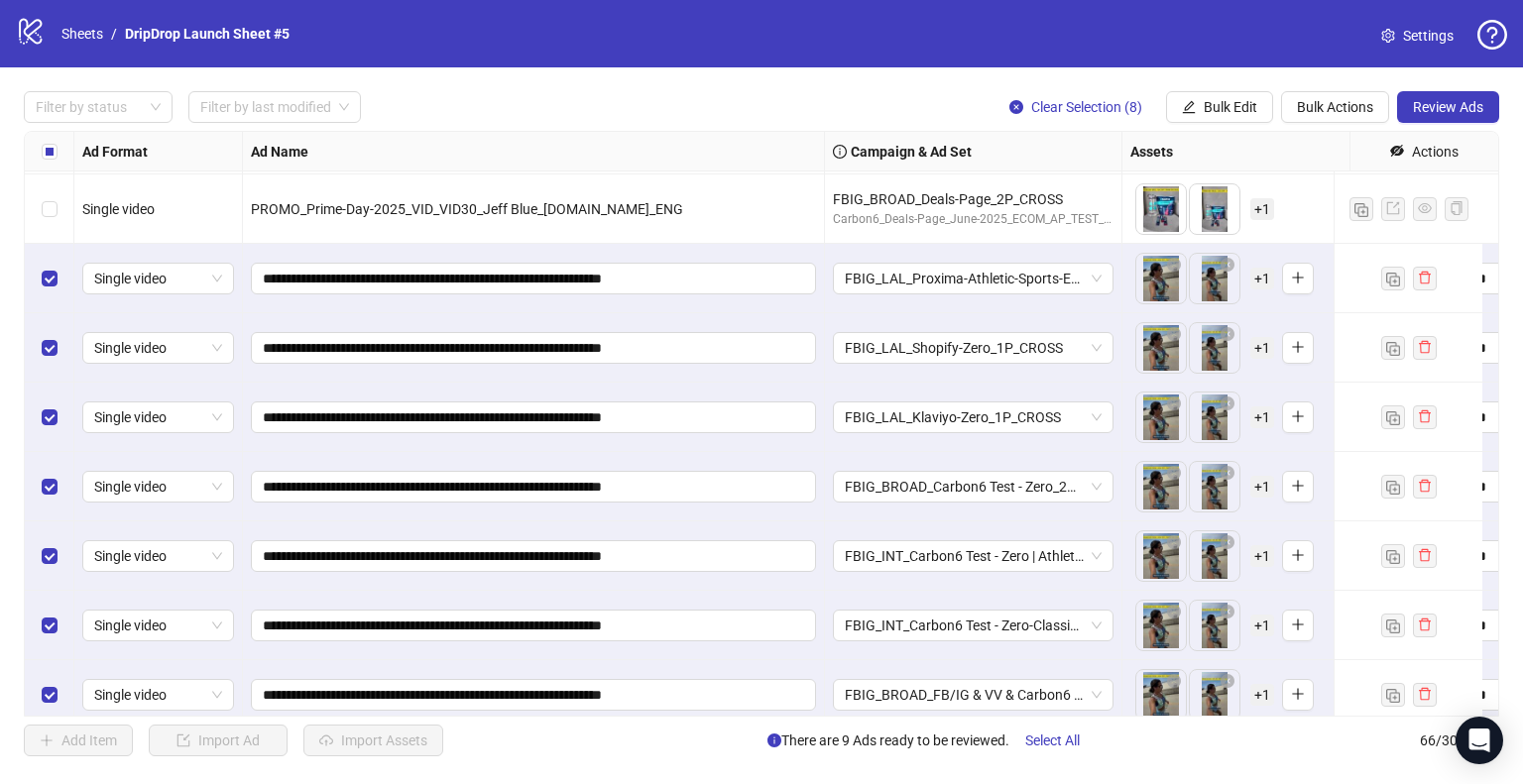 scroll, scrollTop: 4051, scrollLeft: 0, axis: vertical 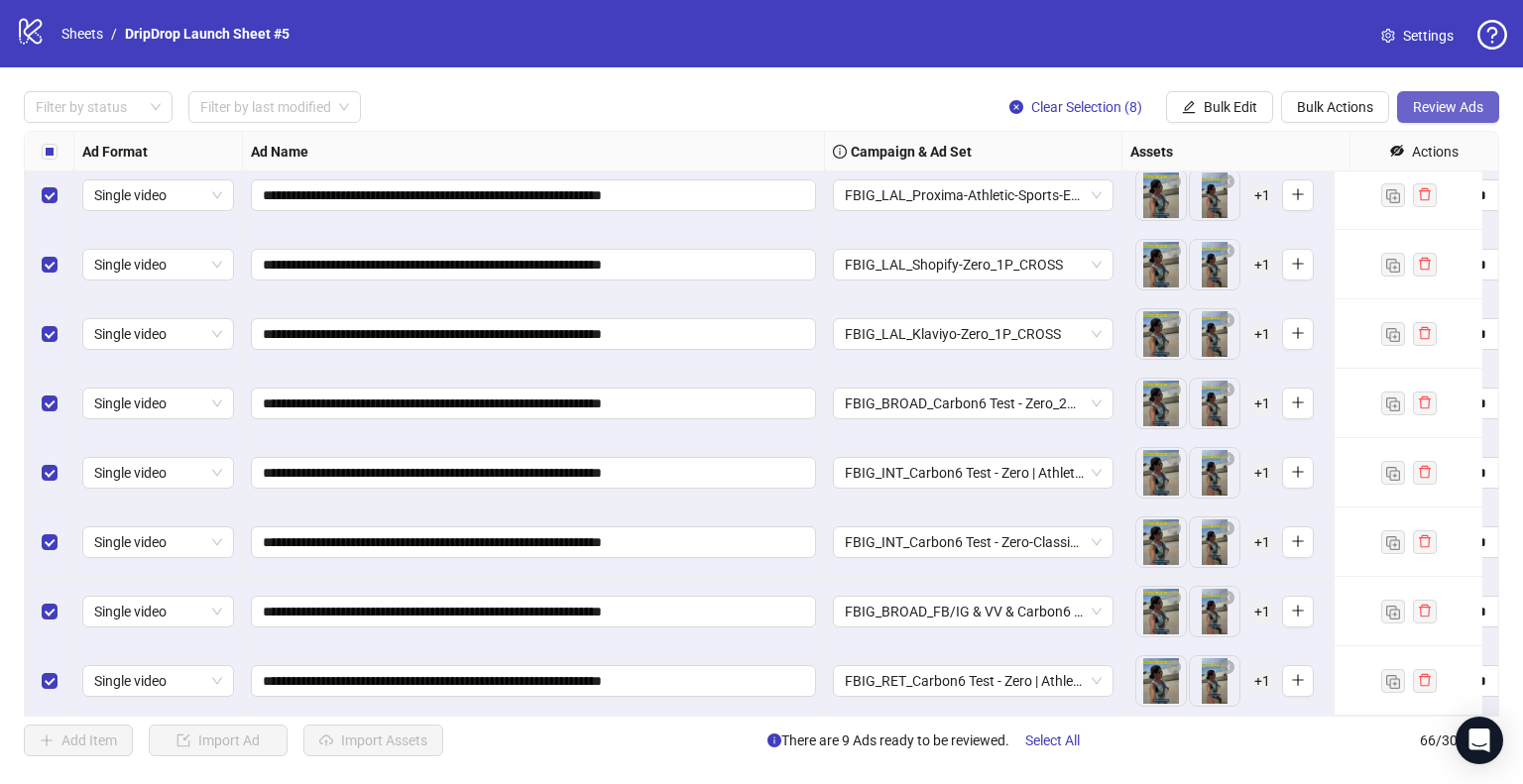 click on "Review Ads" at bounding box center [1448, 107] 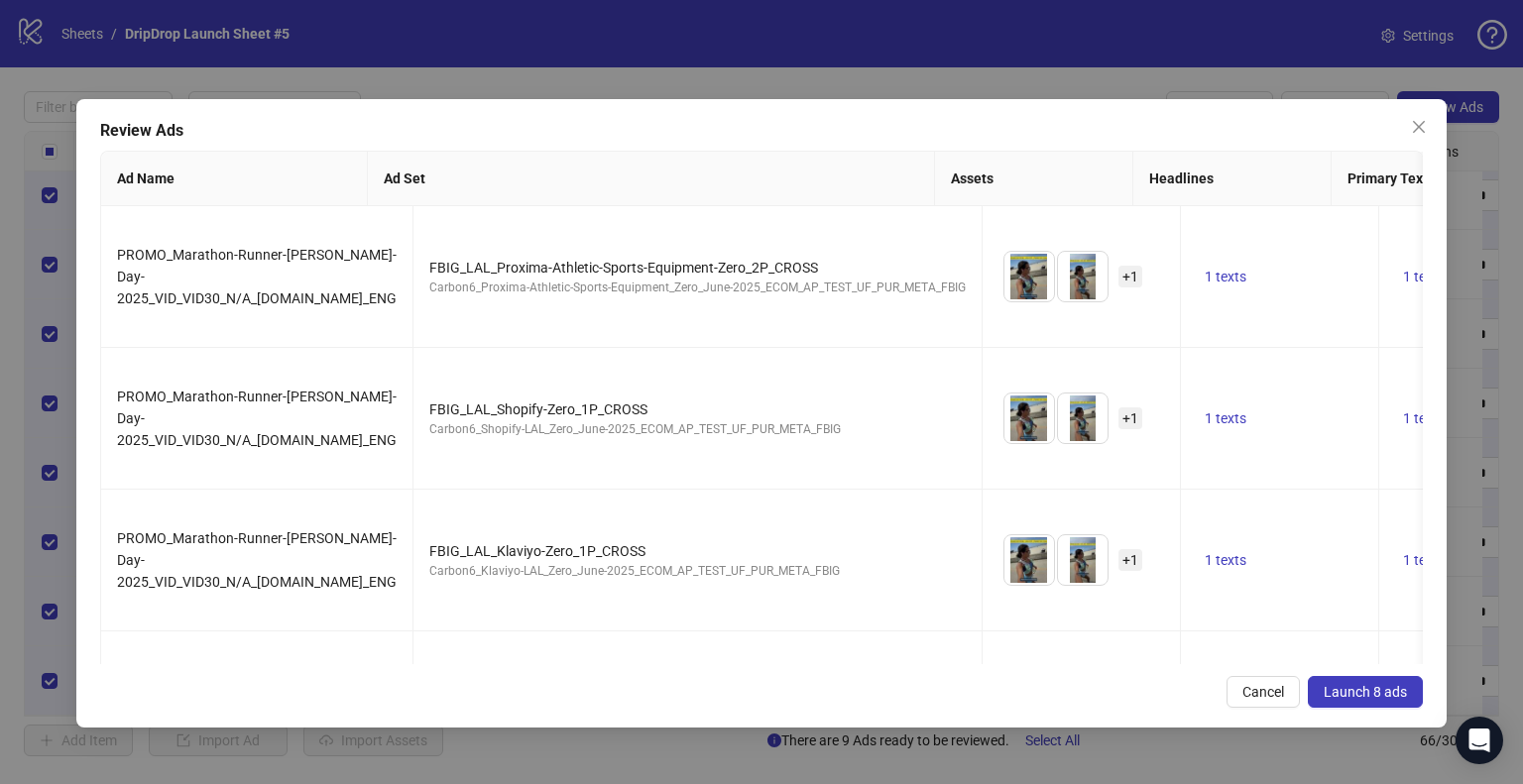 click on "Launch 8 ads" at bounding box center (1365, 692) 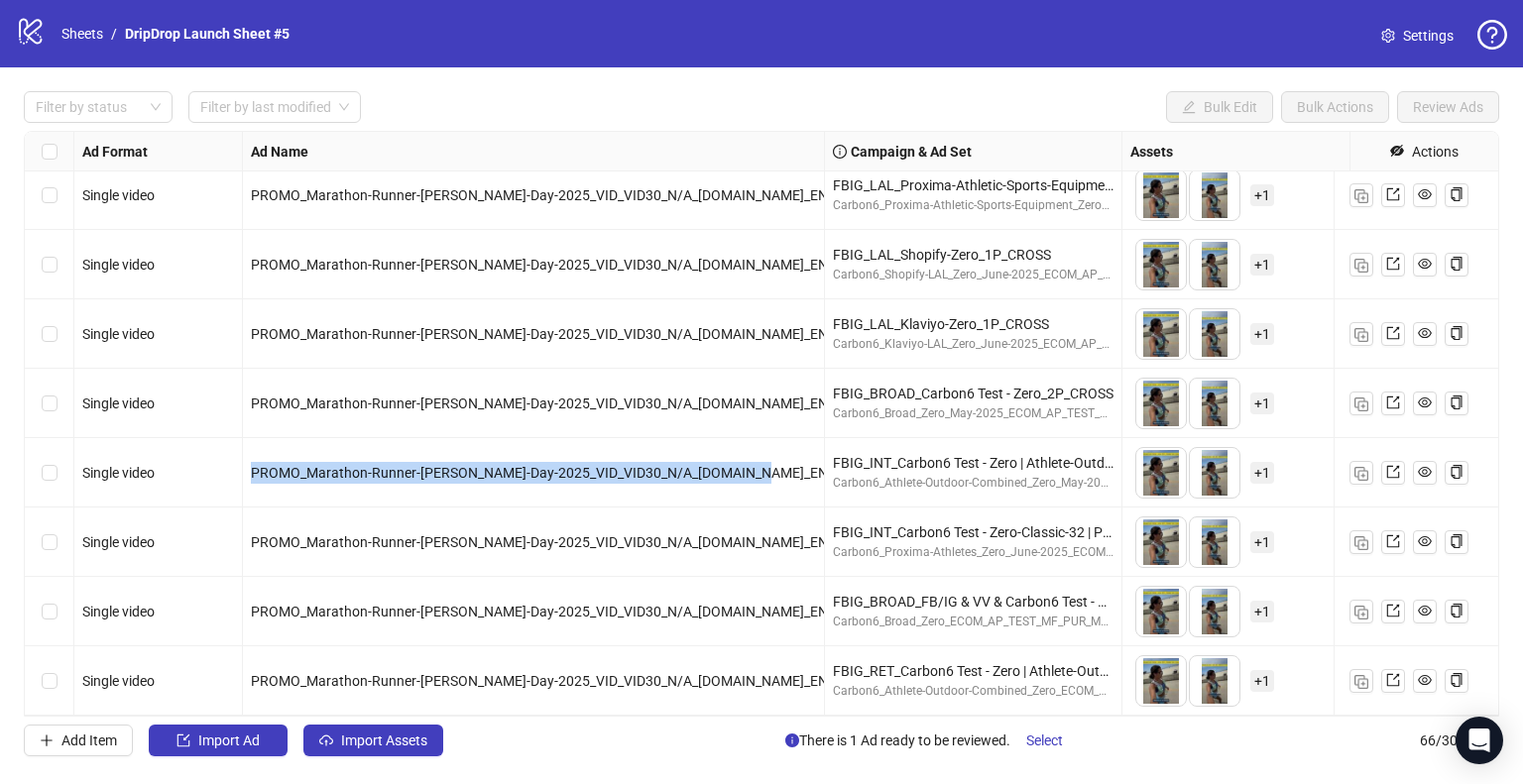 drag, startPoint x: 787, startPoint y: 456, endPoint x: 254, endPoint y: 454, distance: 533.0038 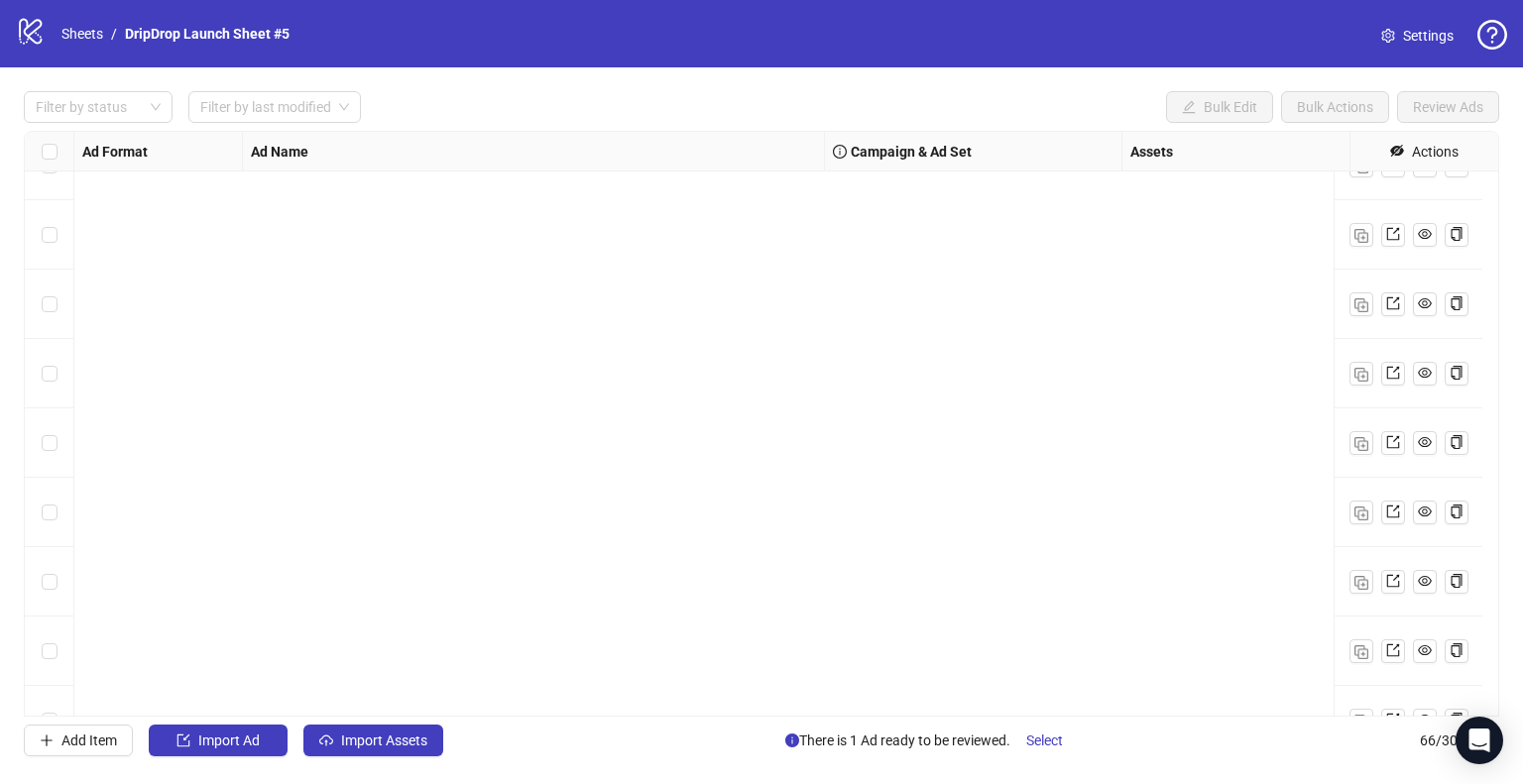 scroll, scrollTop: 4051, scrollLeft: 0, axis: vertical 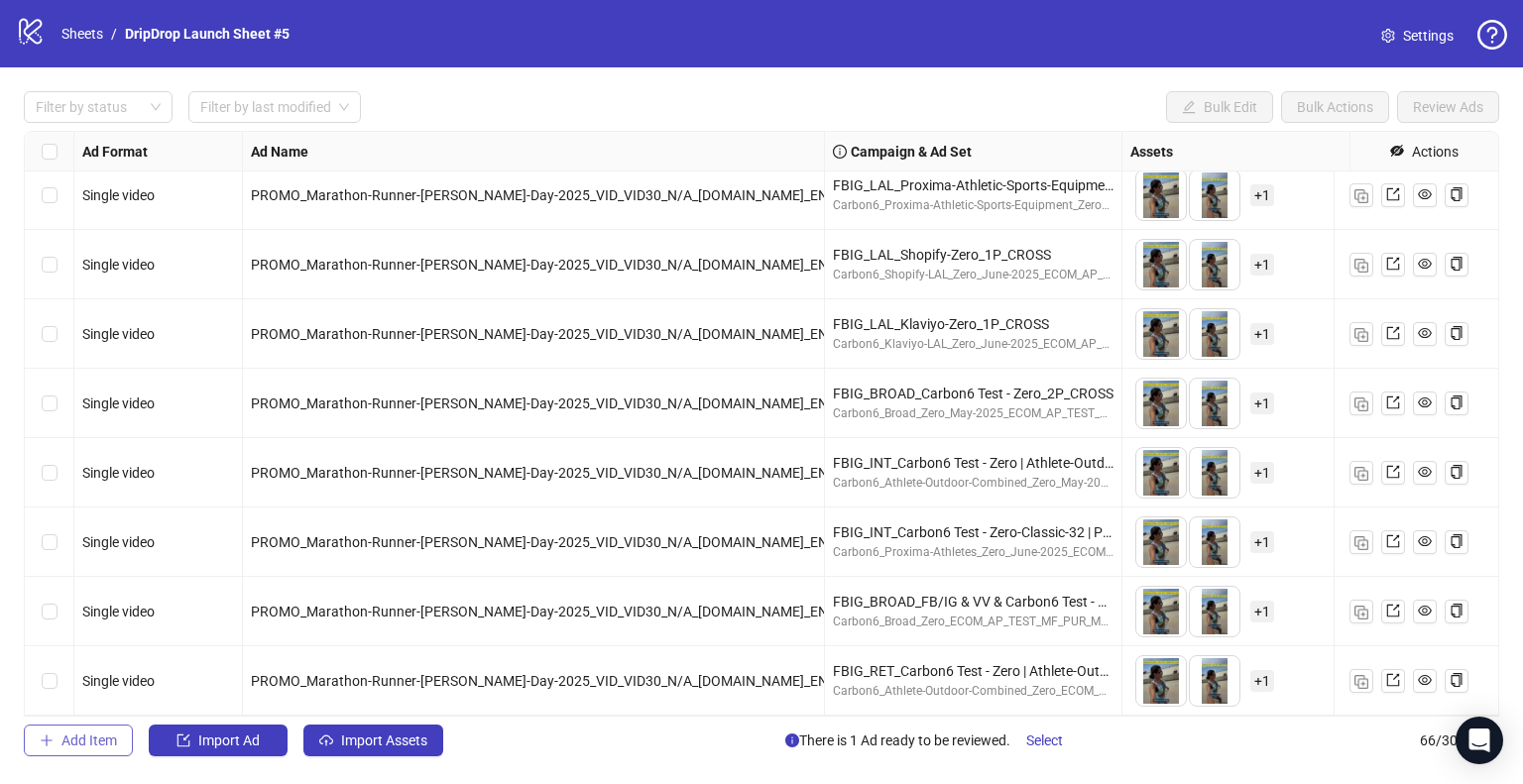 click on "Add Item" at bounding box center [89, 740] 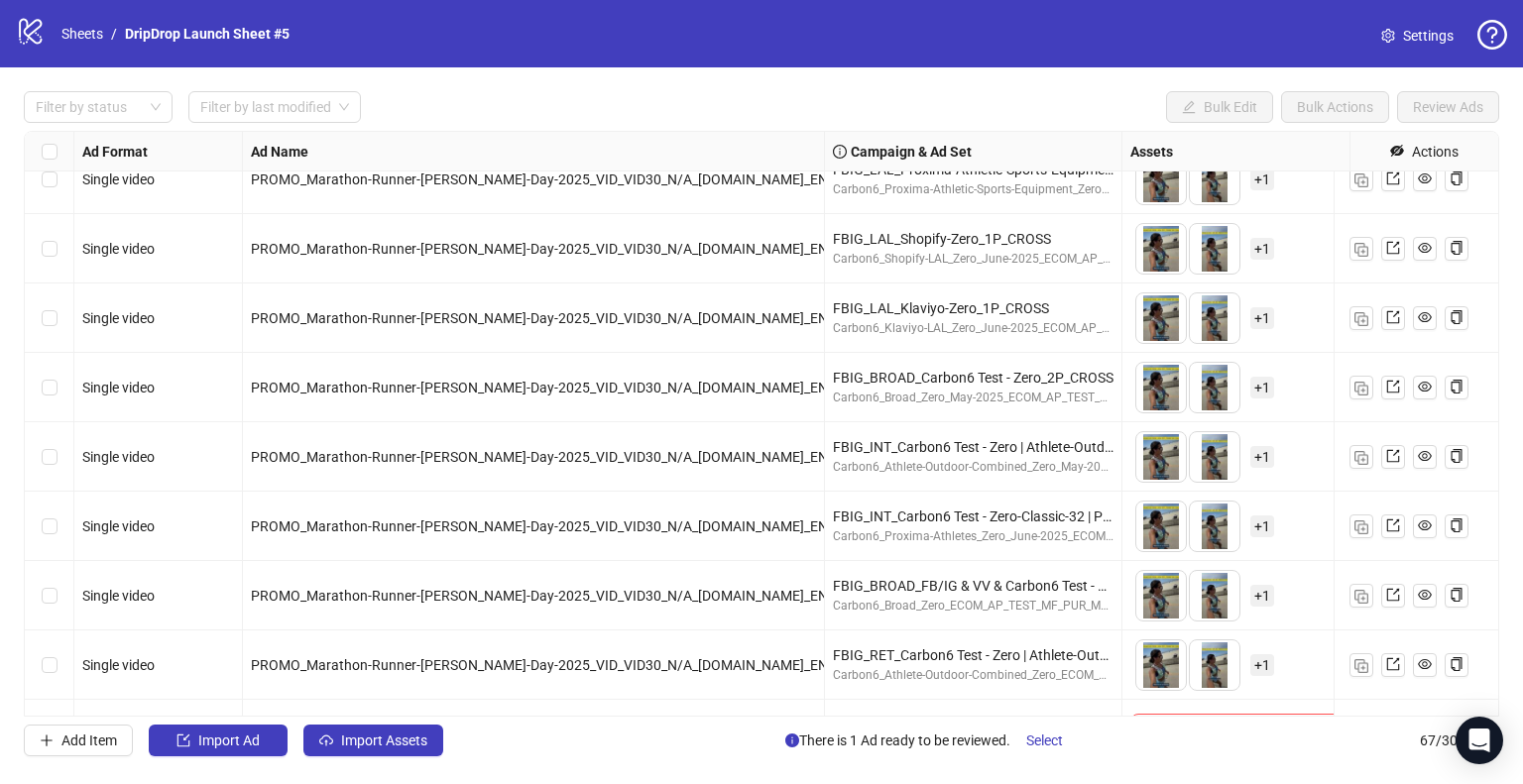 scroll, scrollTop: 4120, scrollLeft: 0, axis: vertical 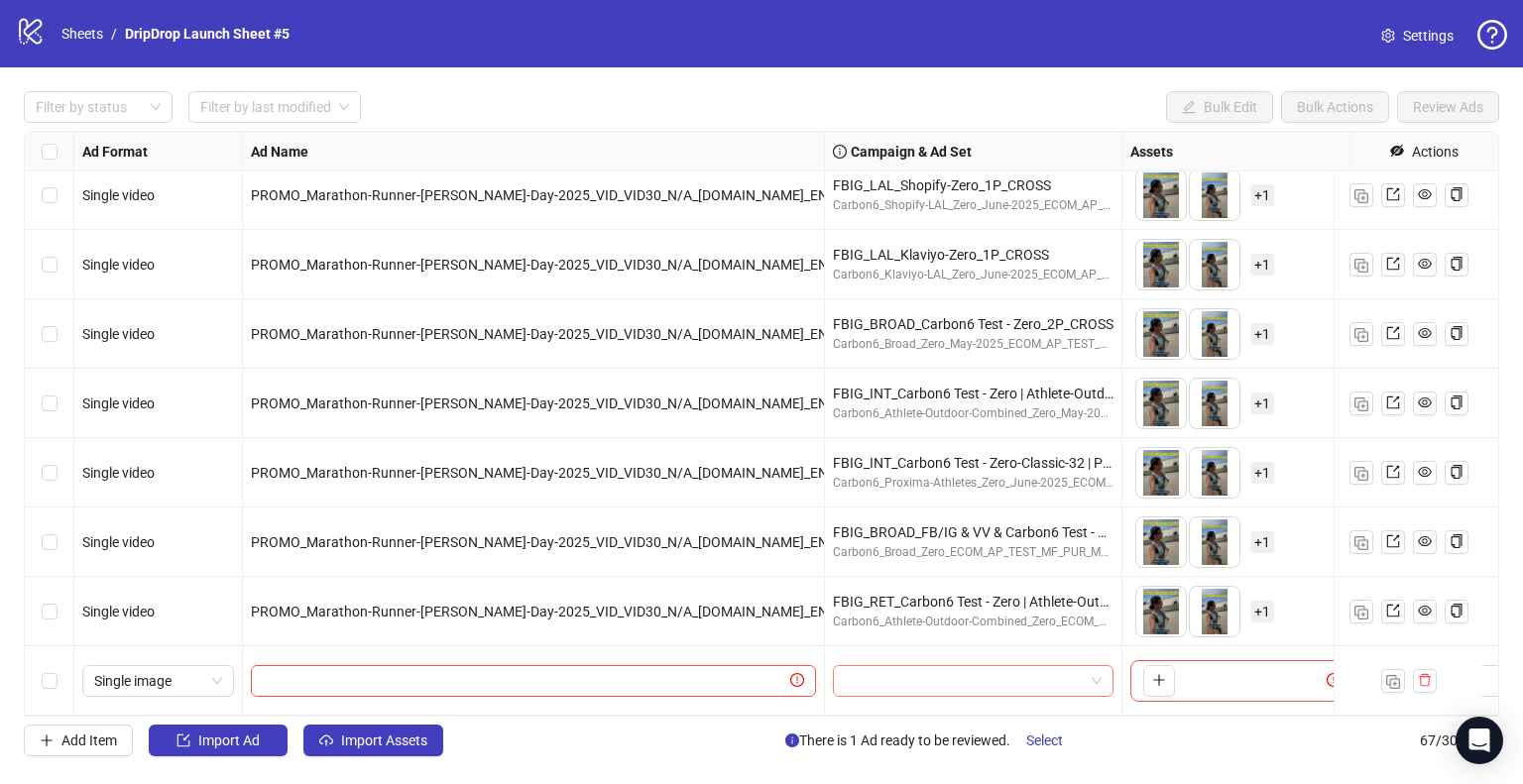 click at bounding box center (964, 681) 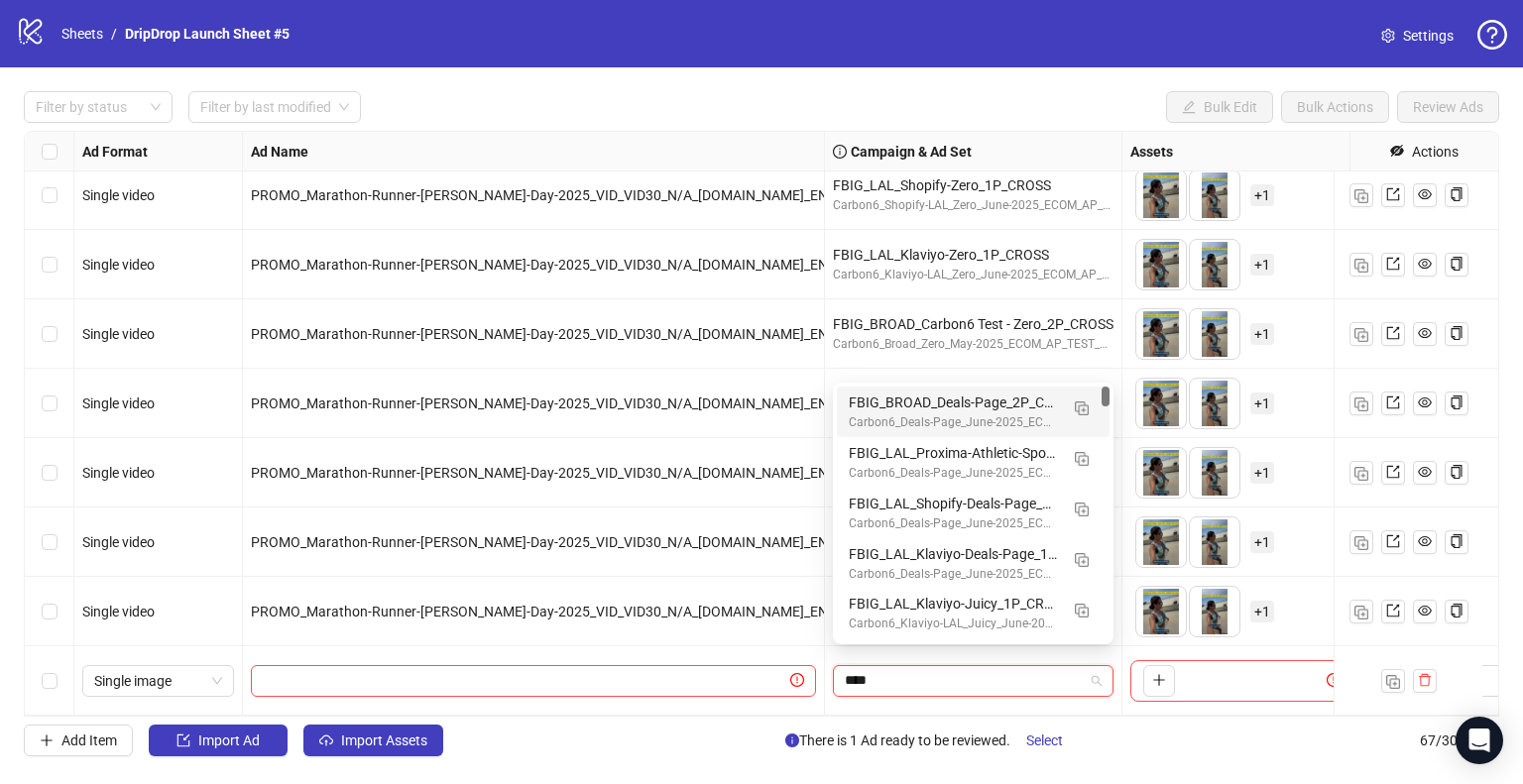 type on "*****" 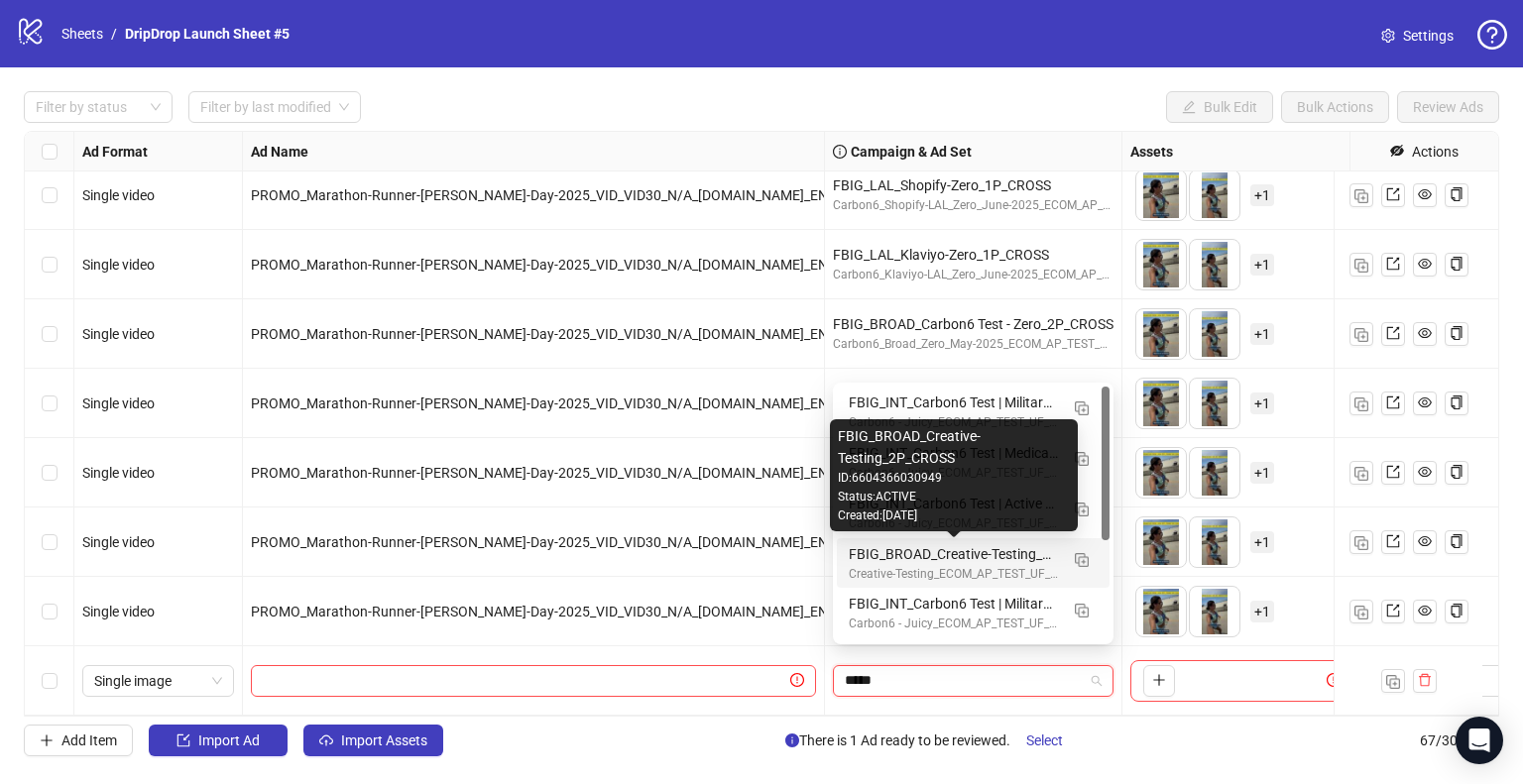 click on "FBIG_BROAD_Creative-Testing_2P_CROSS" at bounding box center (953, 554) 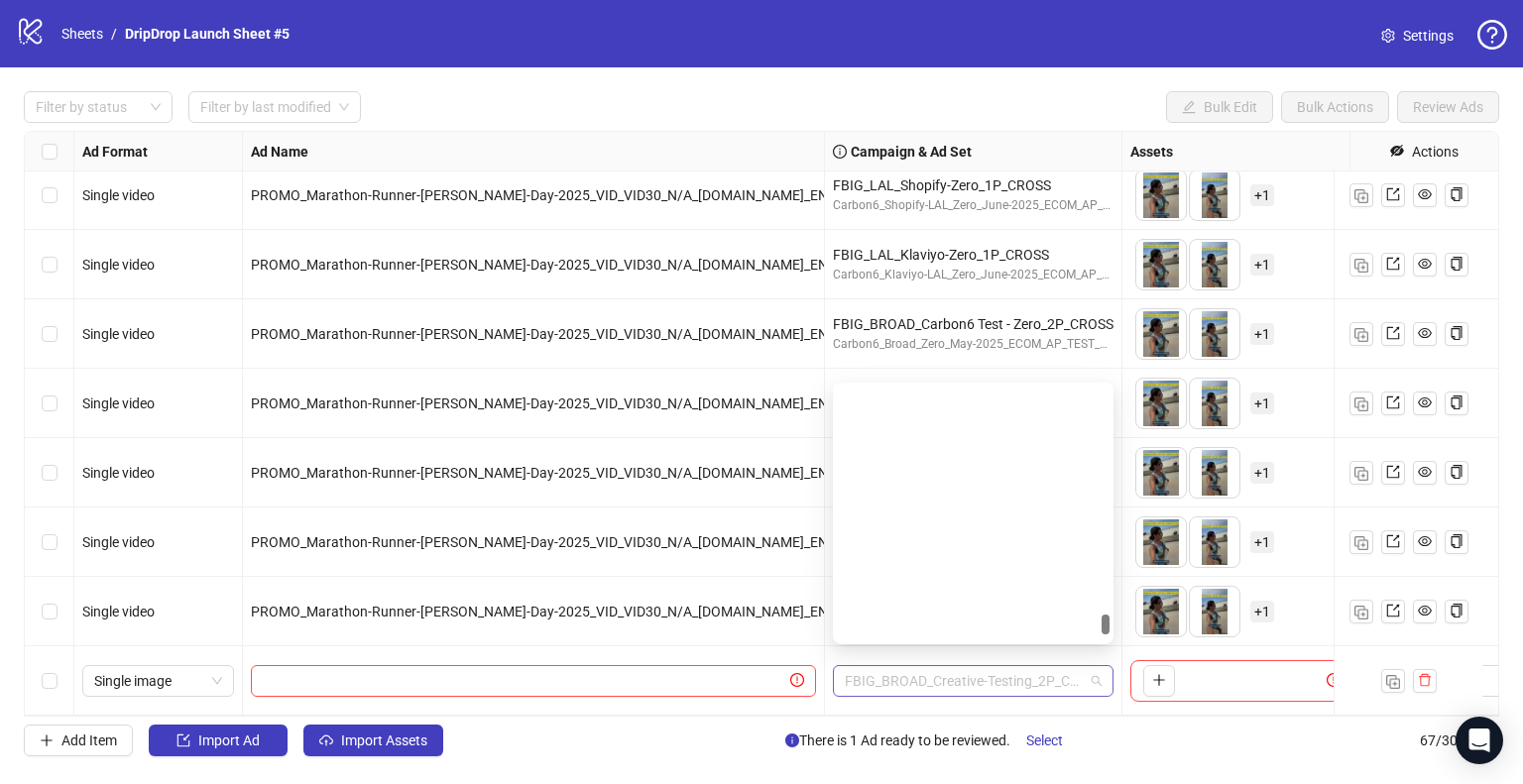 scroll, scrollTop: 9491, scrollLeft: 0, axis: vertical 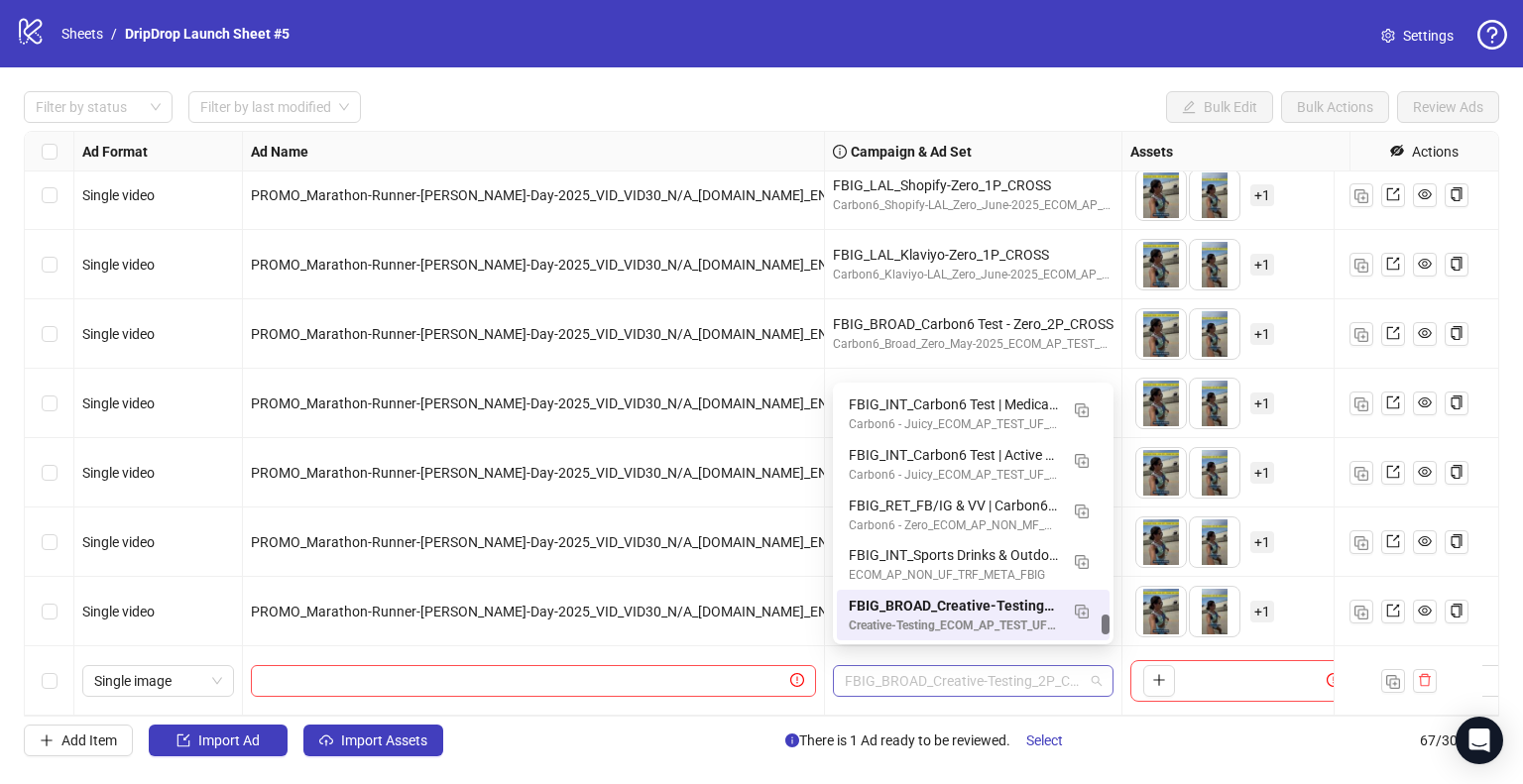 drag, startPoint x: 845, startPoint y: 665, endPoint x: 1030, endPoint y: 662, distance: 185.02432 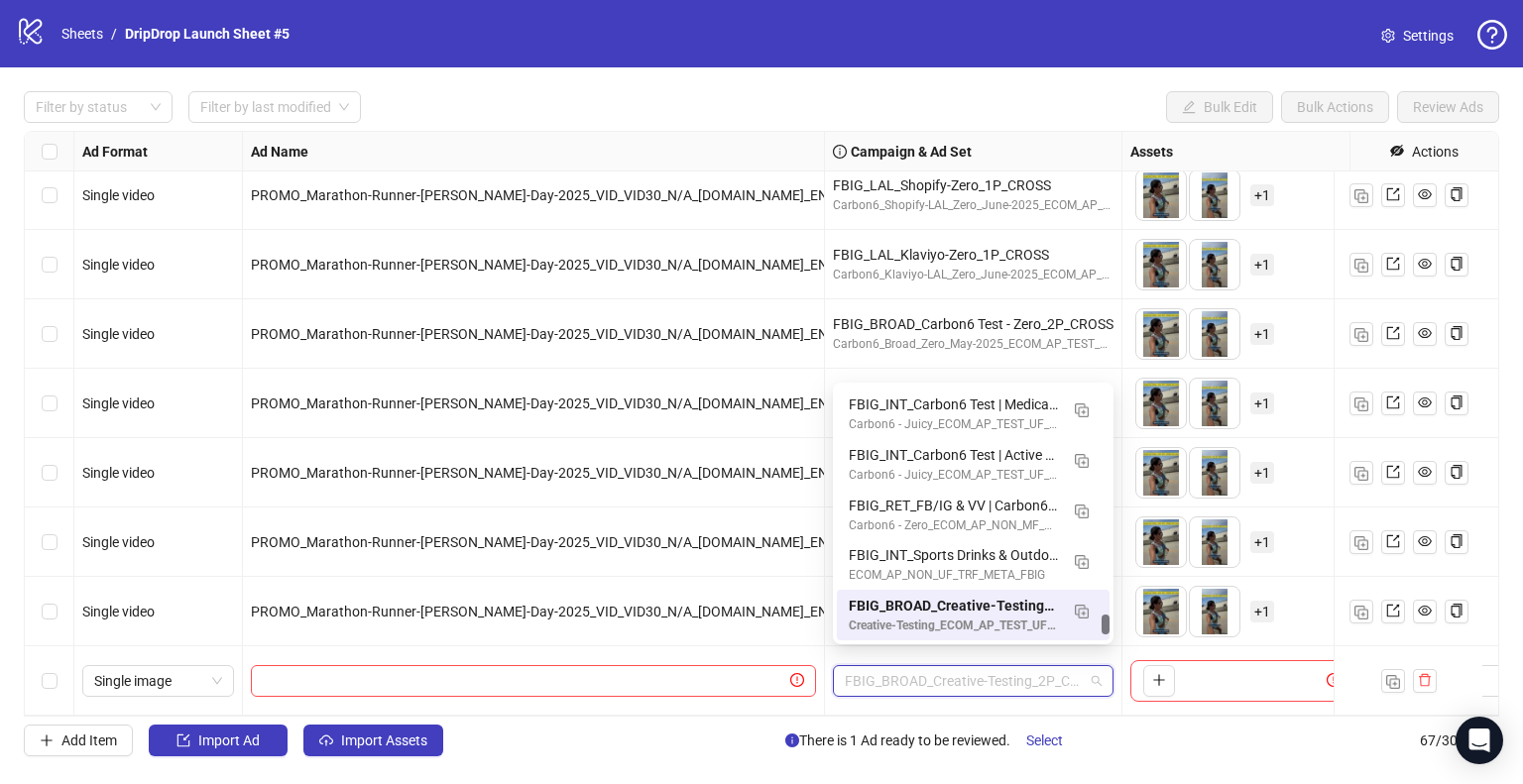 click on "FBIG_BROAD_Creative-Testing_2P_CROSS" at bounding box center [974, 681] 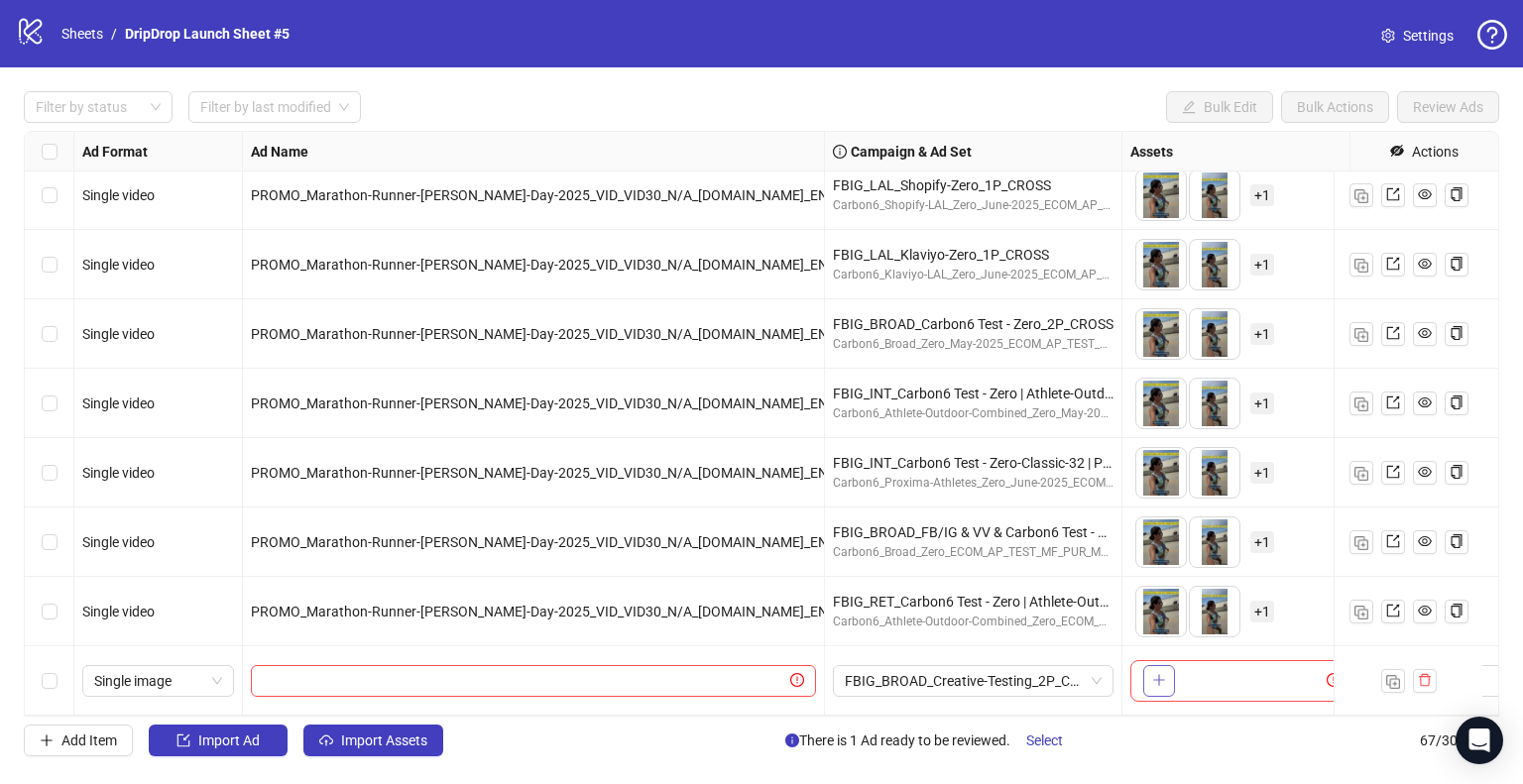 click 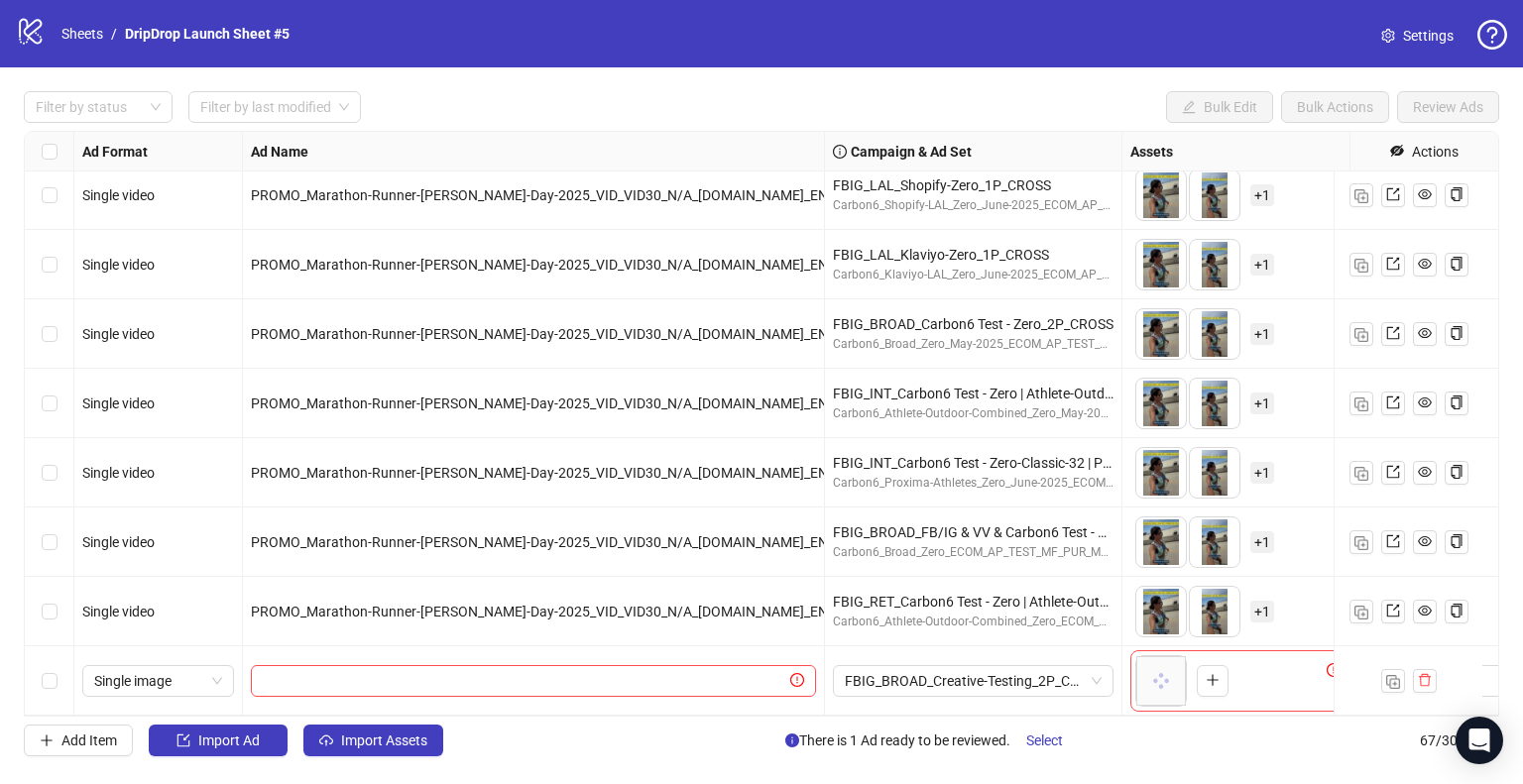 scroll, scrollTop: 4120, scrollLeft: 524, axis: both 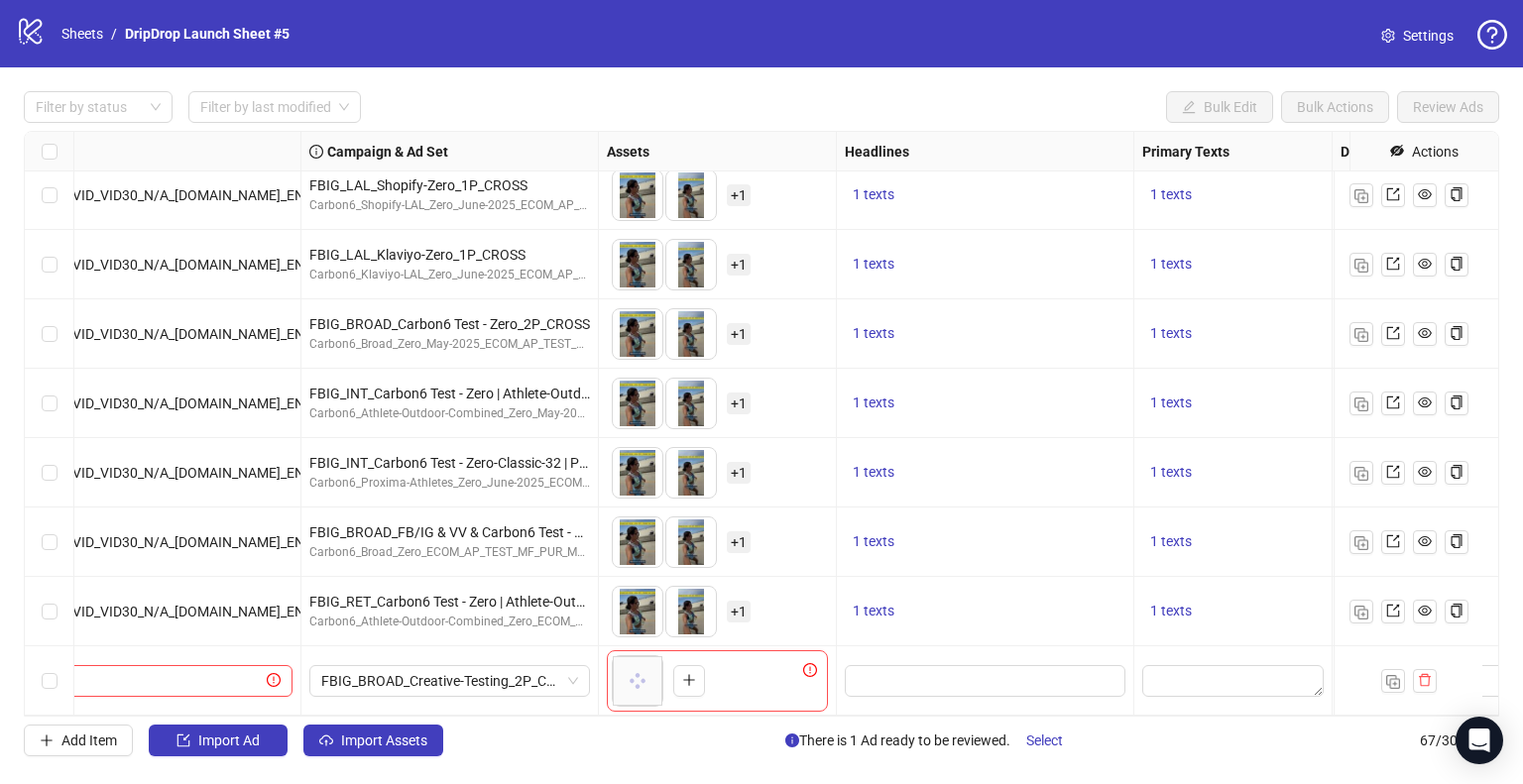 type 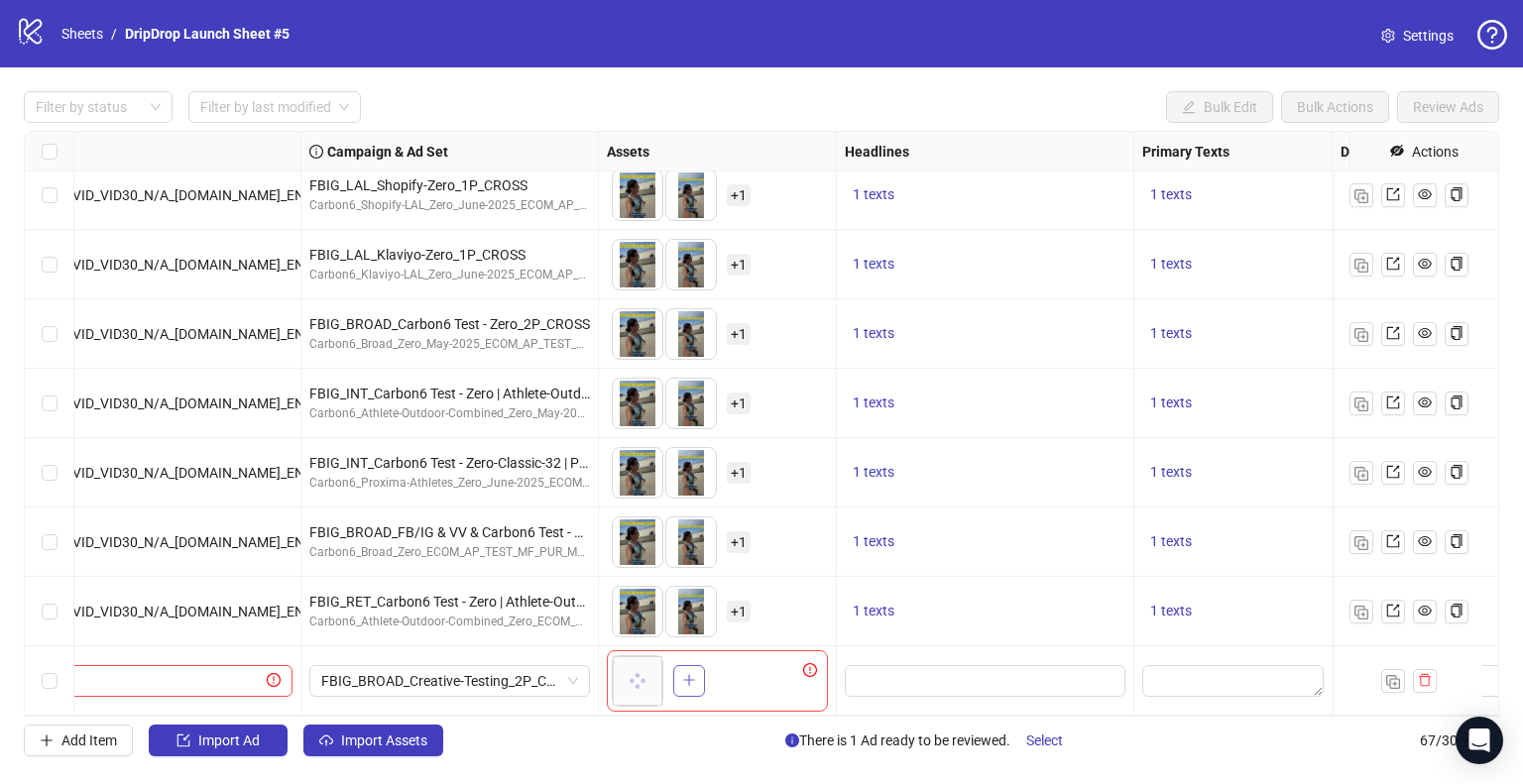 click 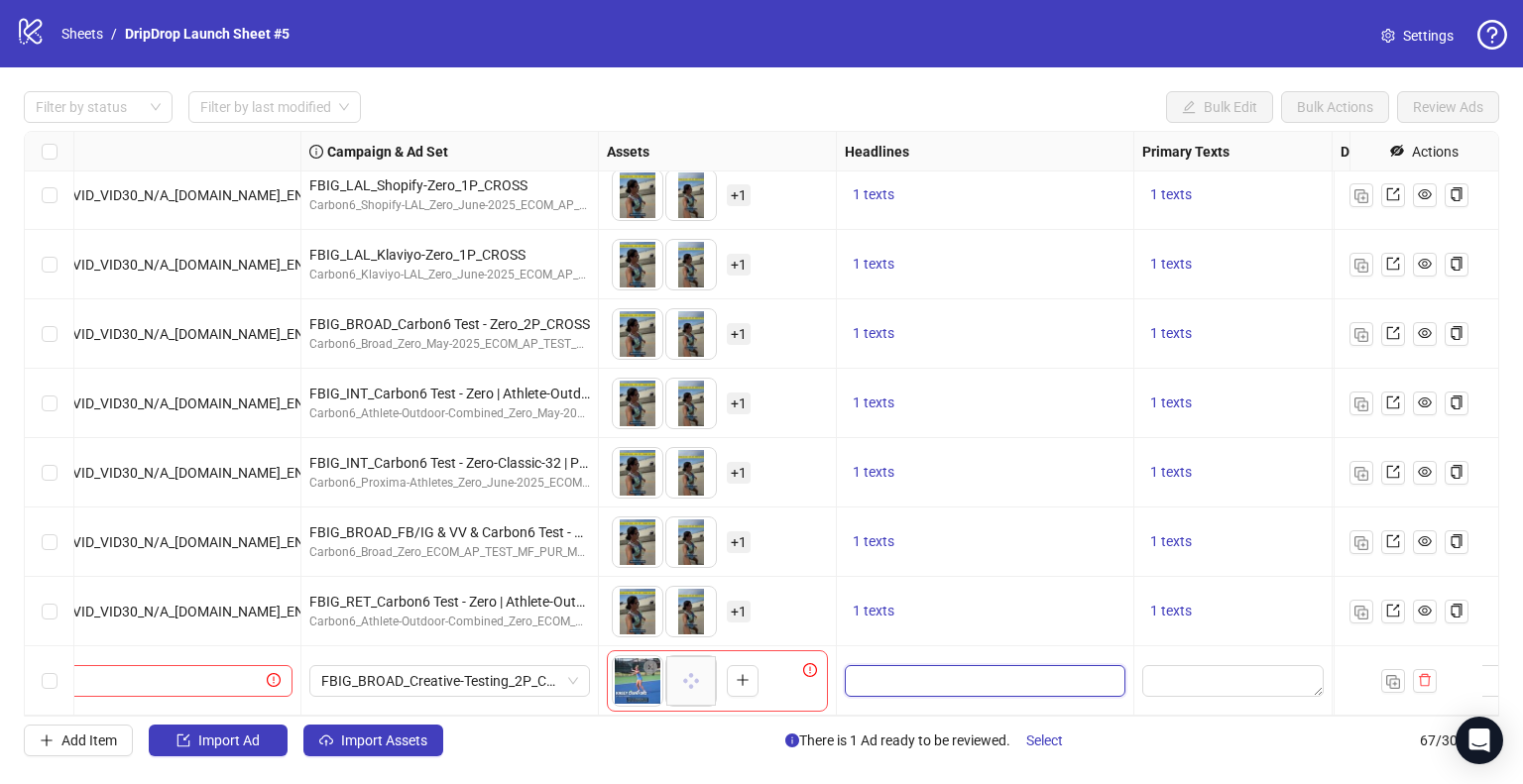 click at bounding box center [983, 681] 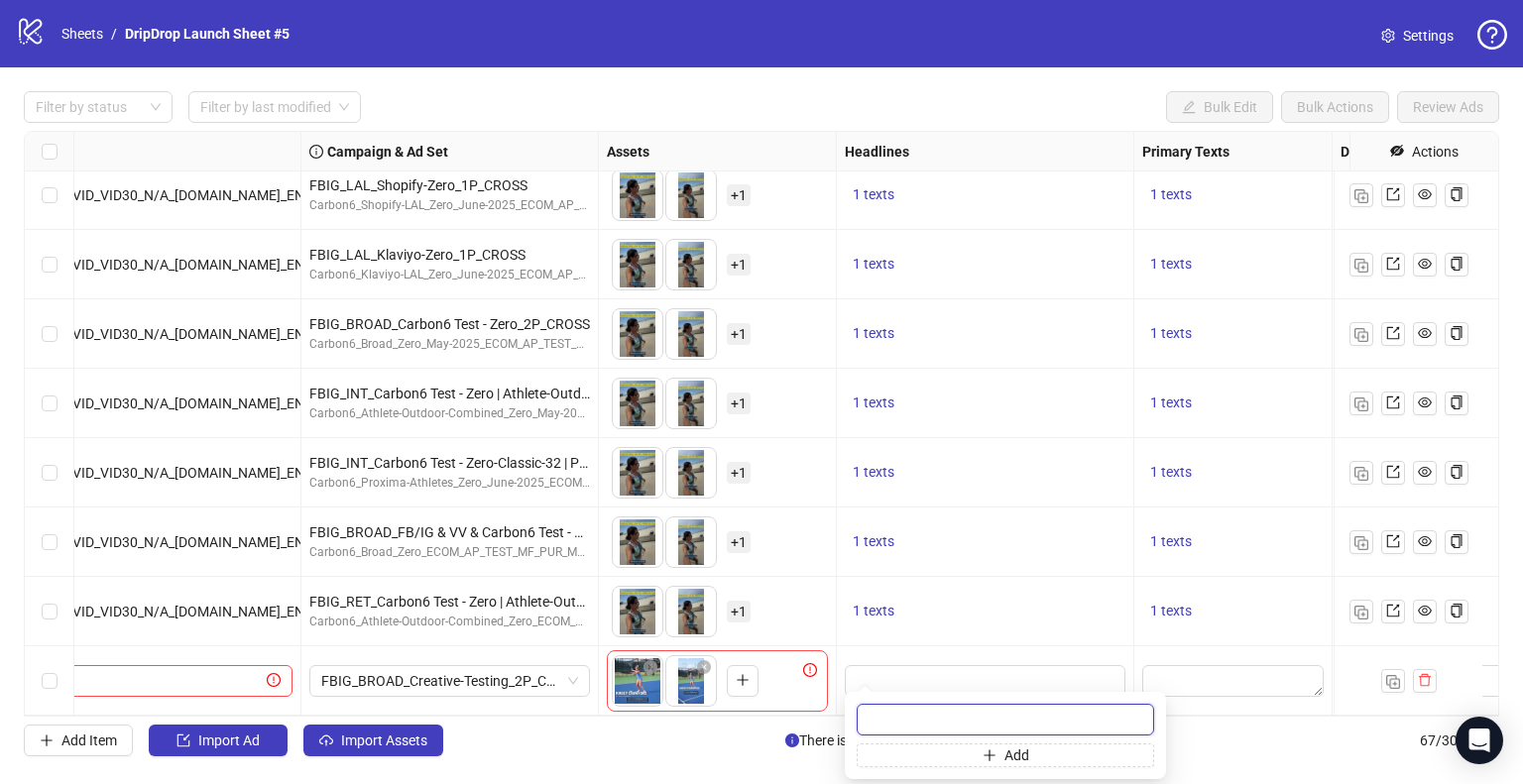 click at bounding box center (1005, 720) 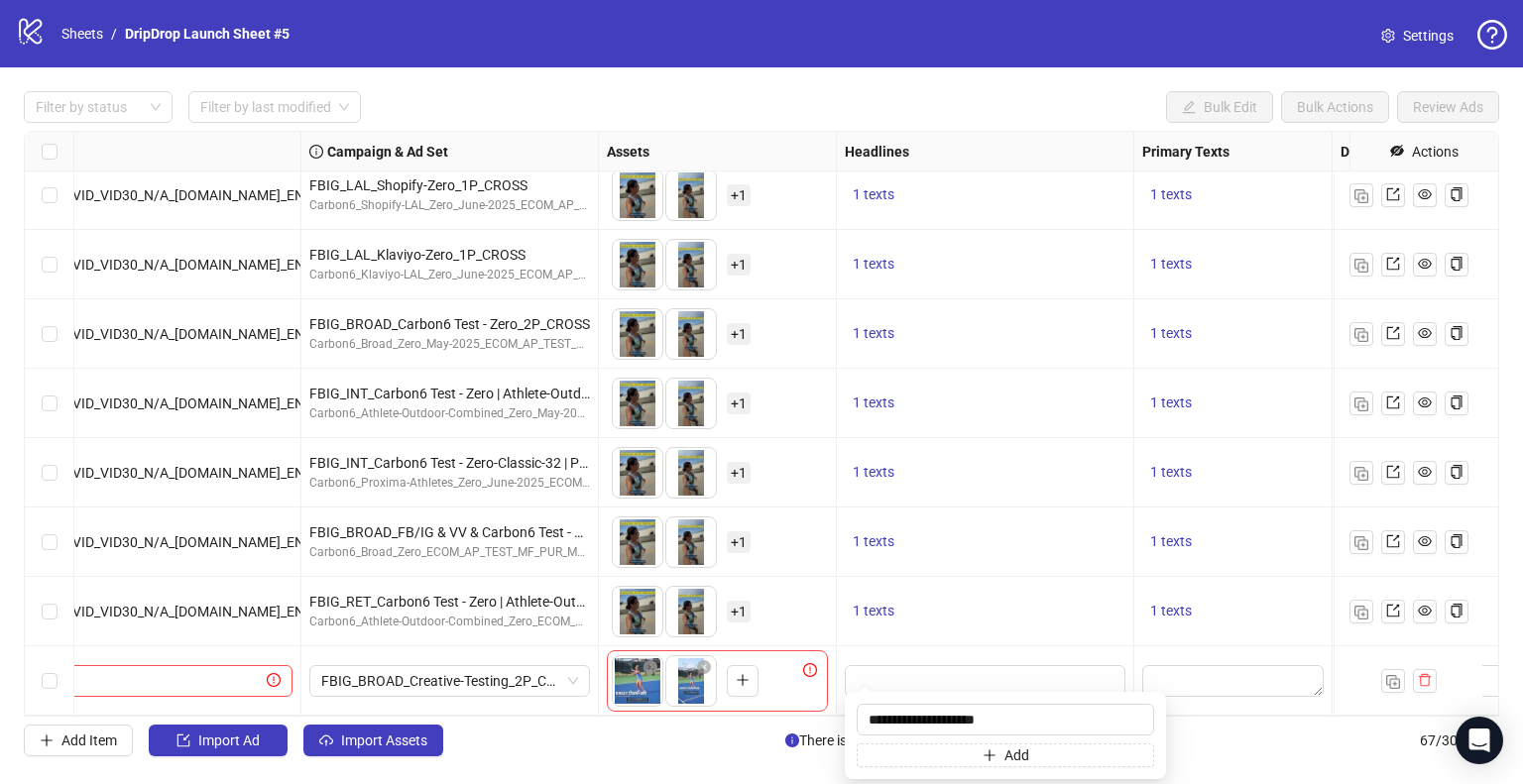 click at bounding box center [986, 681] 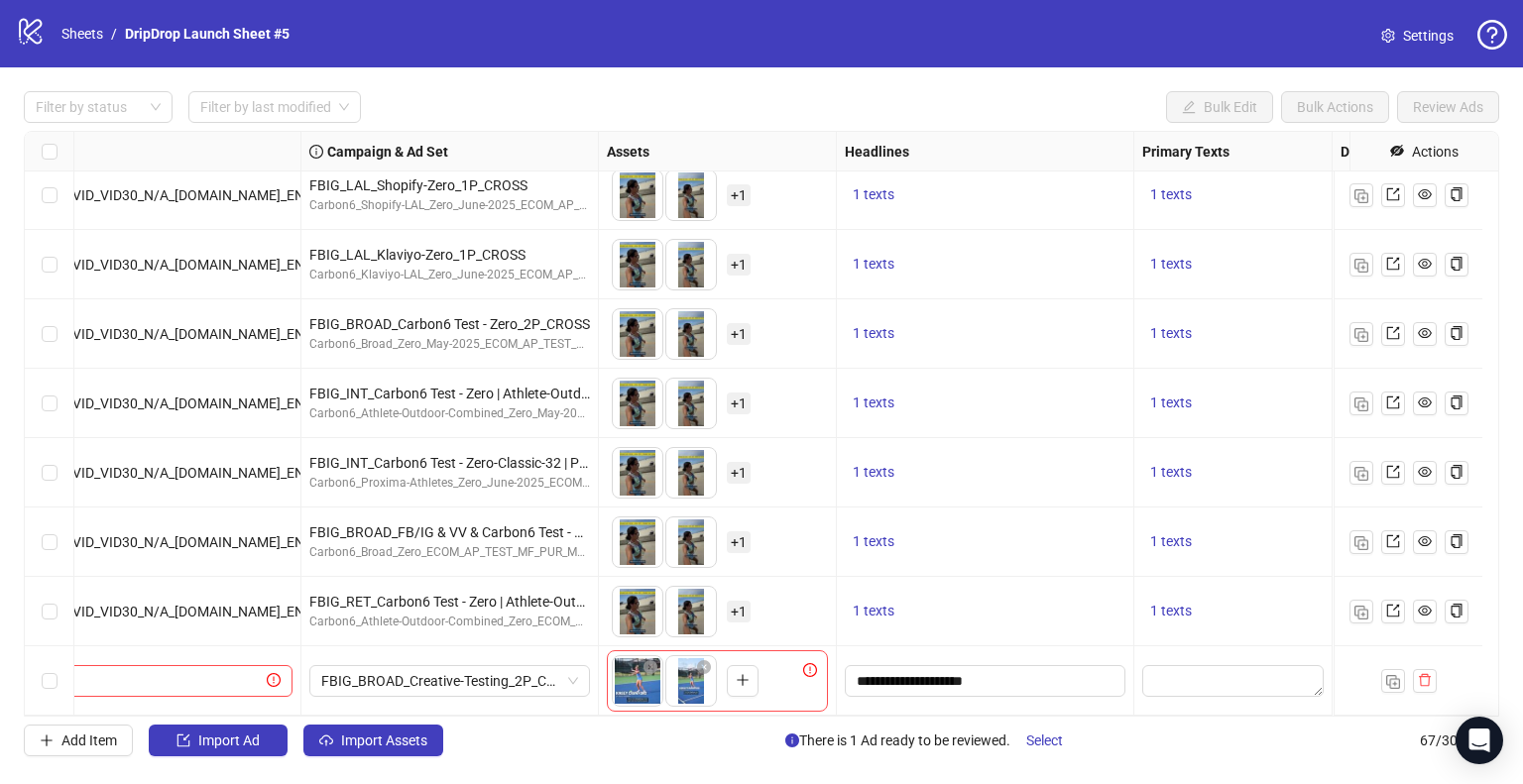 scroll, scrollTop: 4120, scrollLeft: 0, axis: vertical 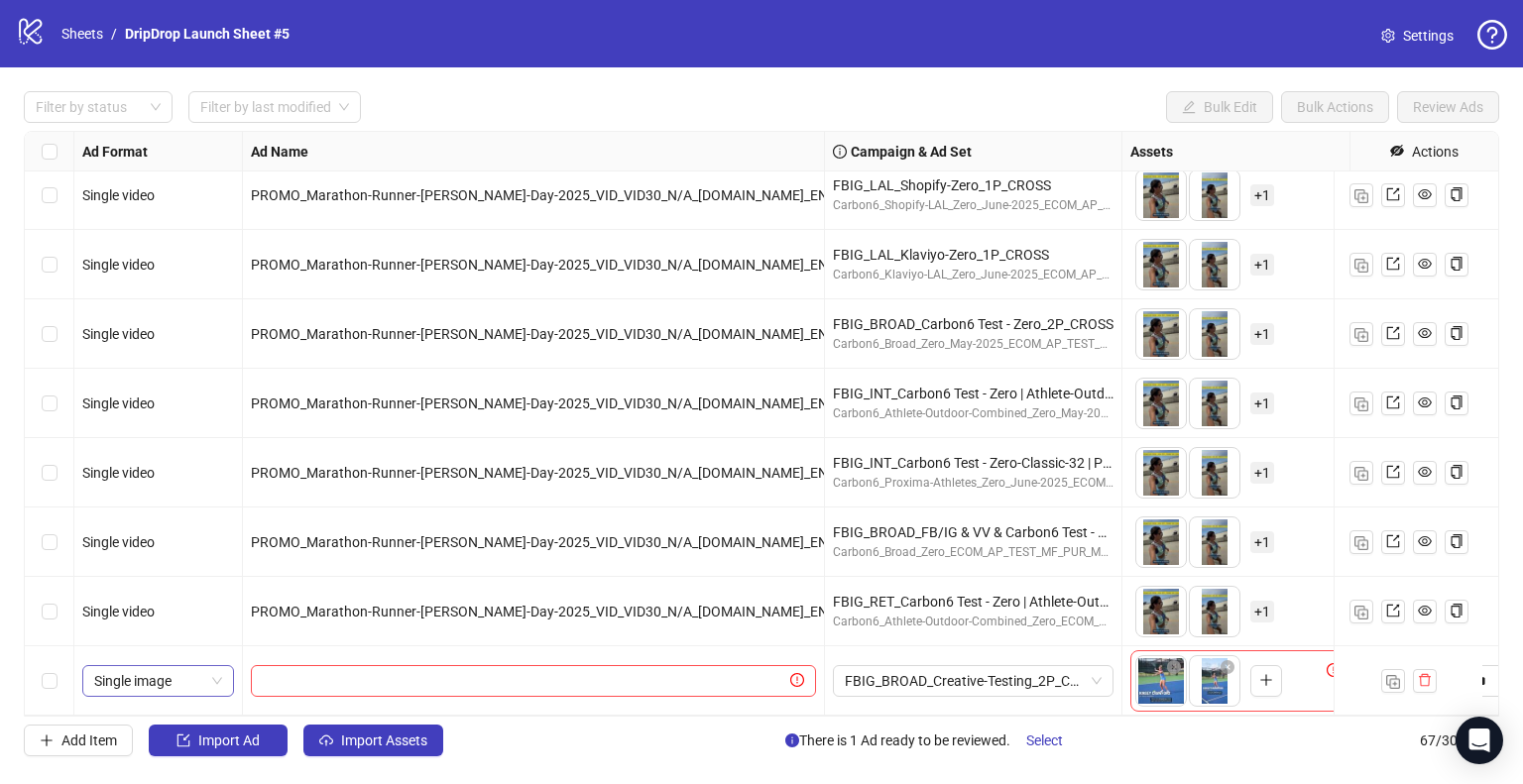 click on "Single image" at bounding box center (158, 681) 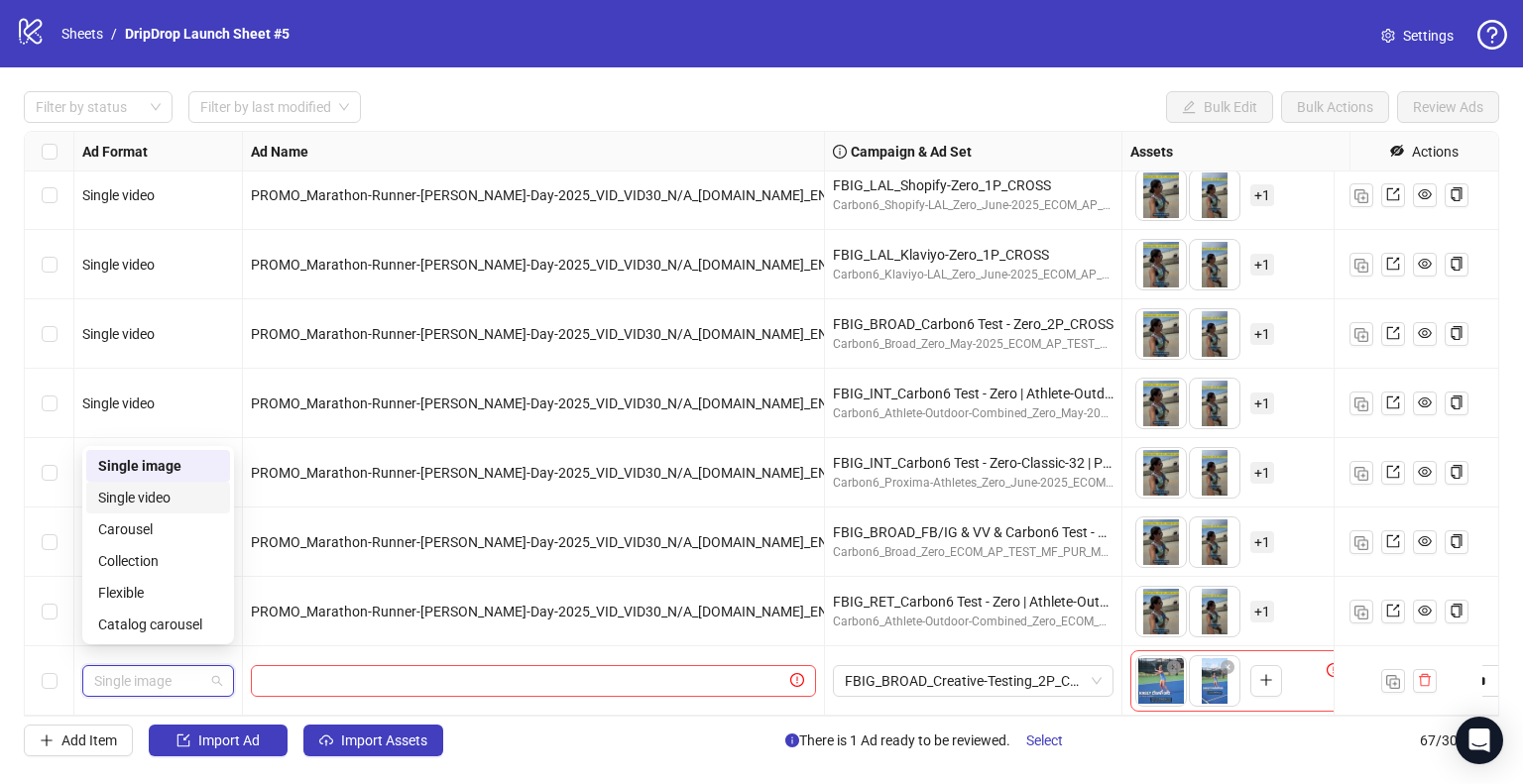 click on "Single video" at bounding box center [158, 498] 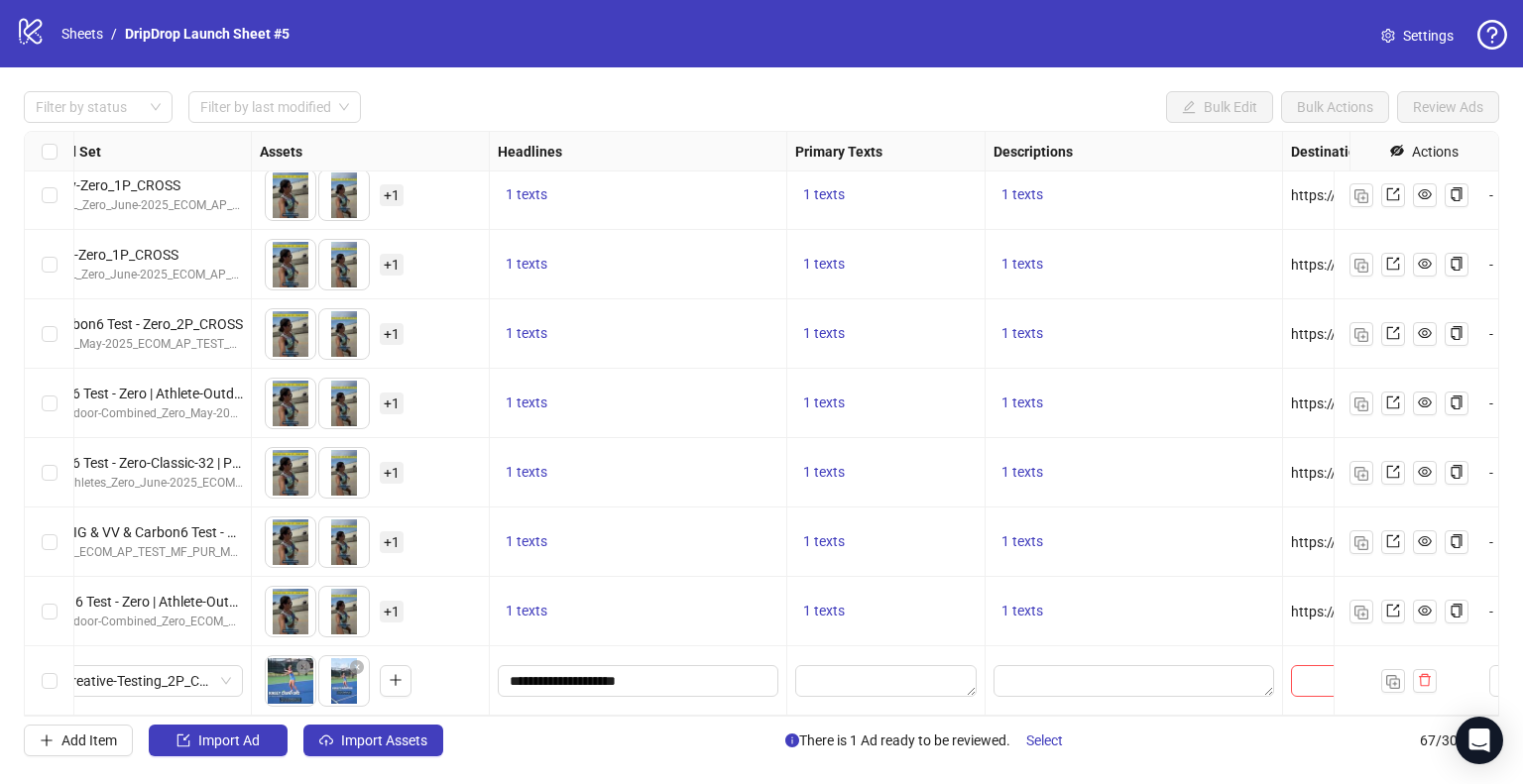 scroll, scrollTop: 4120, scrollLeft: 1050, axis: both 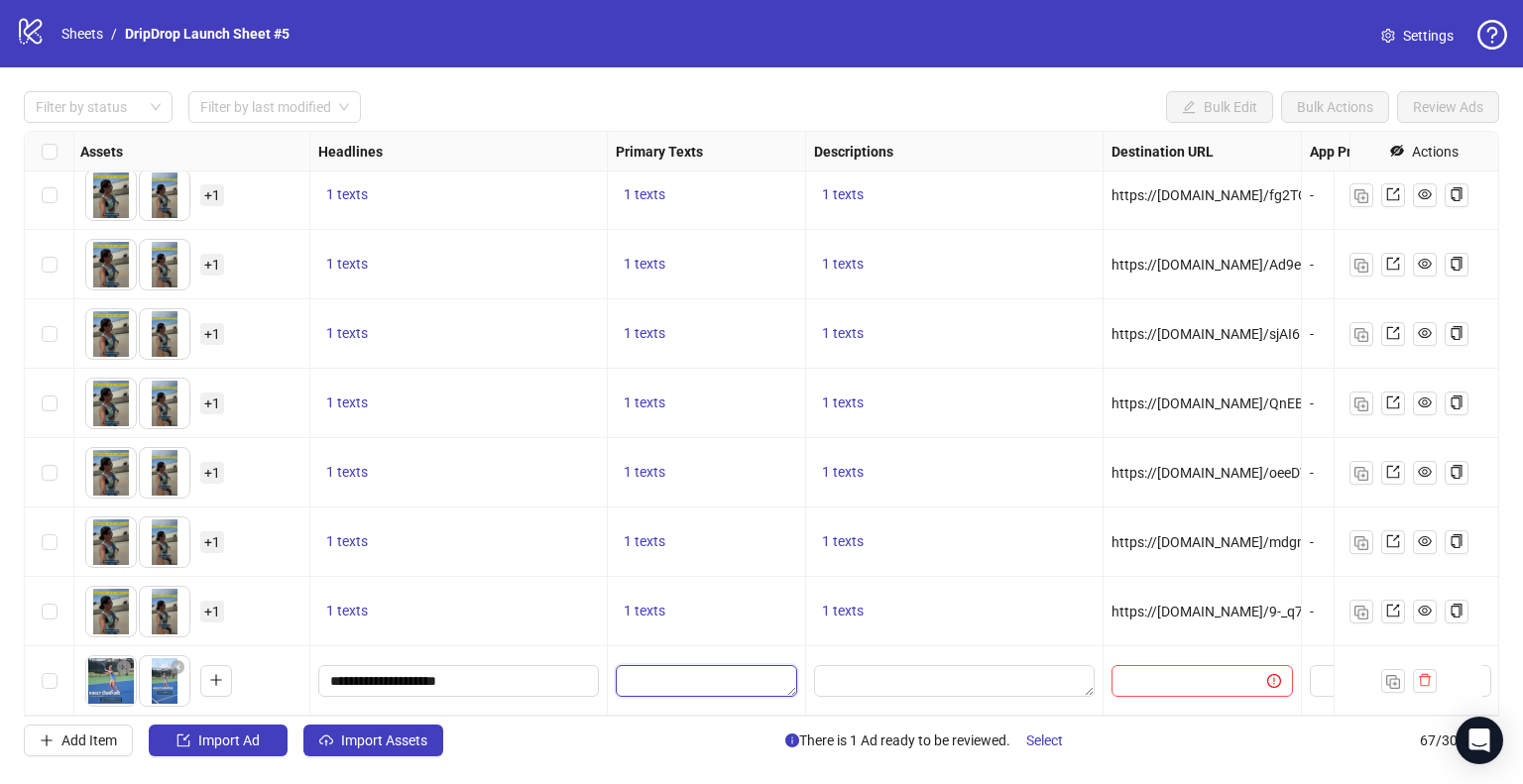 click at bounding box center (706, 681) 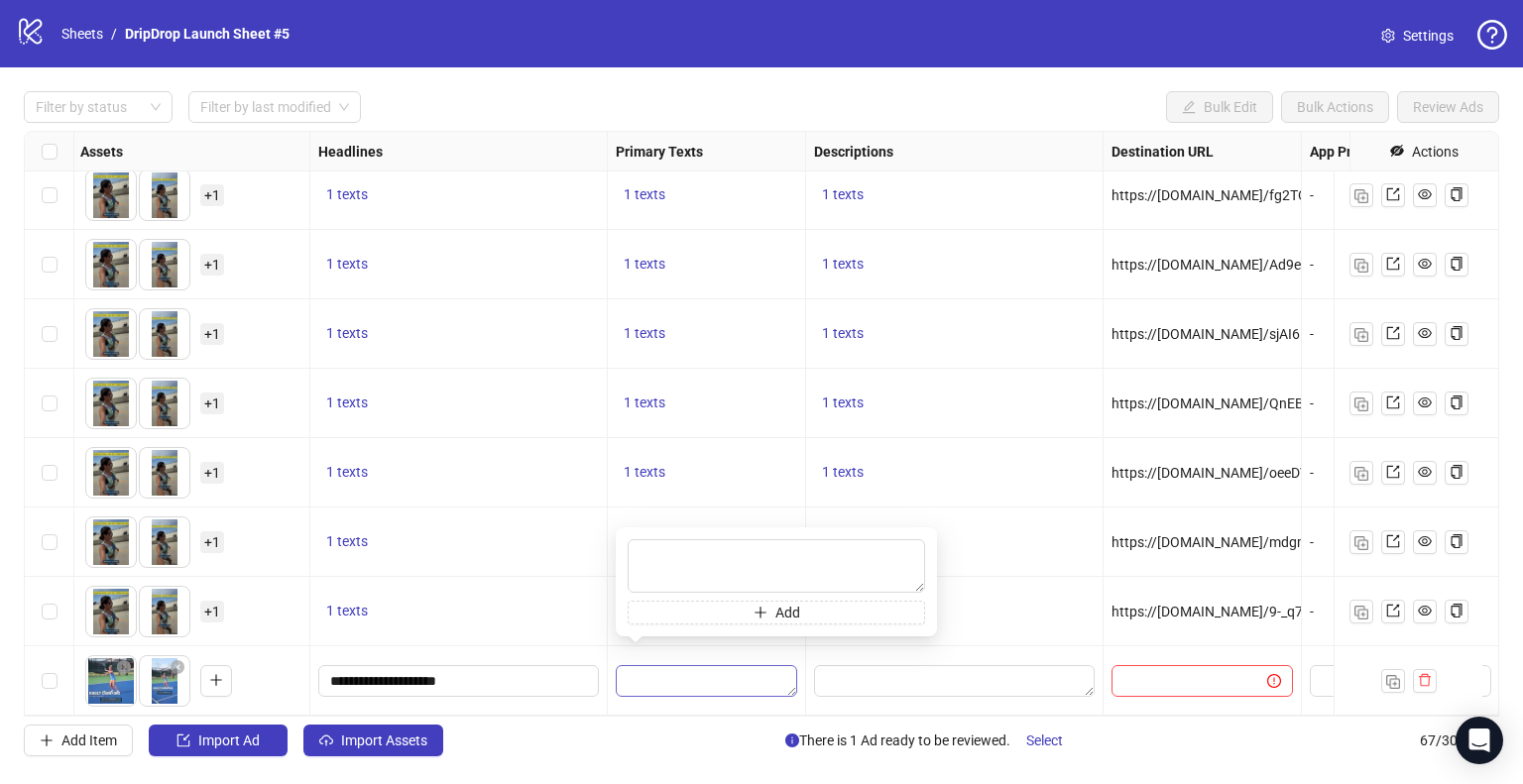 type on "**********" 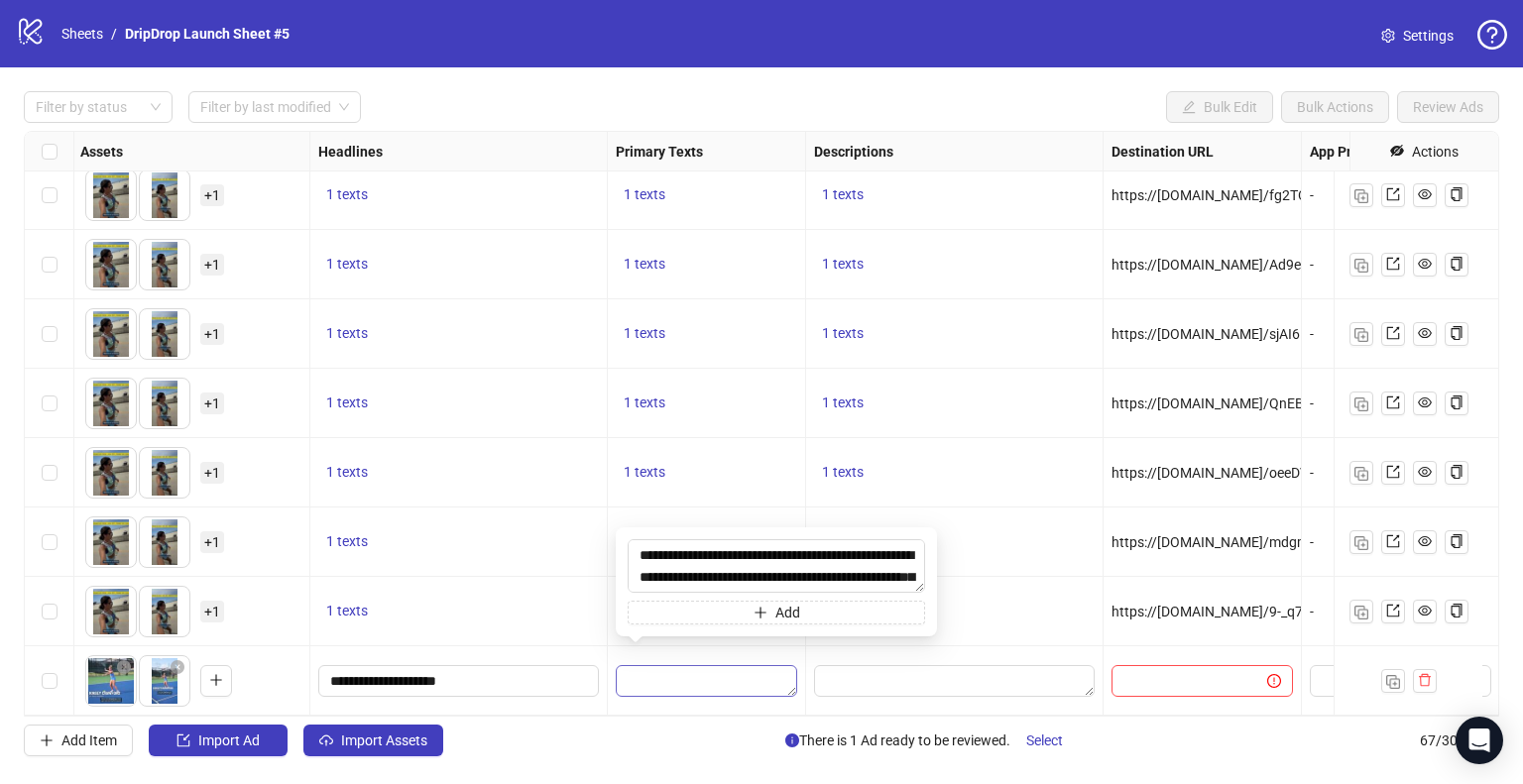 scroll, scrollTop: 233, scrollLeft: 0, axis: vertical 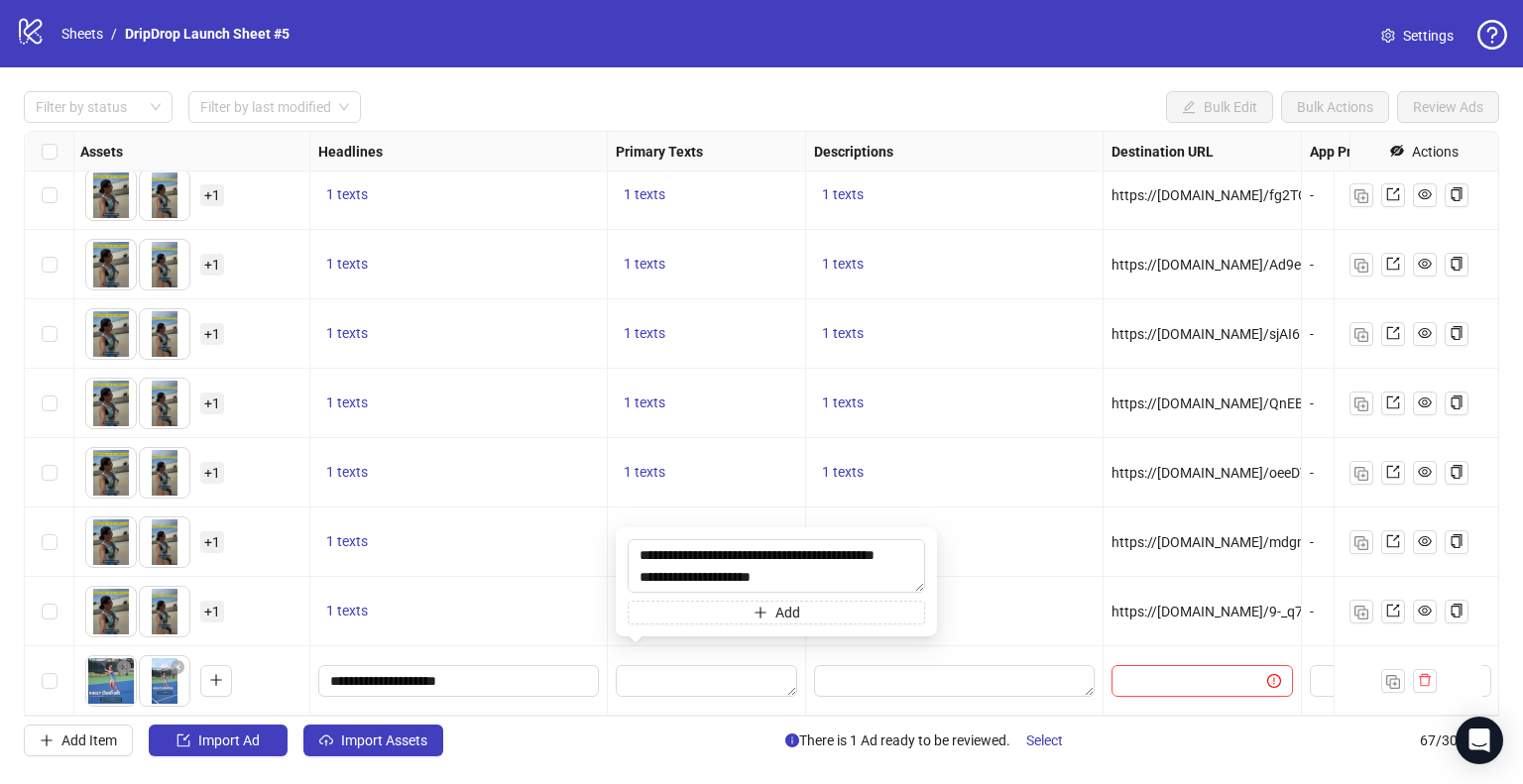 click at bounding box center [707, 681] 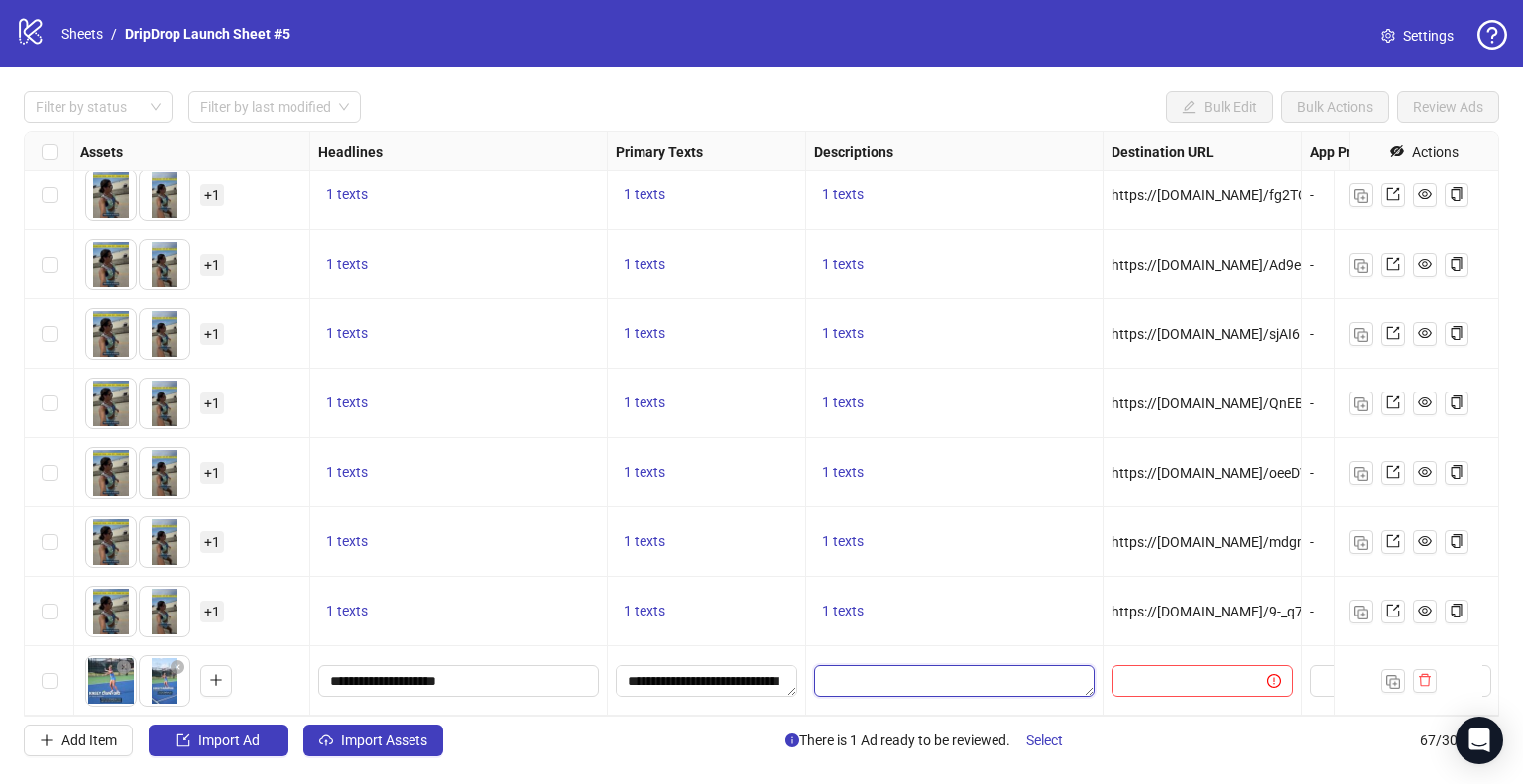 click at bounding box center (954, 681) 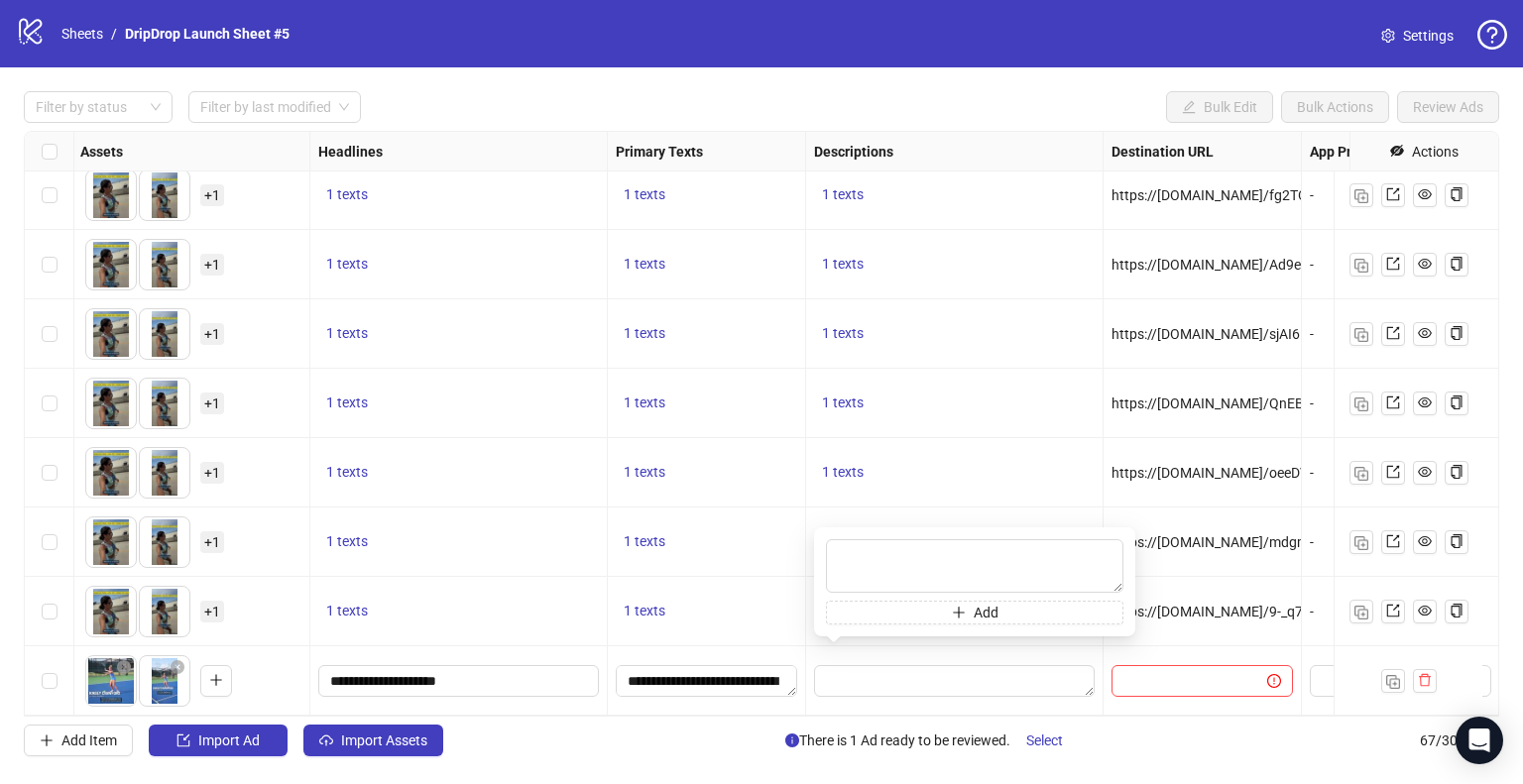 type on "**********" 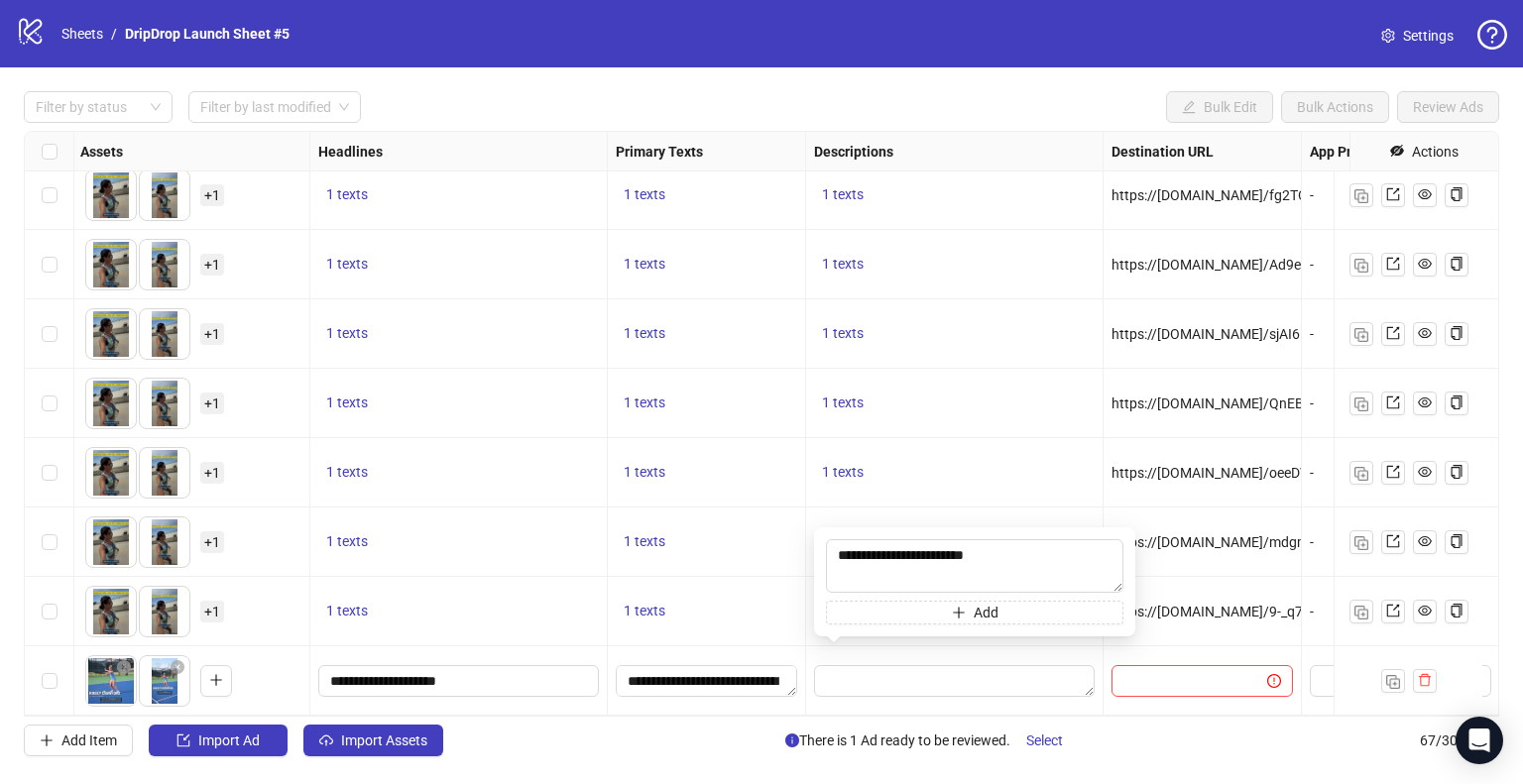 click at bounding box center [955, 681] 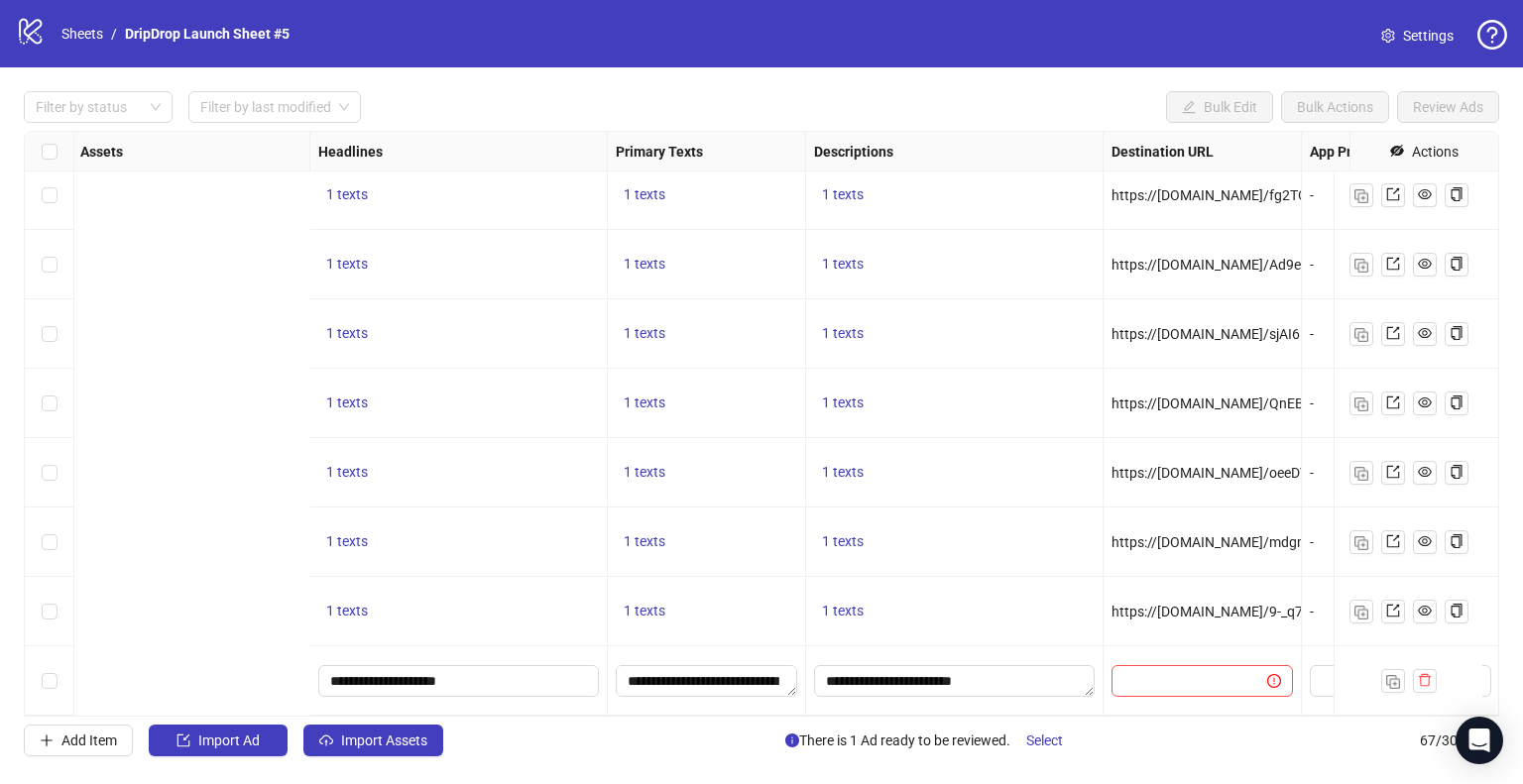 scroll, scrollTop: 4120, scrollLeft: 1634, axis: both 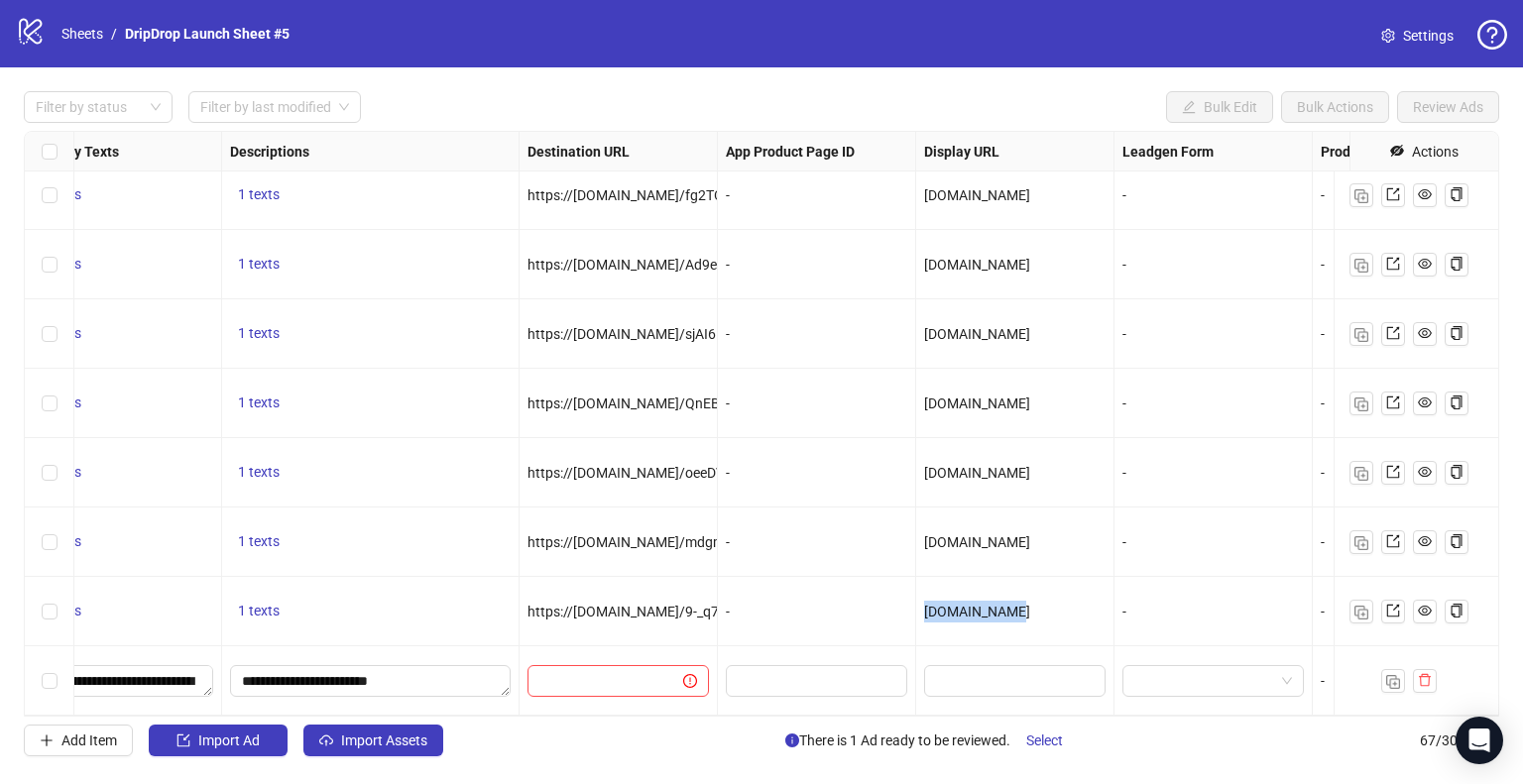 drag, startPoint x: 1018, startPoint y: 593, endPoint x: 912, endPoint y: 602, distance: 106.38139 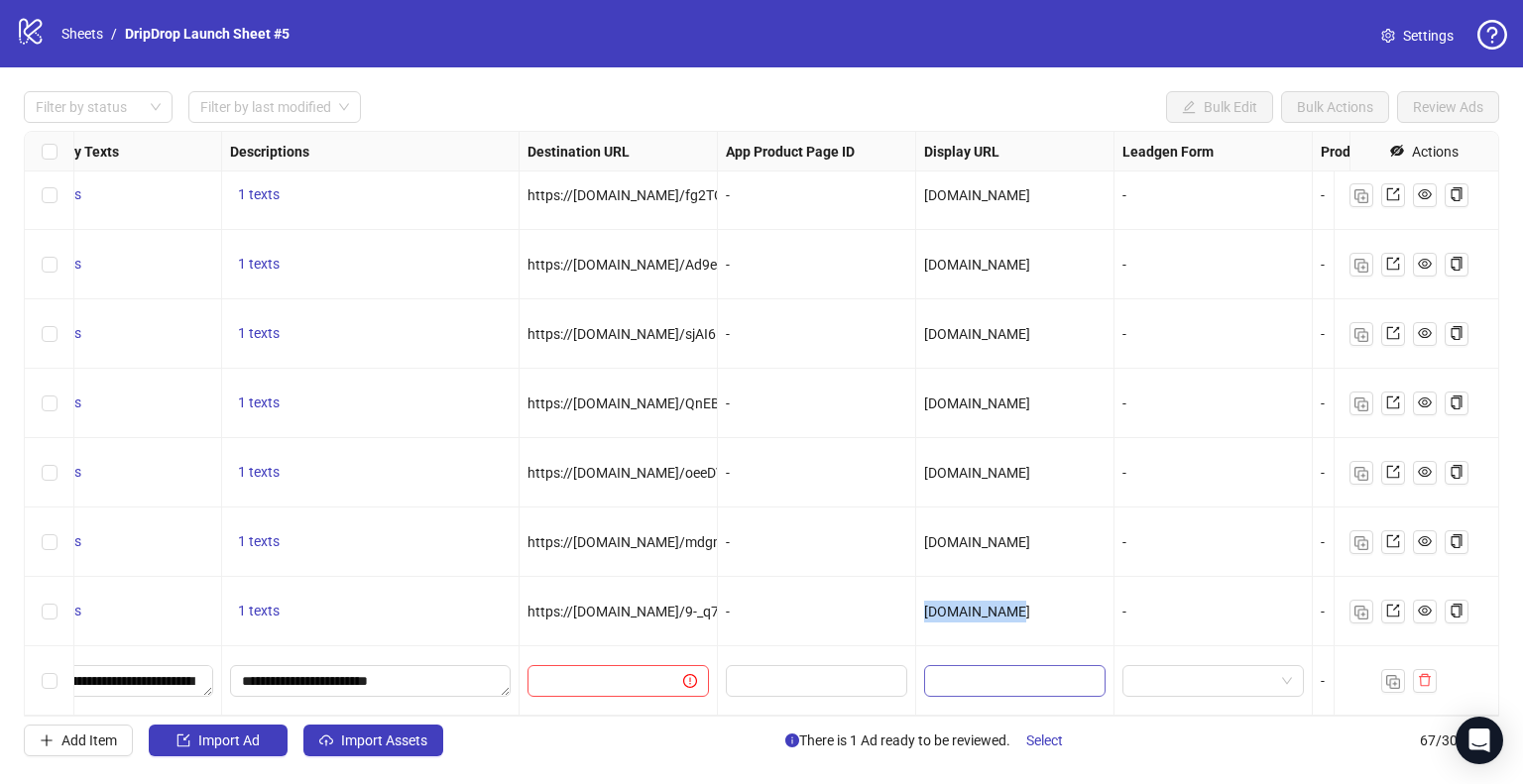 copy on "[DOMAIN_NAME]" 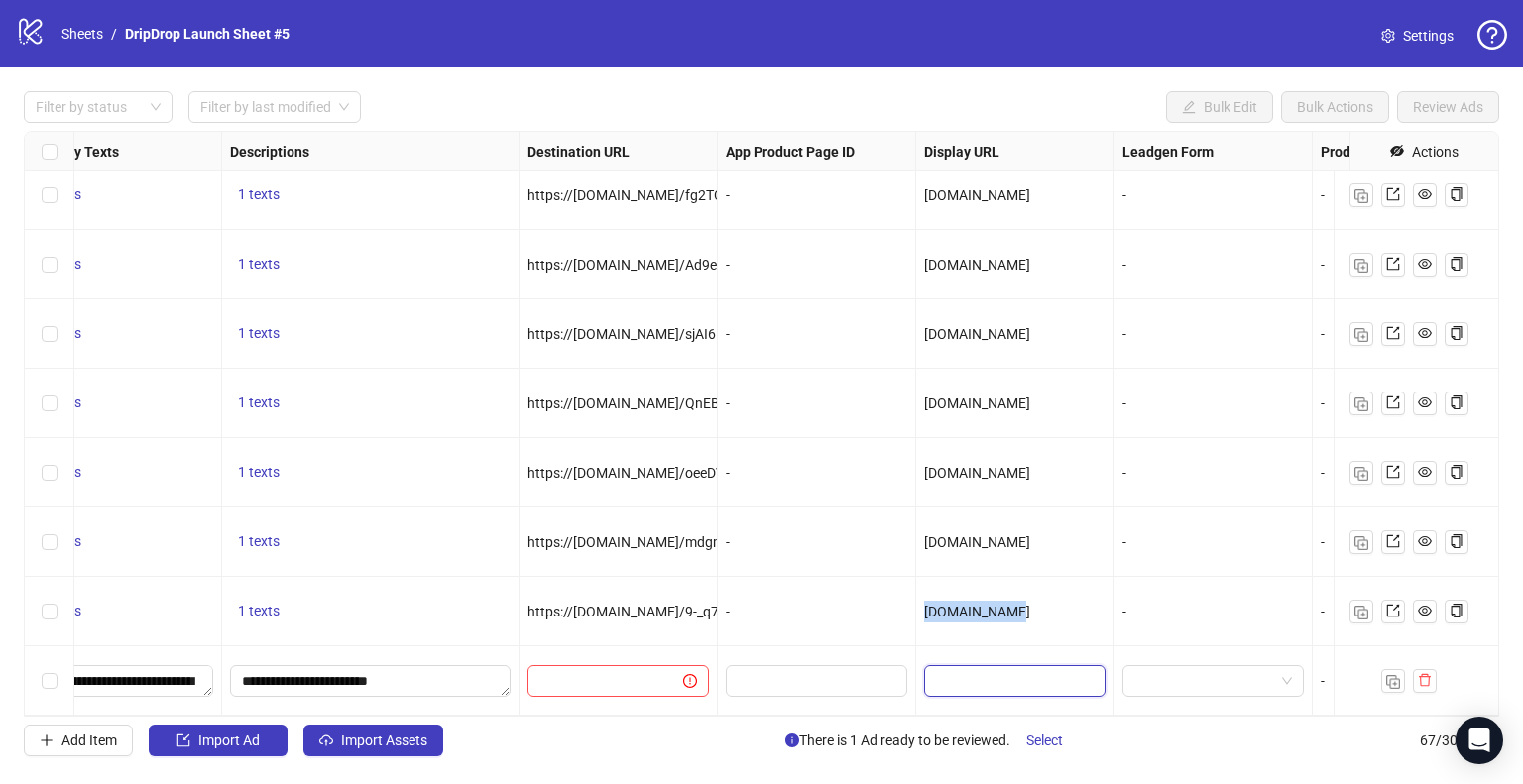click at bounding box center [1012, 681] 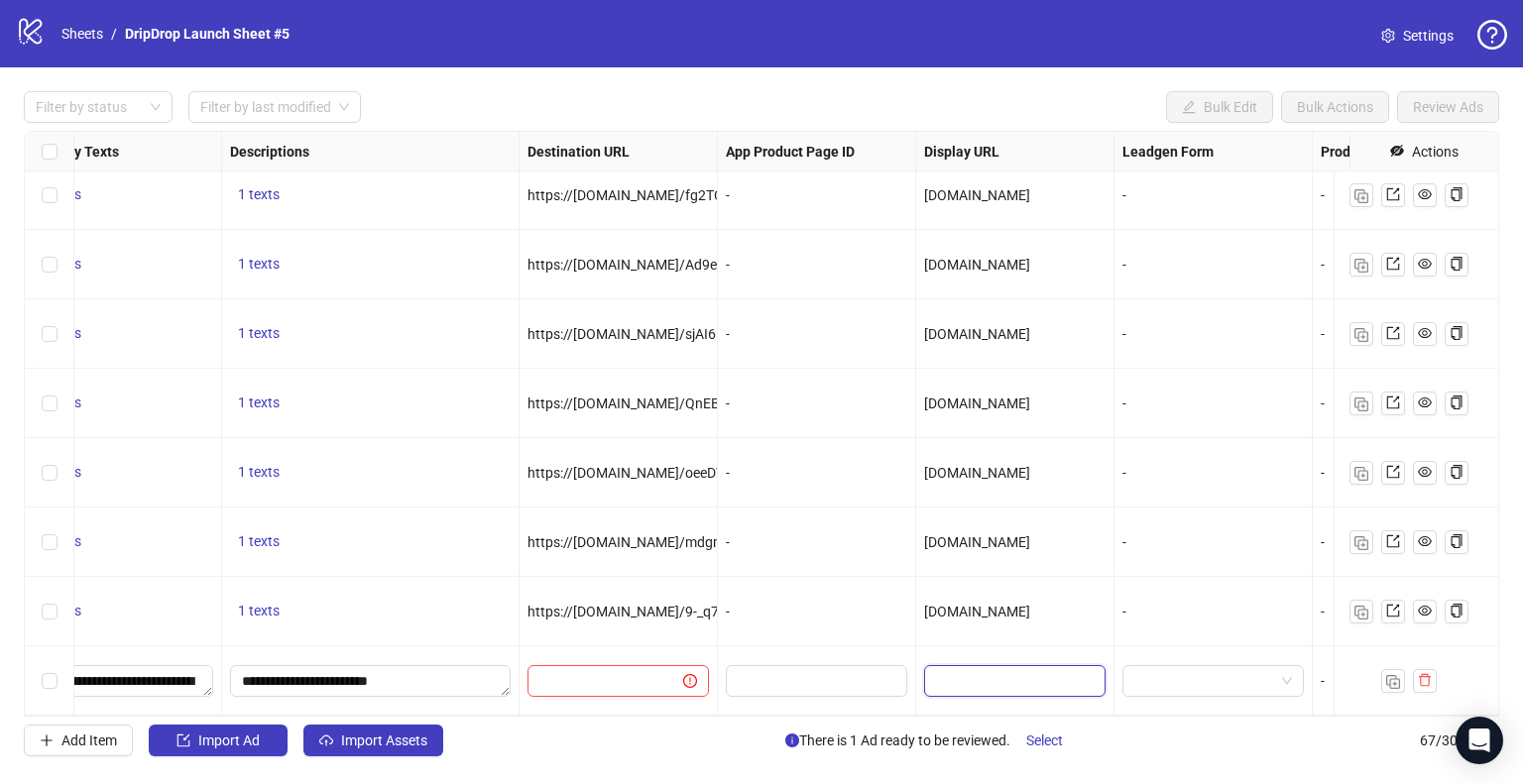 paste on "**********" 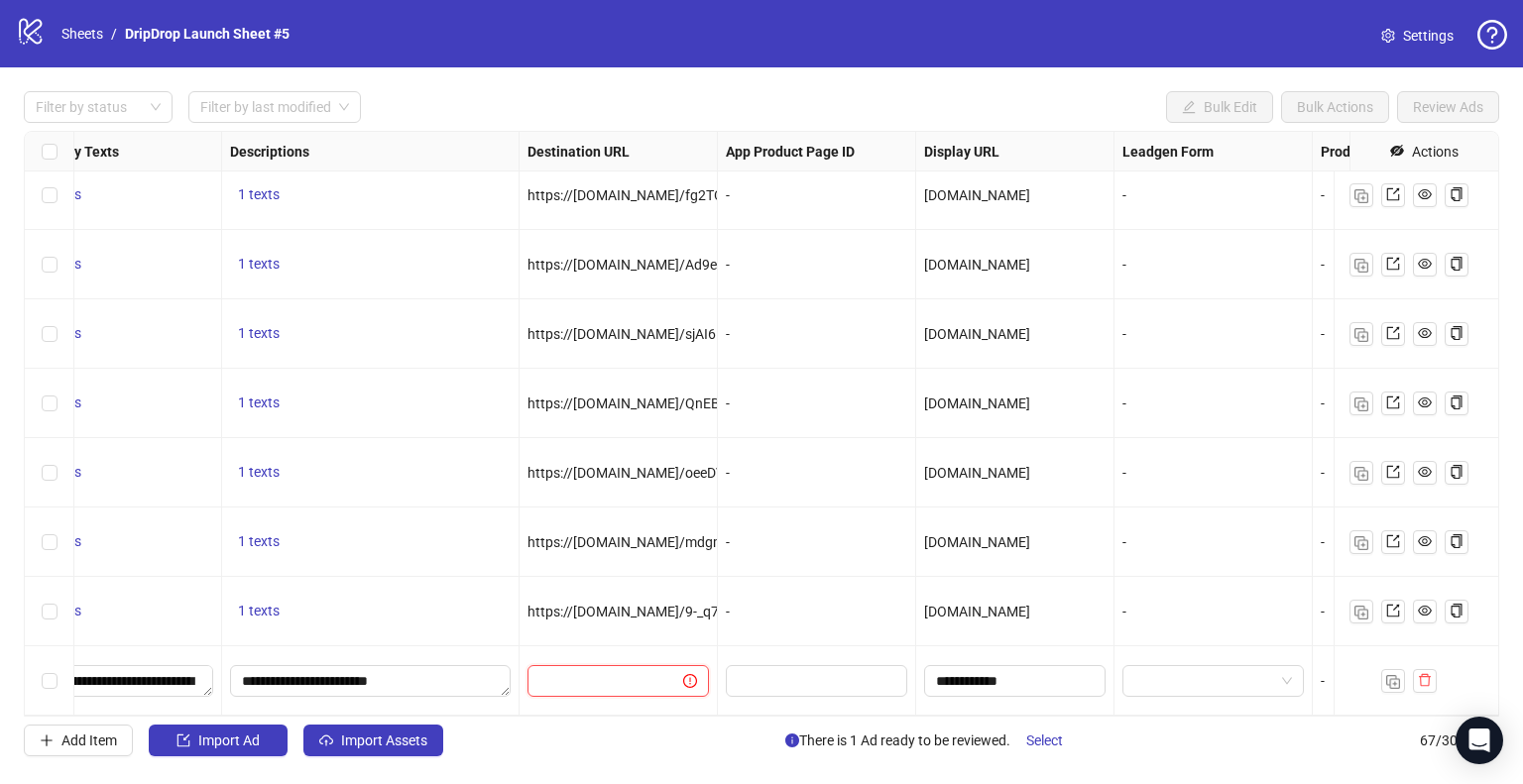 click at bounding box center (597, 681) 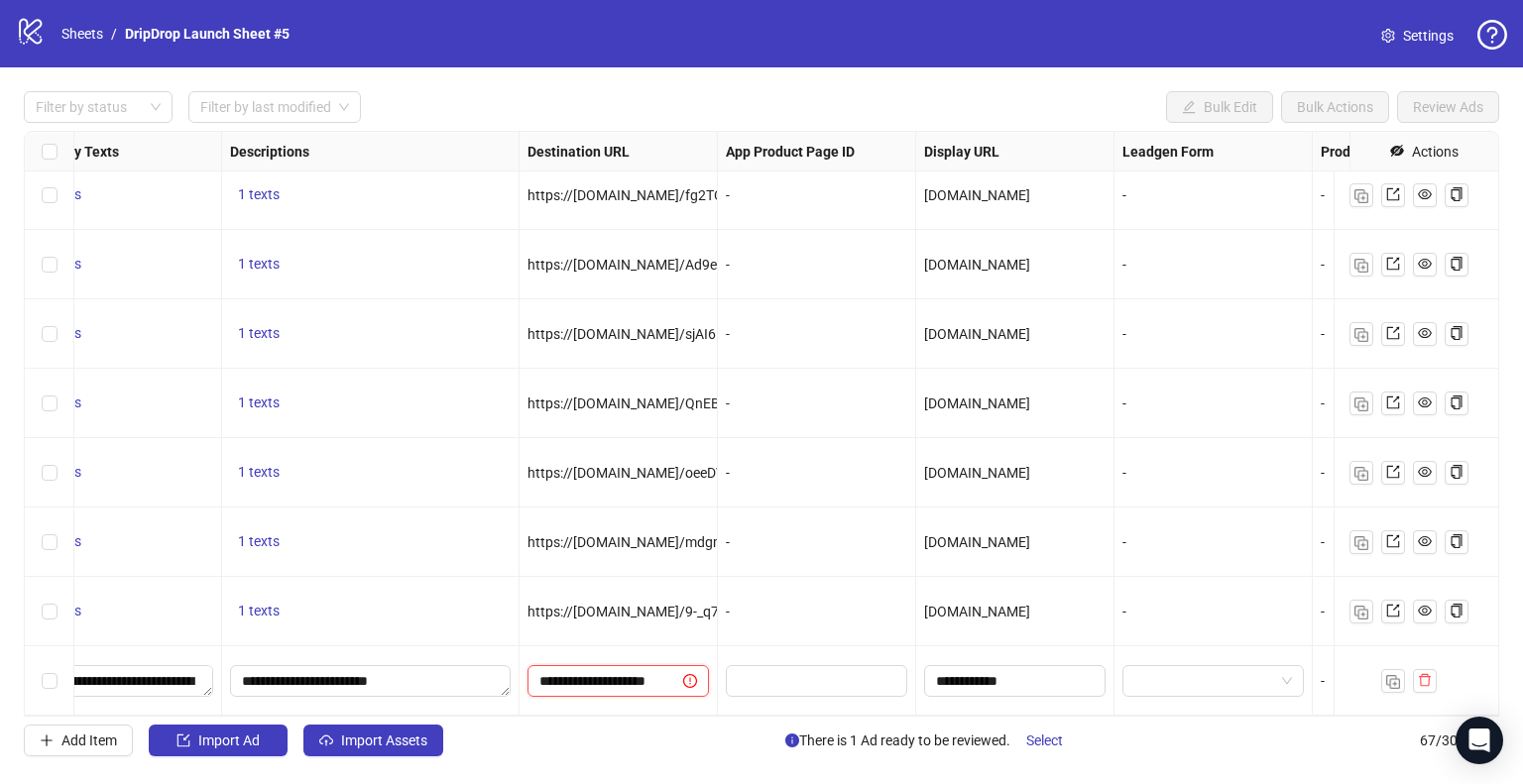 scroll, scrollTop: 0, scrollLeft: 2, axis: horizontal 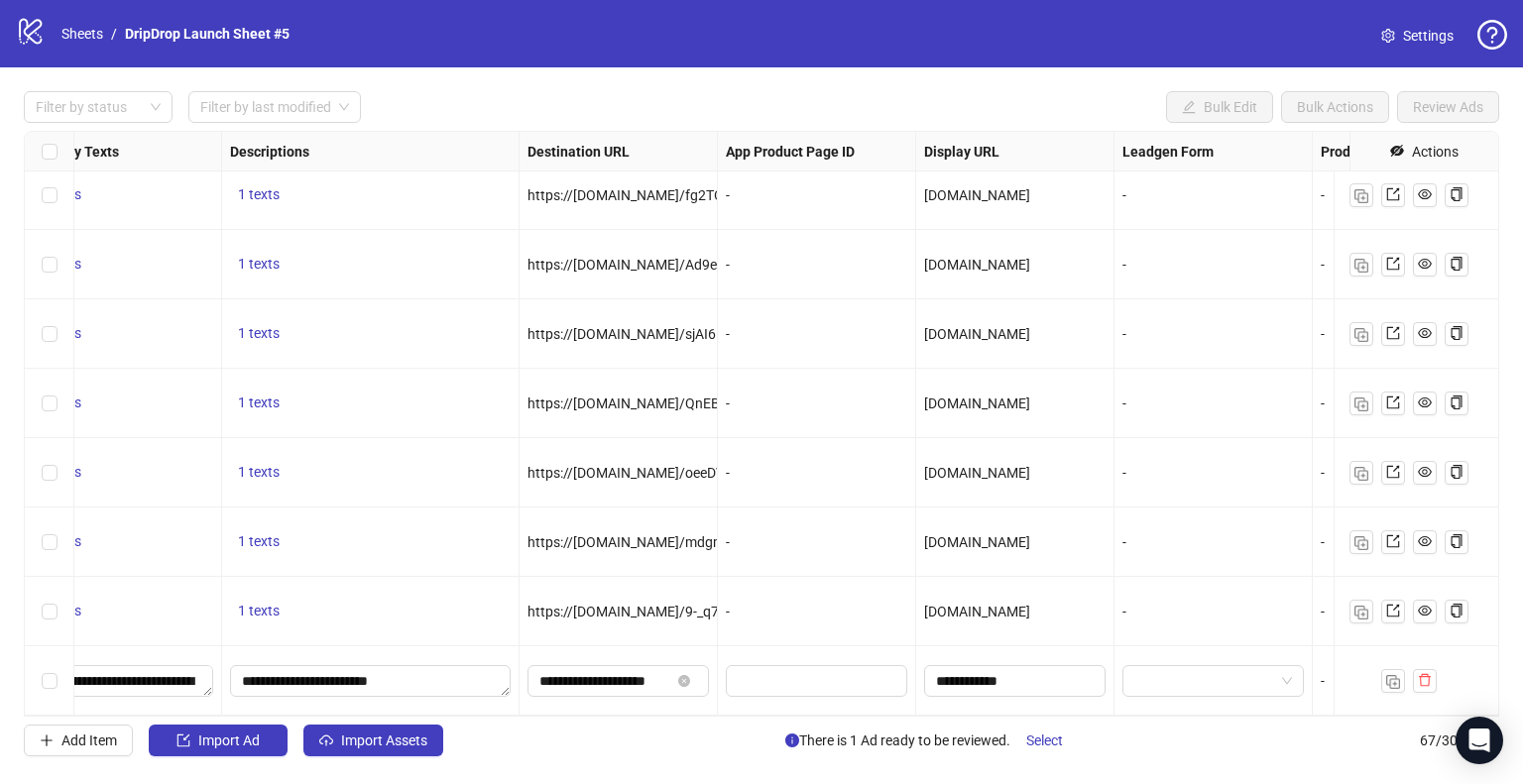 click on "**********" at bounding box center [619, 681] 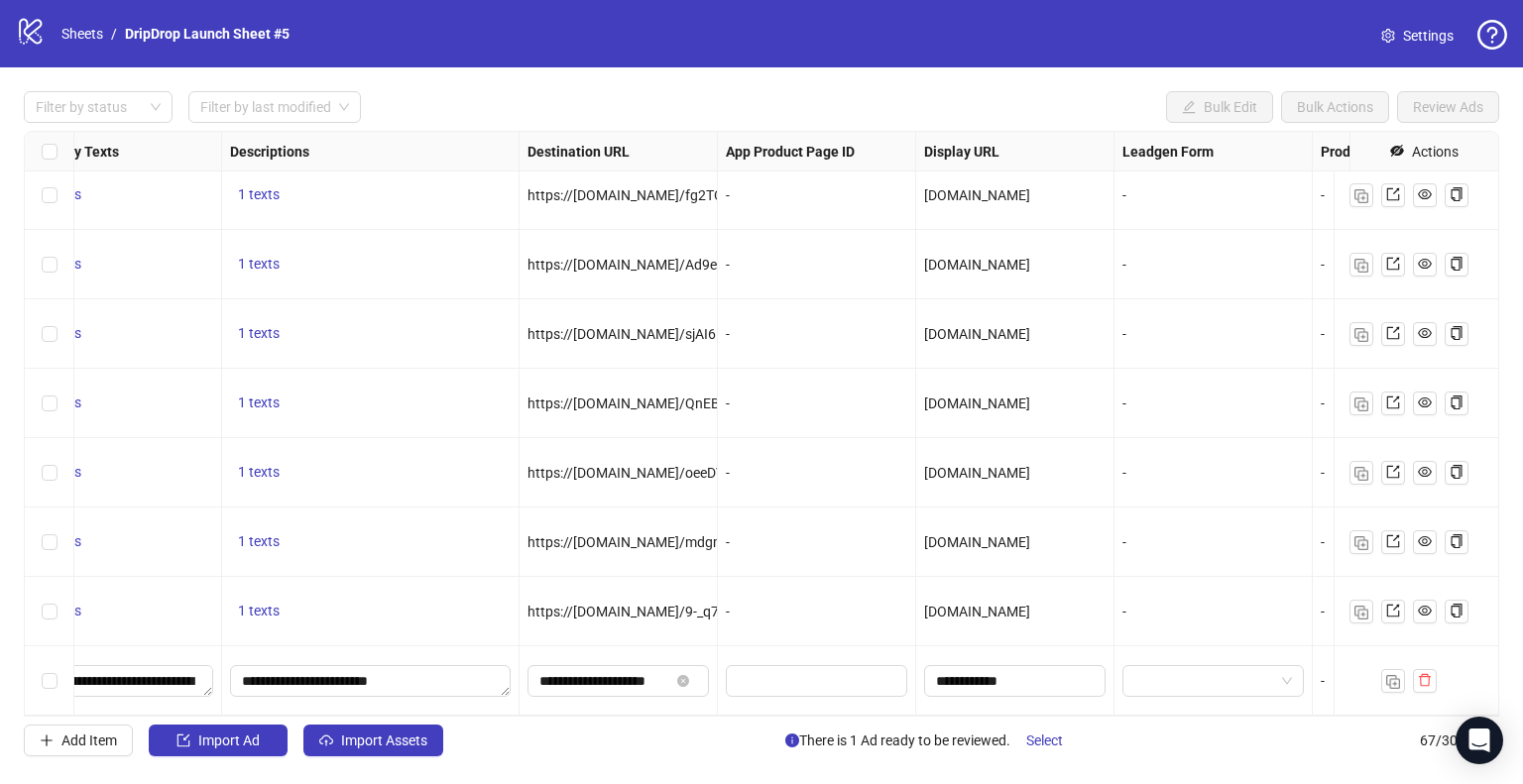 scroll, scrollTop: 4120, scrollLeft: 1970, axis: both 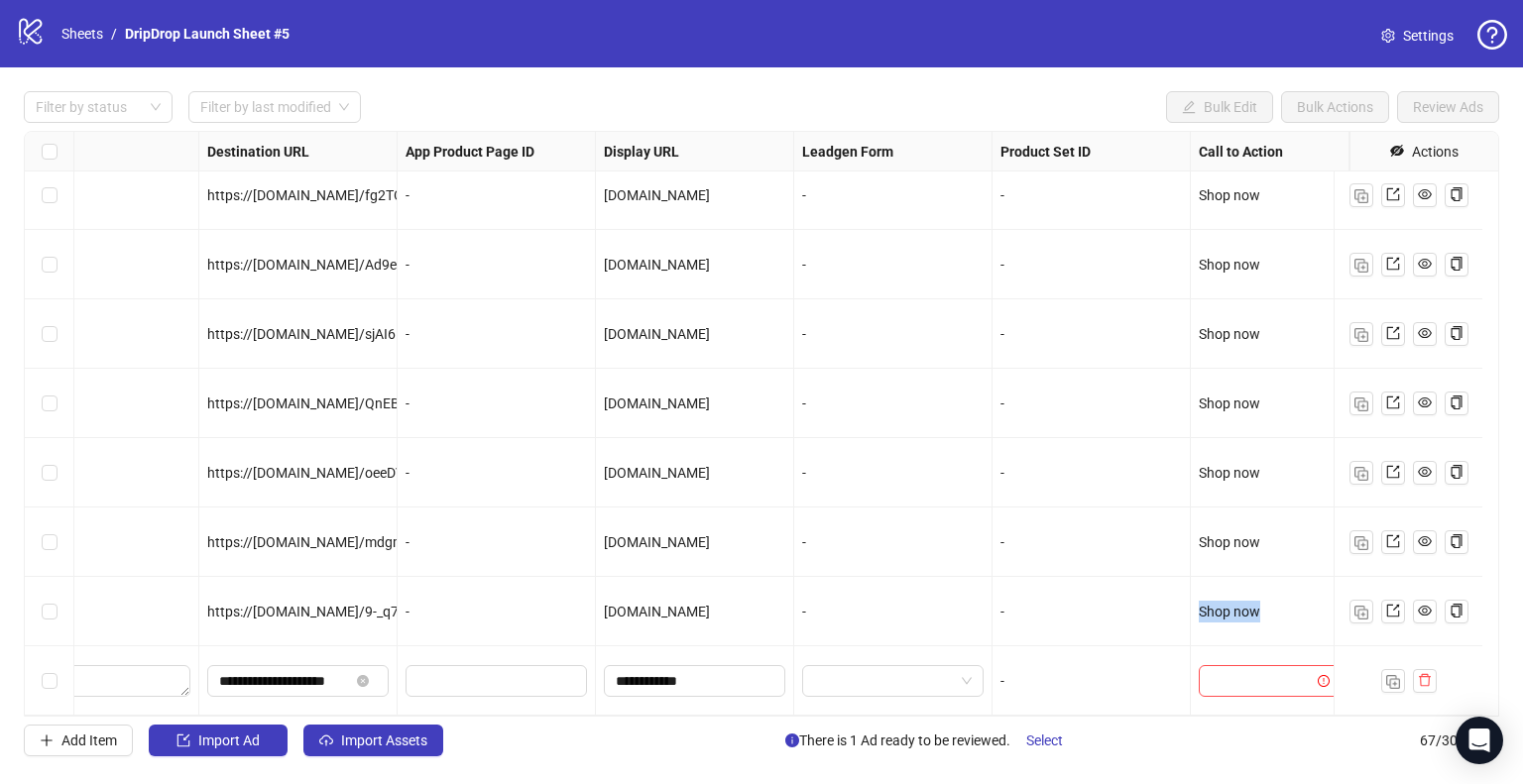 drag, startPoint x: 1248, startPoint y: 598, endPoint x: 1174, endPoint y: 601, distance: 74.060786 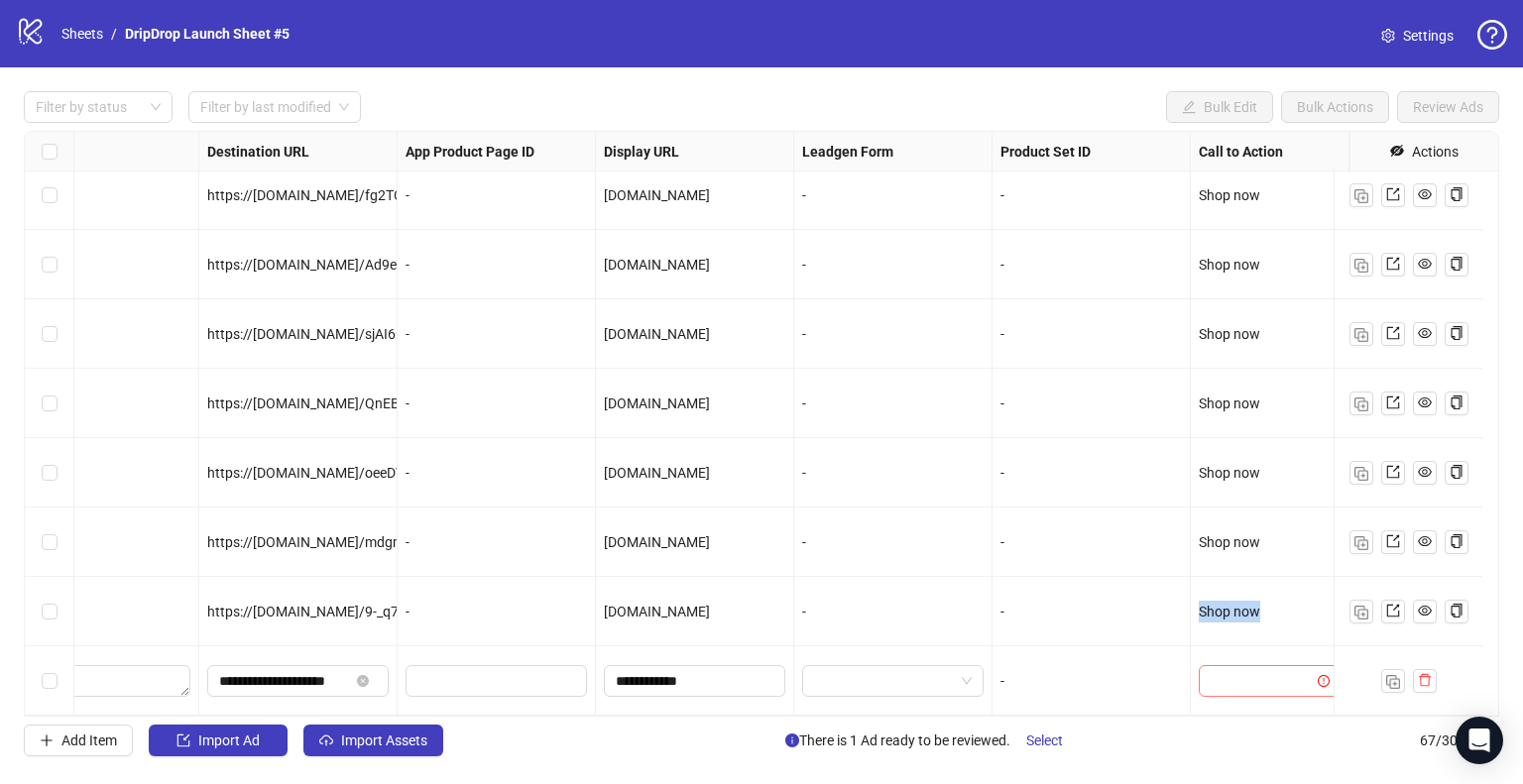 copy on "Shop now" 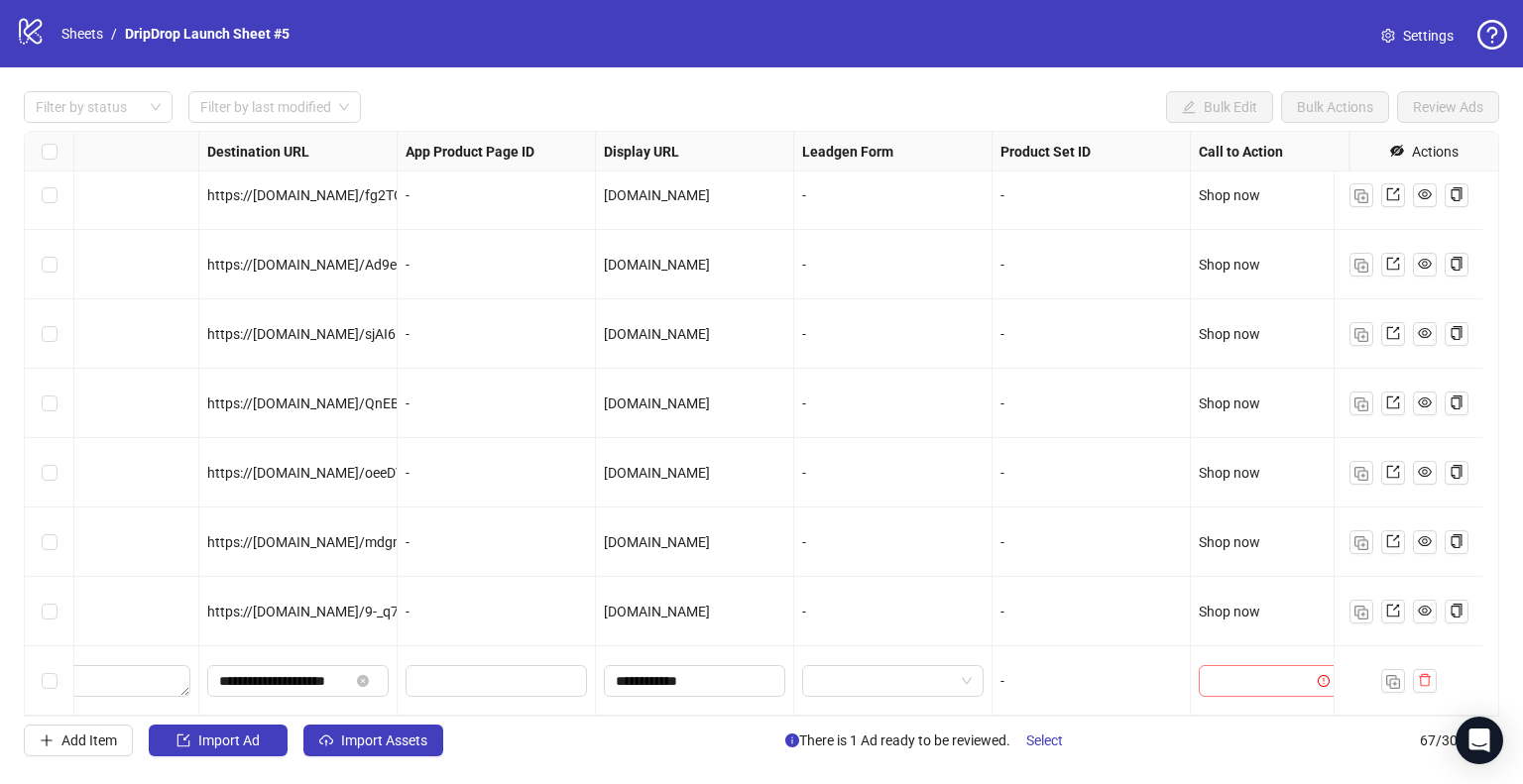 paste on "********" 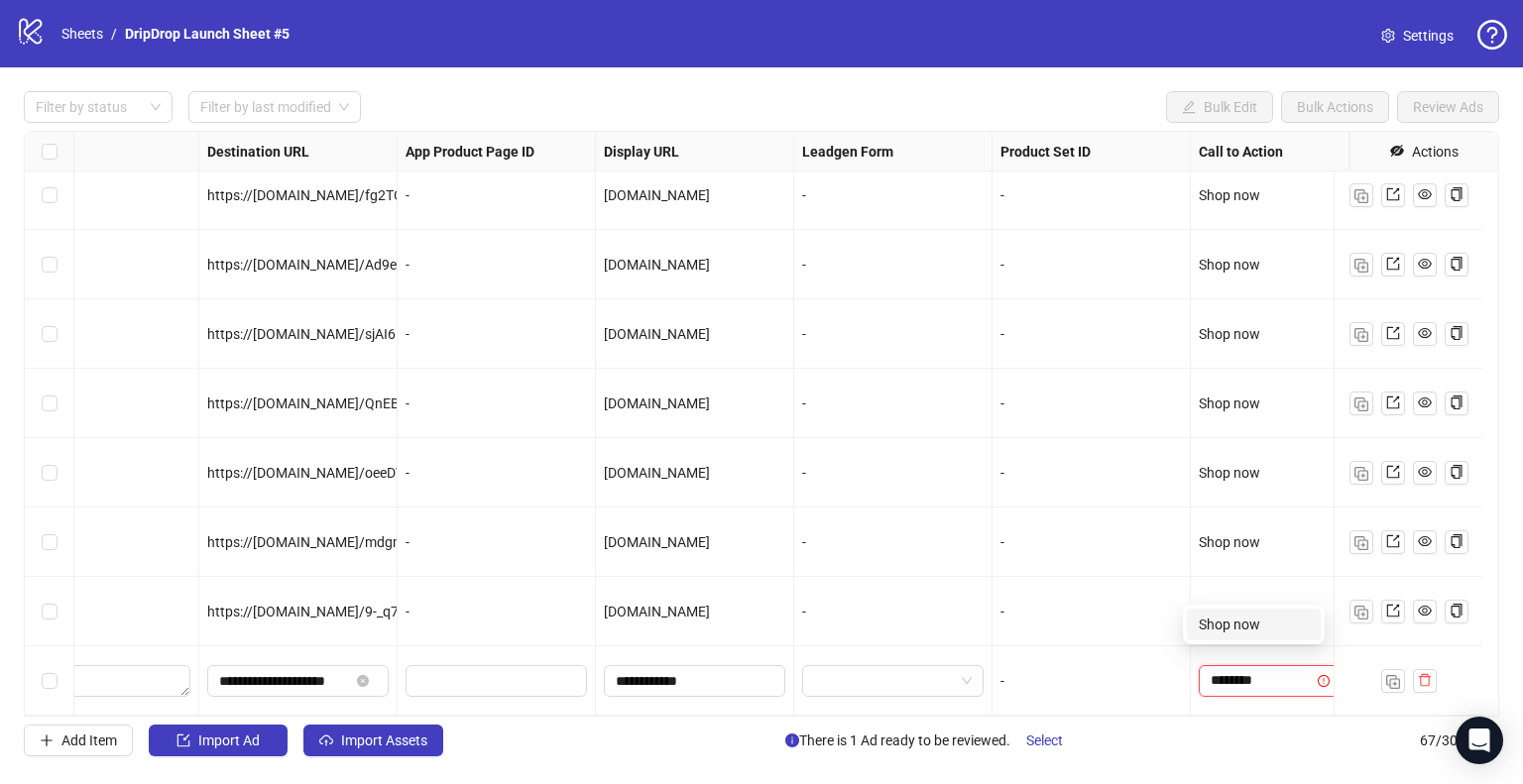 click on "Shop now" at bounding box center (1253, 624) 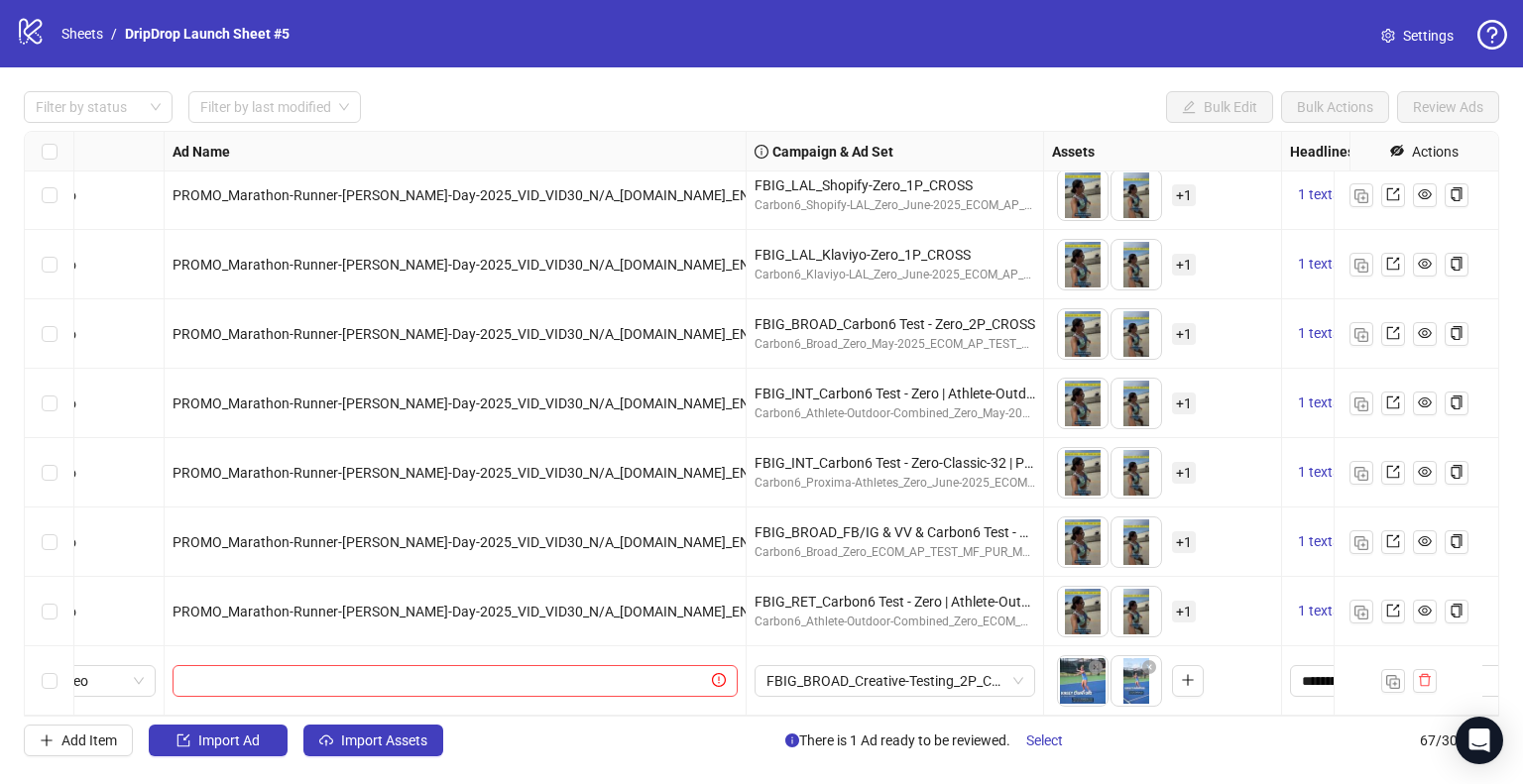 scroll, scrollTop: 4120, scrollLeft: 0, axis: vertical 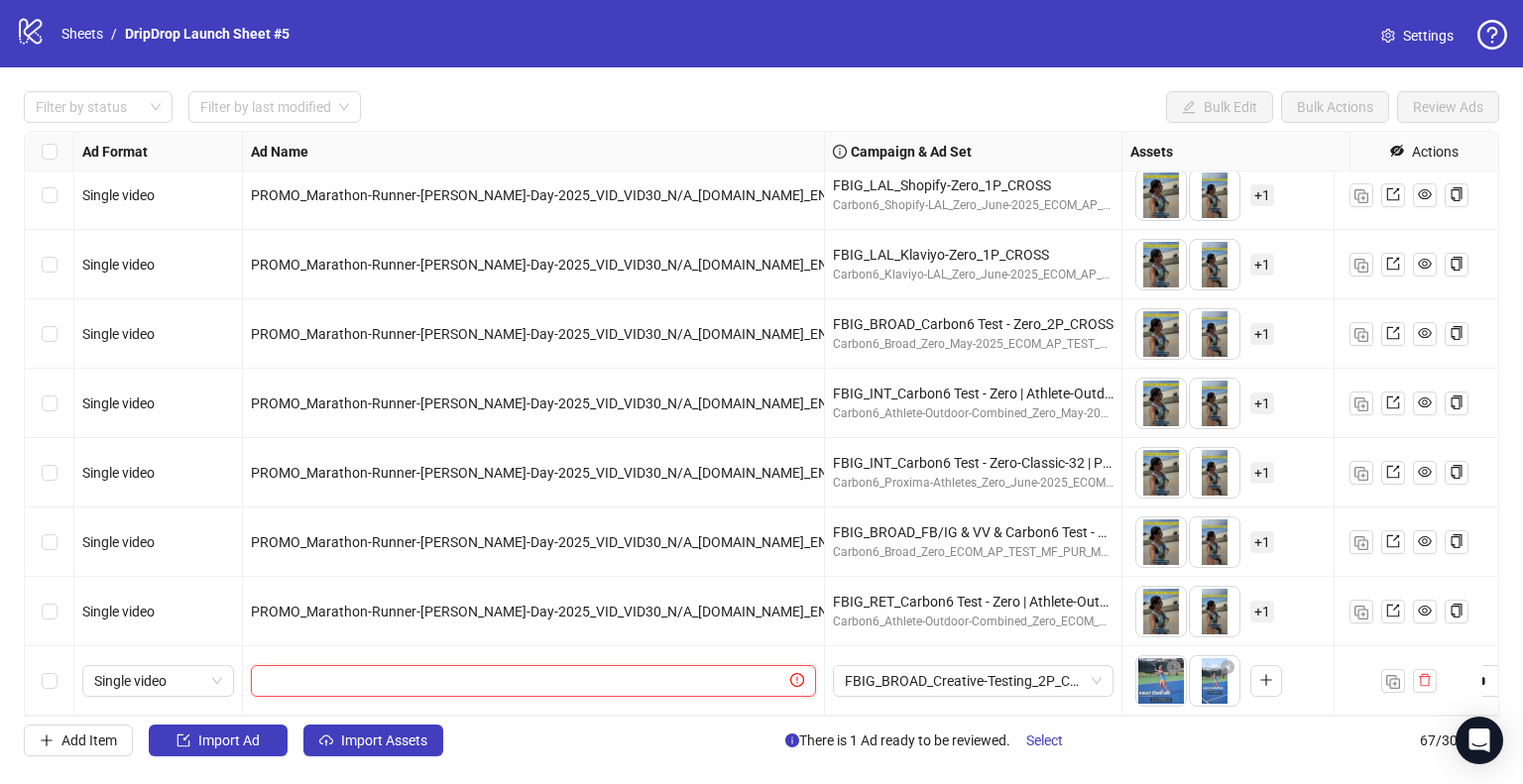 click at bounding box center [525, 681] 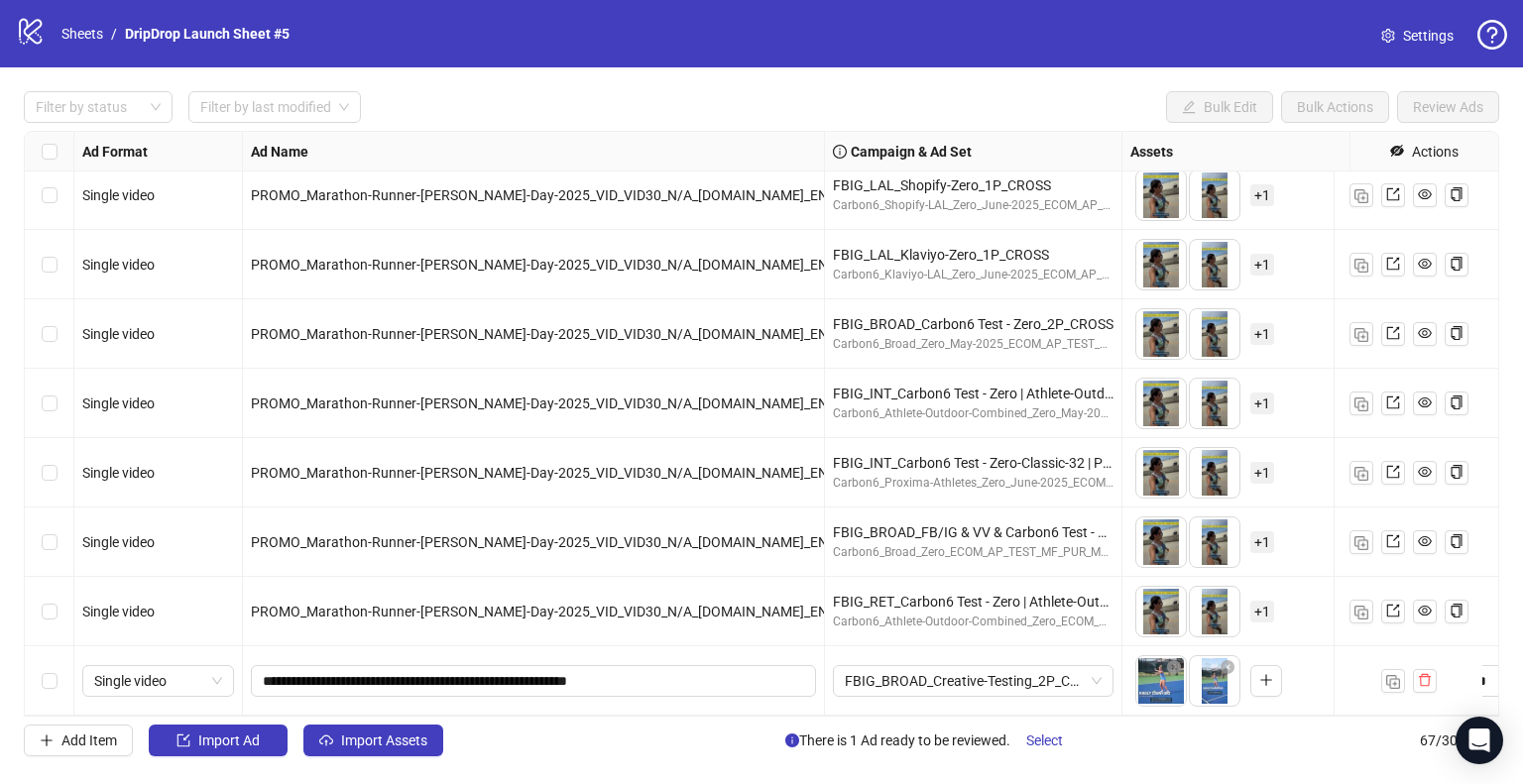 click on "PROMO_Marathon-Runner-[PERSON_NAME]-Day-2025_VID_VID30_N/A_[DOMAIN_NAME]_ENG" at bounding box center (533, 612) 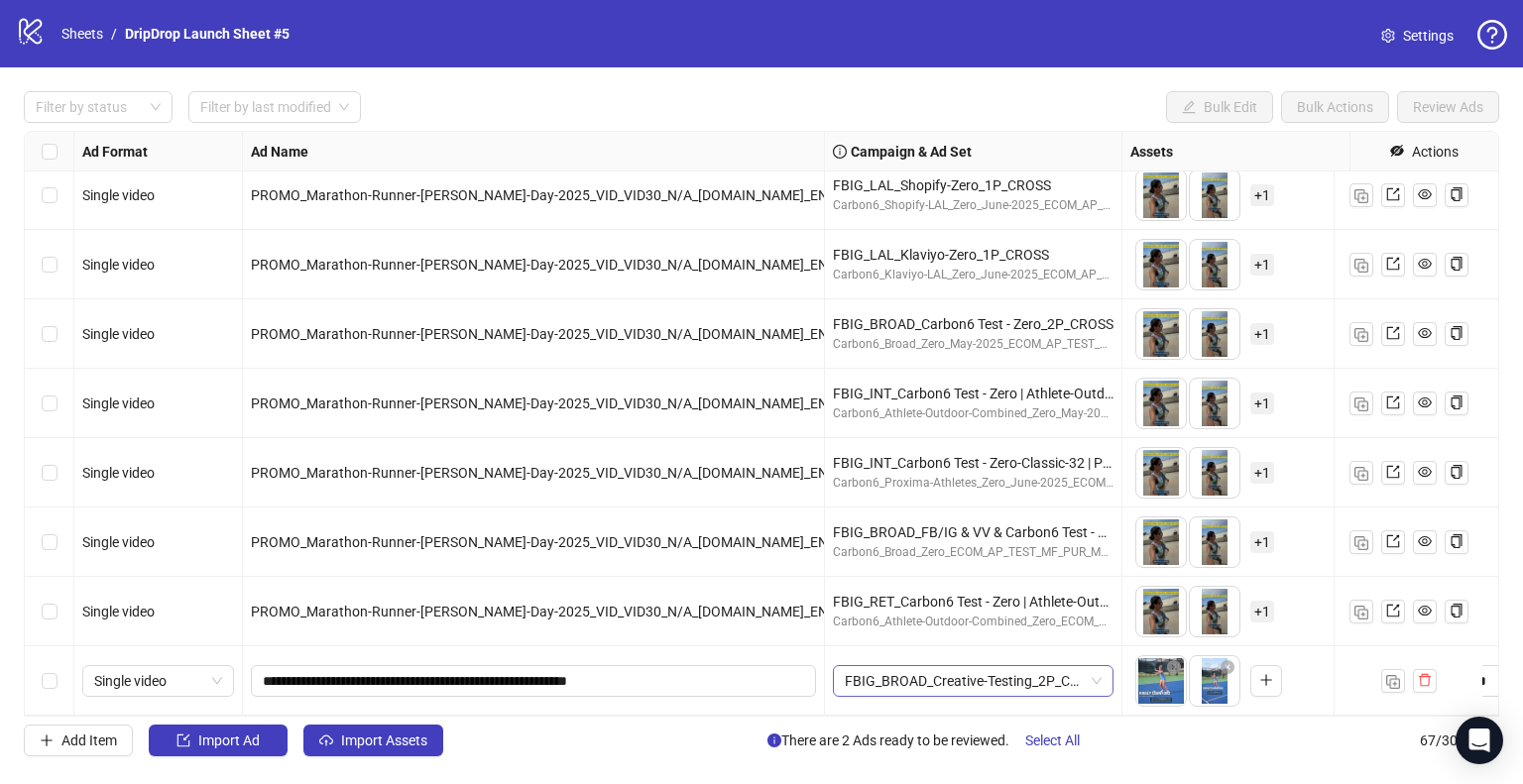 click on "FBIG_BROAD_Creative-Testing_2P_CROSS" at bounding box center (973, 681) 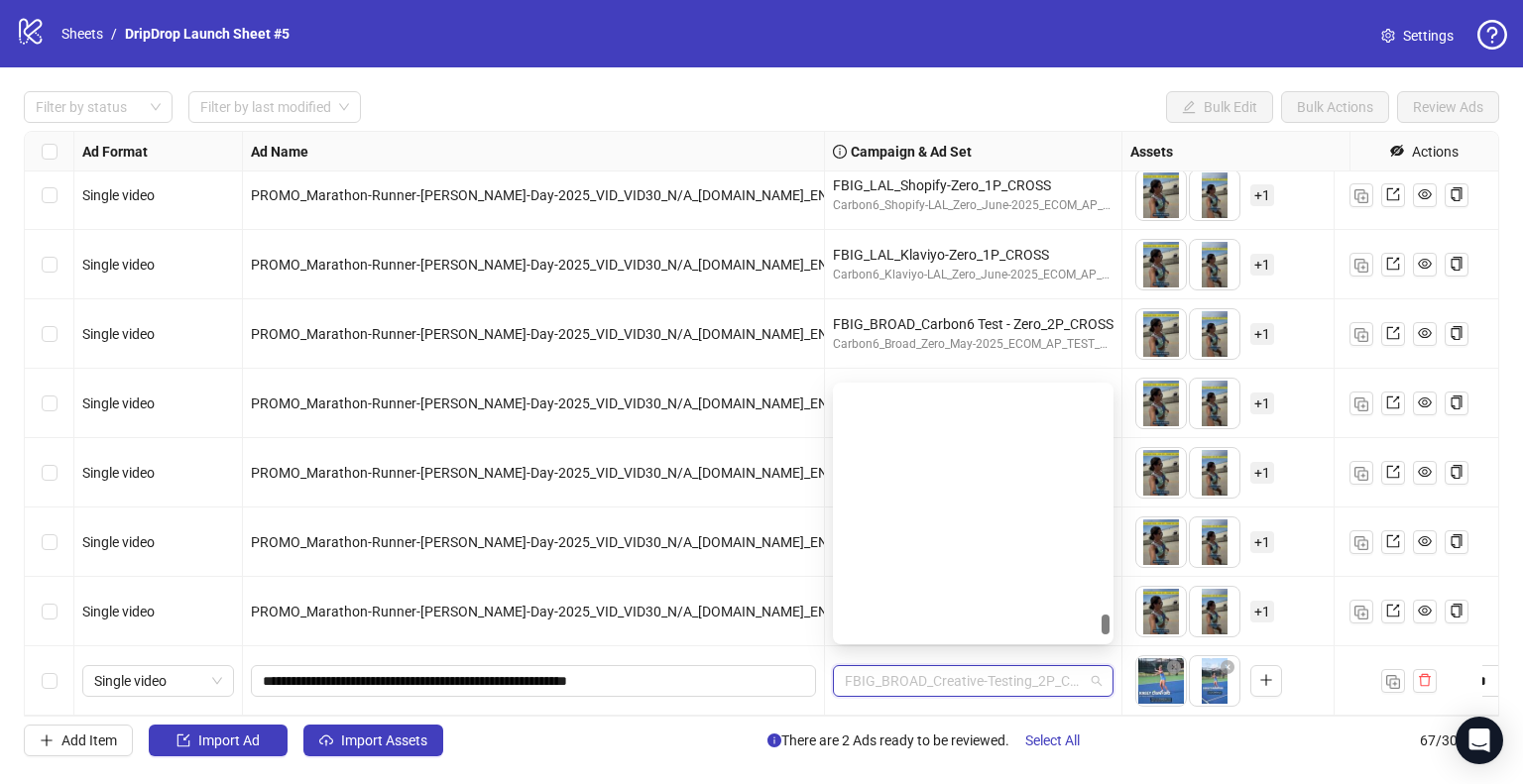 paste on "**********" 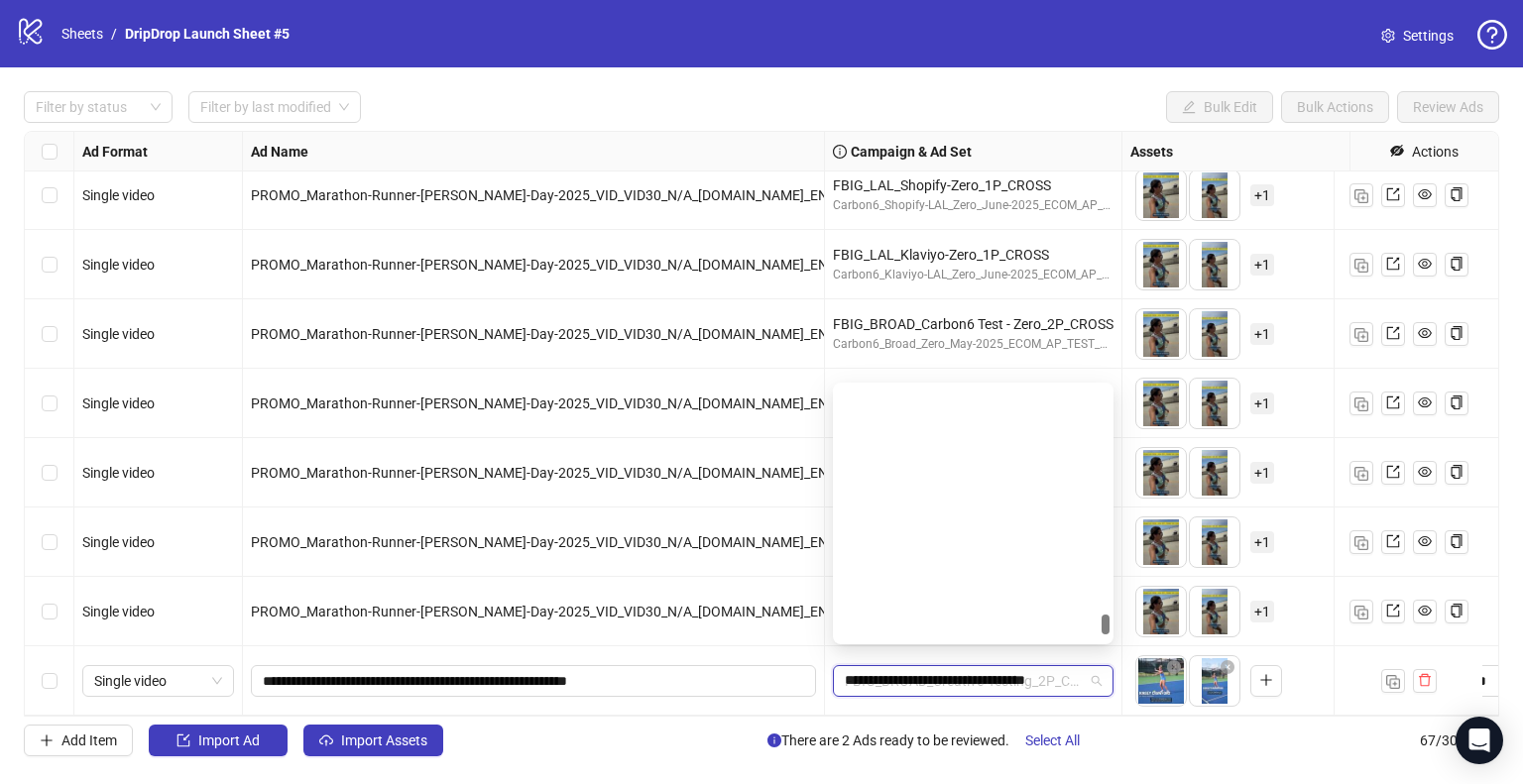 scroll, scrollTop: 0, scrollLeft: 0, axis: both 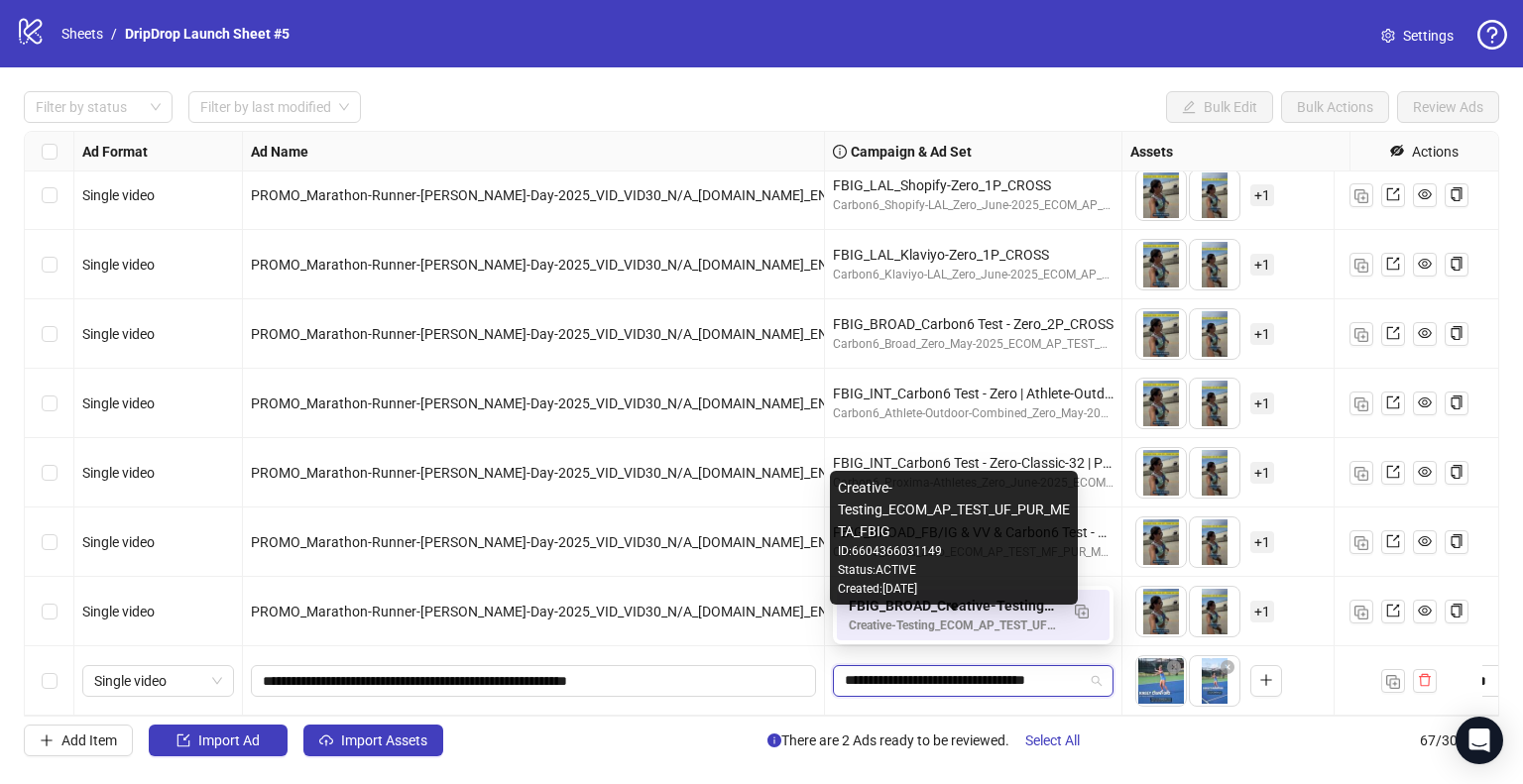 click on "FBIG_BROAD_Creative-Testing_2P_CROSS" at bounding box center [953, 606] 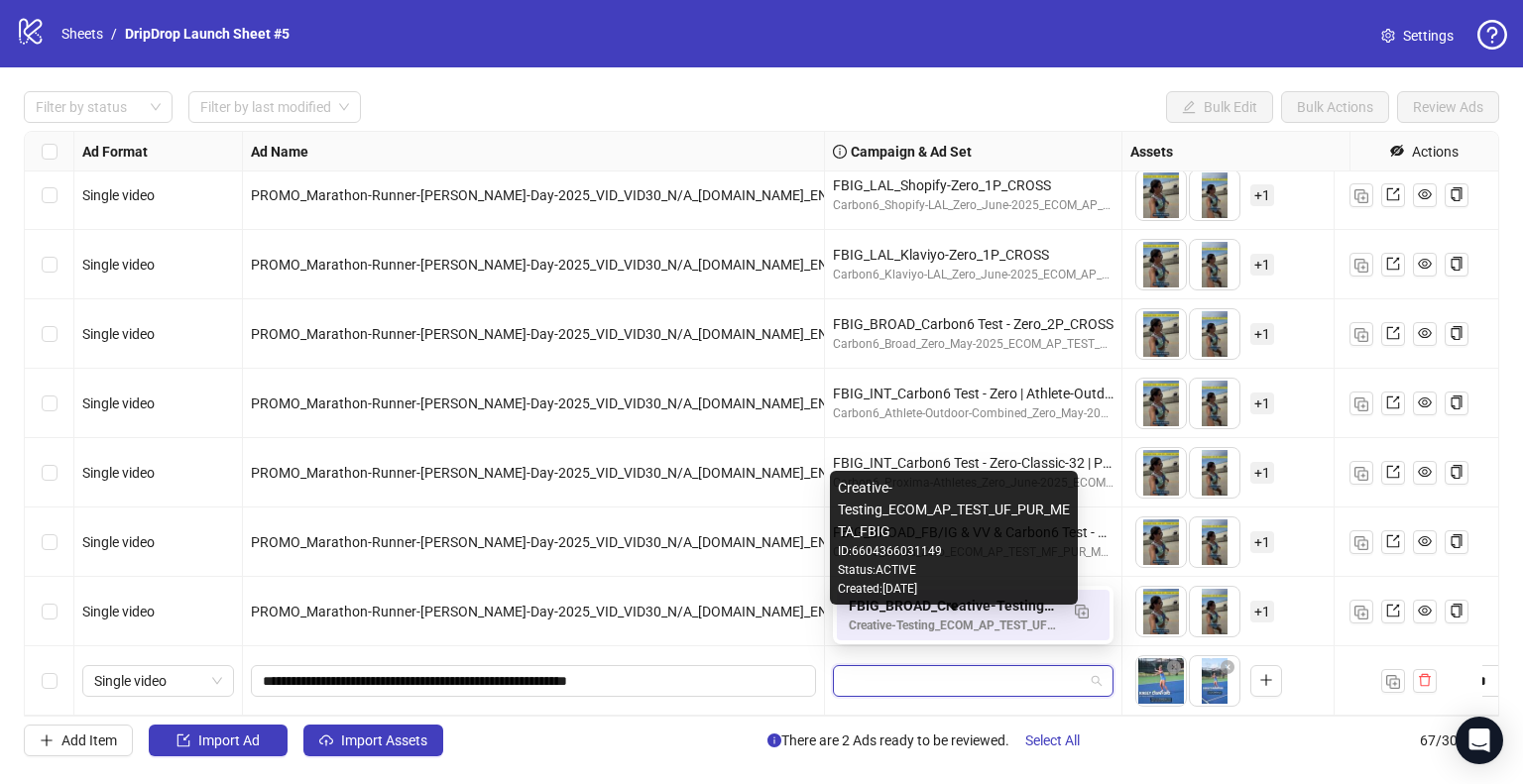 scroll, scrollTop: 0, scrollLeft: 0, axis: both 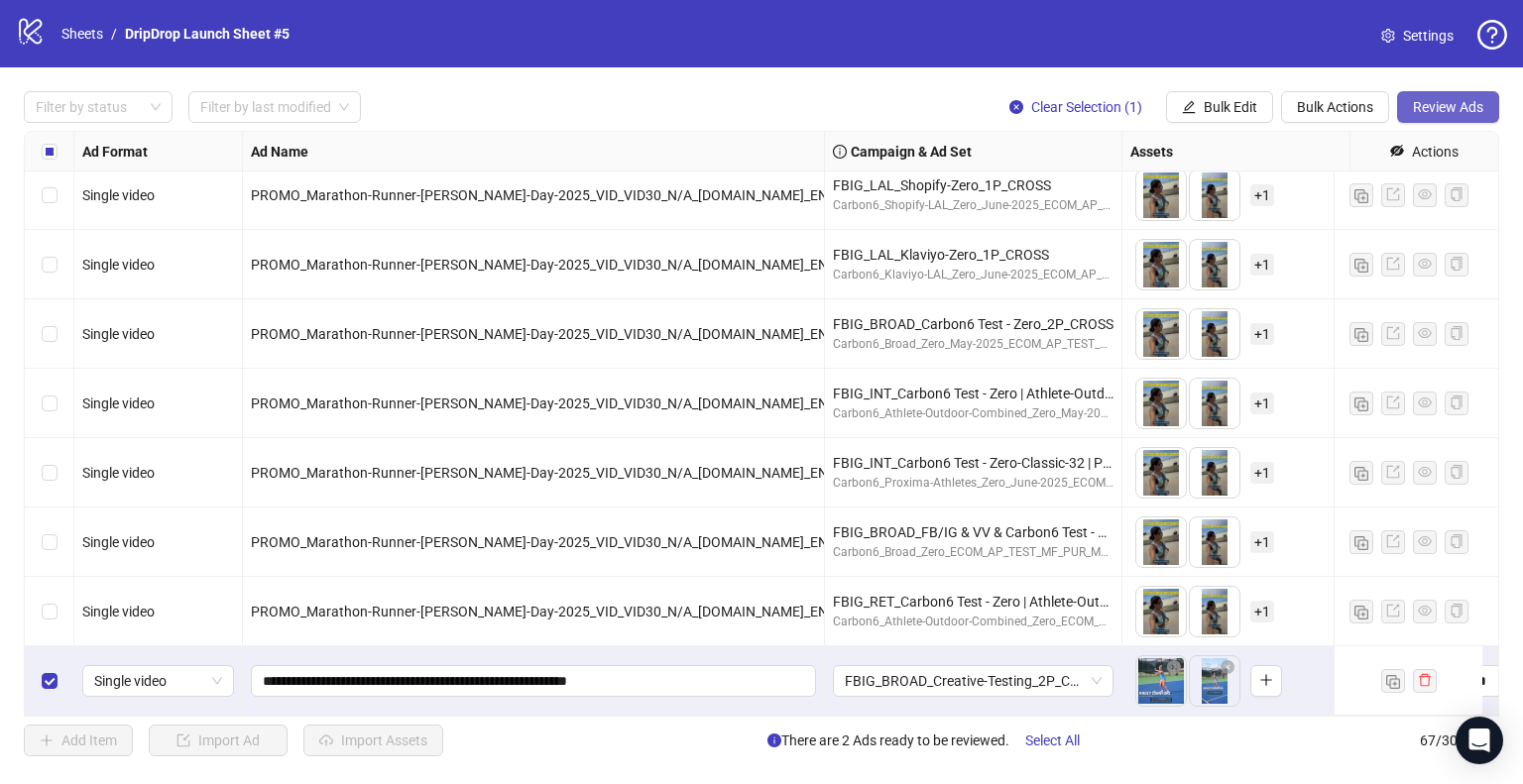 click on "Review Ads" at bounding box center [1448, 107] 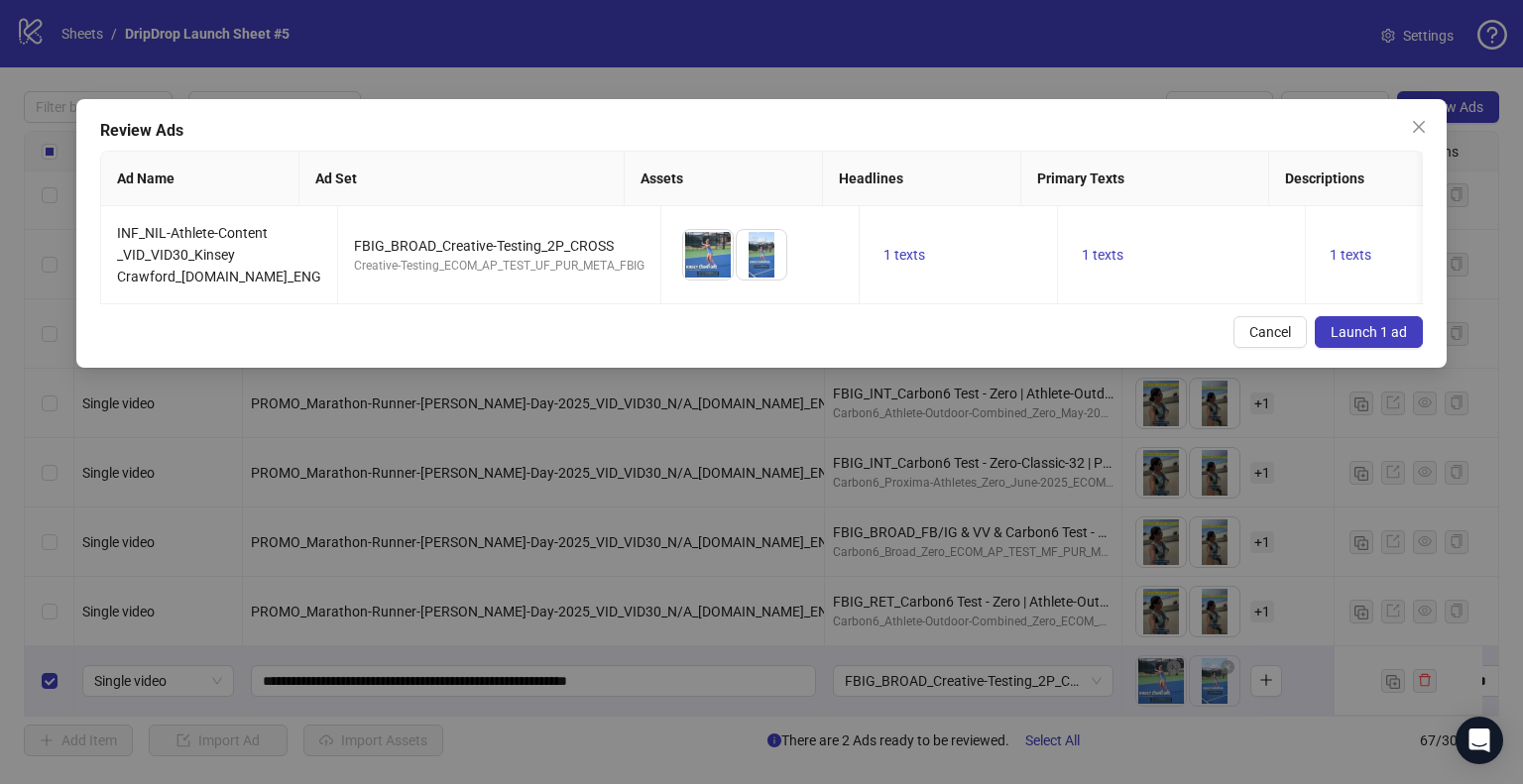 click on "Launch 1 ad" at bounding box center (1368, 332) 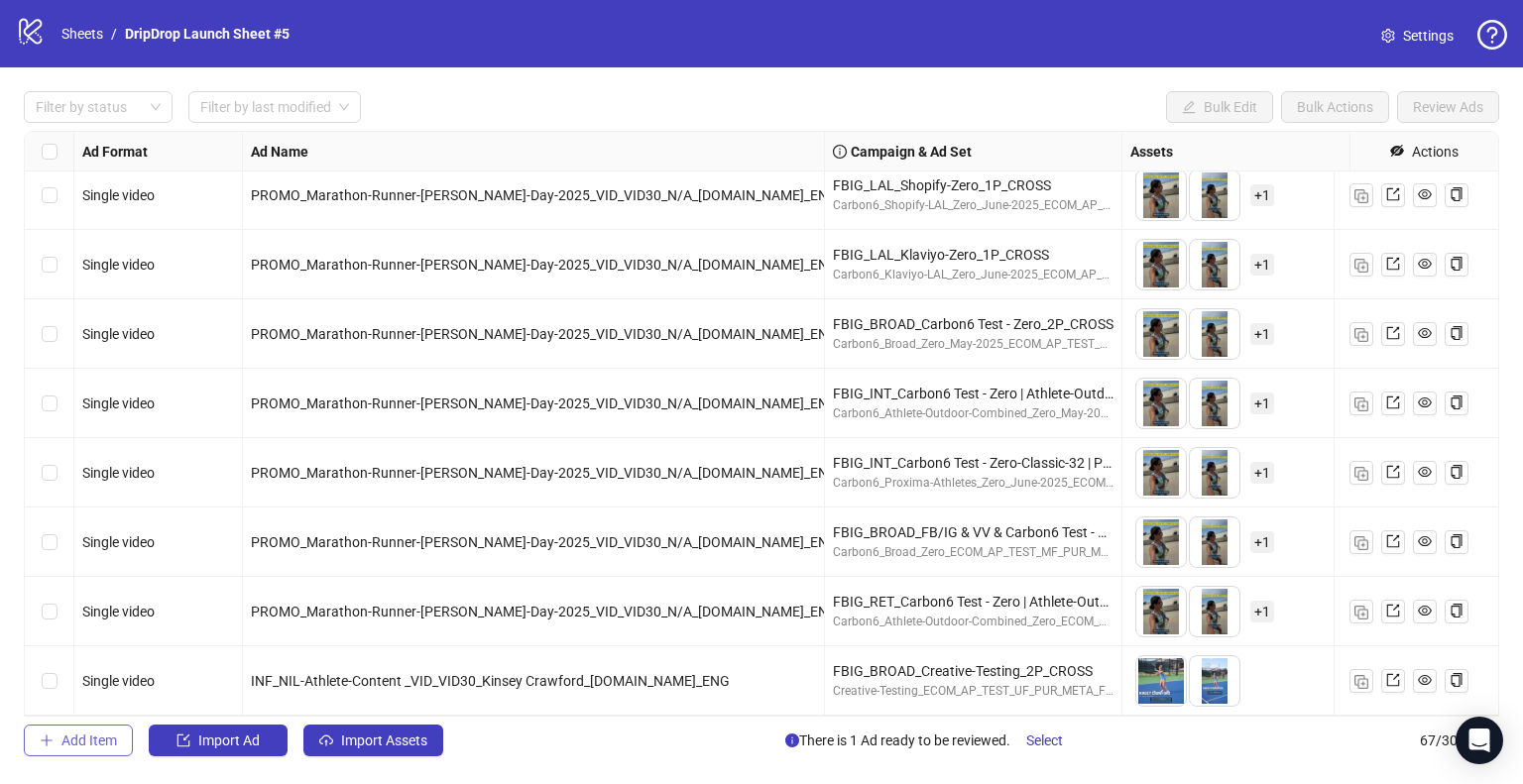 click on "Add Item" at bounding box center [89, 740] 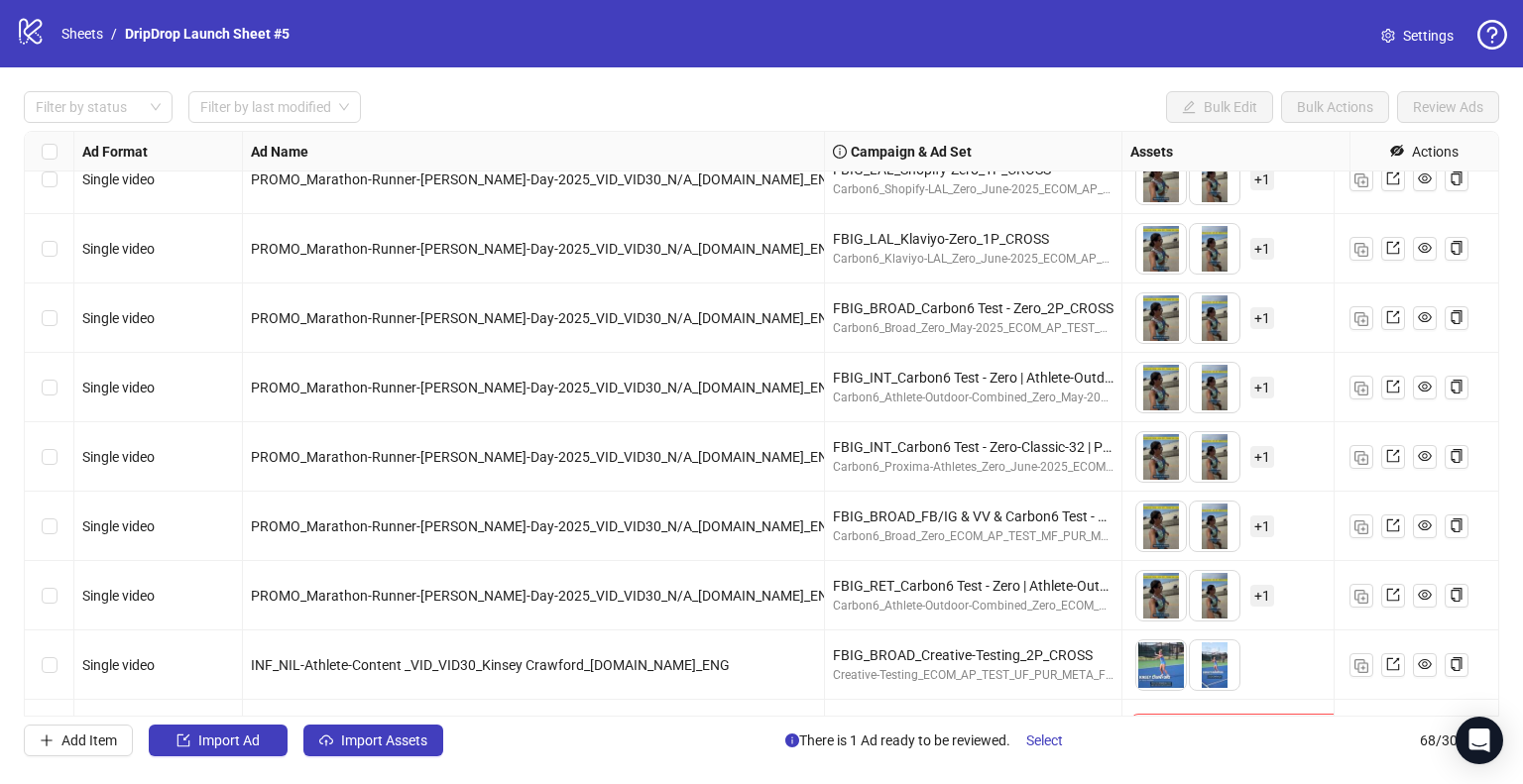 scroll, scrollTop: 4190, scrollLeft: 0, axis: vertical 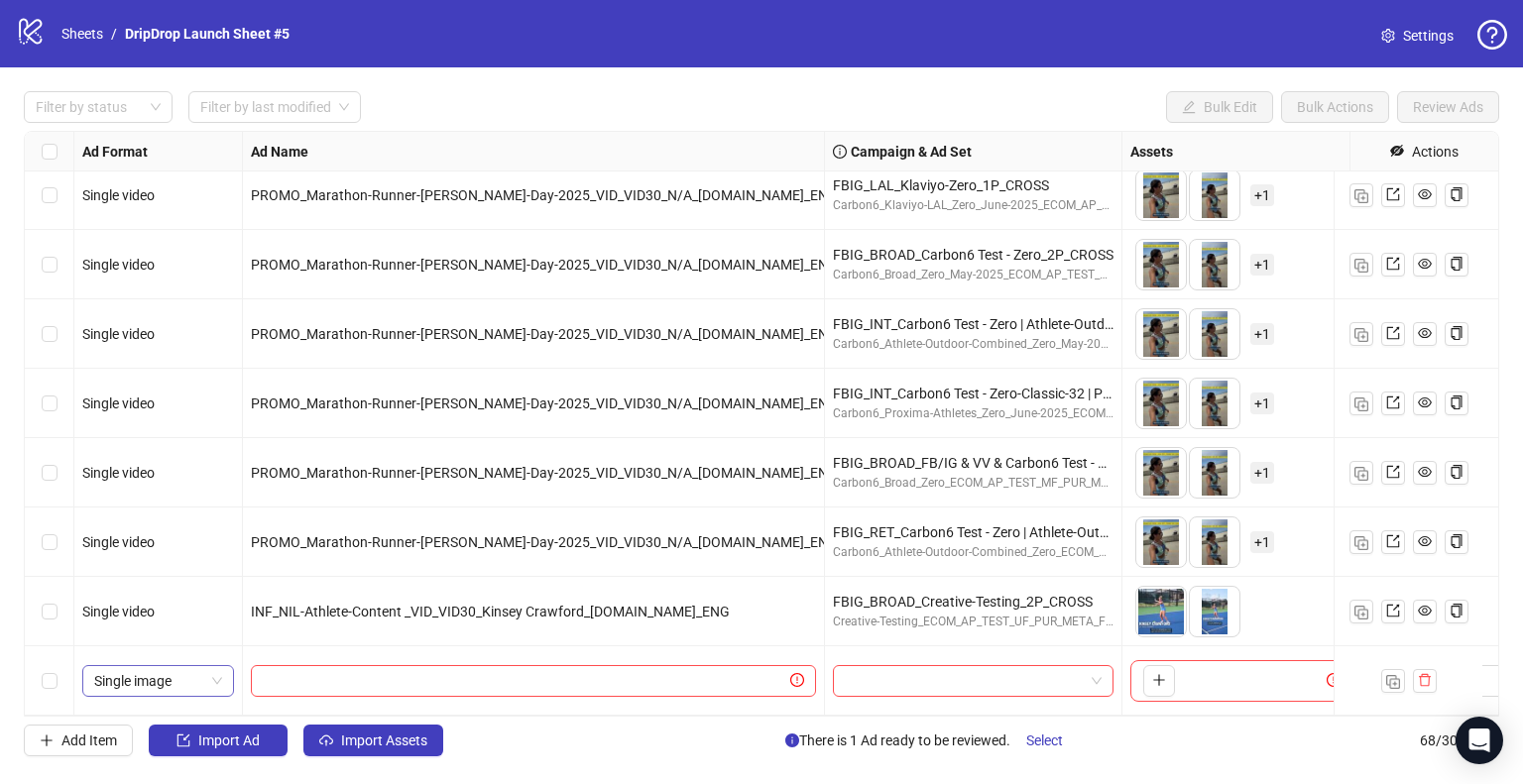 click on "Single image" at bounding box center [158, 681] 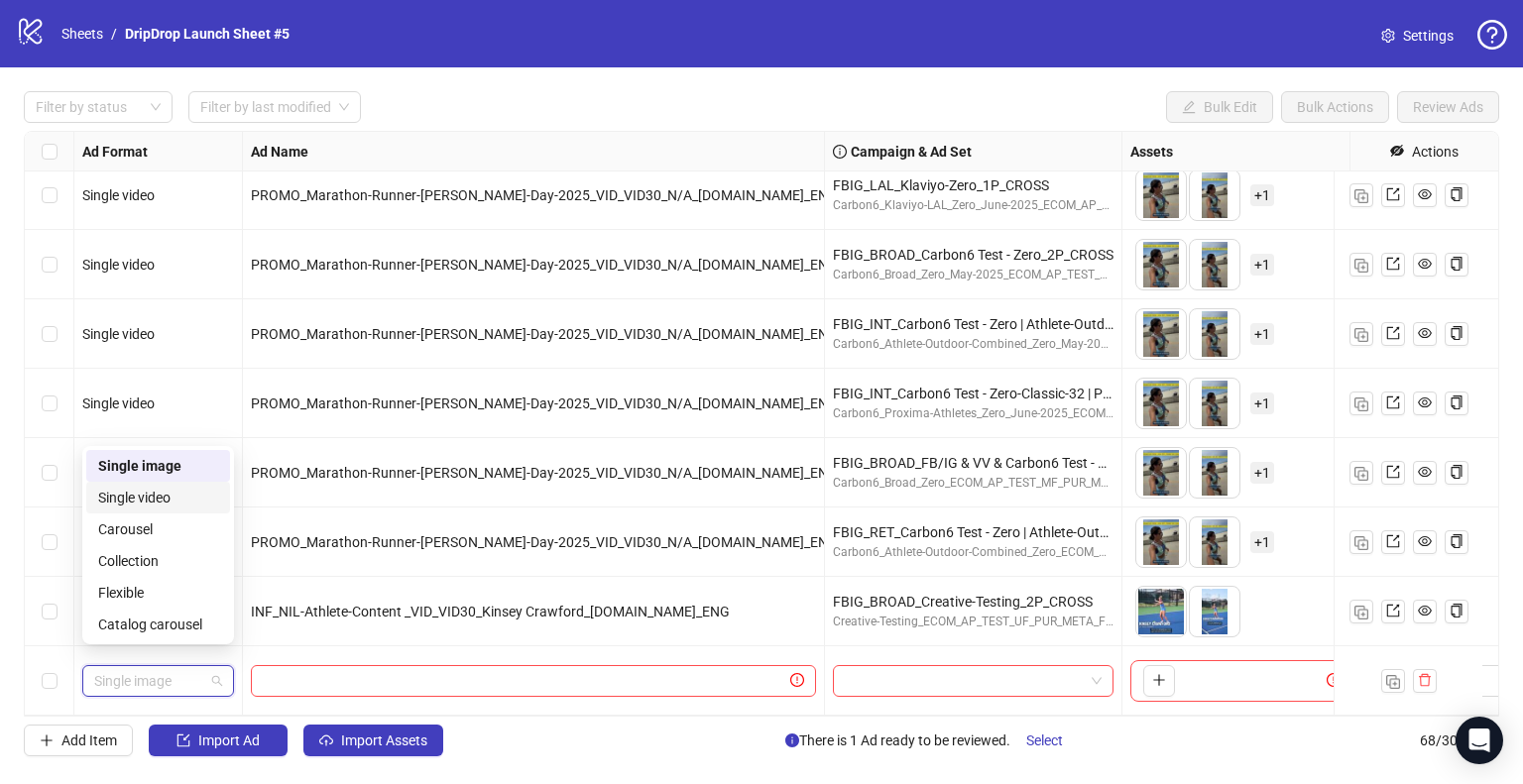 click on "Single video" at bounding box center (158, 498) 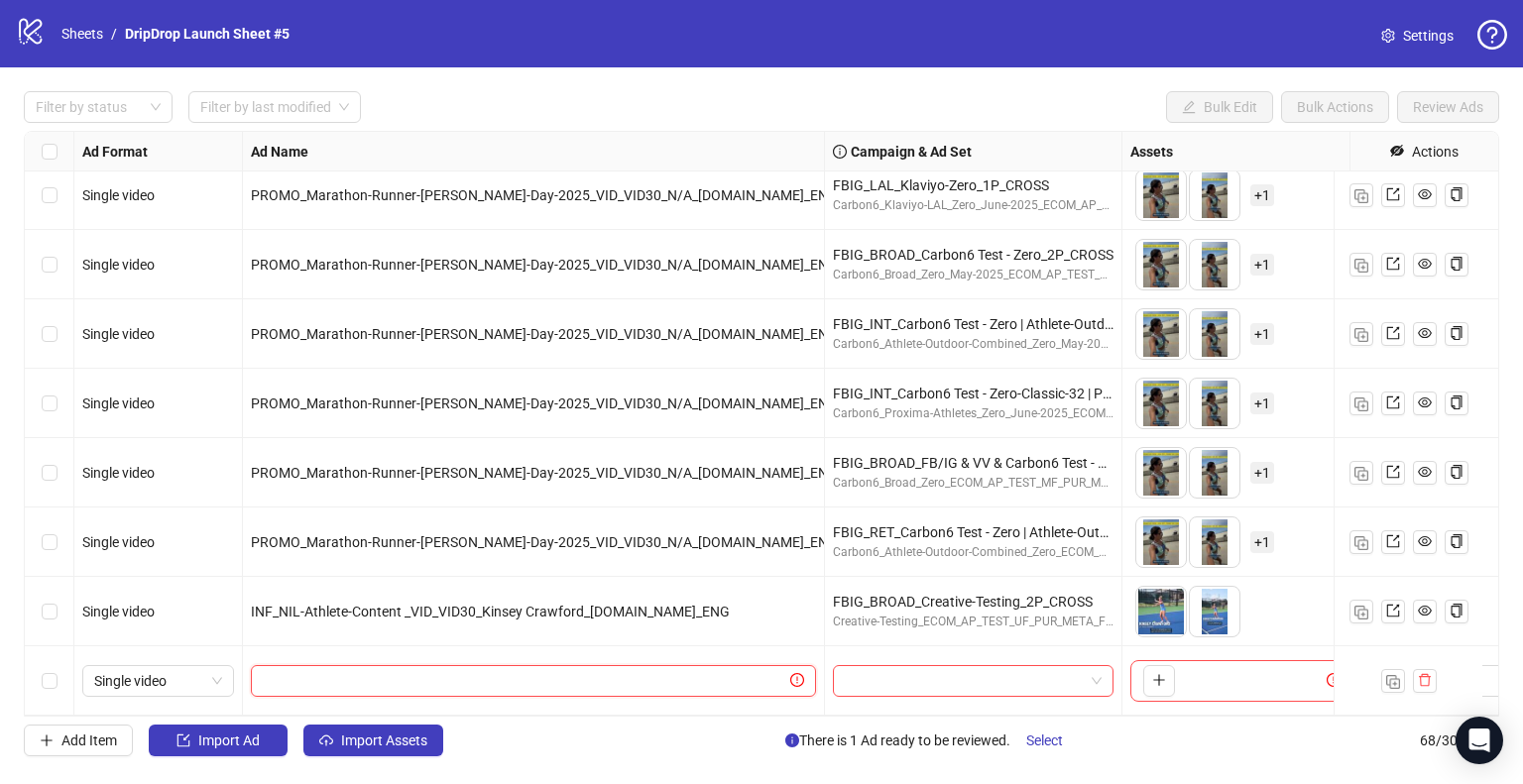 click at bounding box center [525, 681] 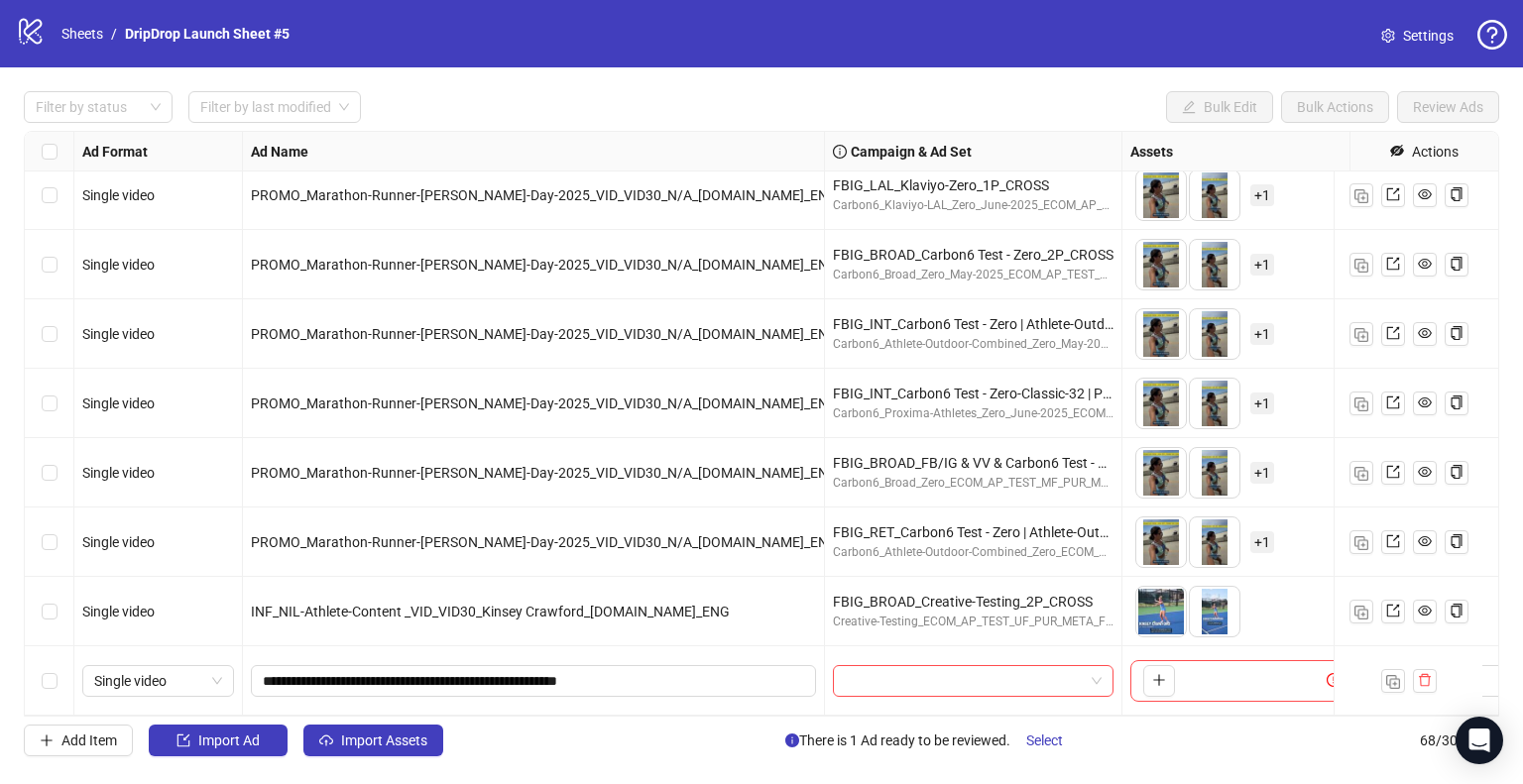 click on "**********" at bounding box center [533, 681] 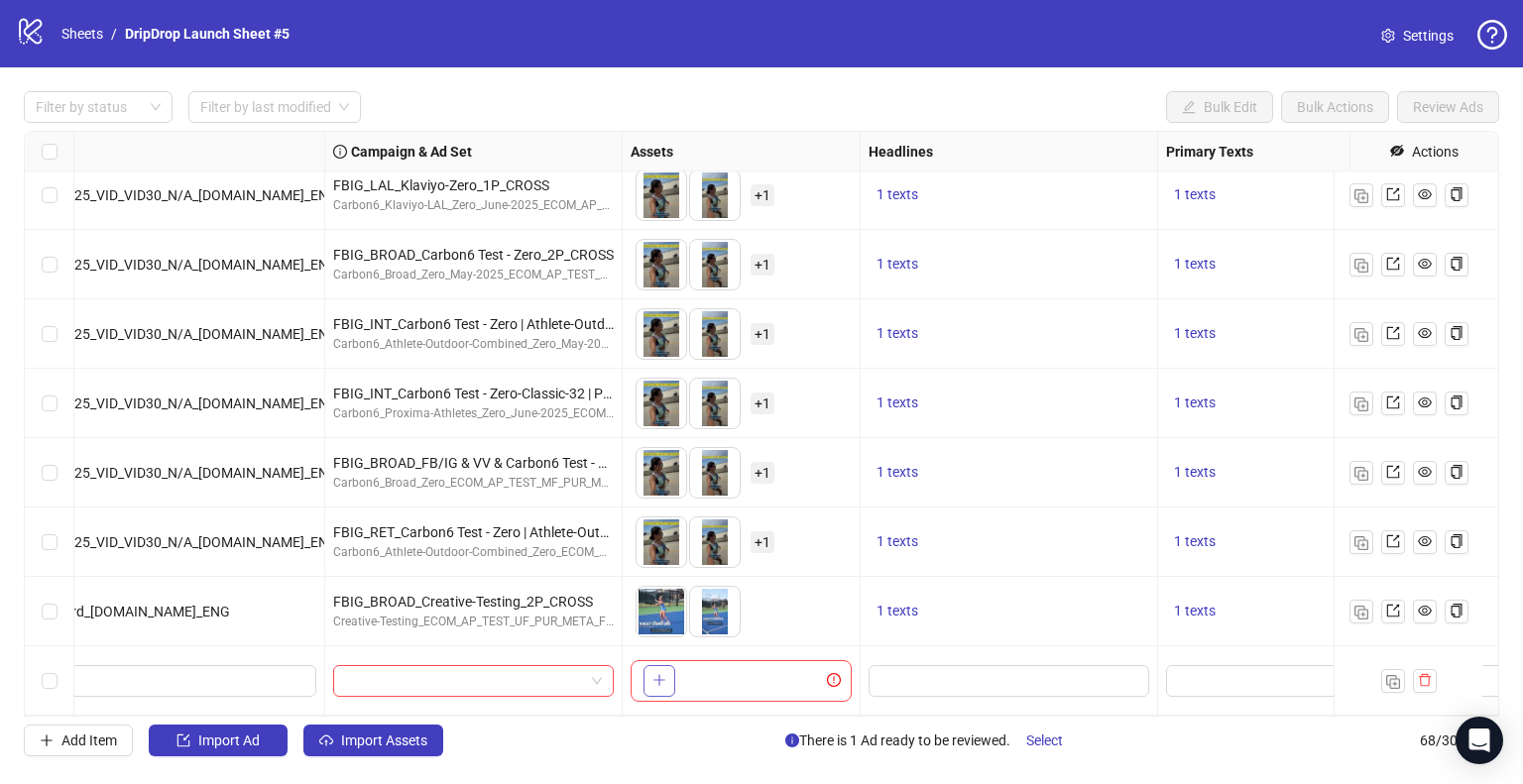 click 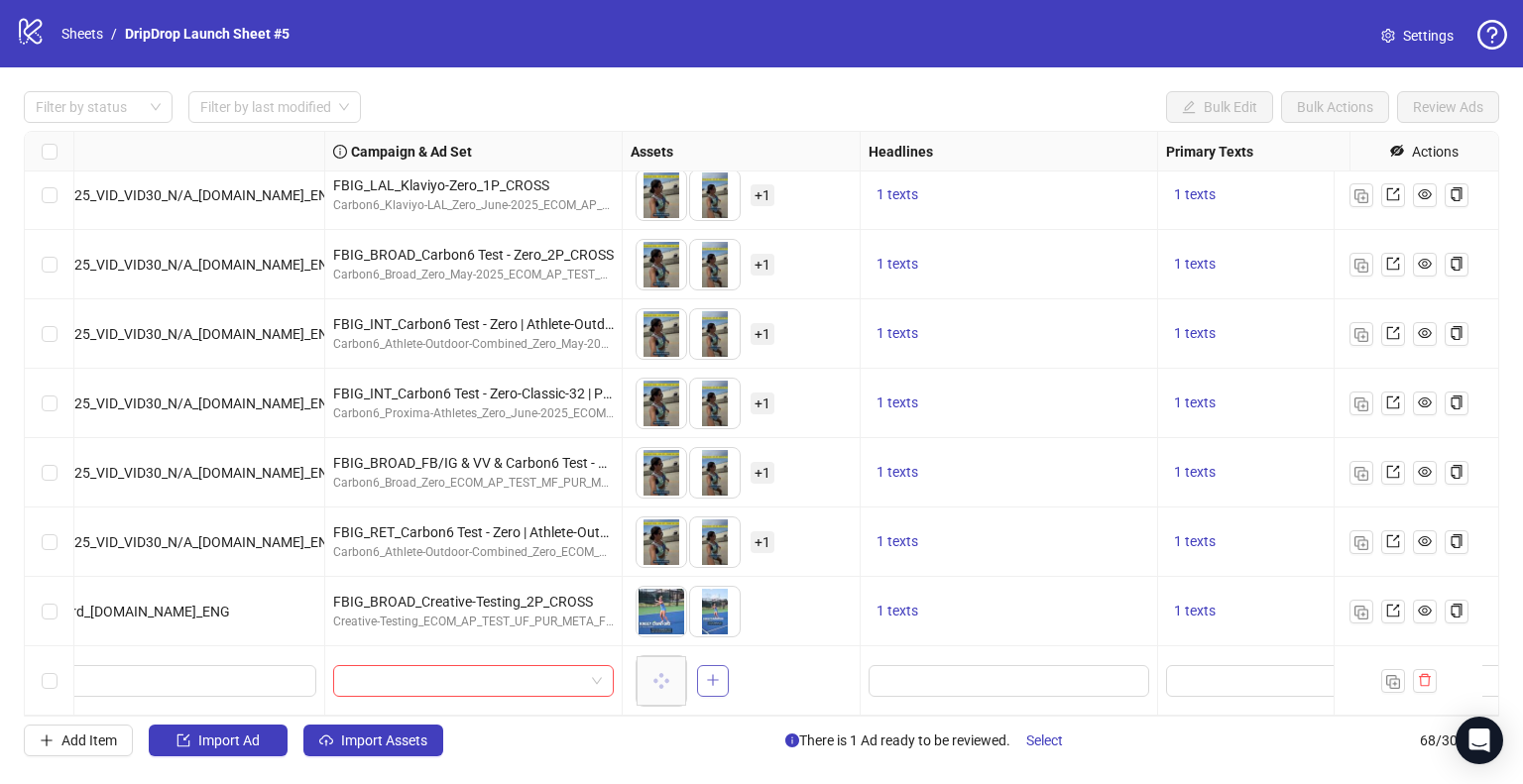 click 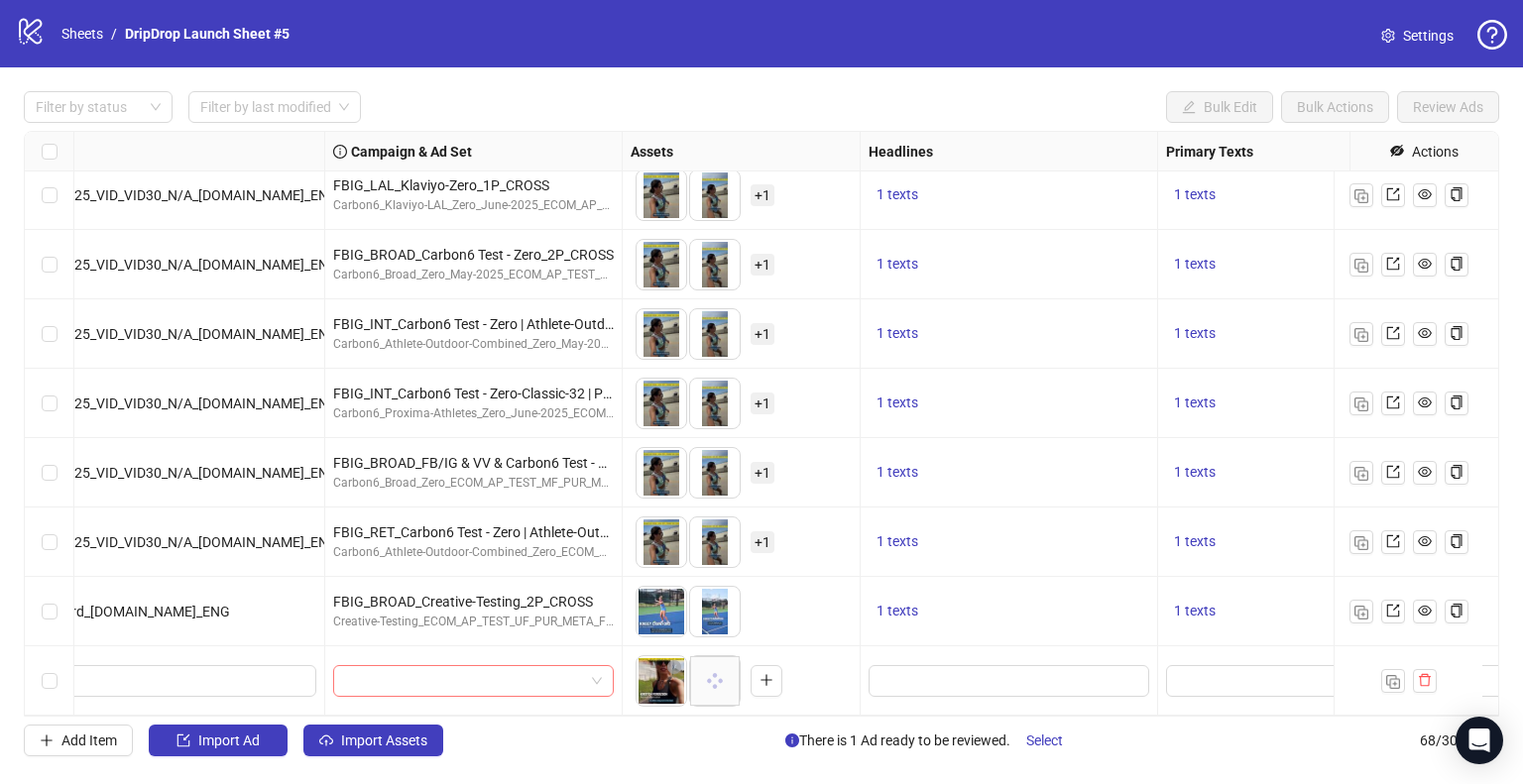 click at bounding box center [464, 681] 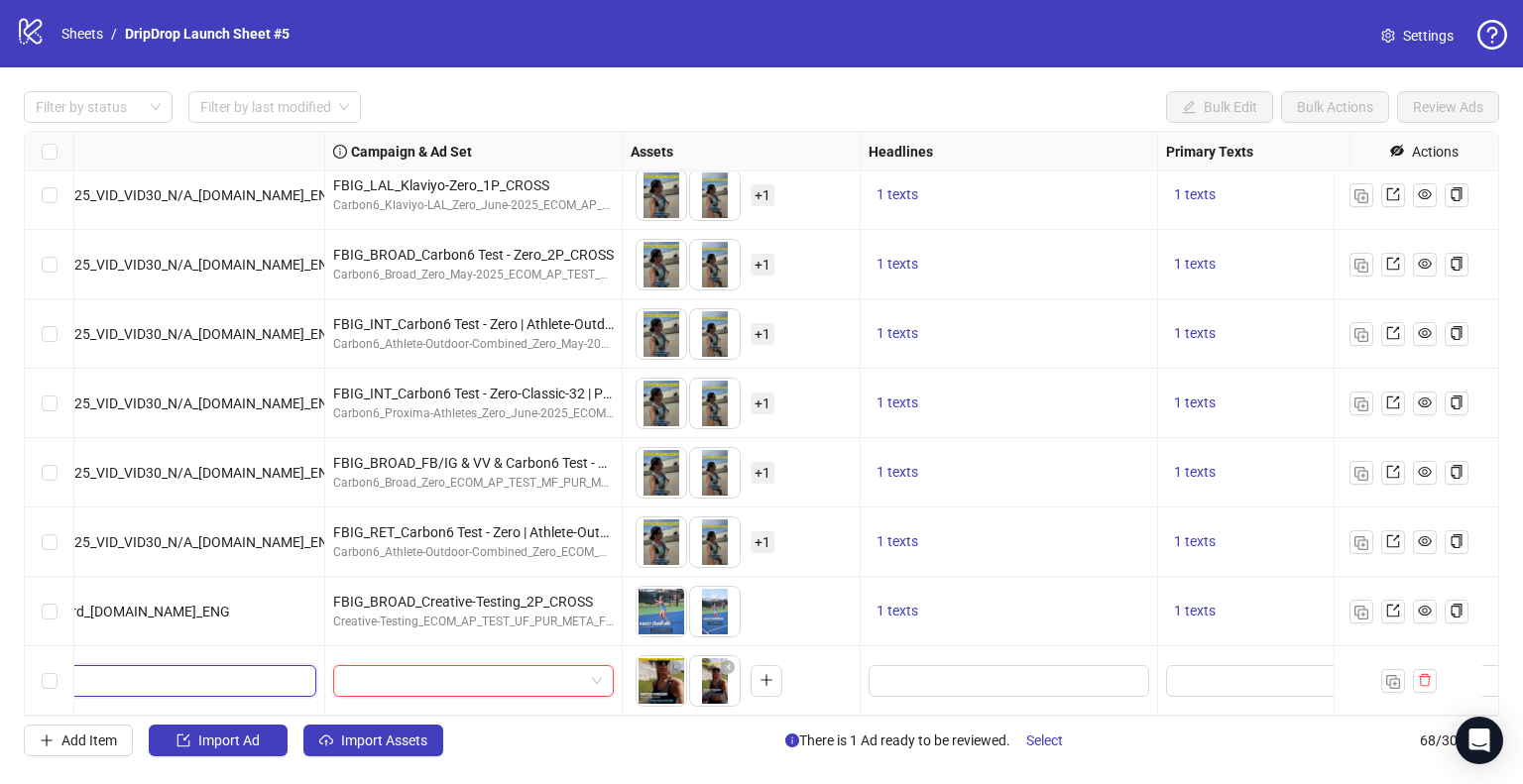 click on "**********" at bounding box center (32, 681) 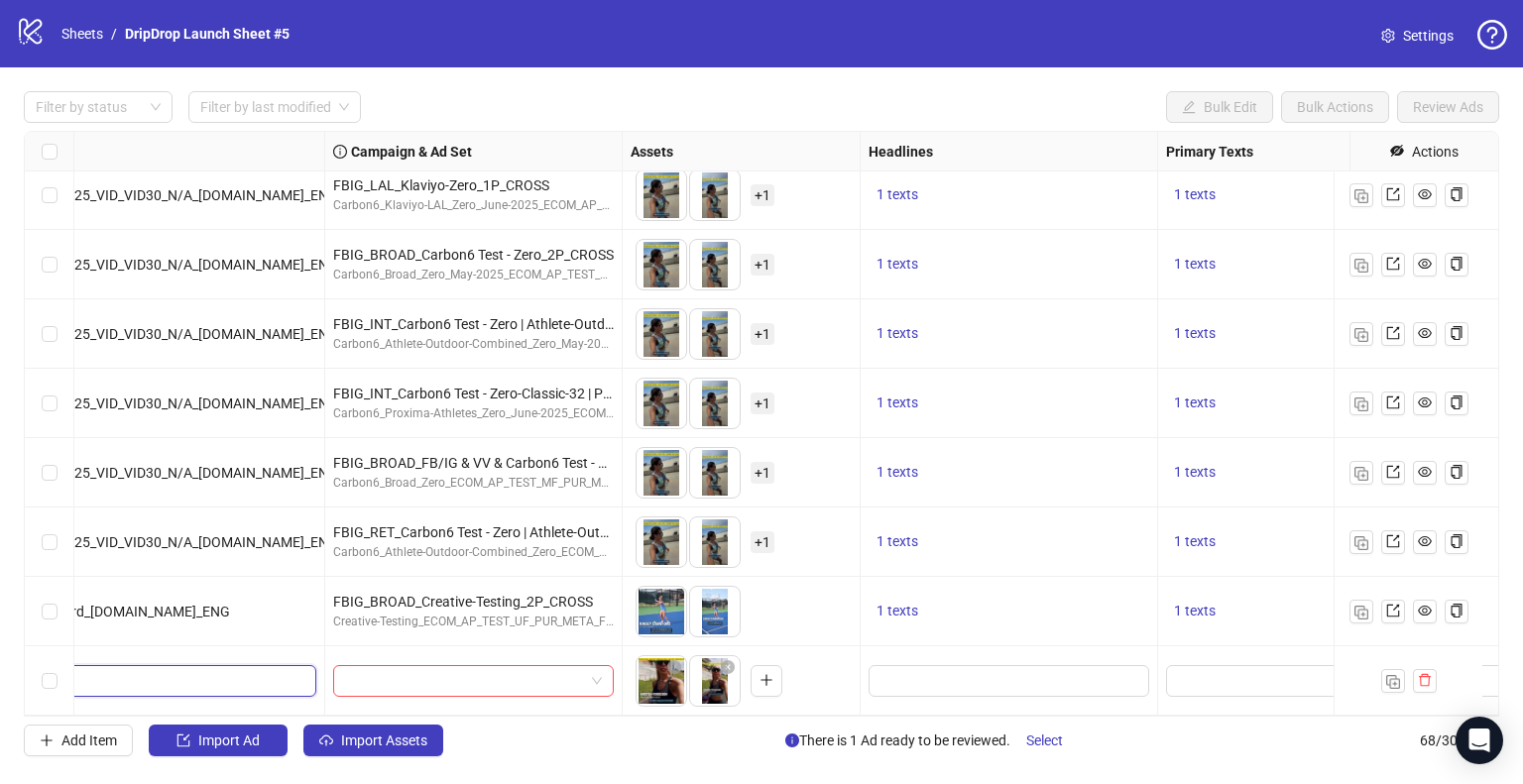 paste 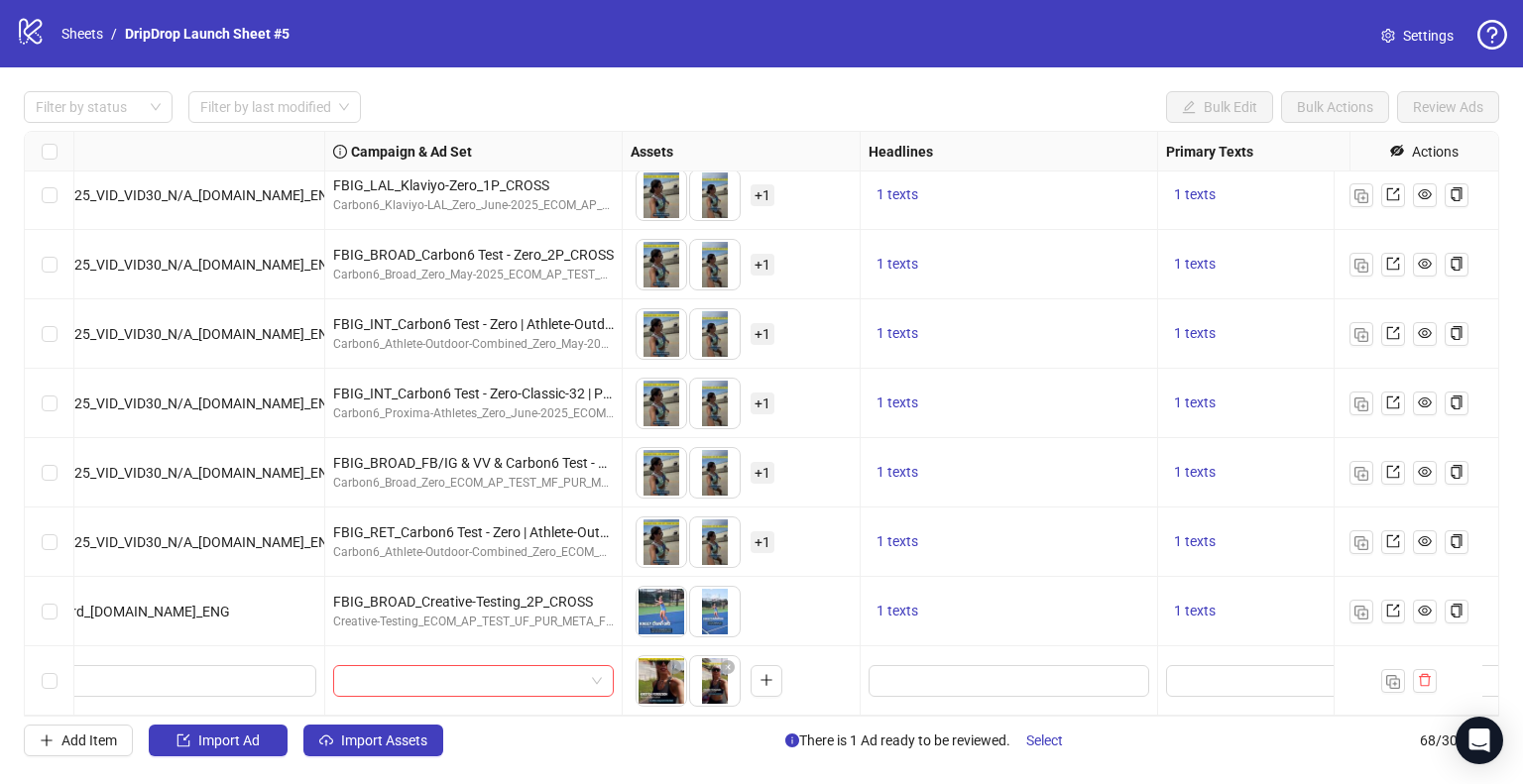 click at bounding box center (474, 681) 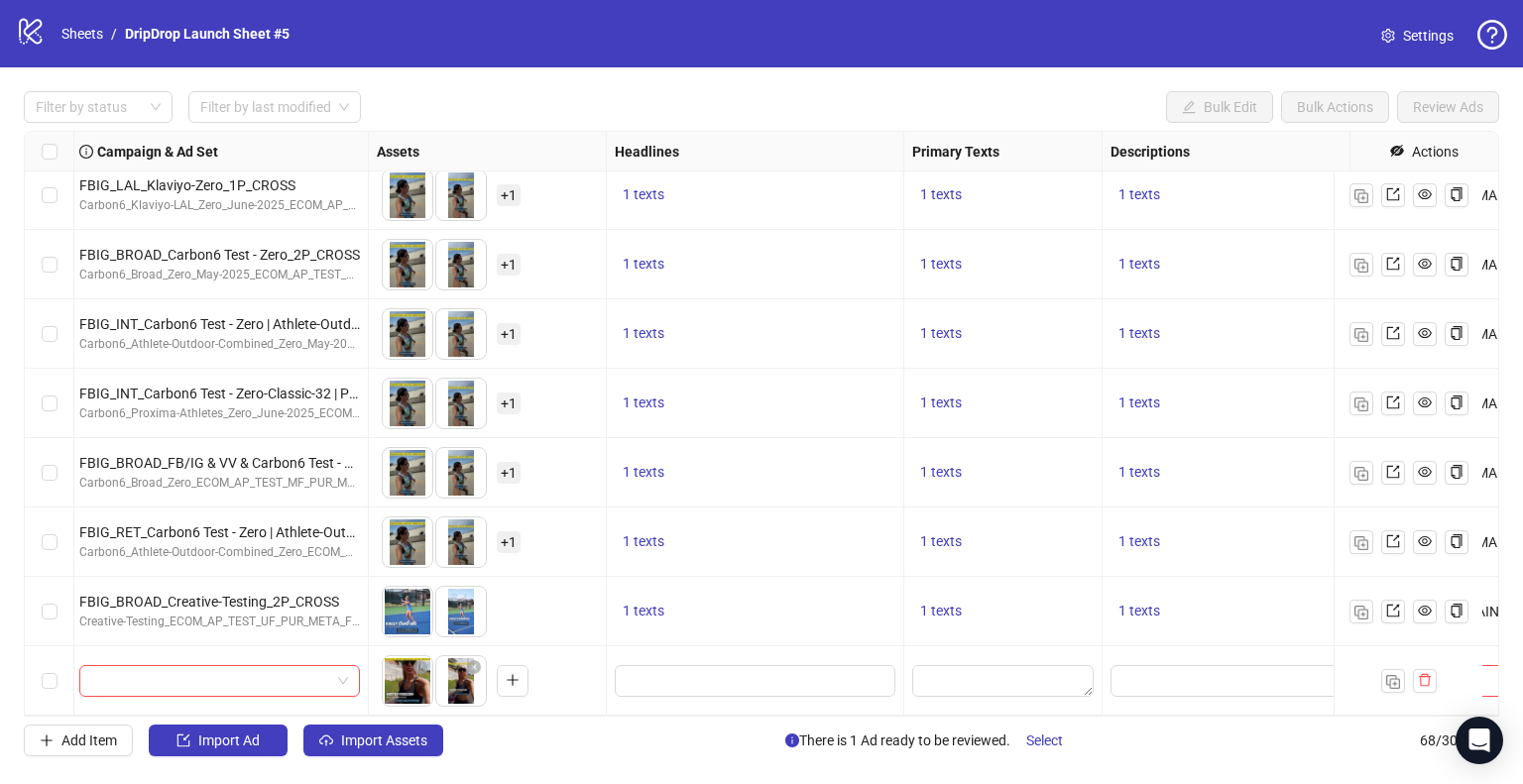 scroll, scrollTop: 4190, scrollLeft: 910, axis: both 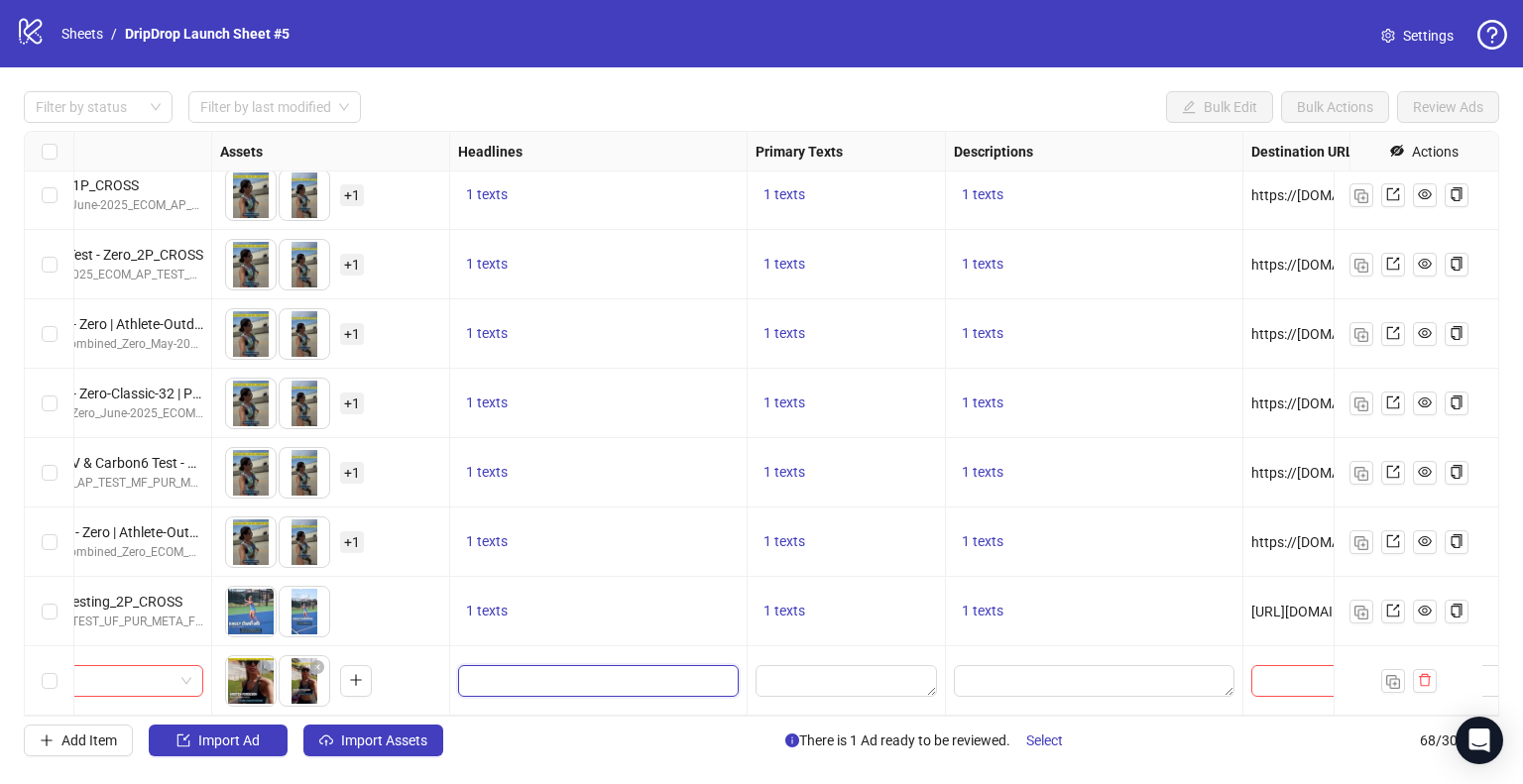 click at bounding box center [596, 681] 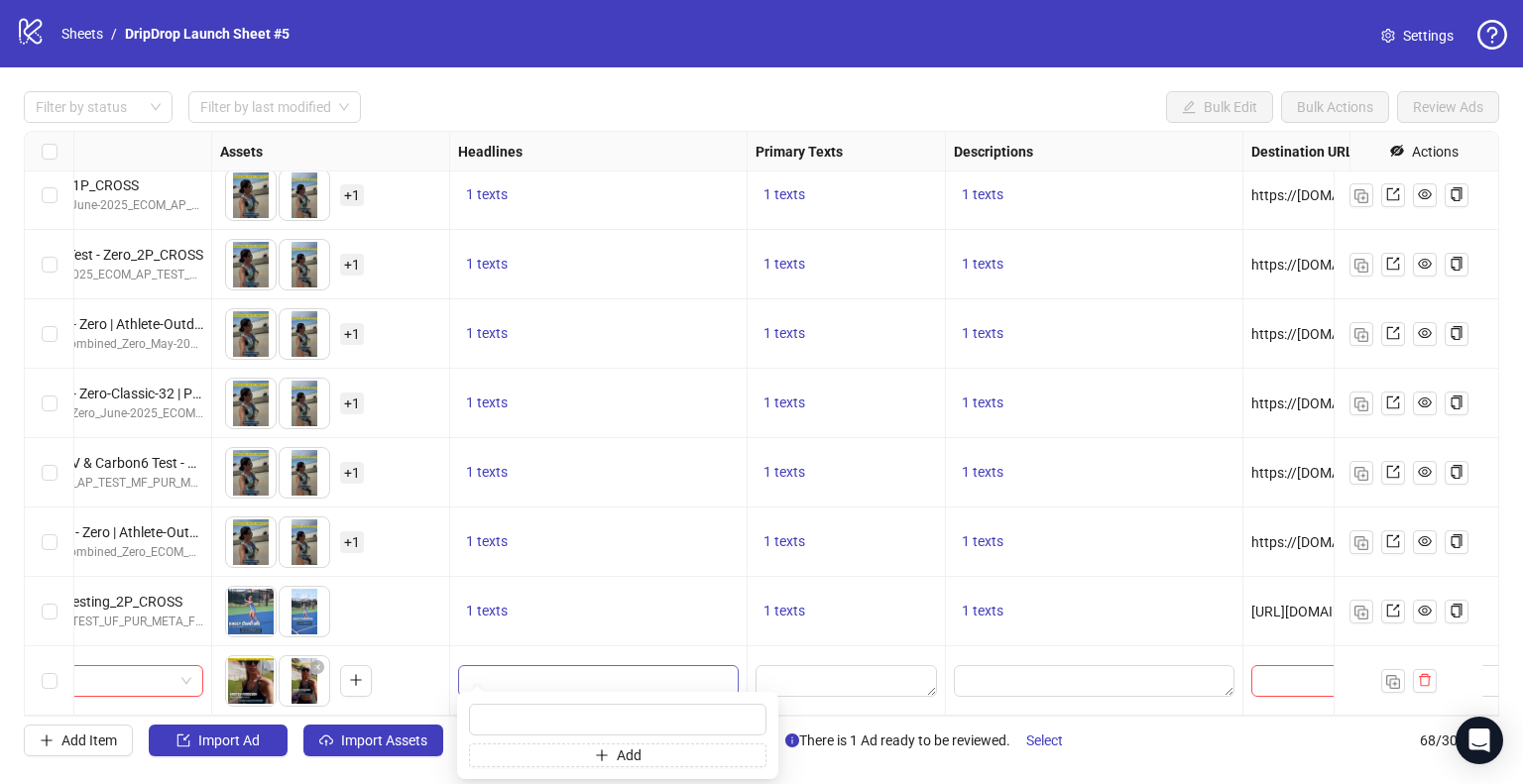 type on "**********" 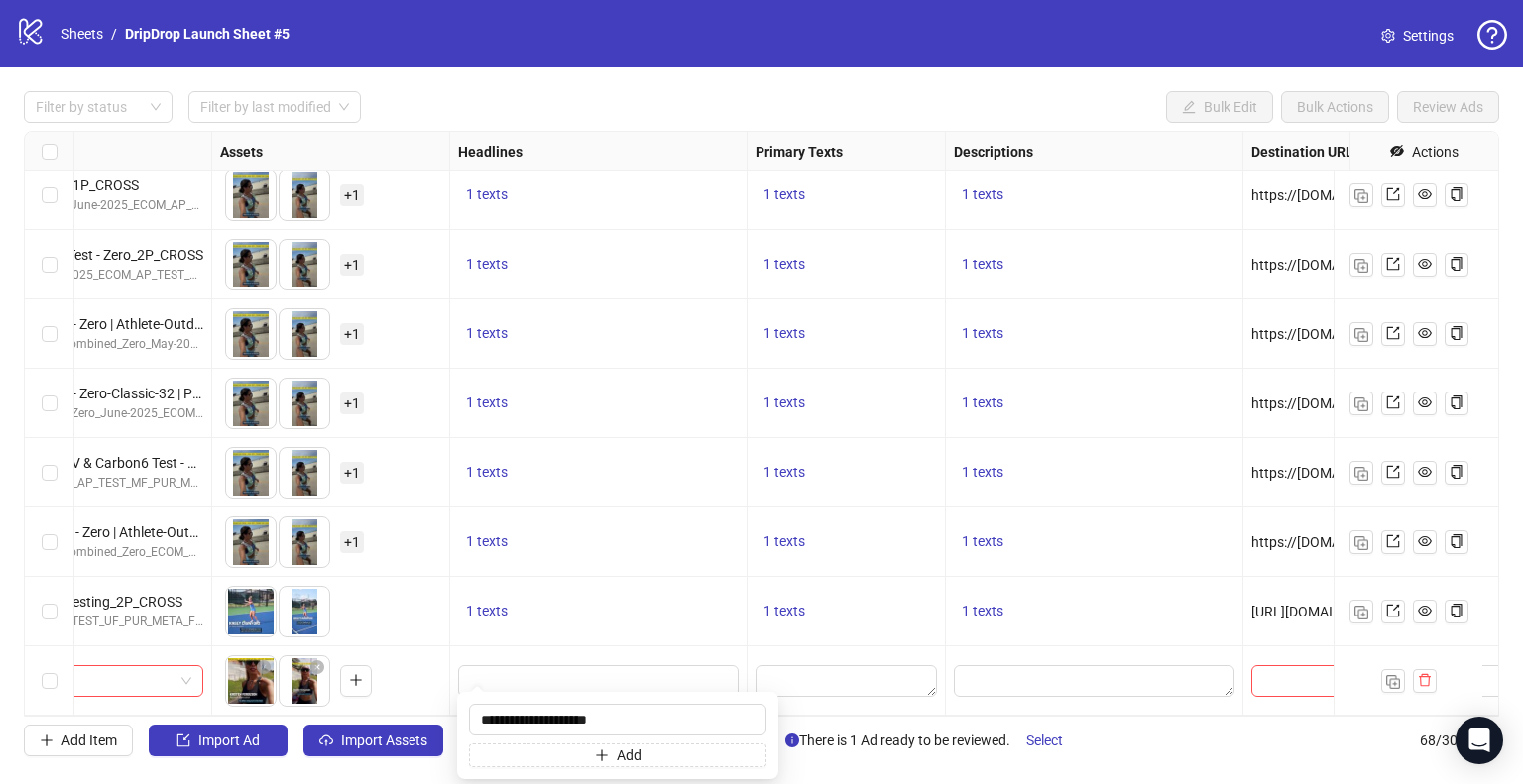 click at bounding box center [599, 681] 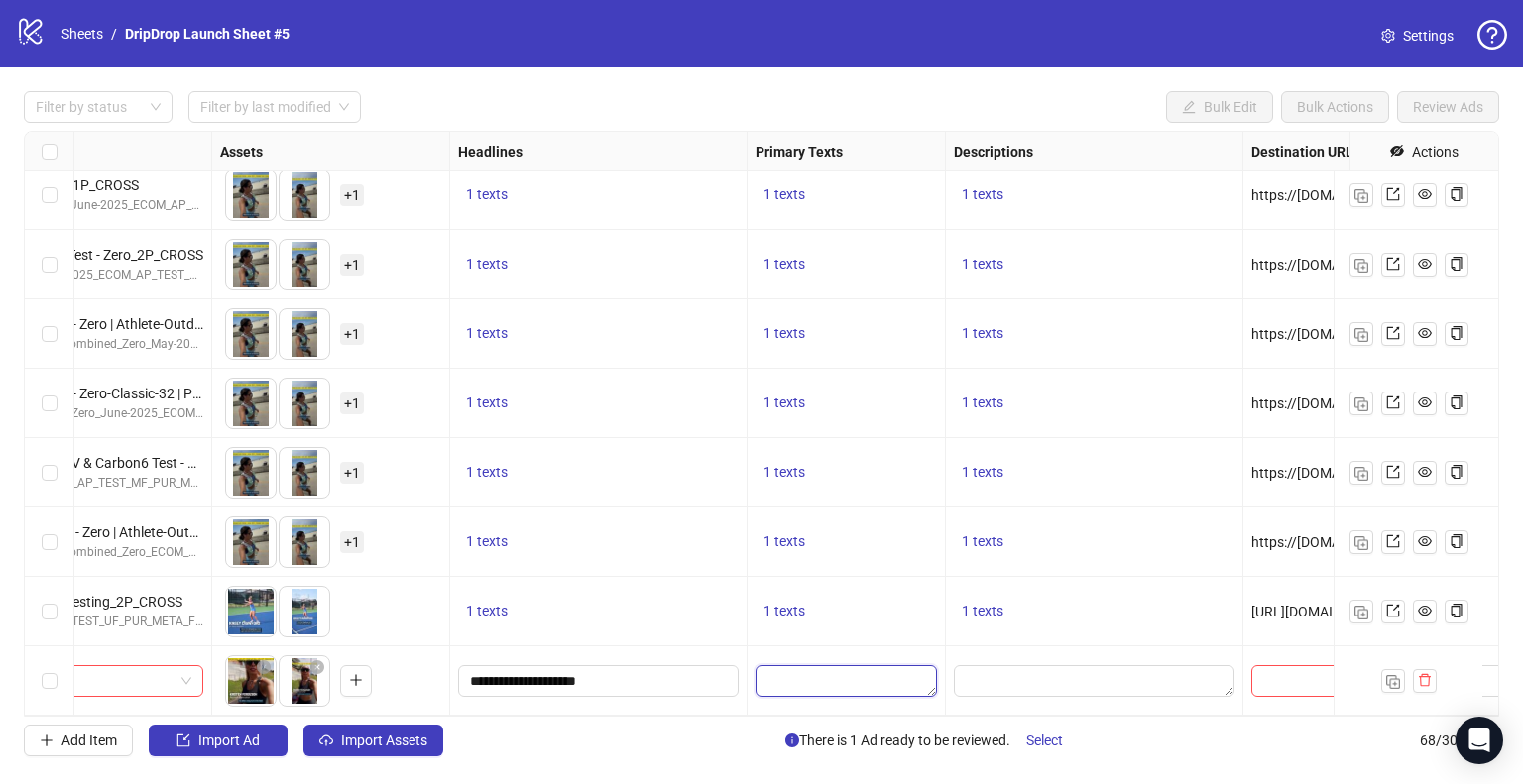 click at bounding box center [846, 681] 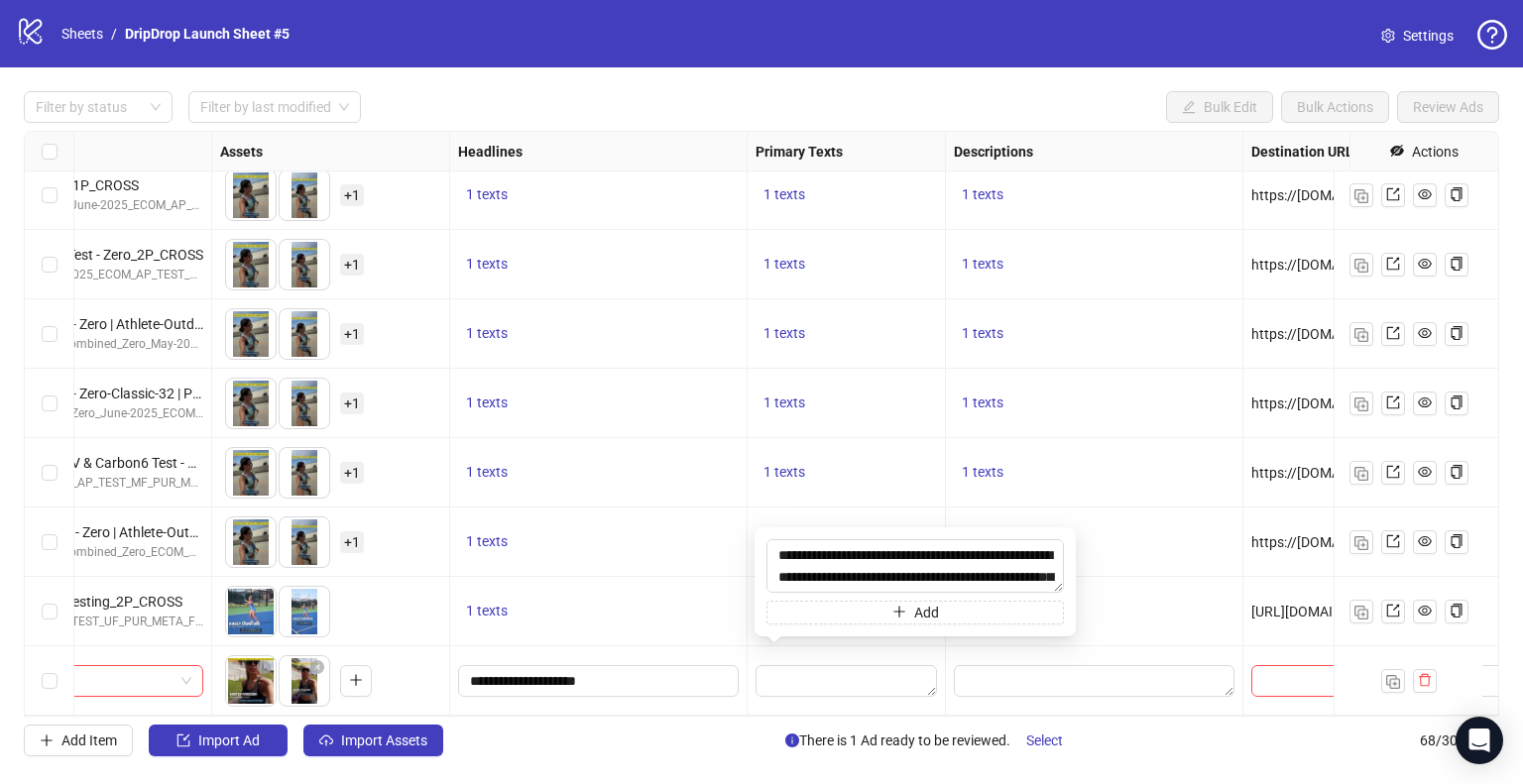 scroll, scrollTop: 298, scrollLeft: 0, axis: vertical 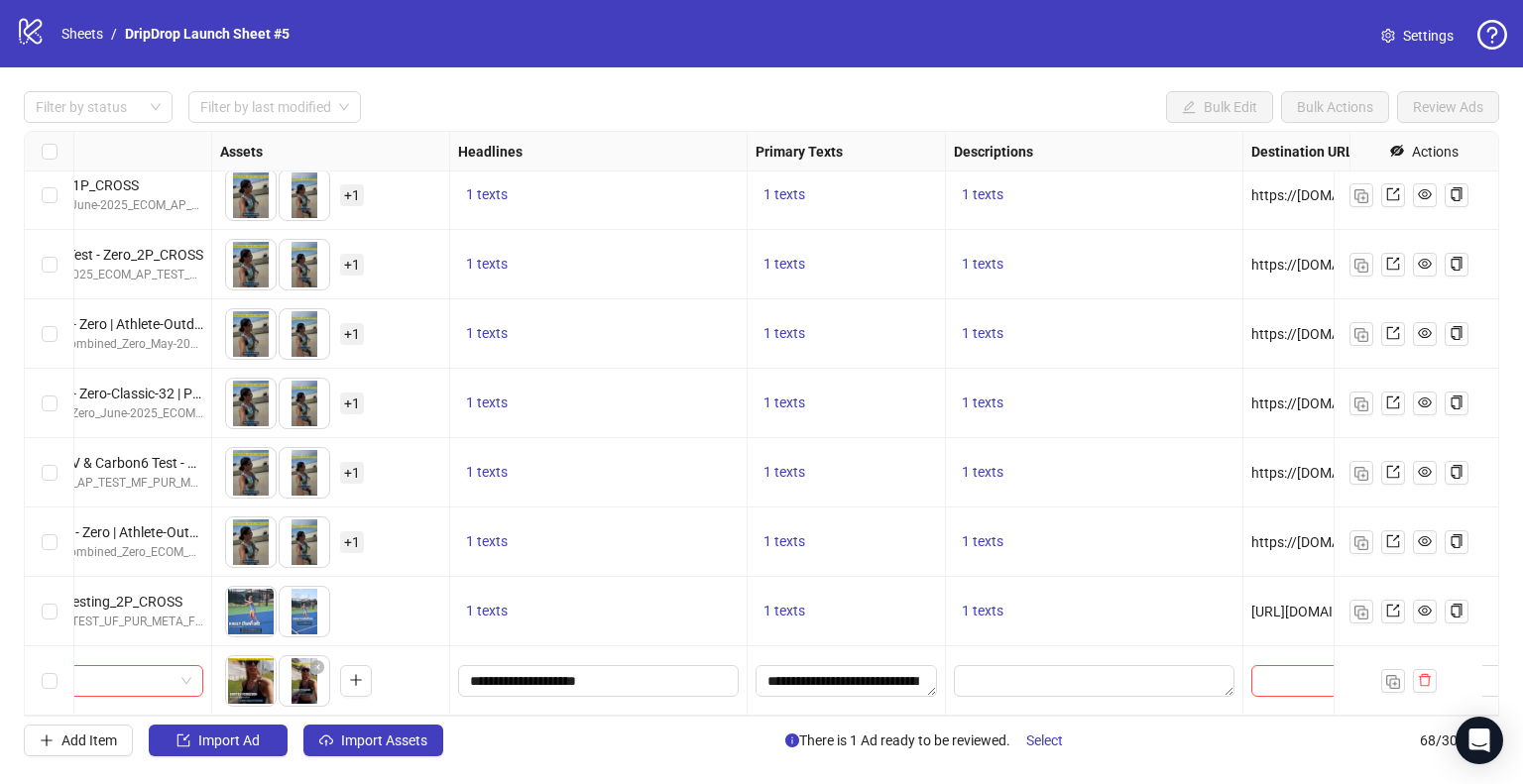 click on "**********" at bounding box center (847, 681) 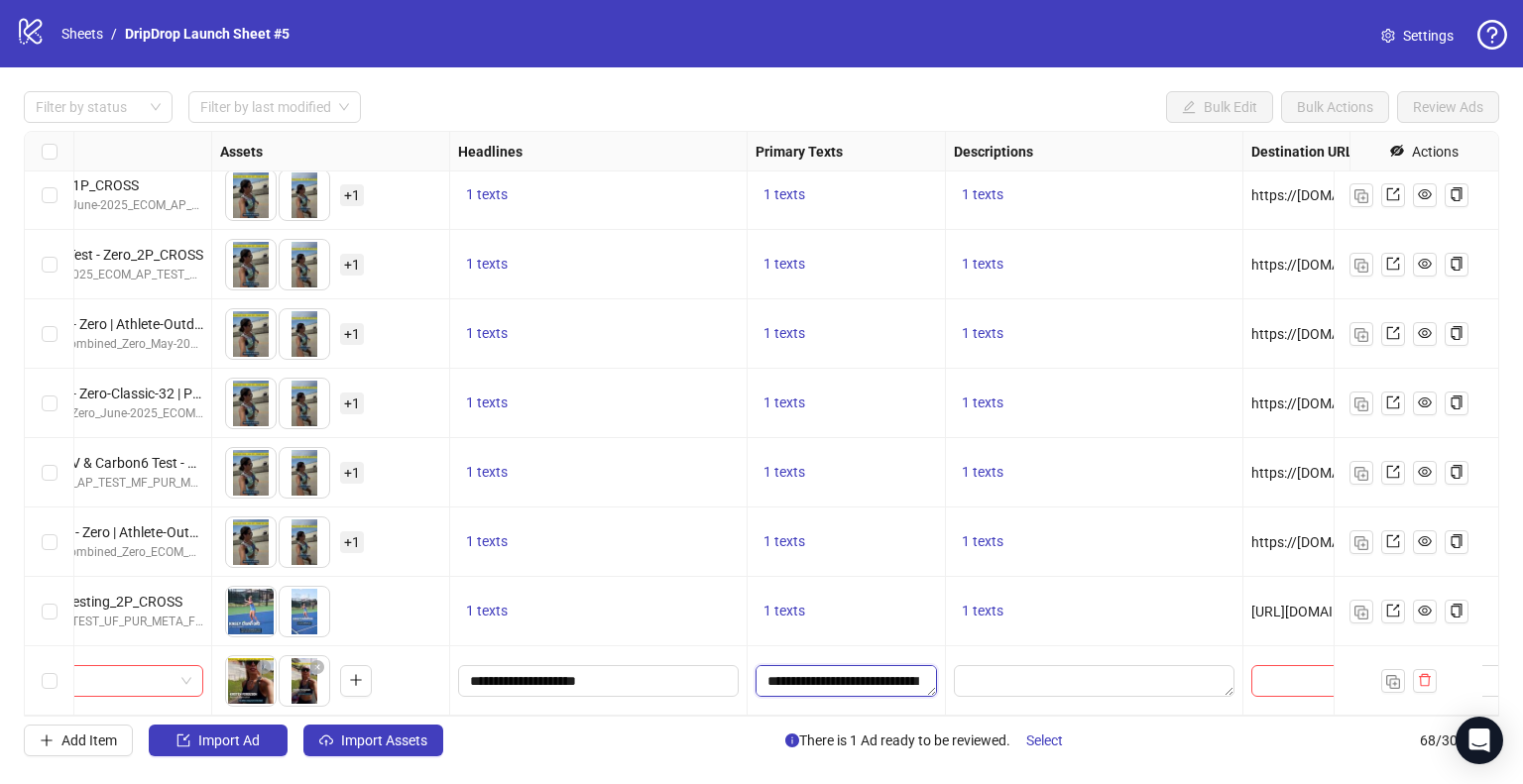 click on "**********" at bounding box center [846, 681] 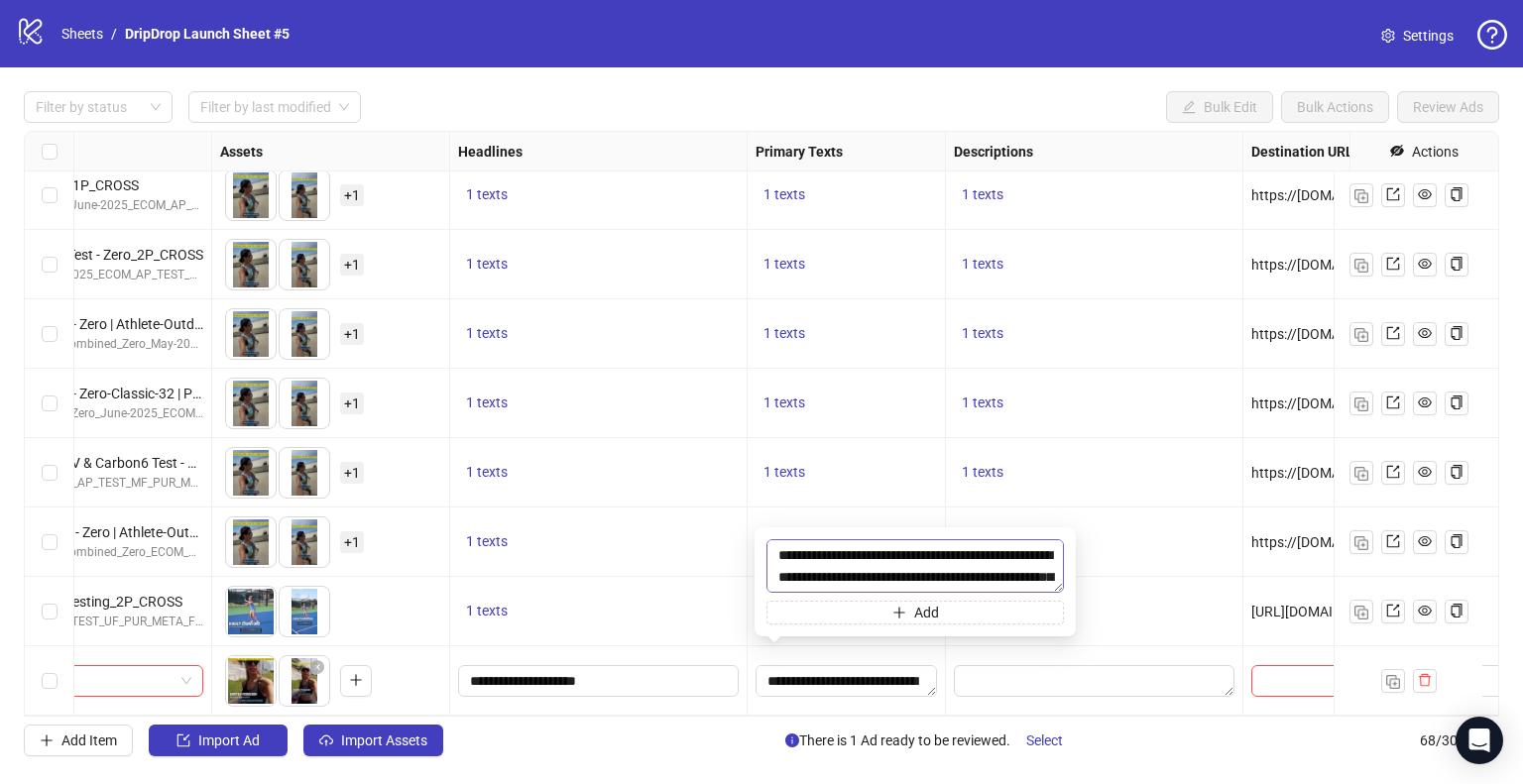 scroll, scrollTop: 0, scrollLeft: 0, axis: both 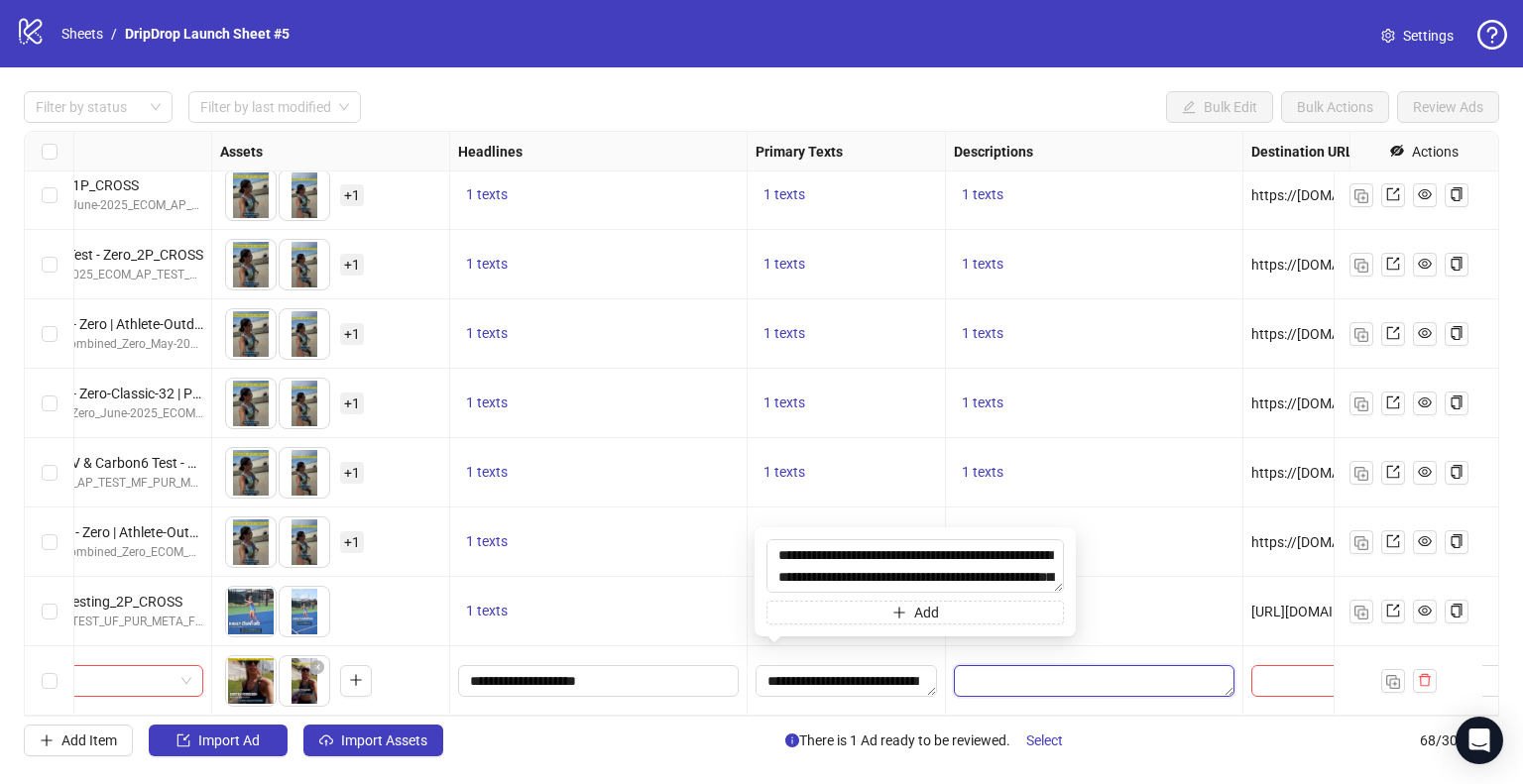 click at bounding box center (1094, 681) 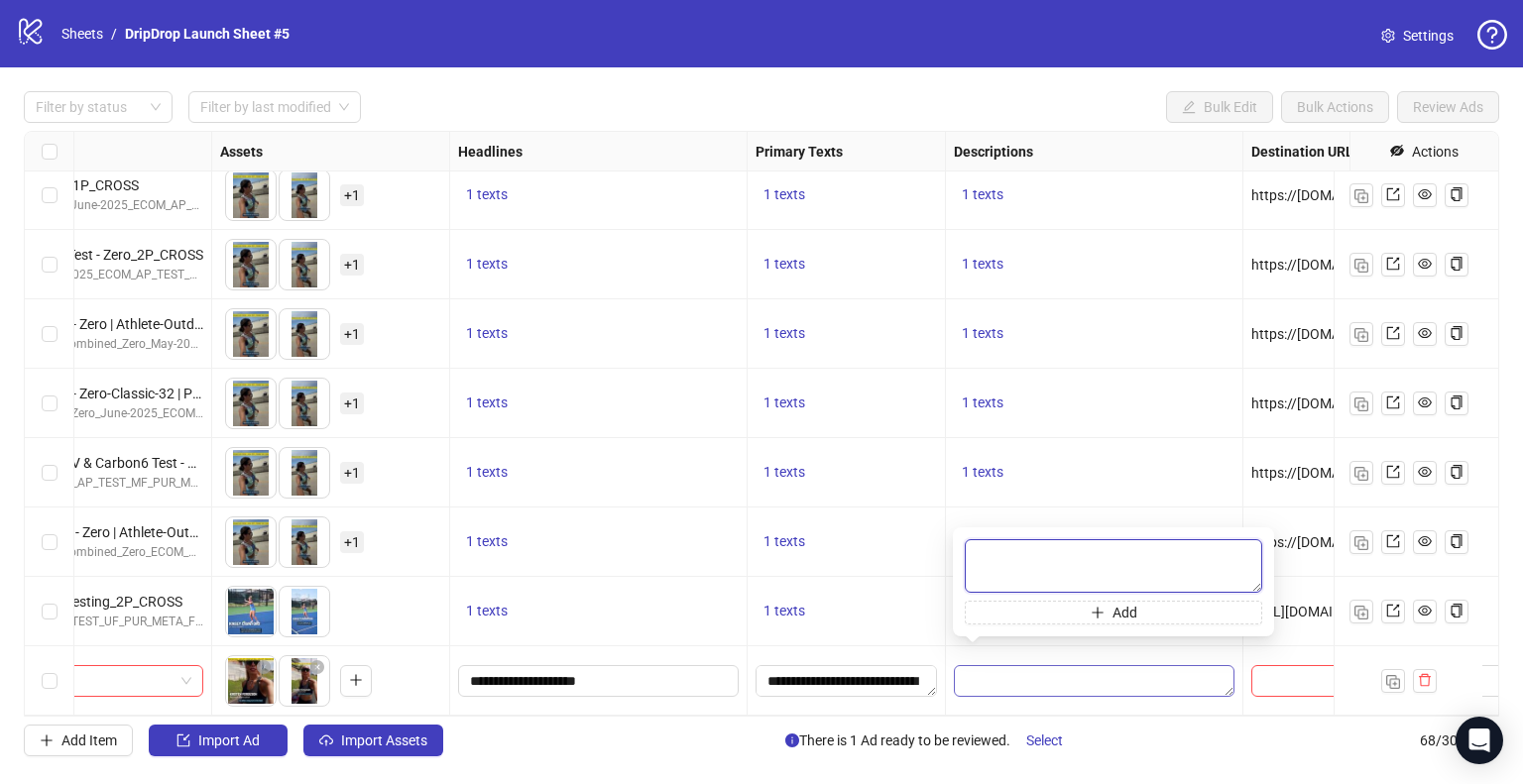 paste on "**********" 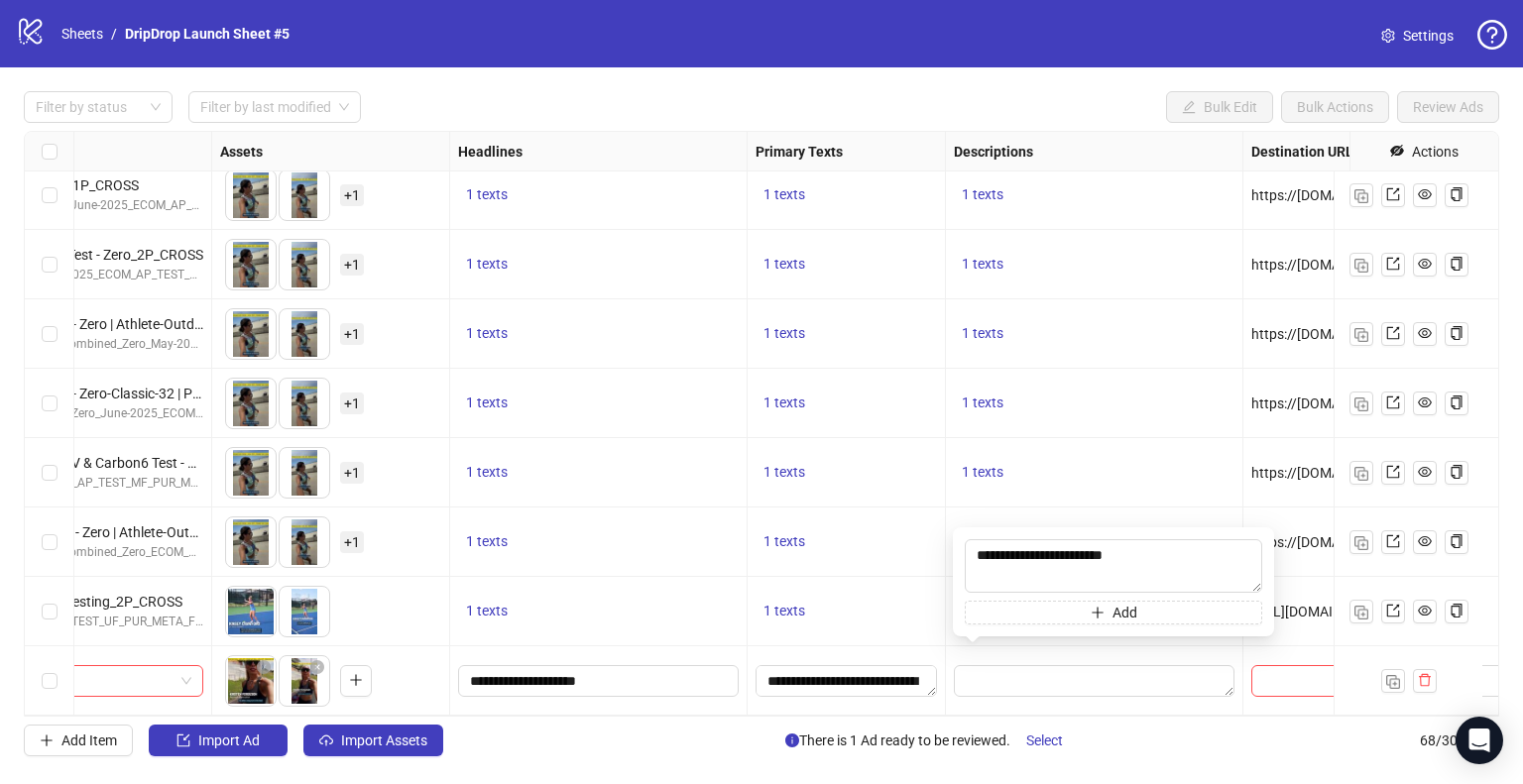 click at bounding box center (1095, 681) 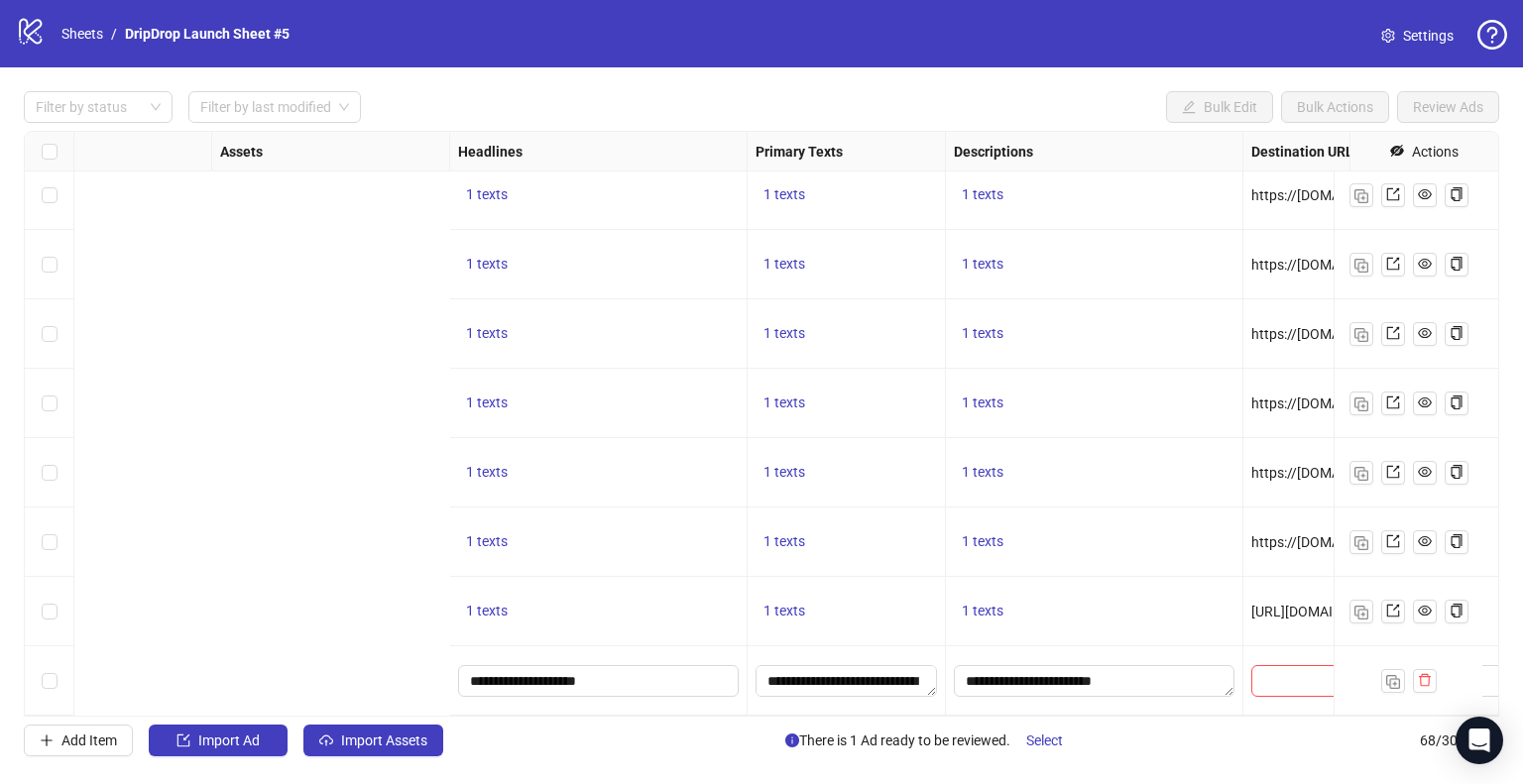 scroll, scrollTop: 4190, scrollLeft: 1643, axis: both 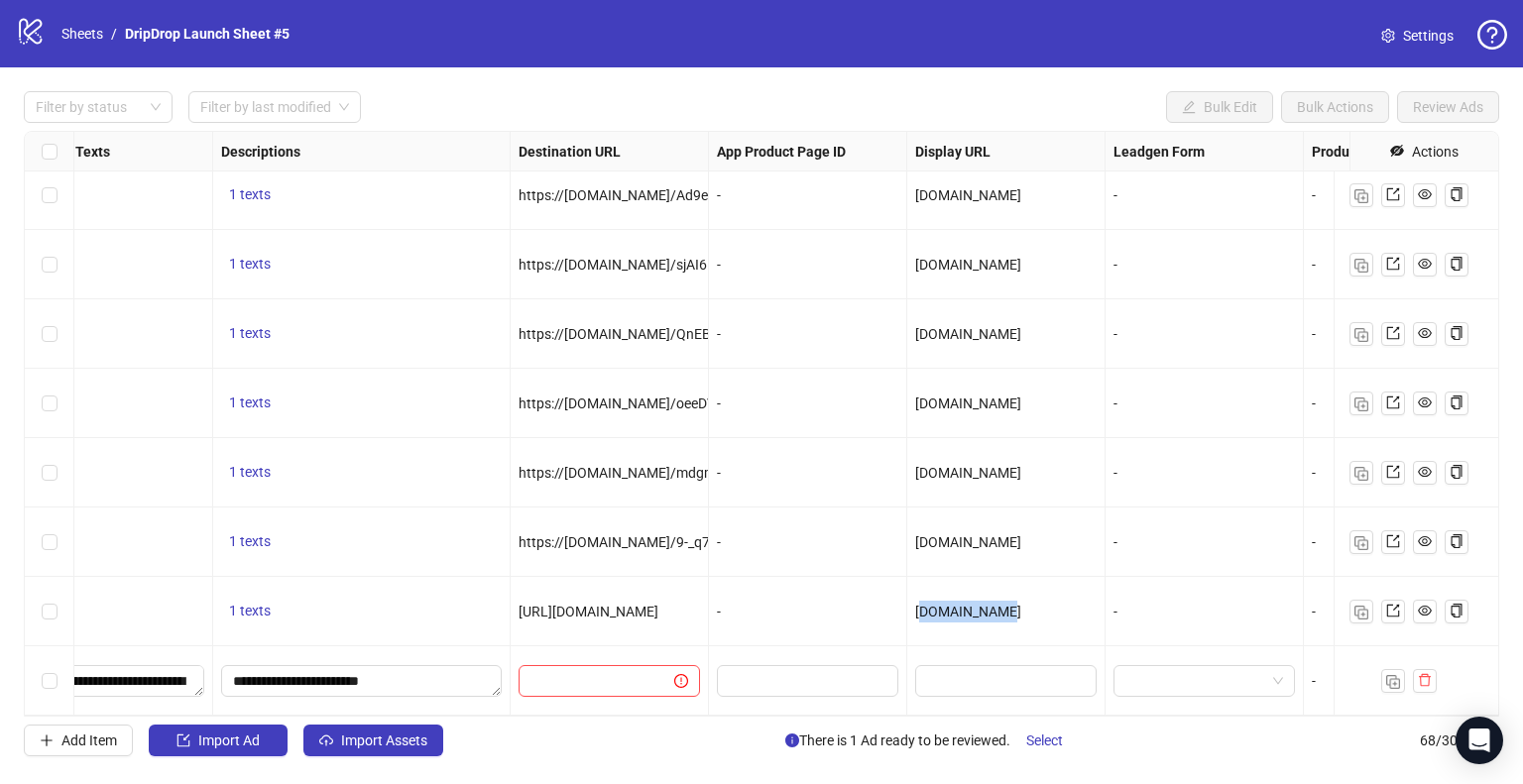 drag, startPoint x: 982, startPoint y: 590, endPoint x: 918, endPoint y: 608, distance: 66.48308 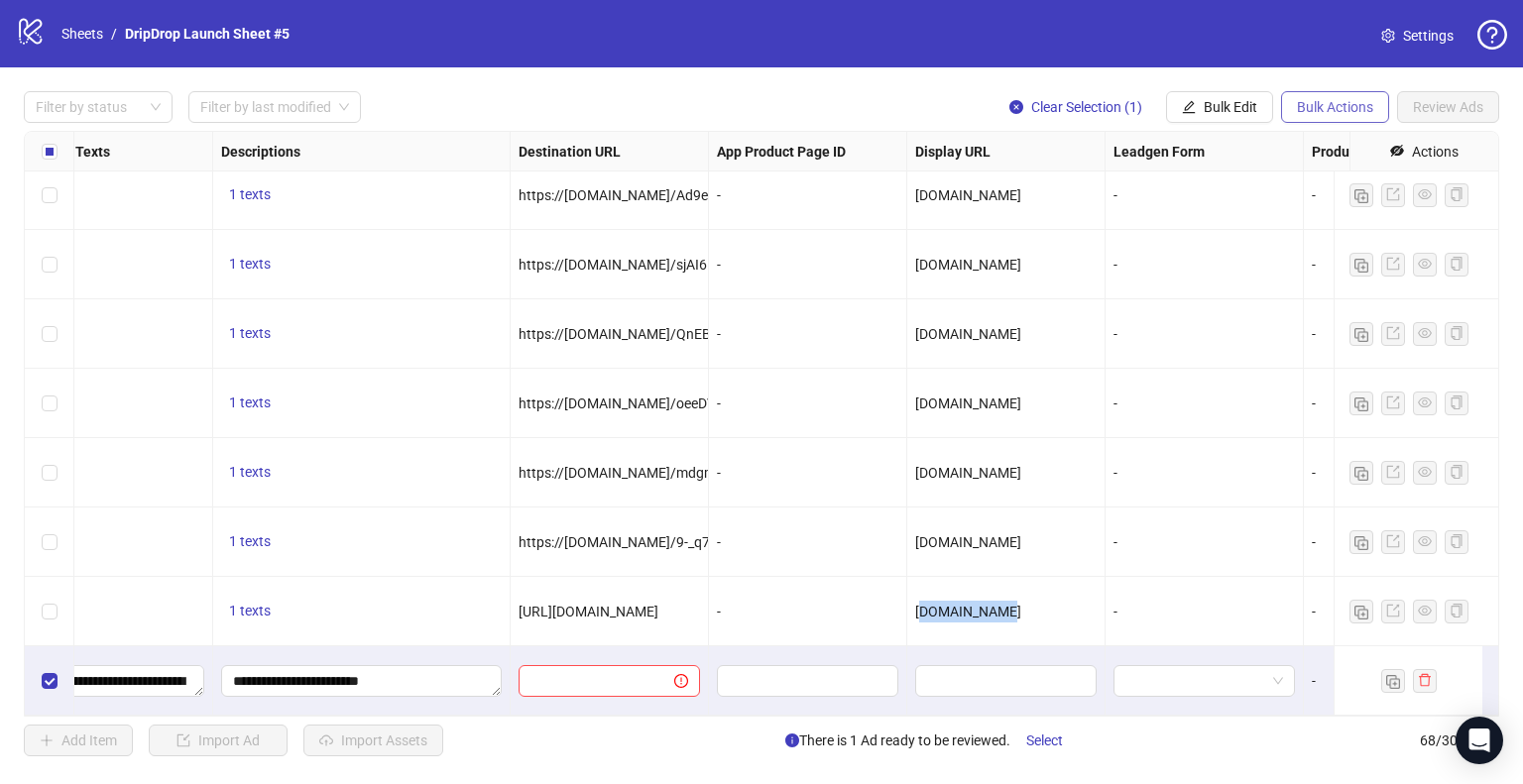 click on "Bulk Actions" at bounding box center (1335, 107) 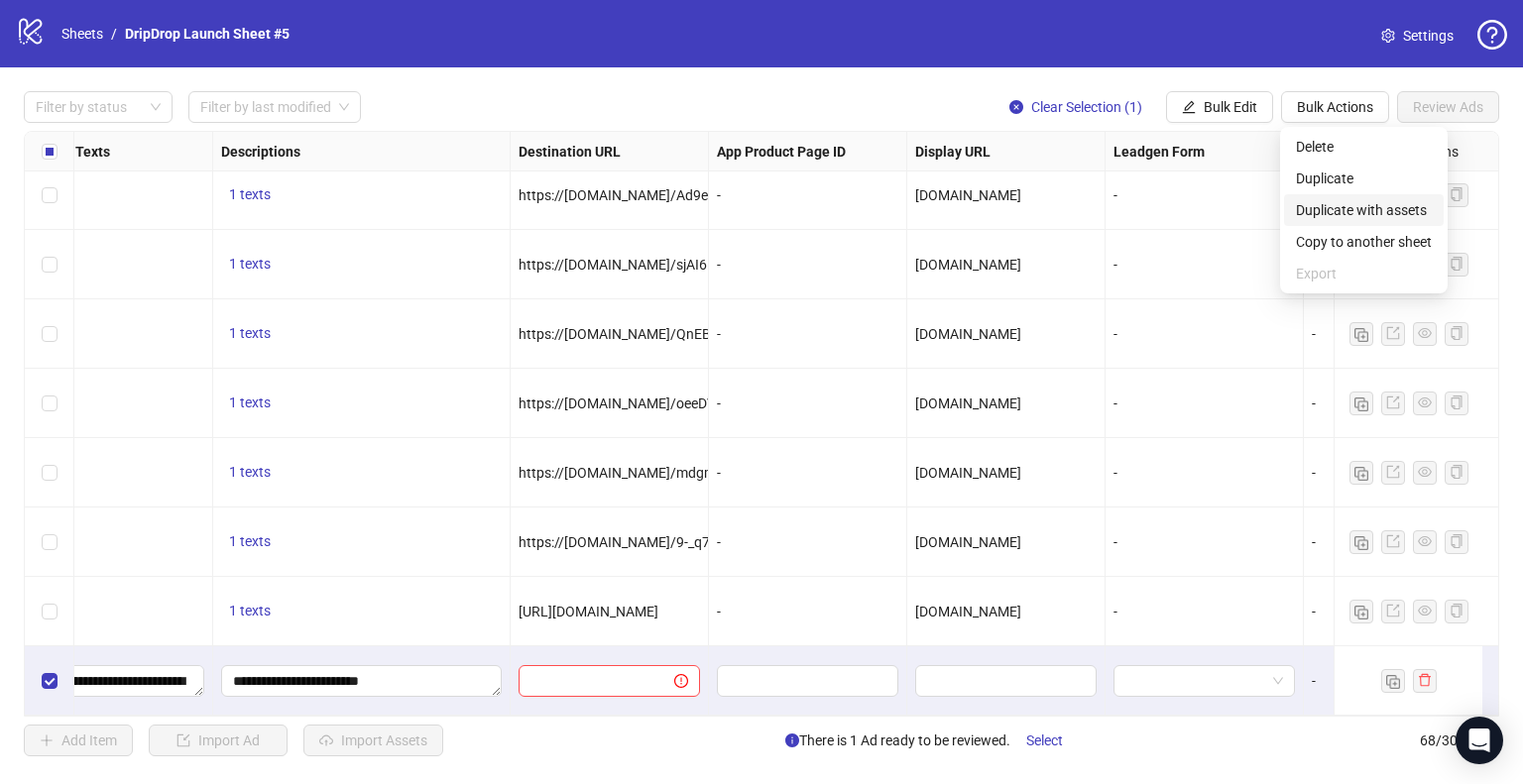 click on "Duplicate with assets" at bounding box center (1363, 210) 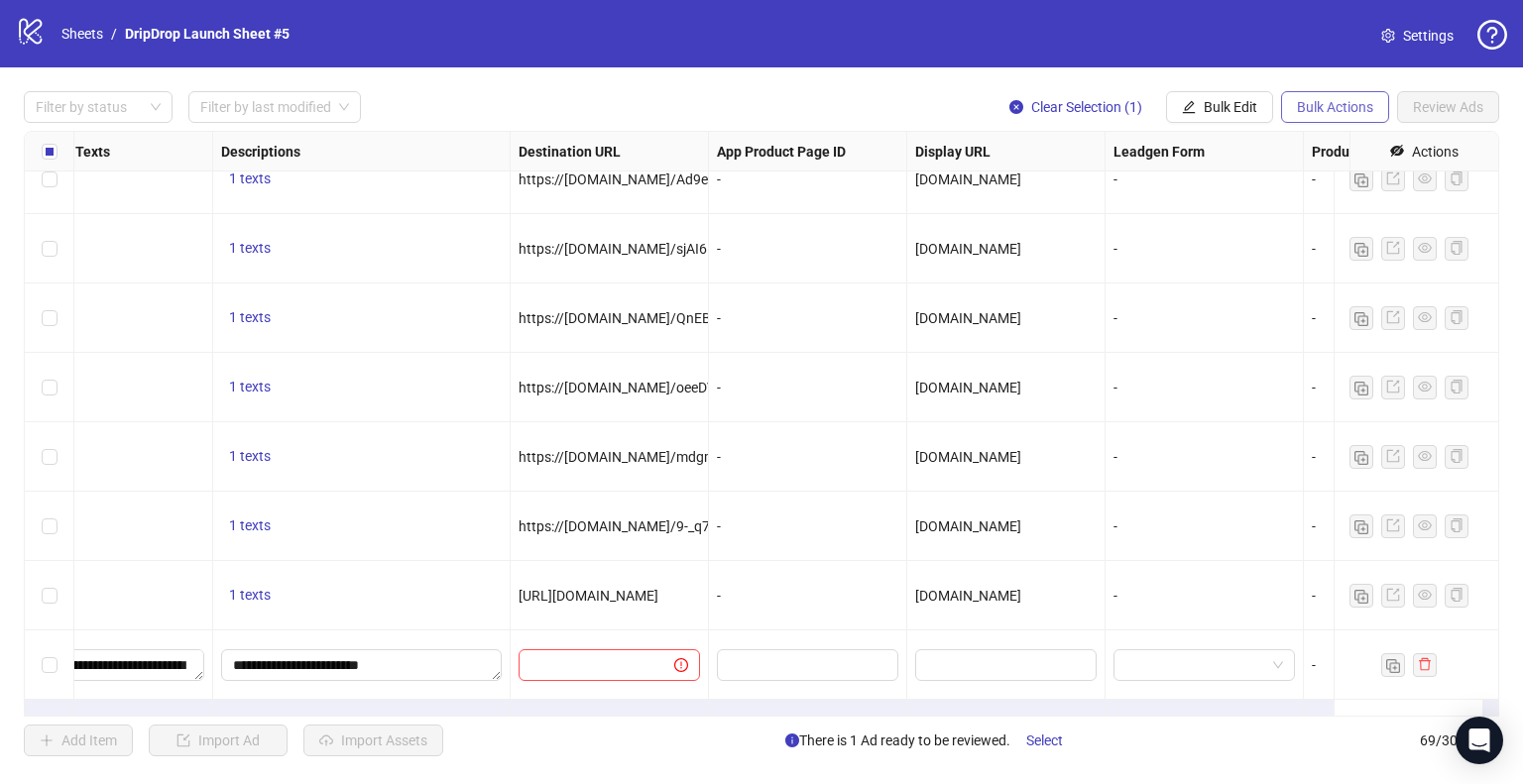 scroll, scrollTop: 4259, scrollLeft: 1643, axis: both 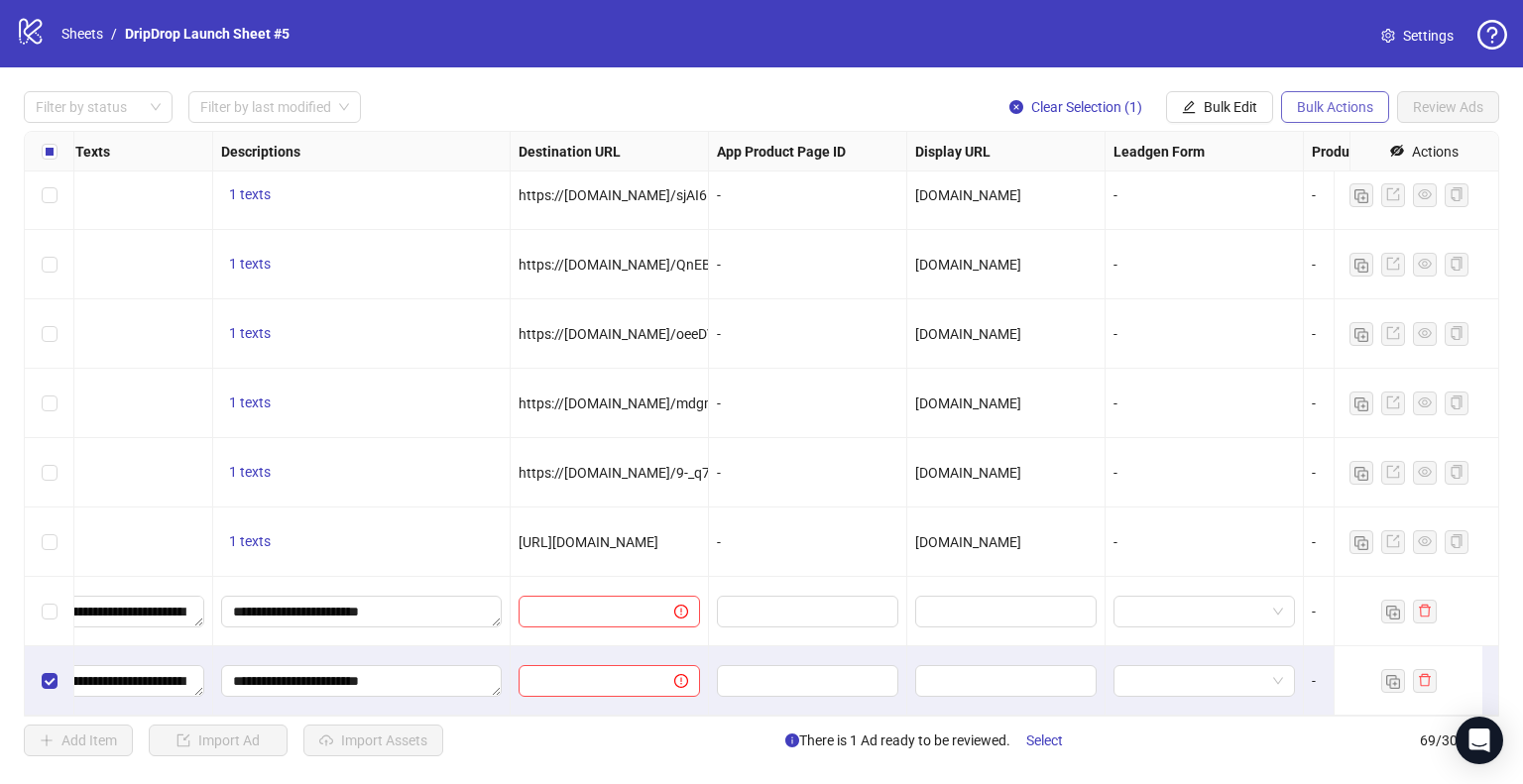 click on "Bulk Actions" at bounding box center (1335, 107) 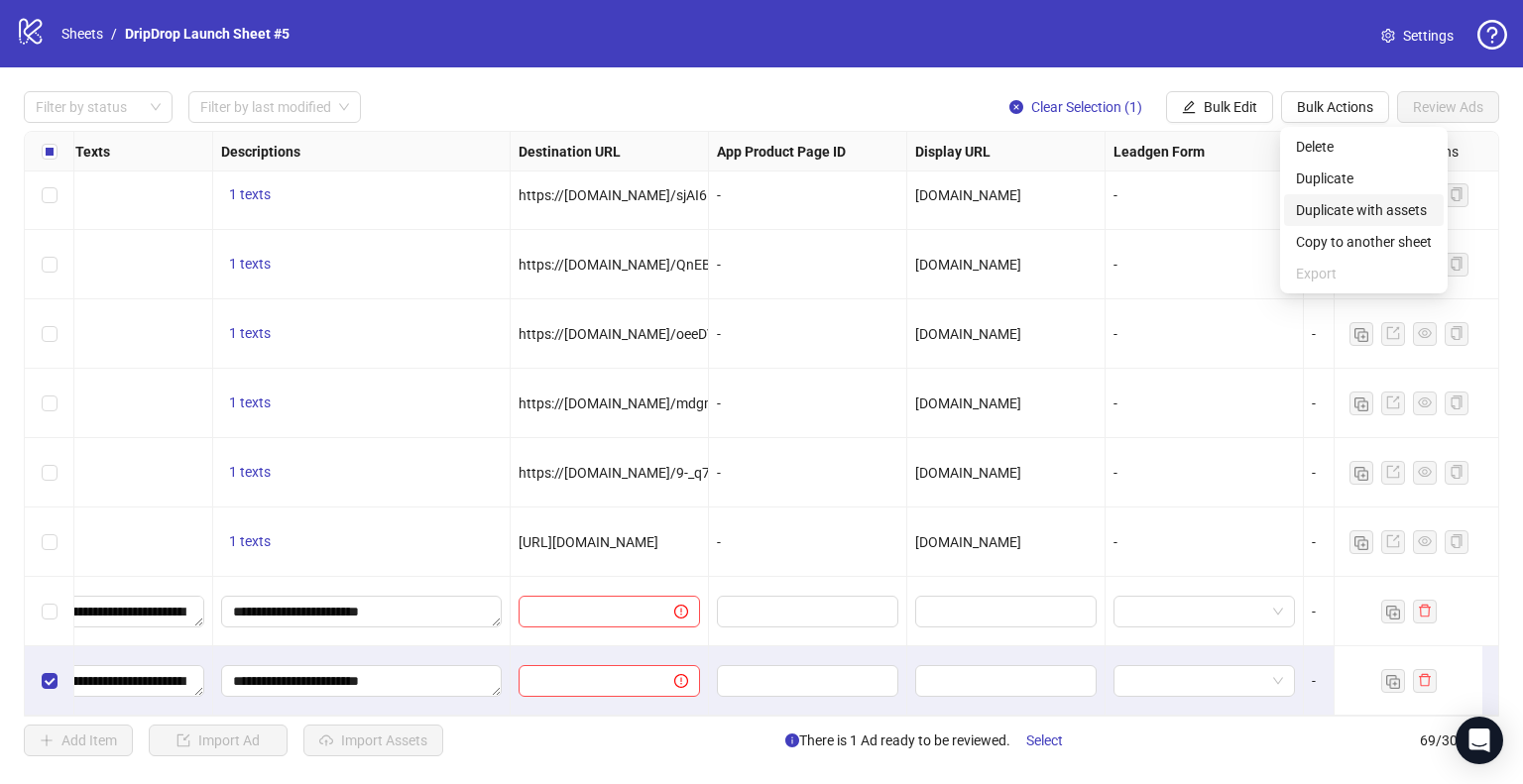 click on "Duplicate with assets" at bounding box center (1363, 210) 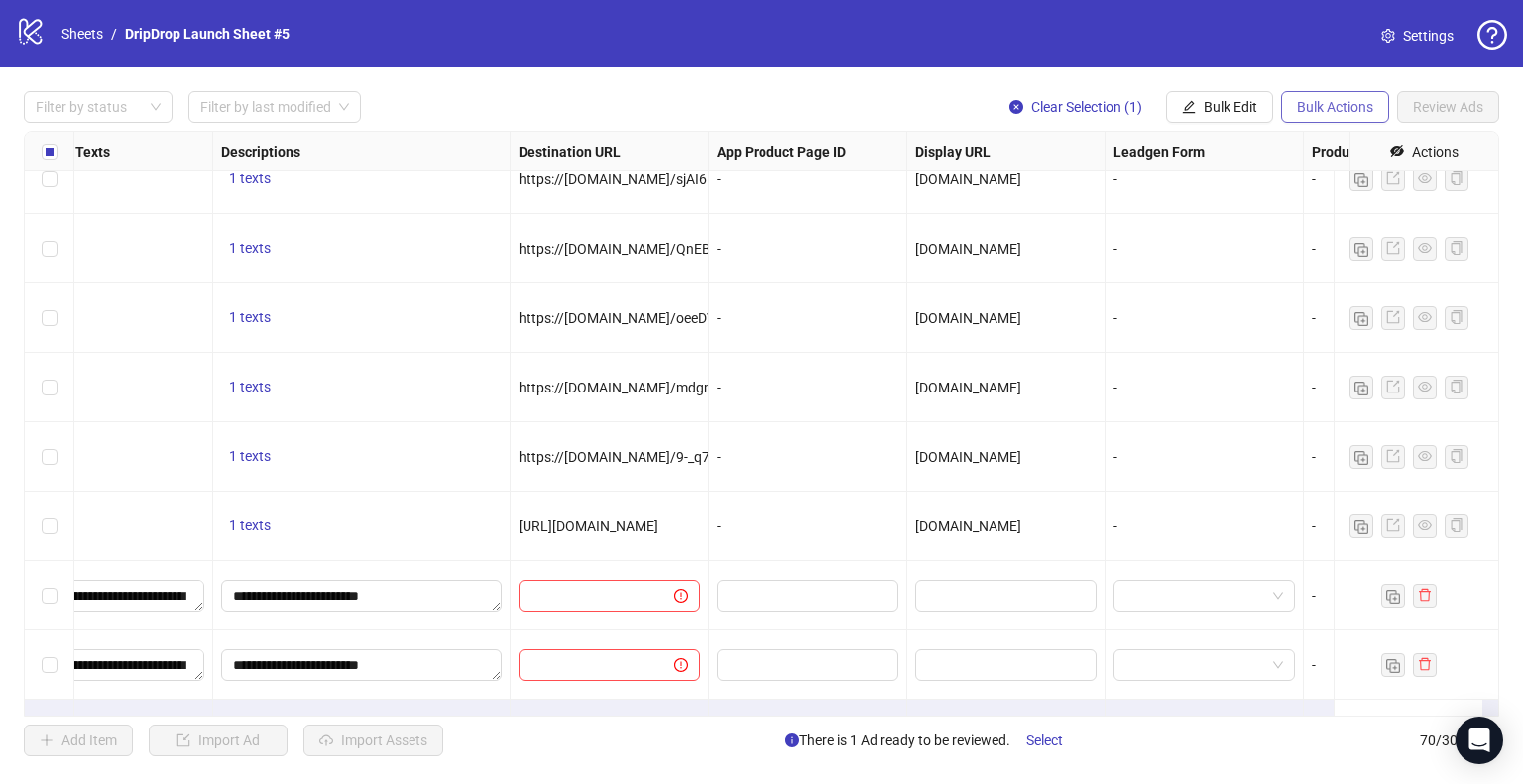 scroll, scrollTop: 4328, scrollLeft: 1643, axis: both 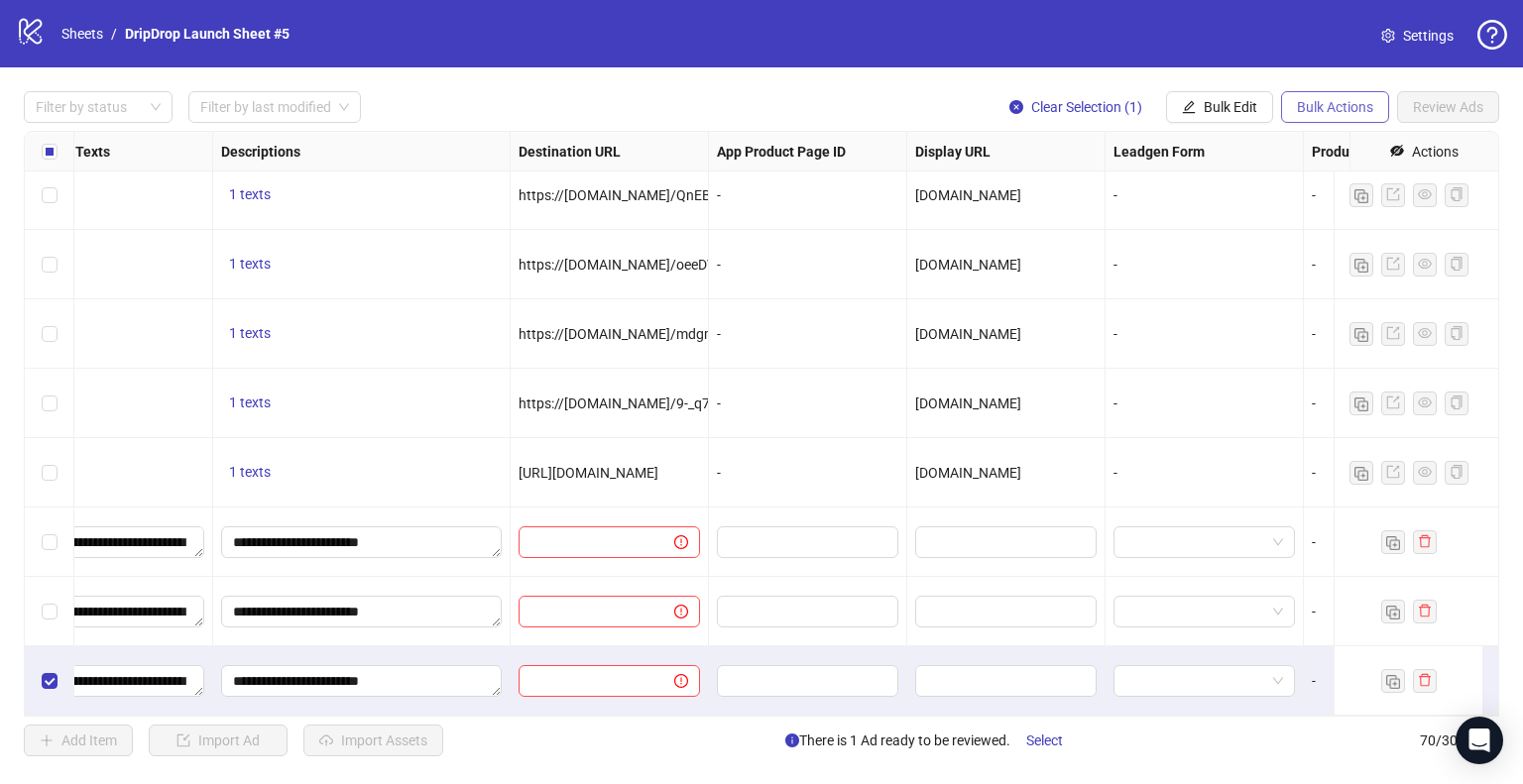 click on "Bulk Actions" at bounding box center [1335, 107] 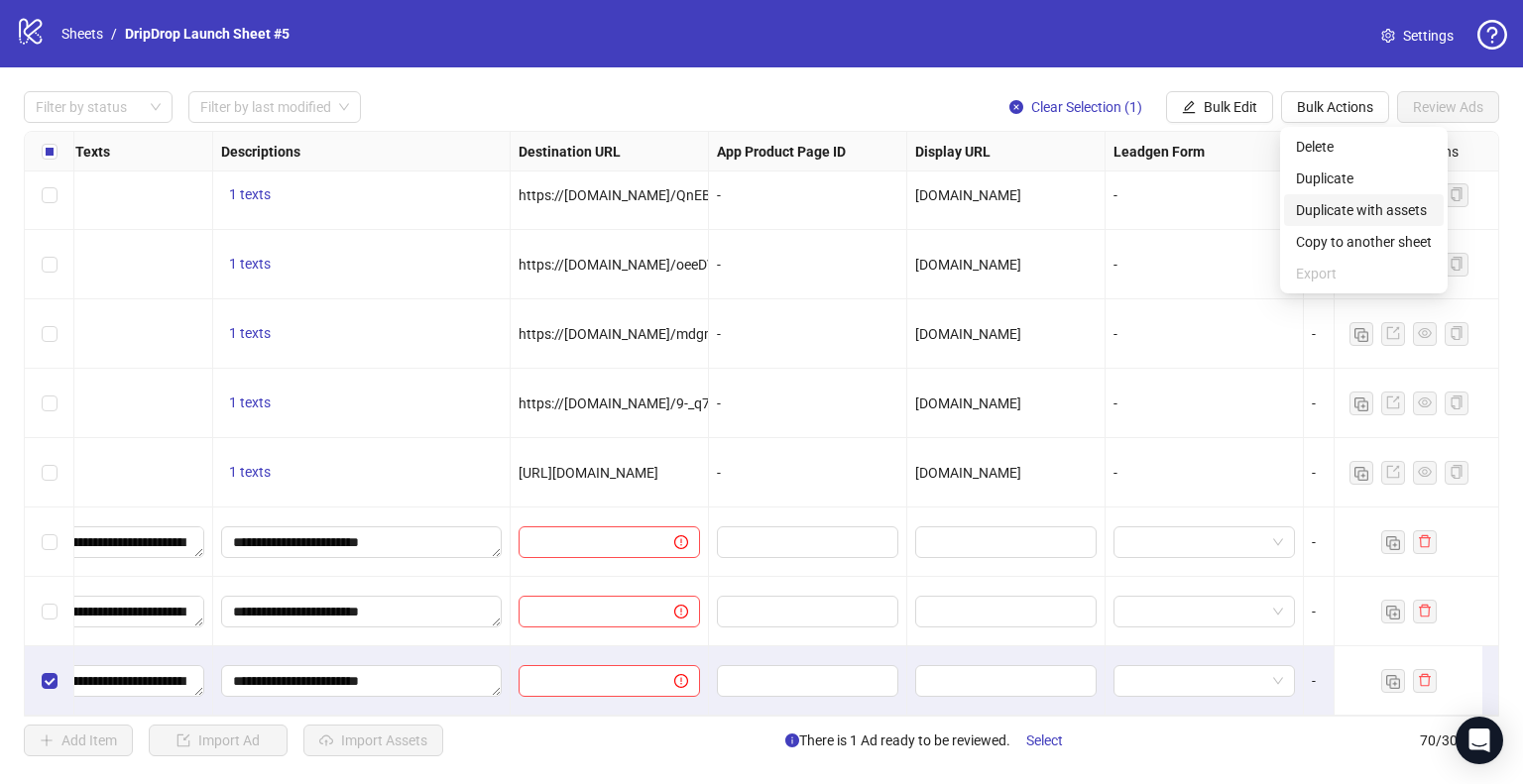 click on "Duplicate with assets" at bounding box center [1363, 210] 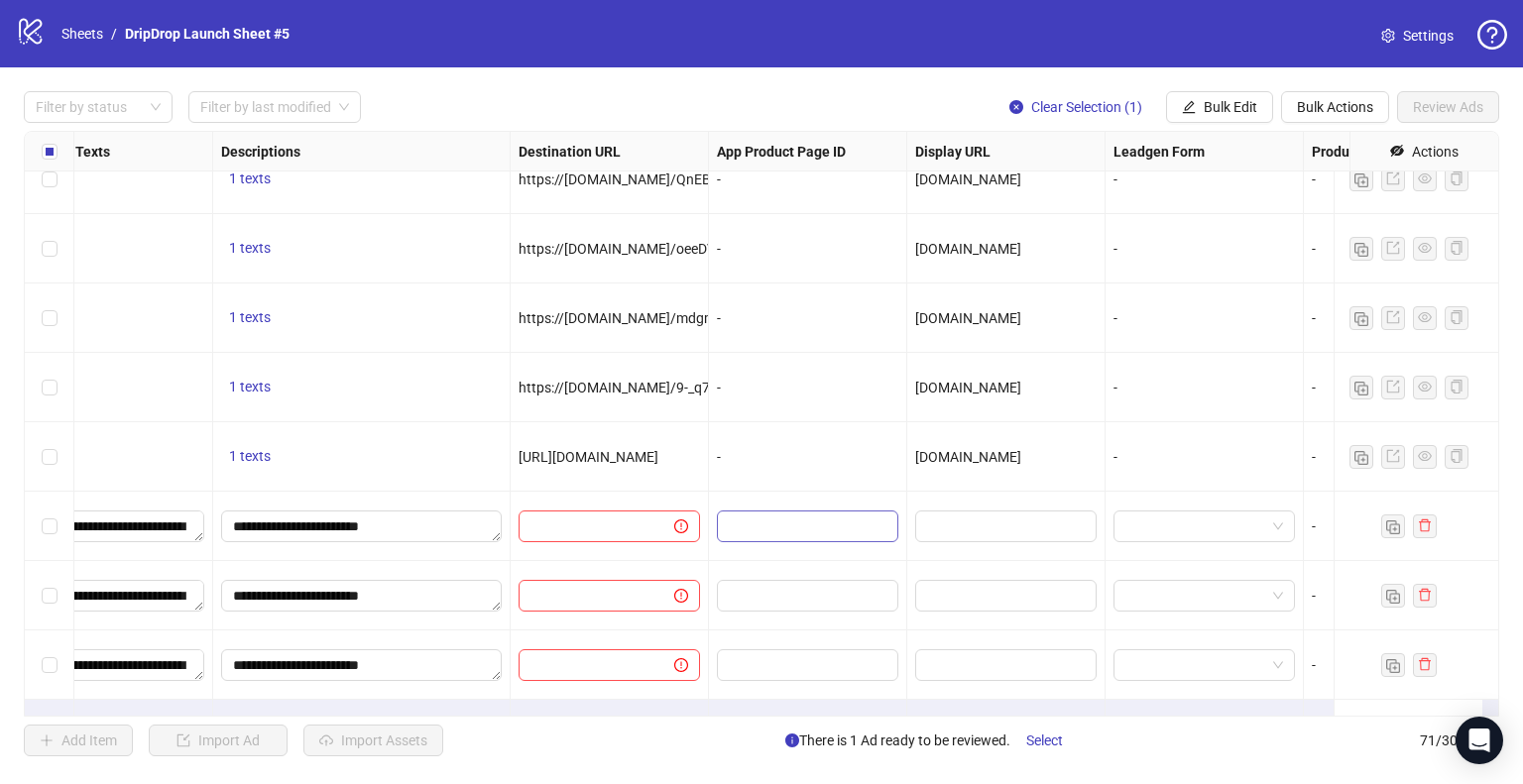 scroll, scrollTop: 4398, scrollLeft: 1643, axis: both 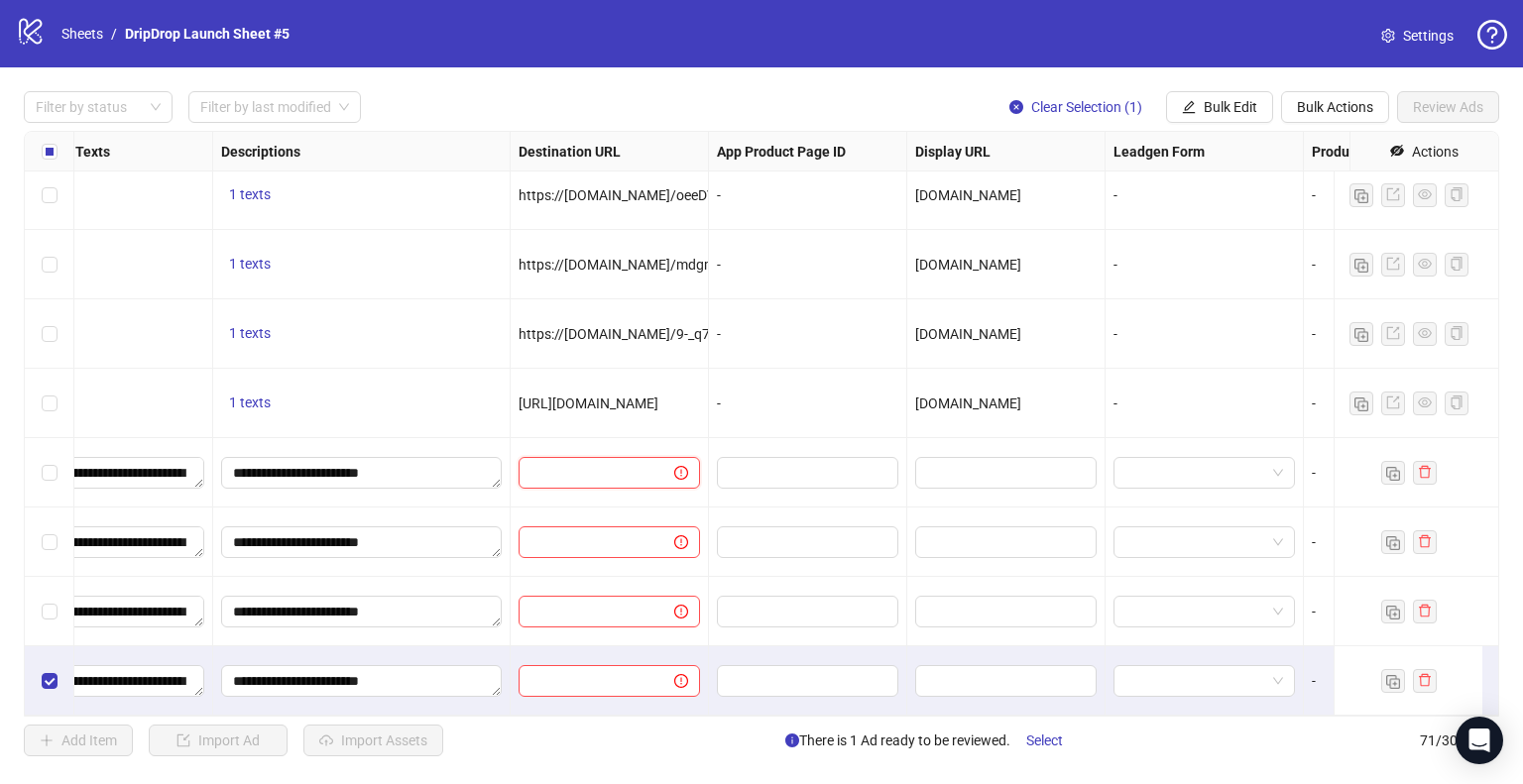 click at bounding box center [588, 473] 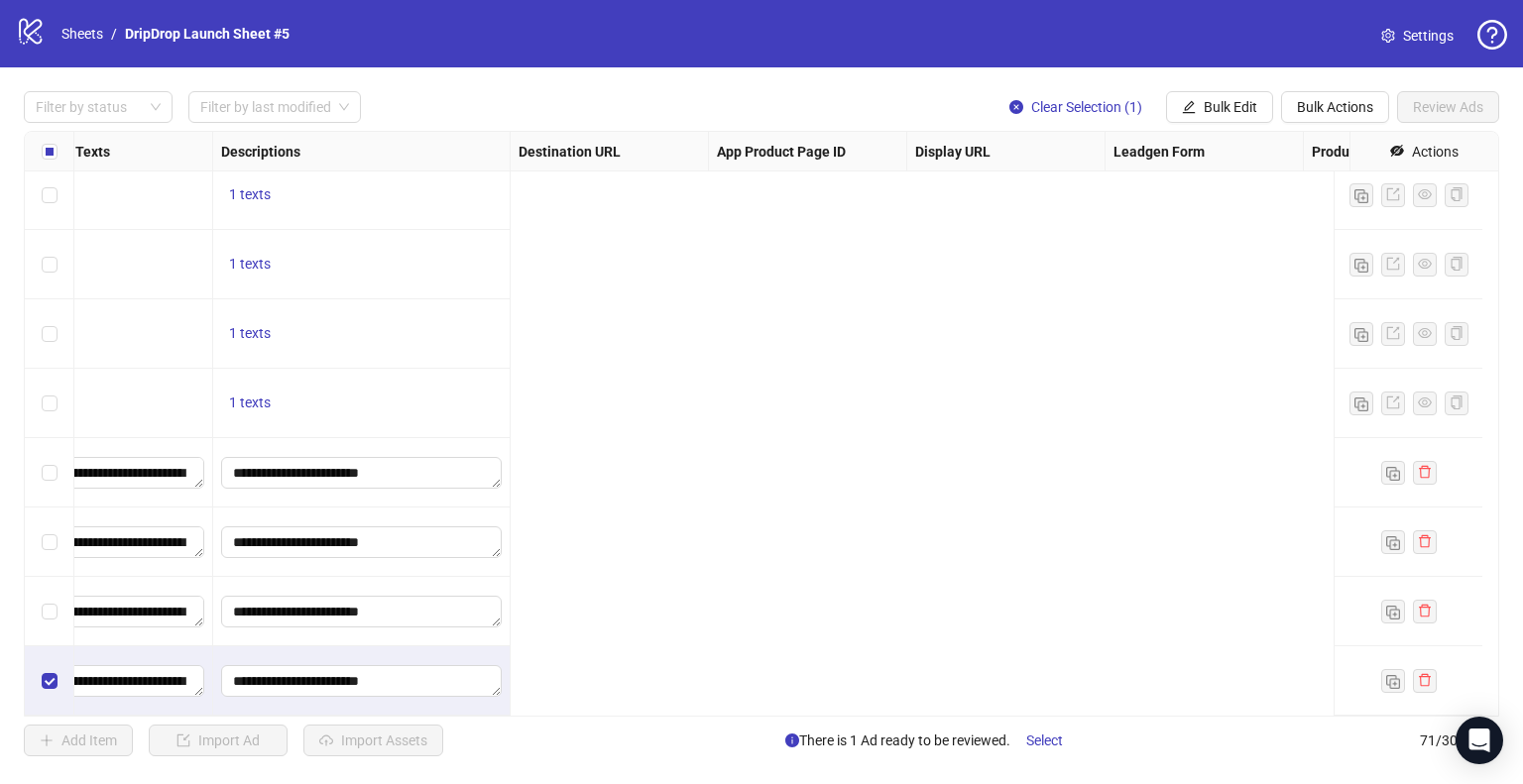 scroll, scrollTop: 4398, scrollLeft: 198, axis: both 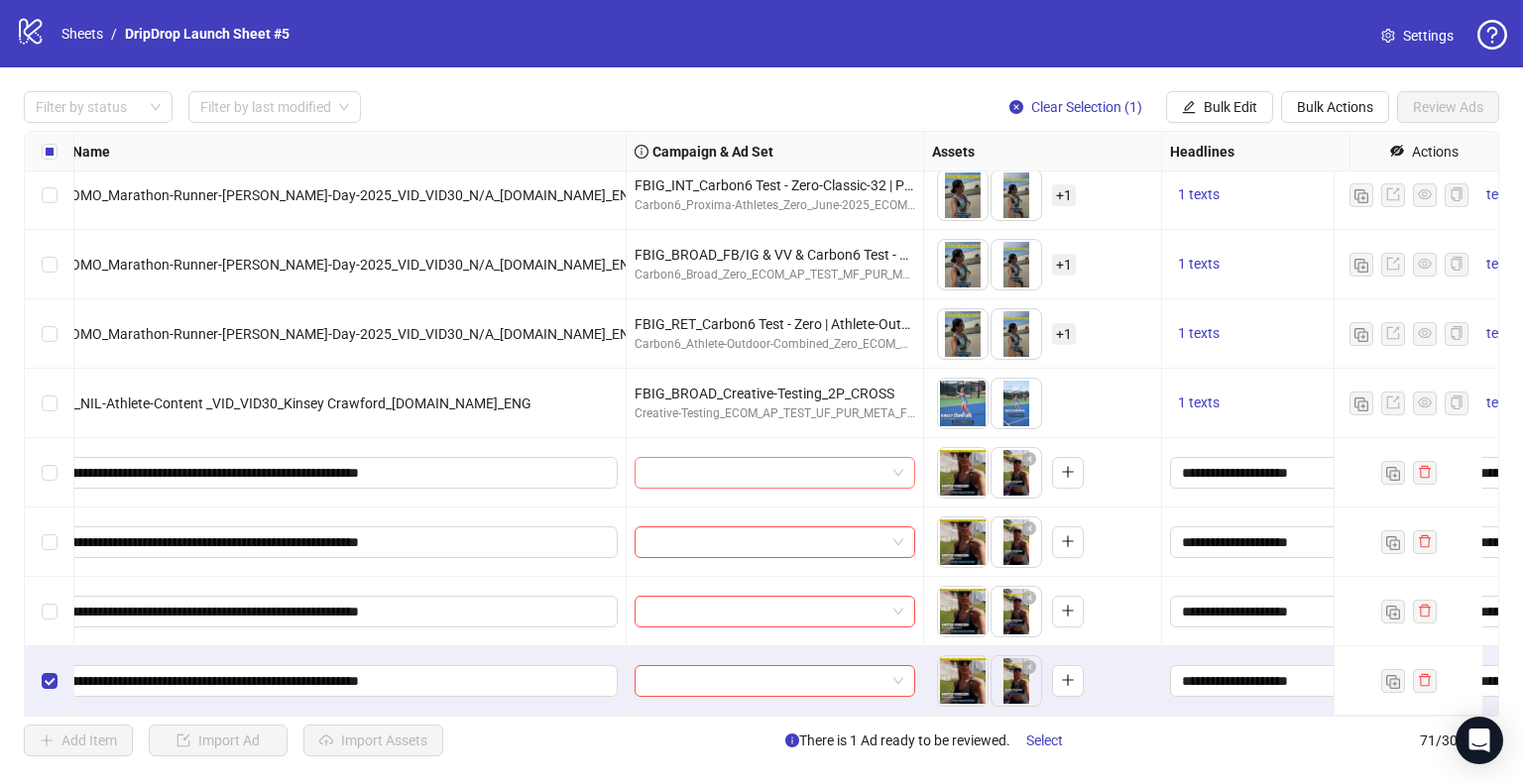 click at bounding box center [765, 473] 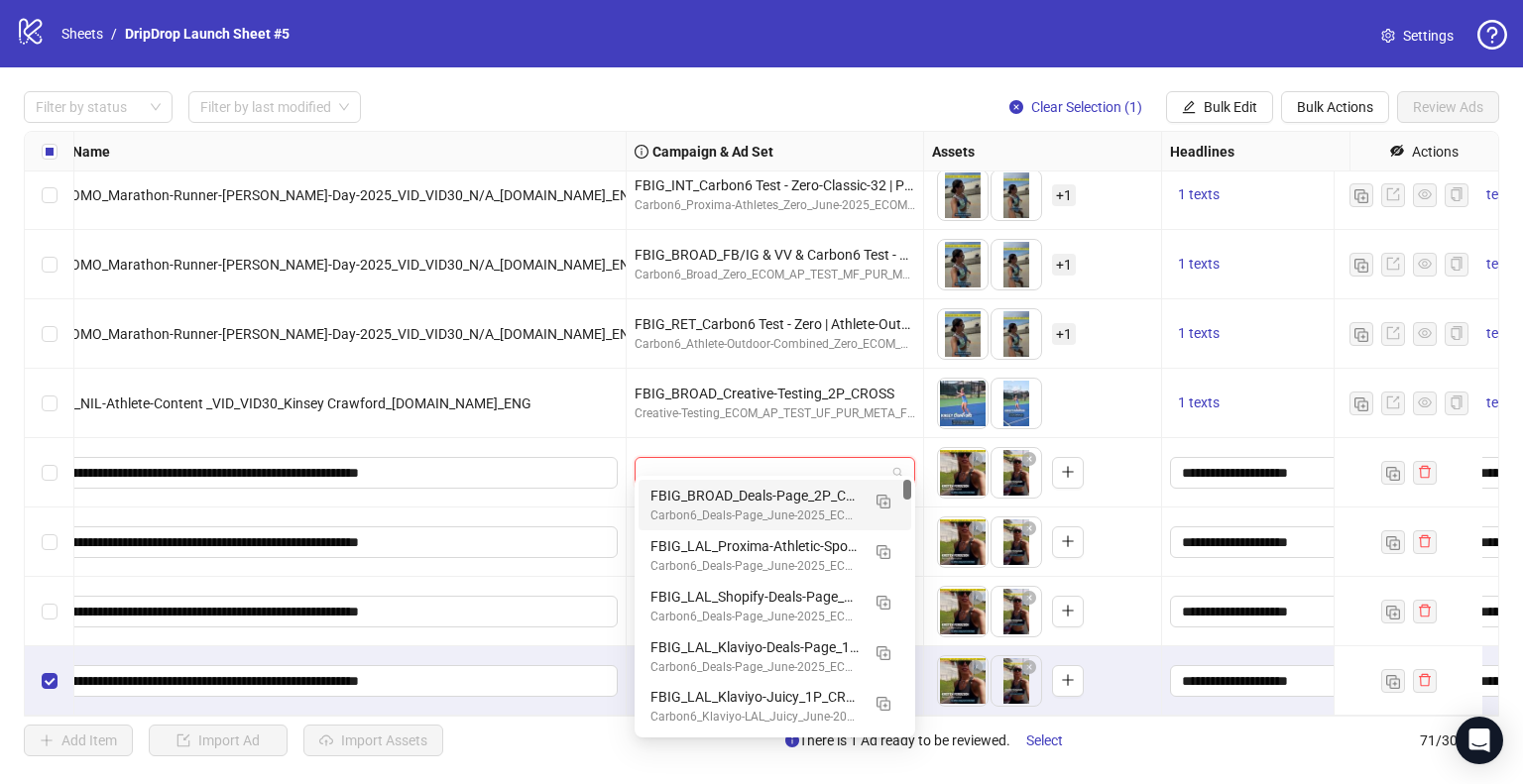 paste on "**********" 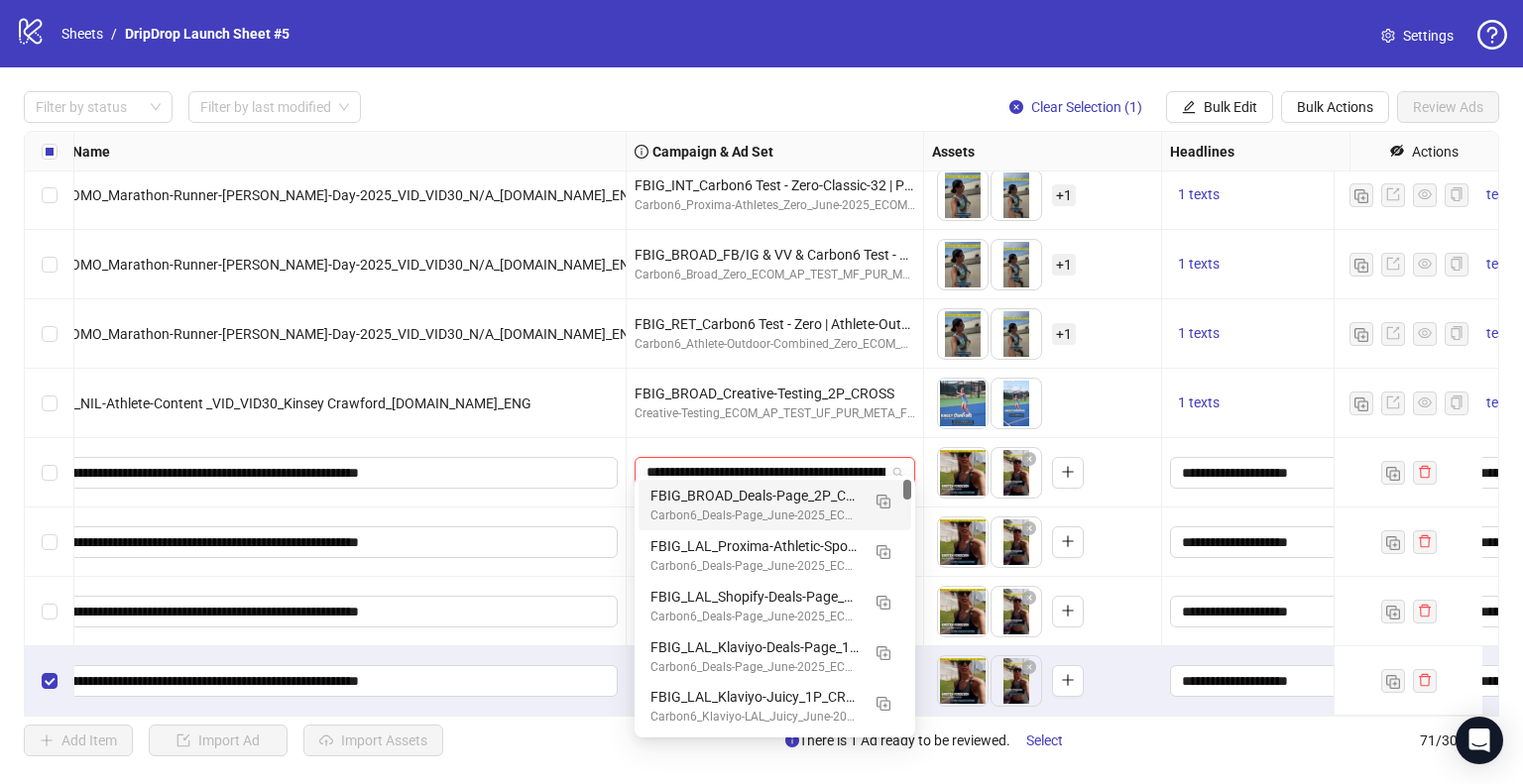 scroll, scrollTop: 0, scrollLeft: 189, axis: horizontal 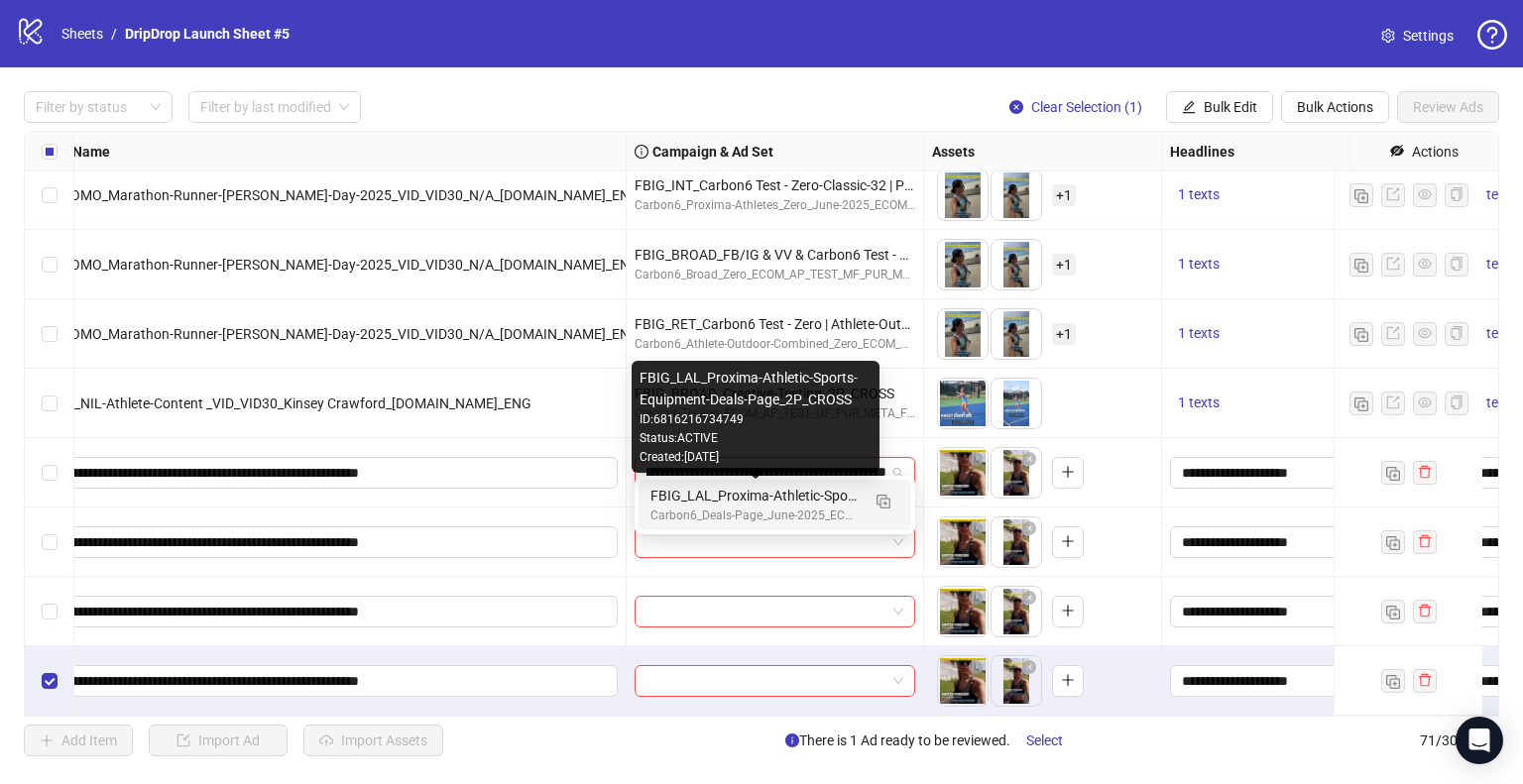 click on "FBIG_LAL_Proxima-Athletic-Sports-Equipment-Deals-Page_2P_CROSS" at bounding box center (755, 496) 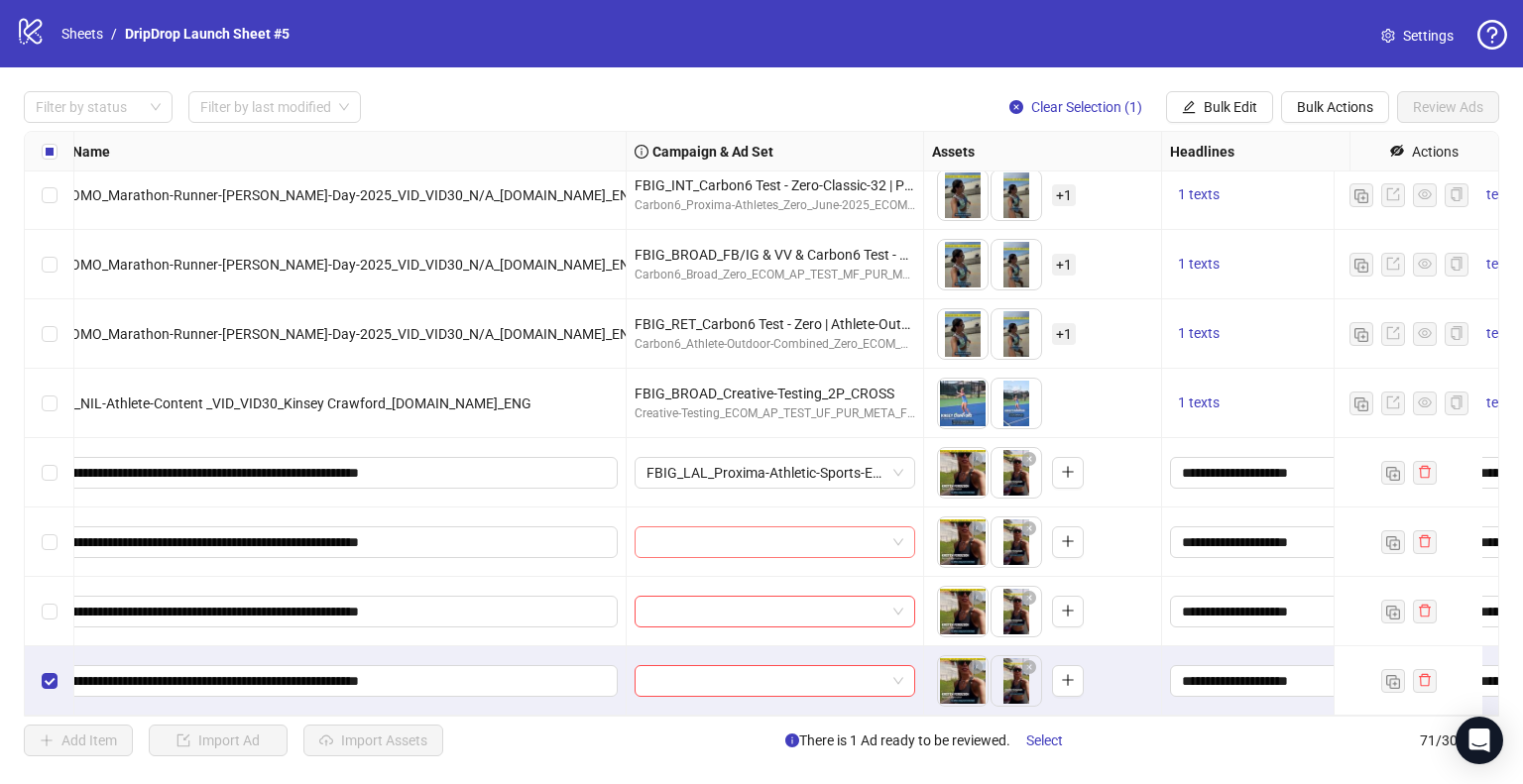 click at bounding box center (765, 542) 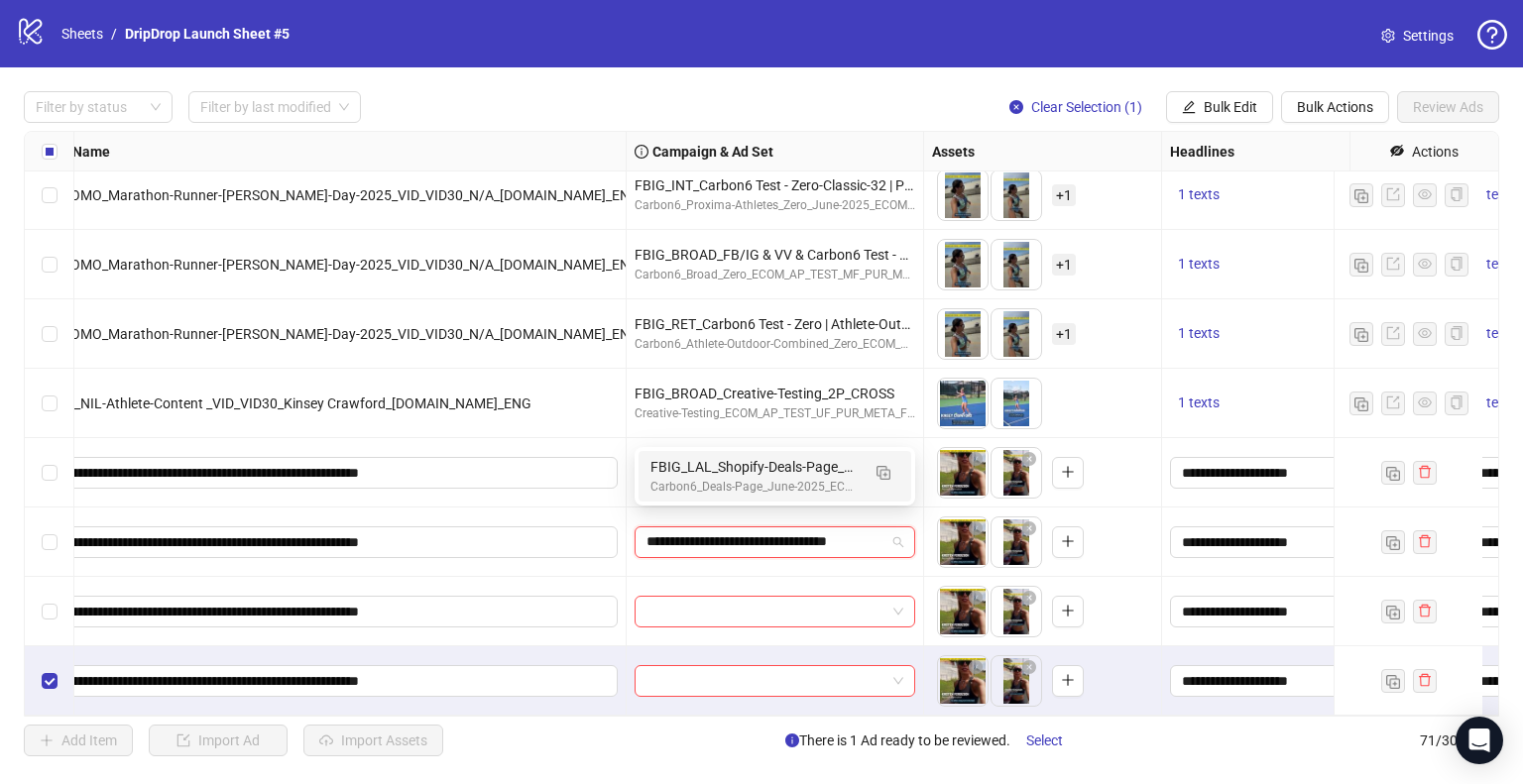 type on "**********" 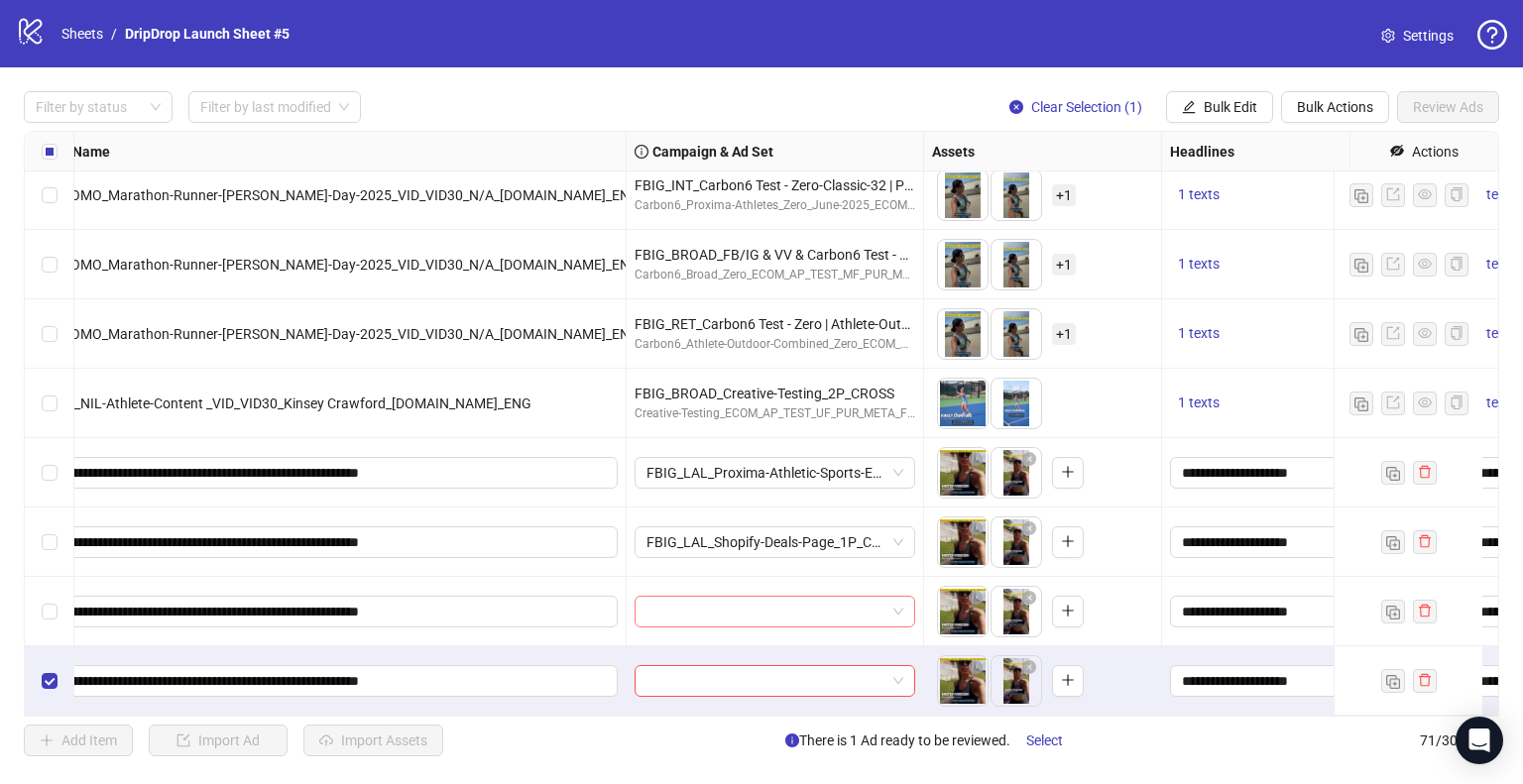 click at bounding box center (765, 612) 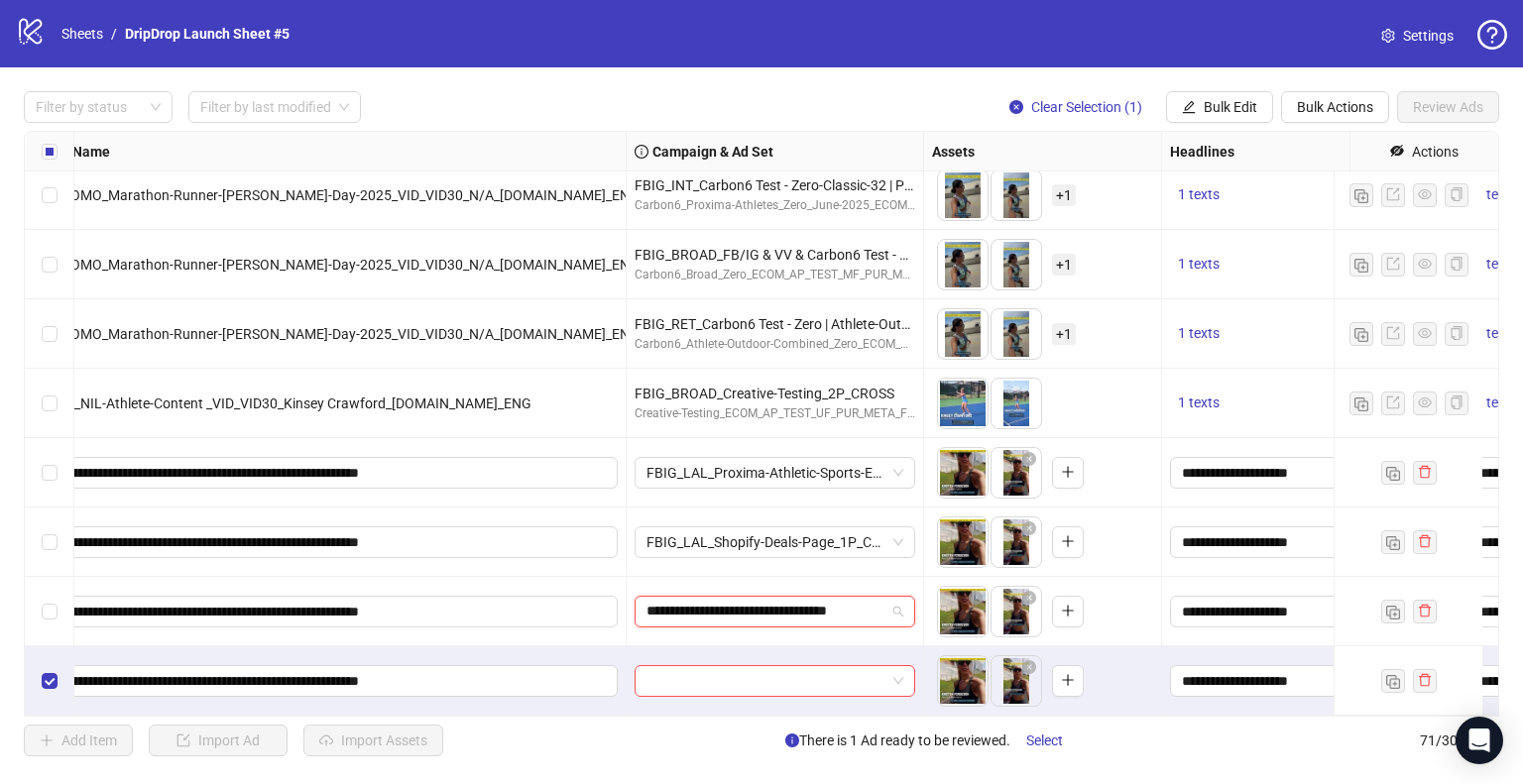 scroll, scrollTop: 0, scrollLeft: 16, axis: horizontal 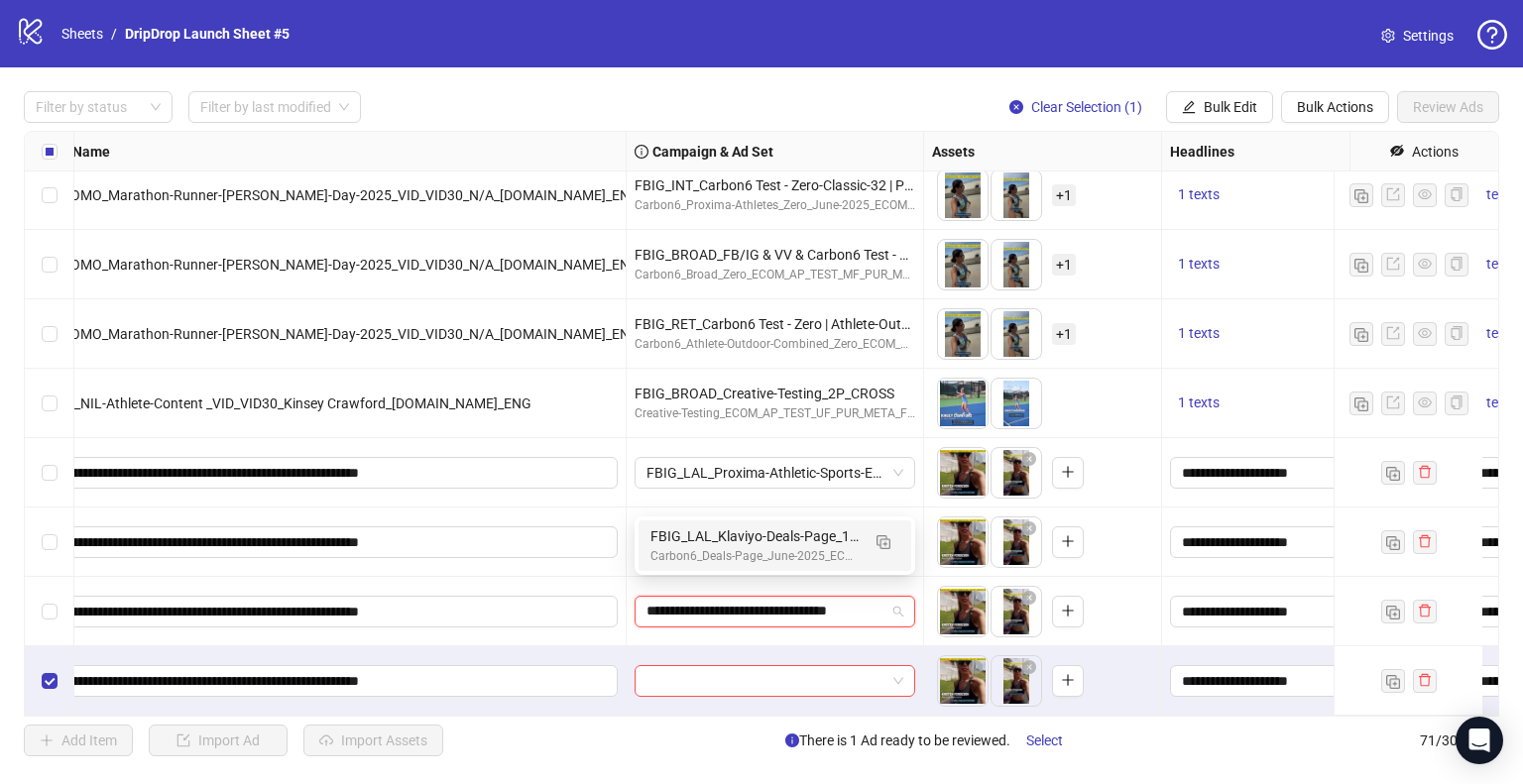 click on "Carbon6_Deals-Page_June-2025_ECOM_AP_TEST_UF_PUR_META_FBIG" at bounding box center (755, 556) 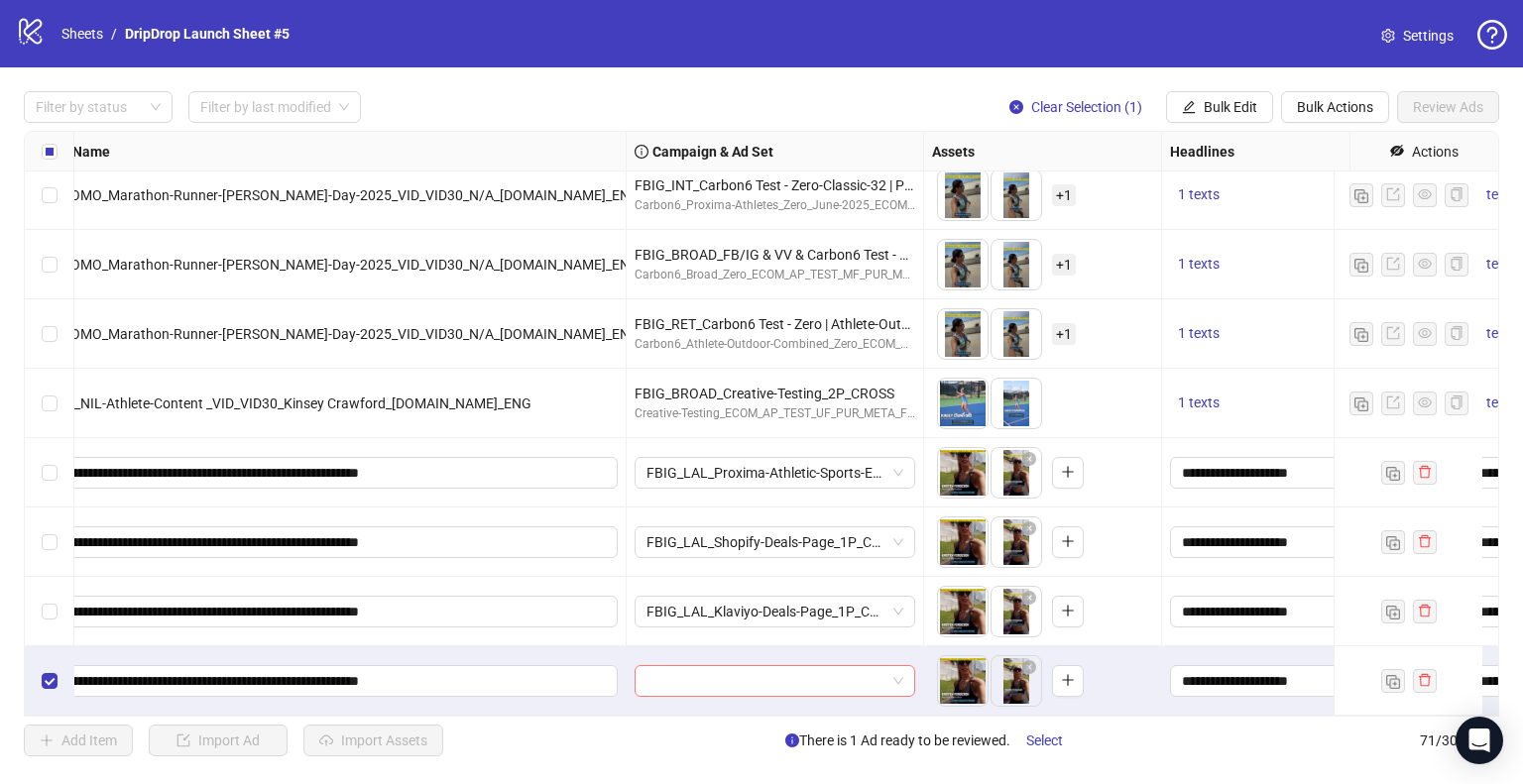 click at bounding box center [765, 681] 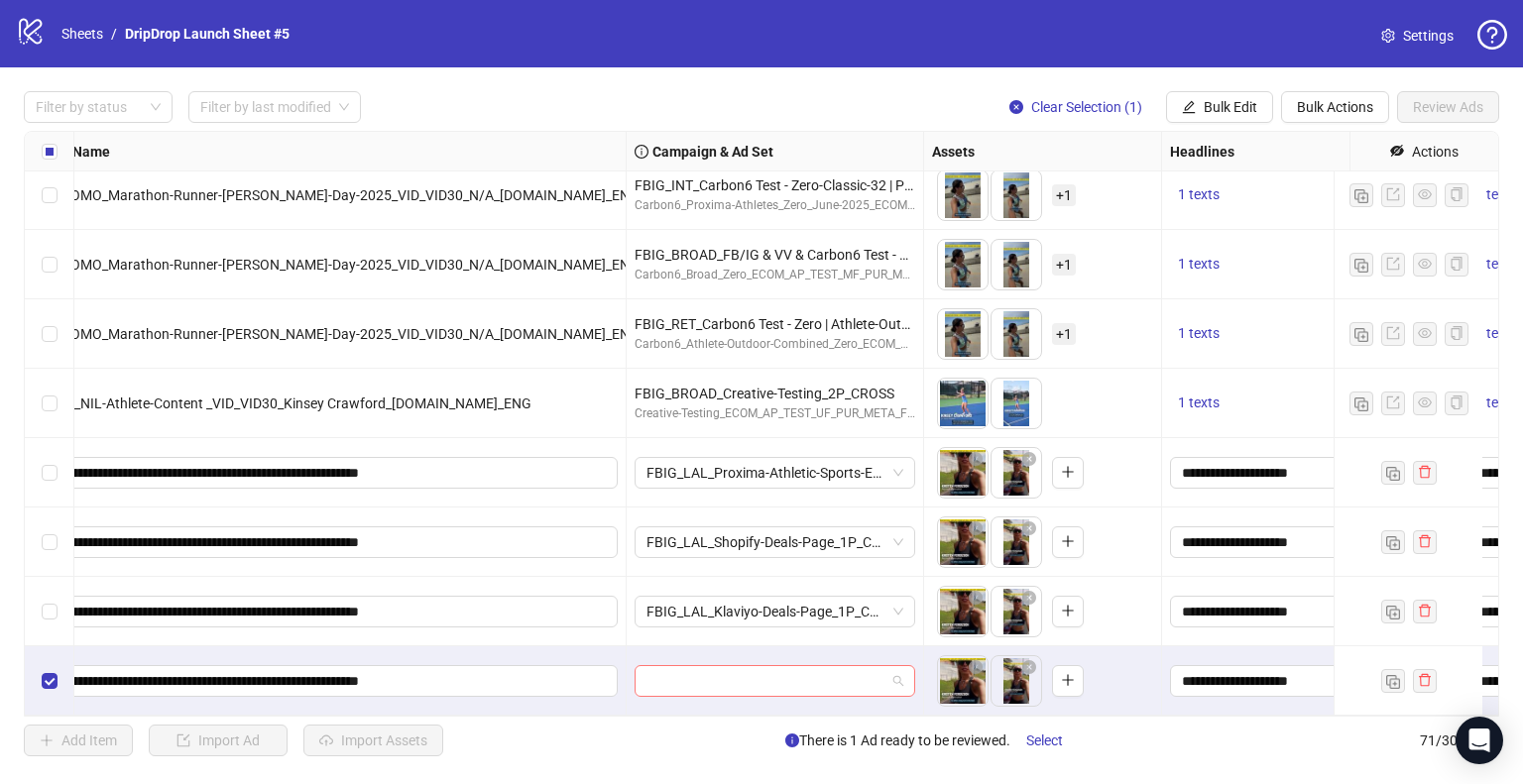 paste on "**********" 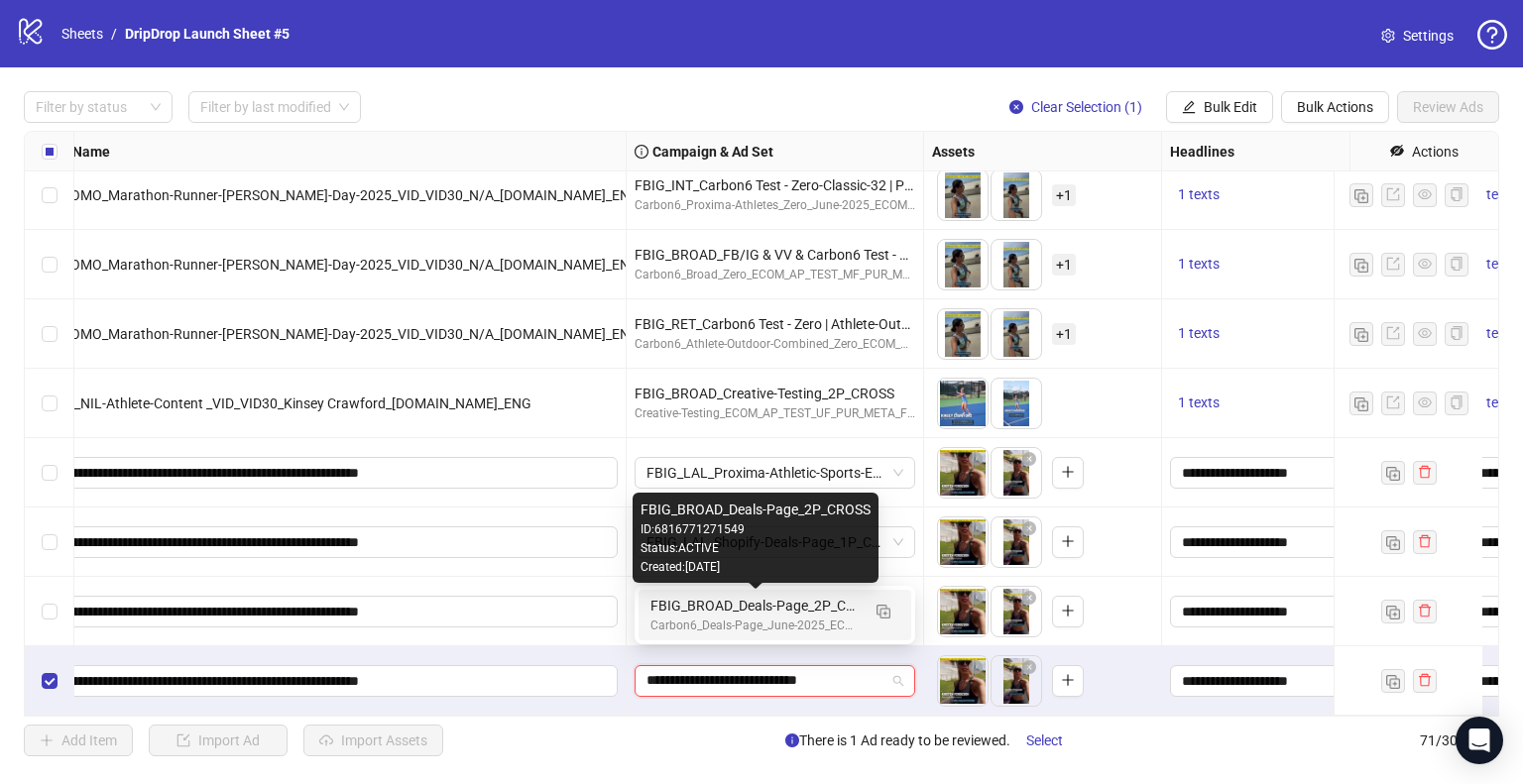 click on "FBIG_BROAD_Deals-Page_2P_CROSS" at bounding box center [755, 606] 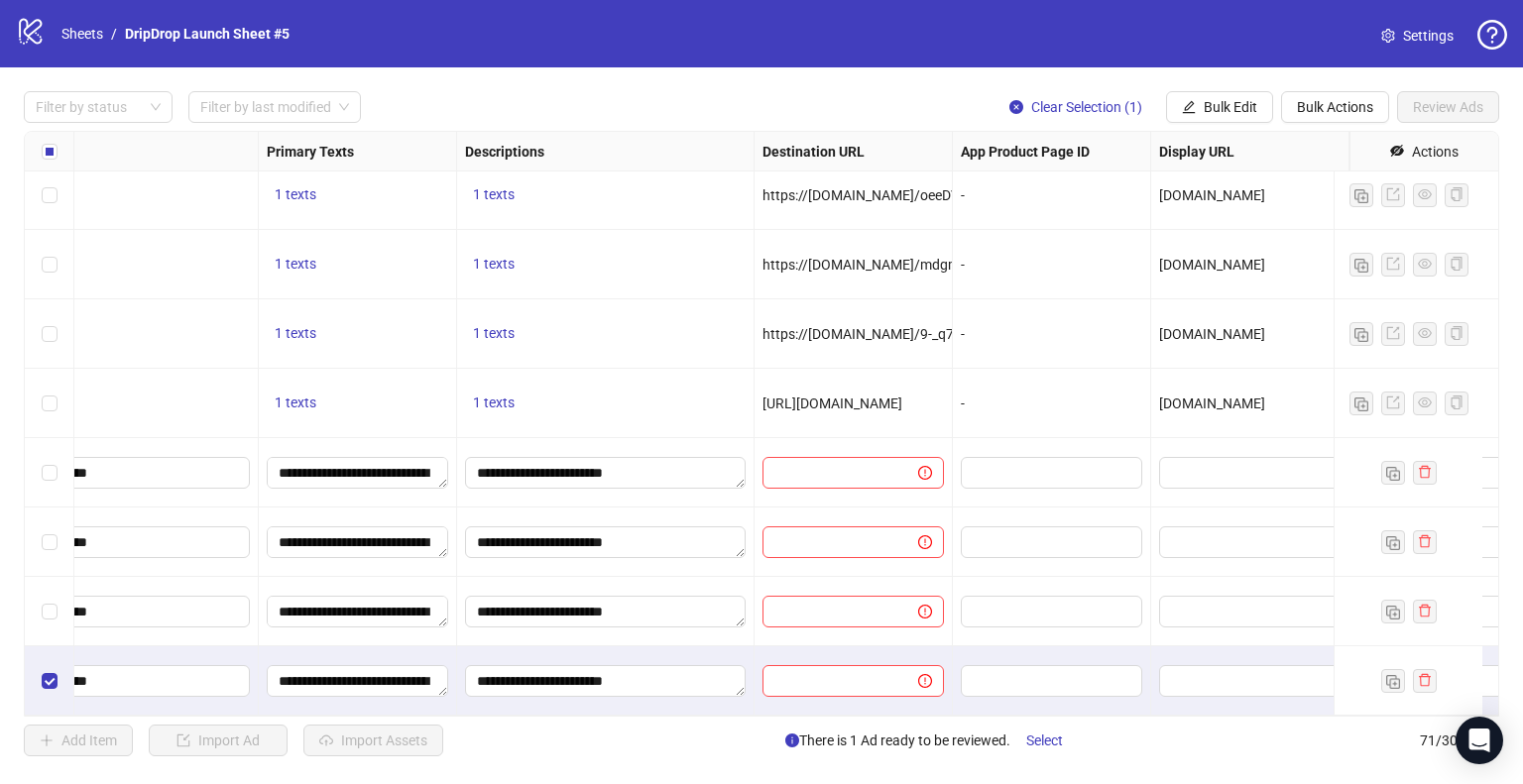scroll, scrollTop: 4398, scrollLeft: 1729, axis: both 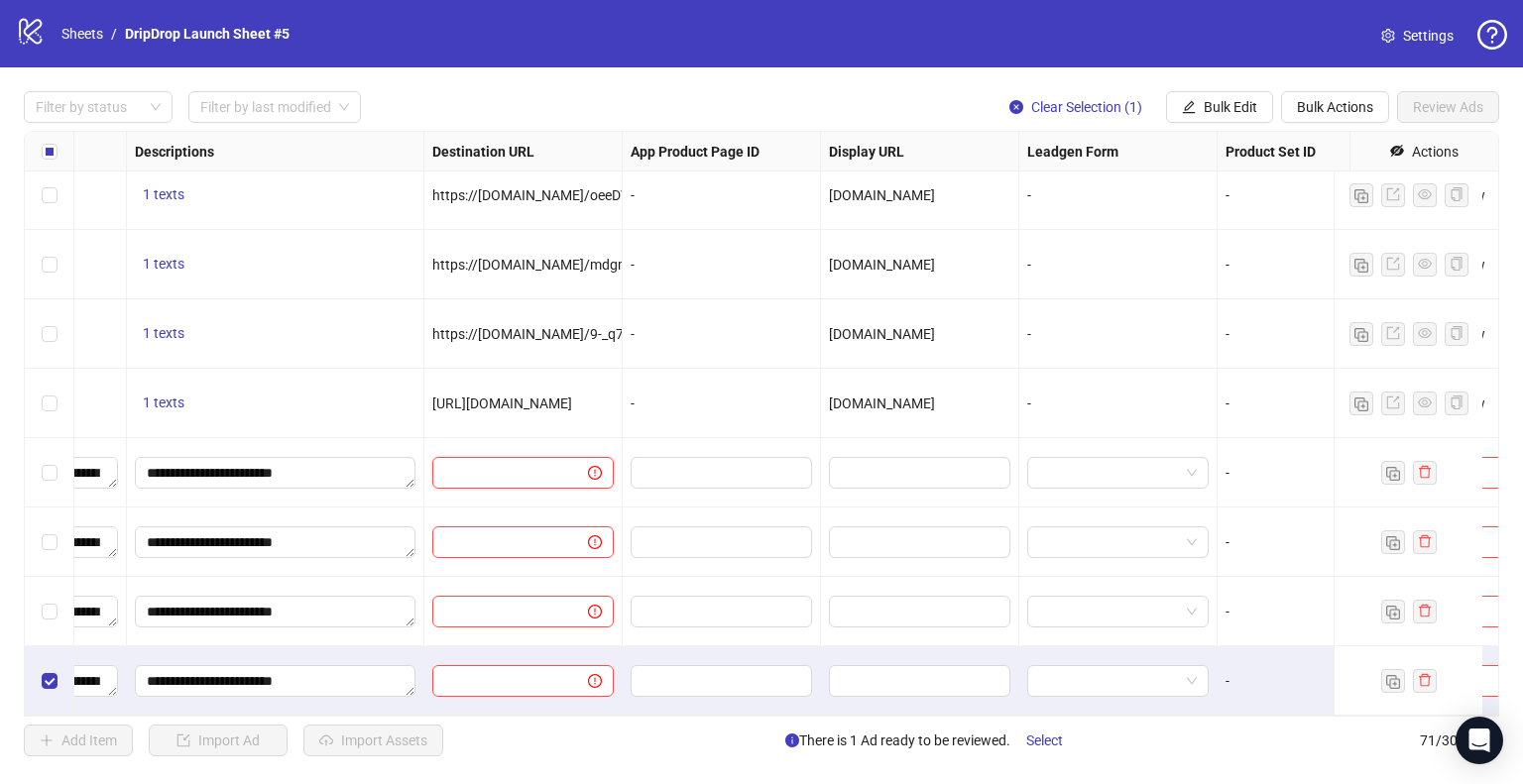 click at bounding box center (502, 473) 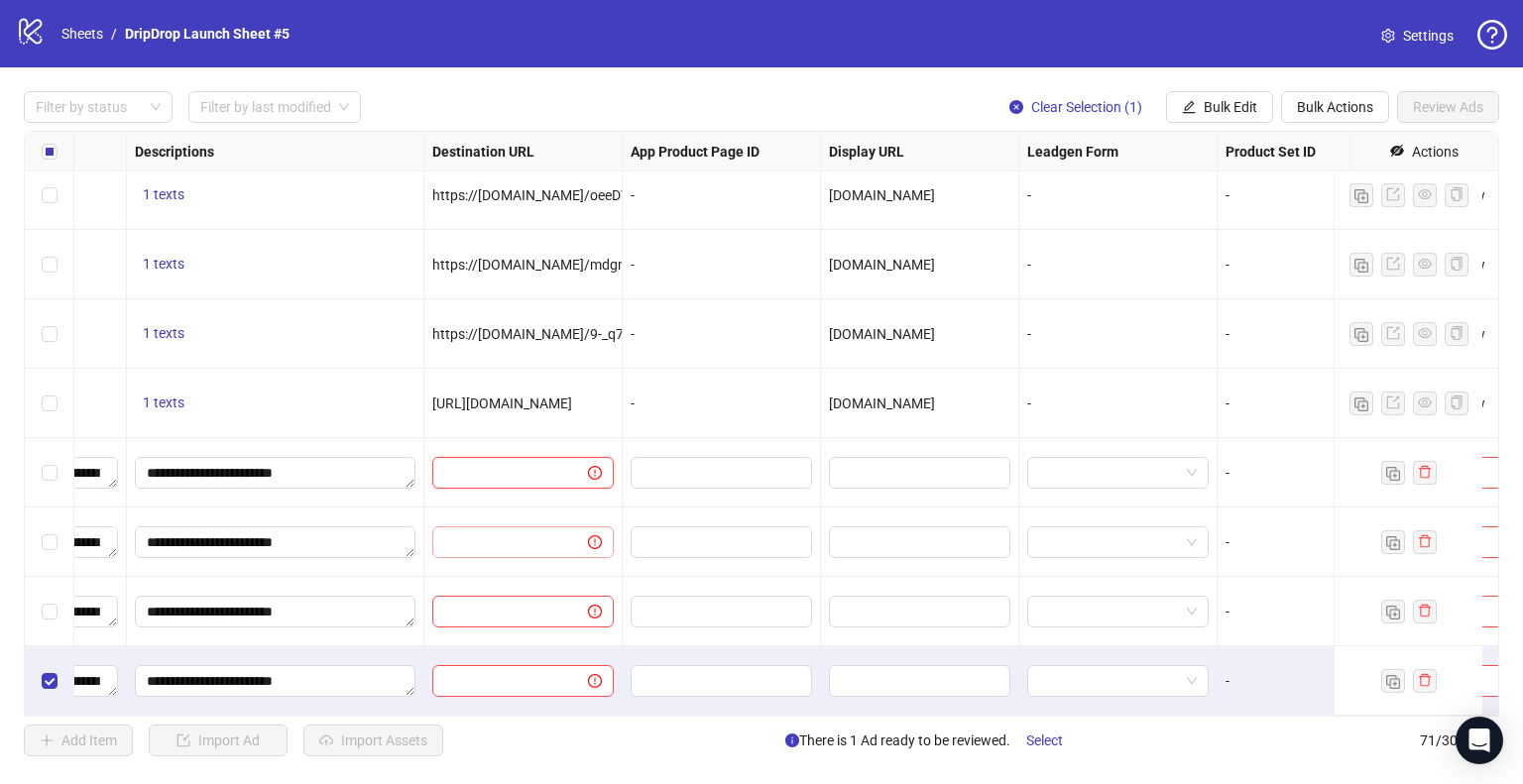 paste on "**********" 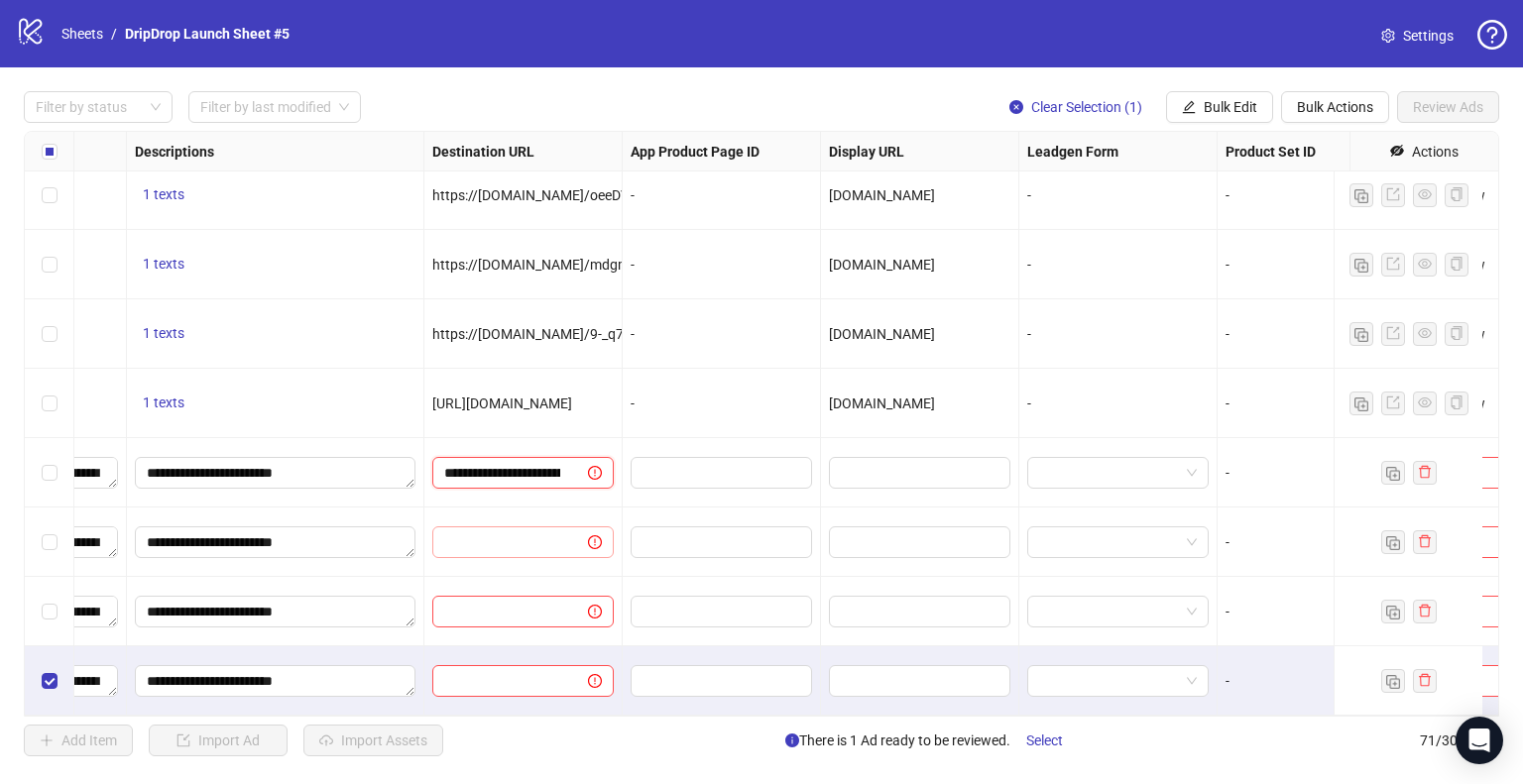 scroll, scrollTop: 0, scrollLeft: 581, axis: horizontal 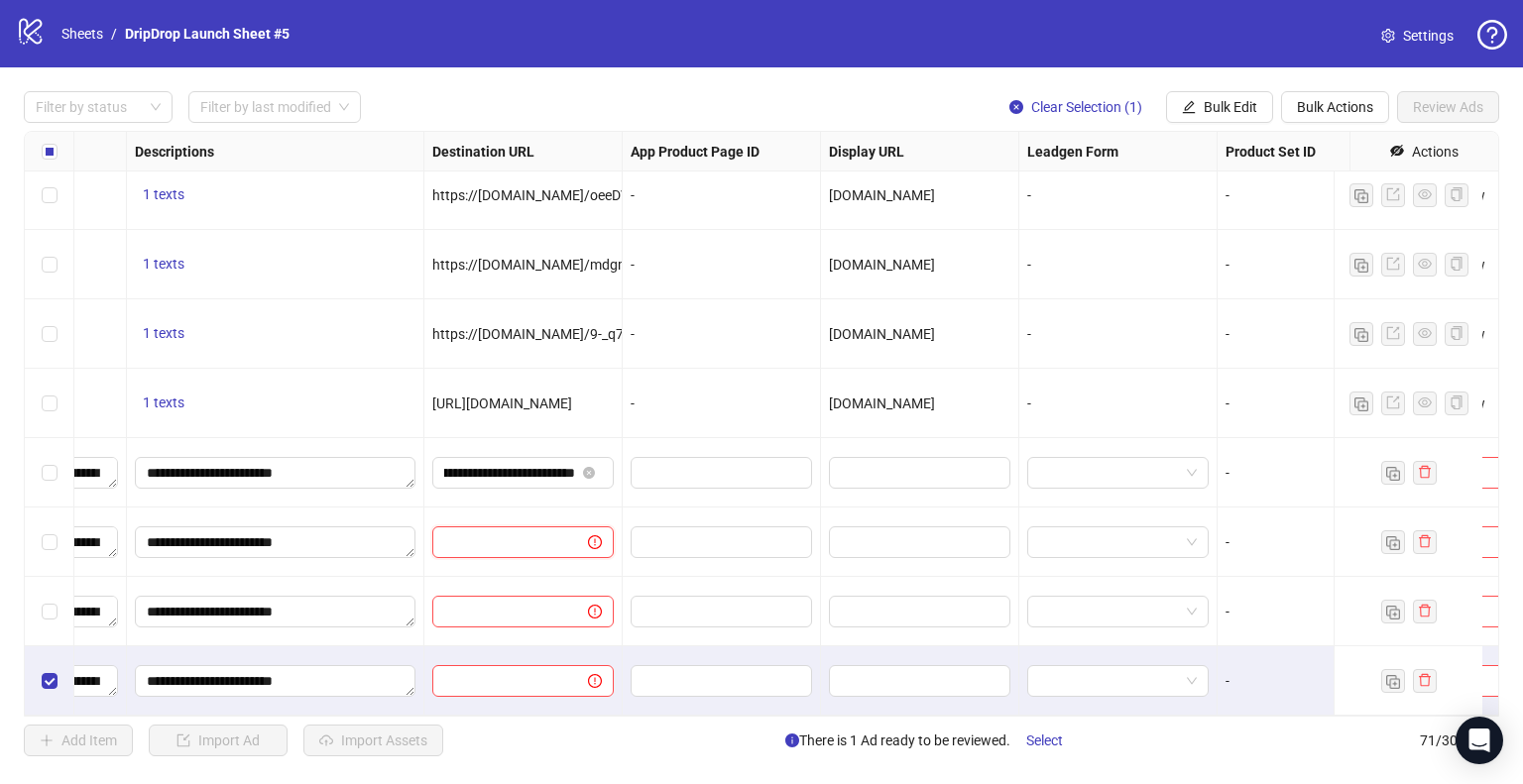 click at bounding box center (502, 542) 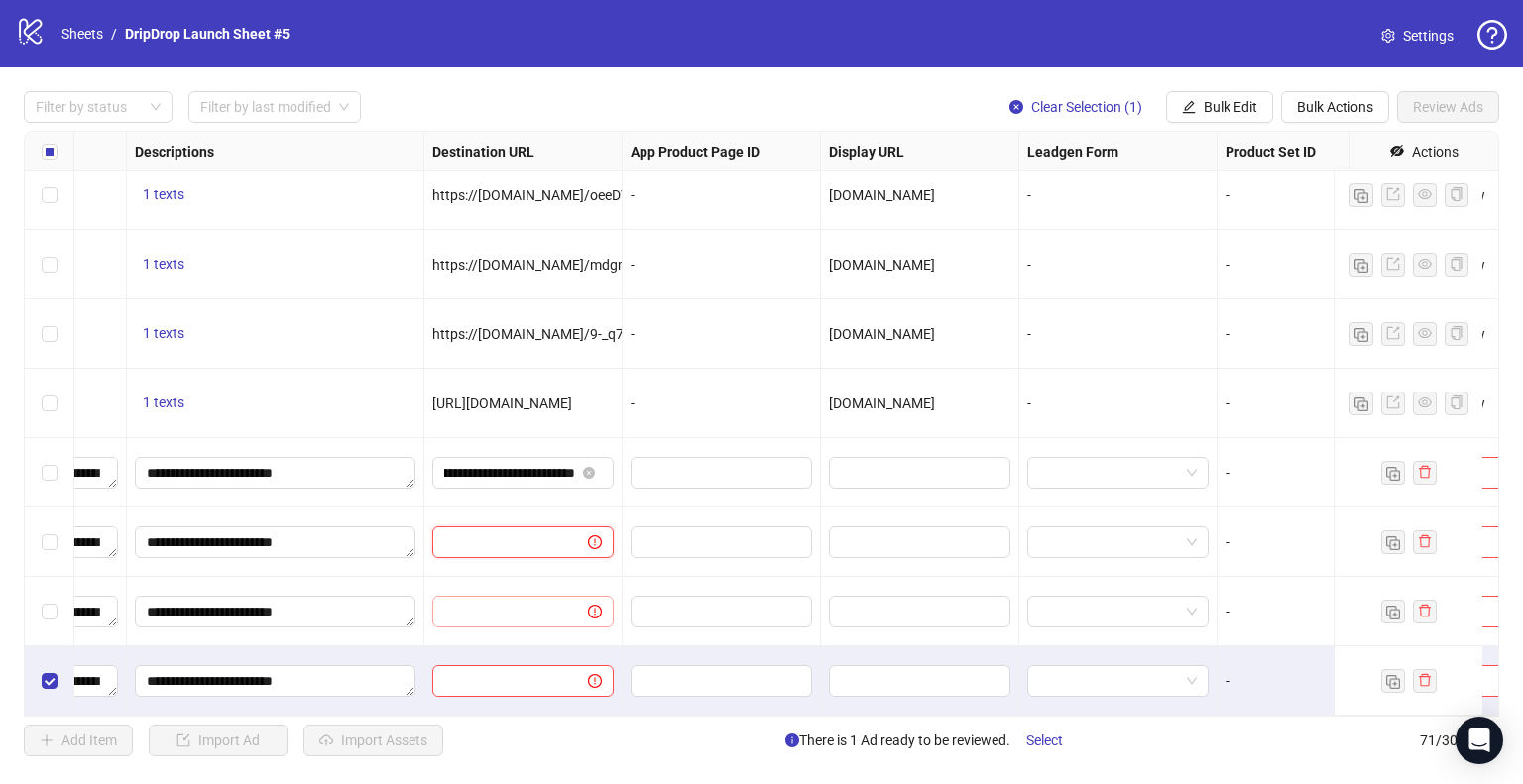 paste on "**********" 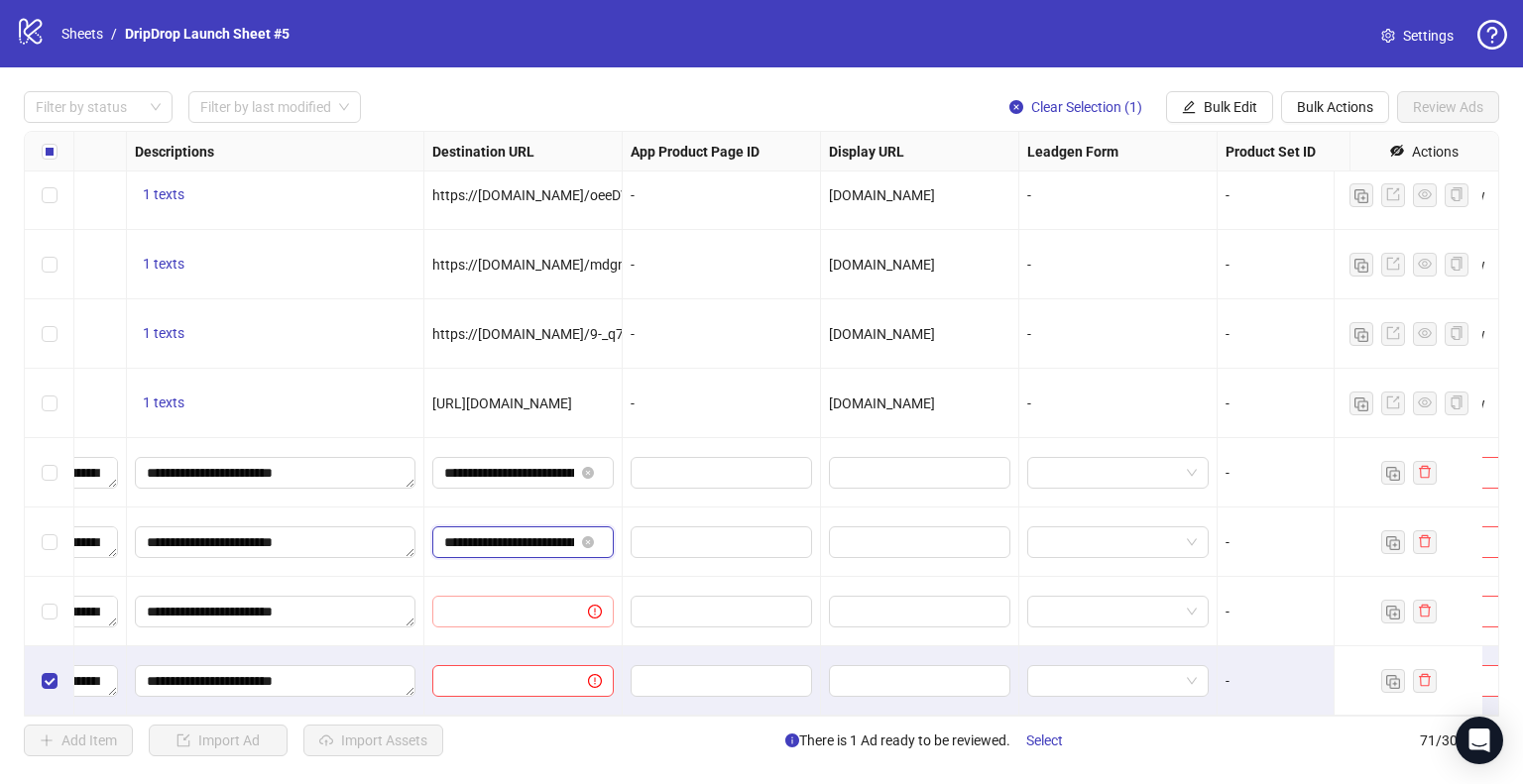 scroll, scrollTop: 0, scrollLeft: 581, axis: horizontal 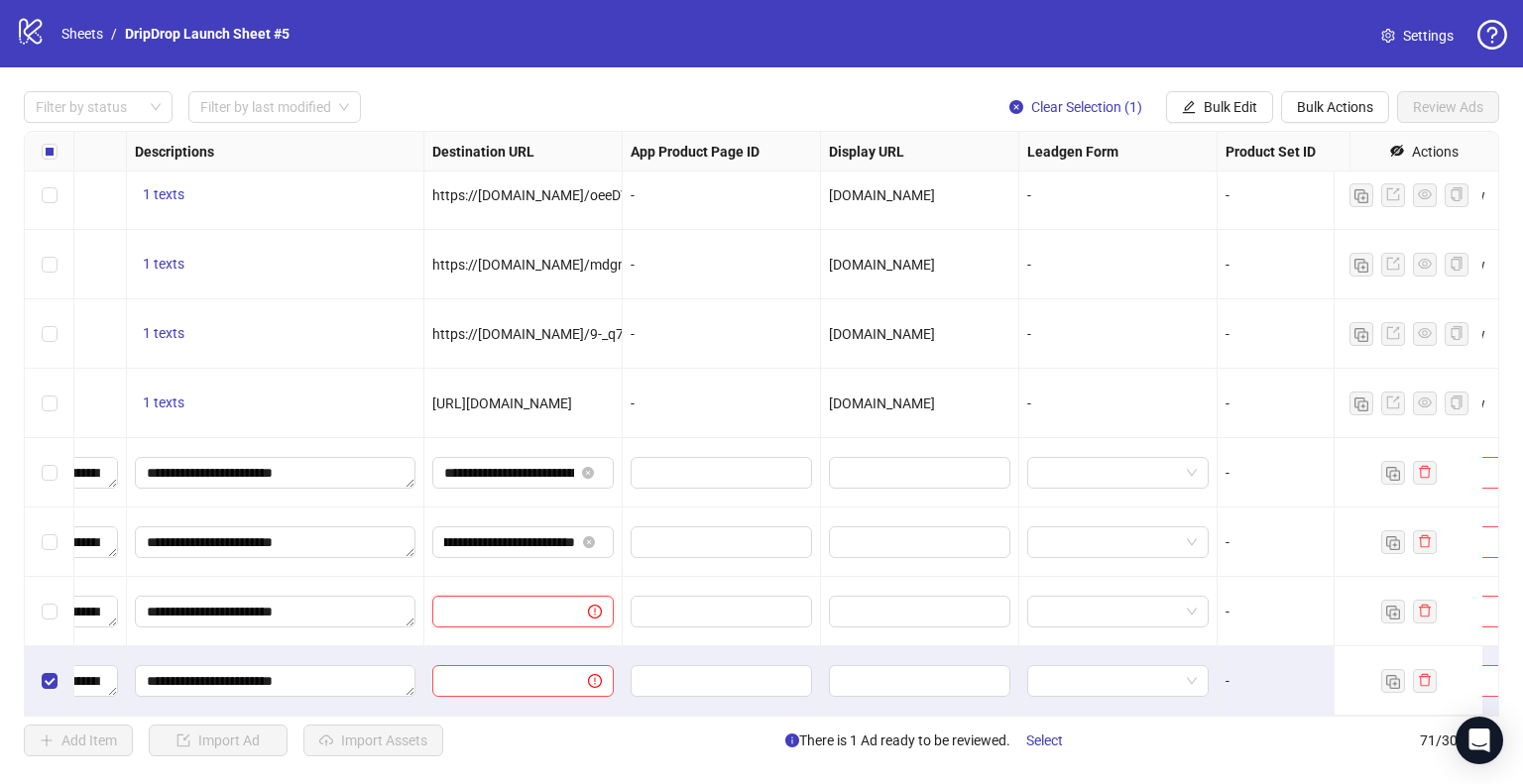 click at bounding box center [502, 612] 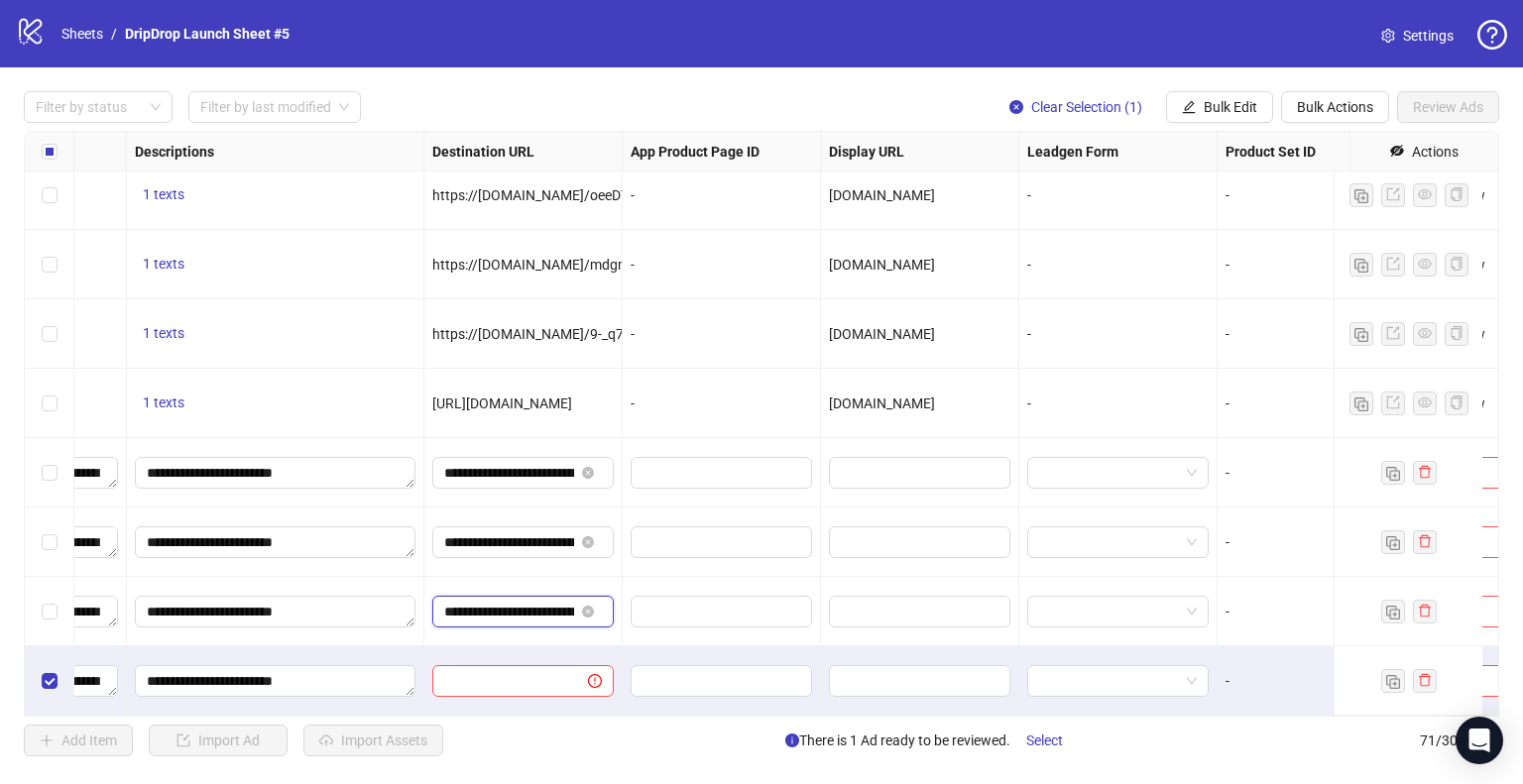 scroll, scrollTop: 0, scrollLeft: 581, axis: horizontal 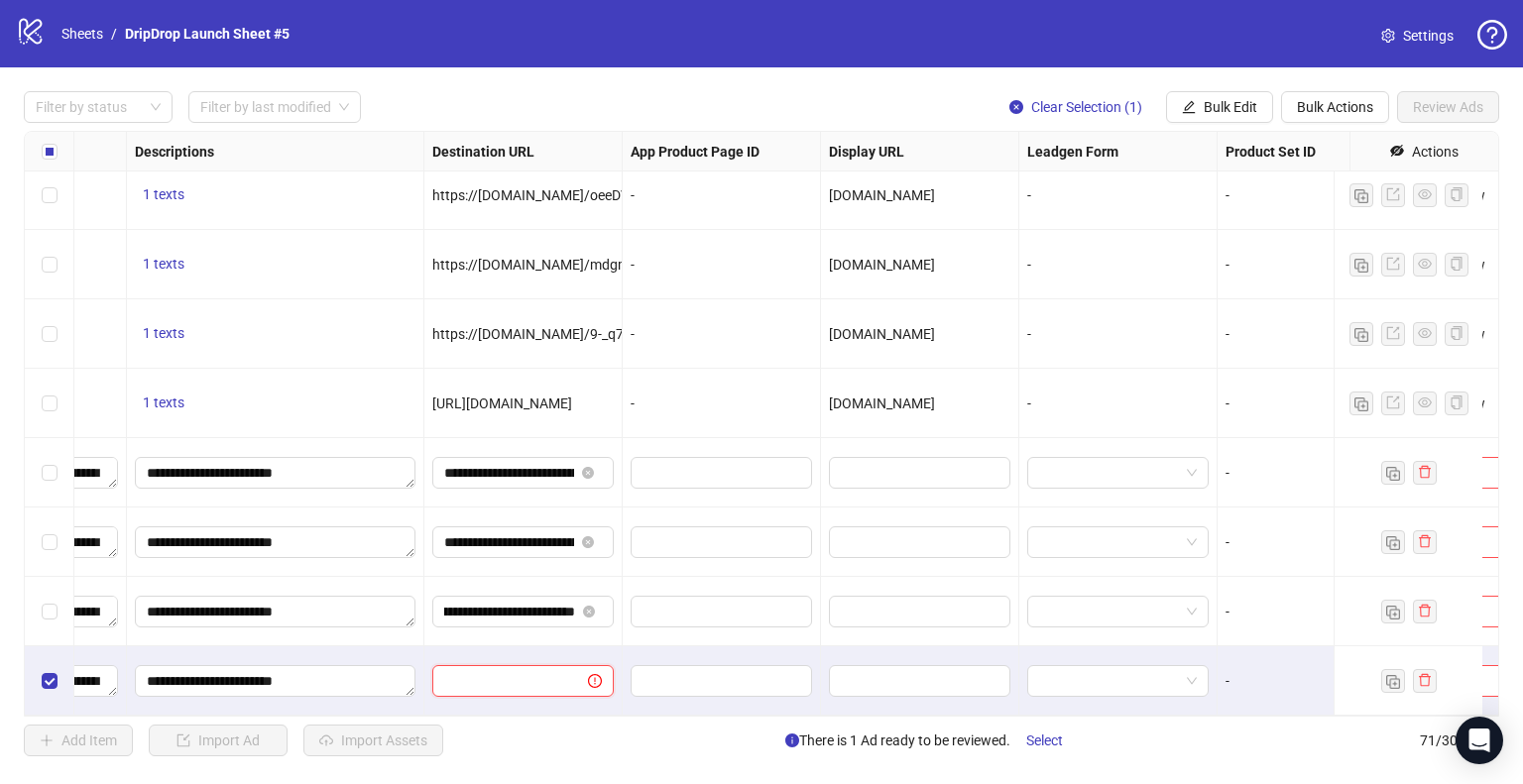 click at bounding box center [502, 681] 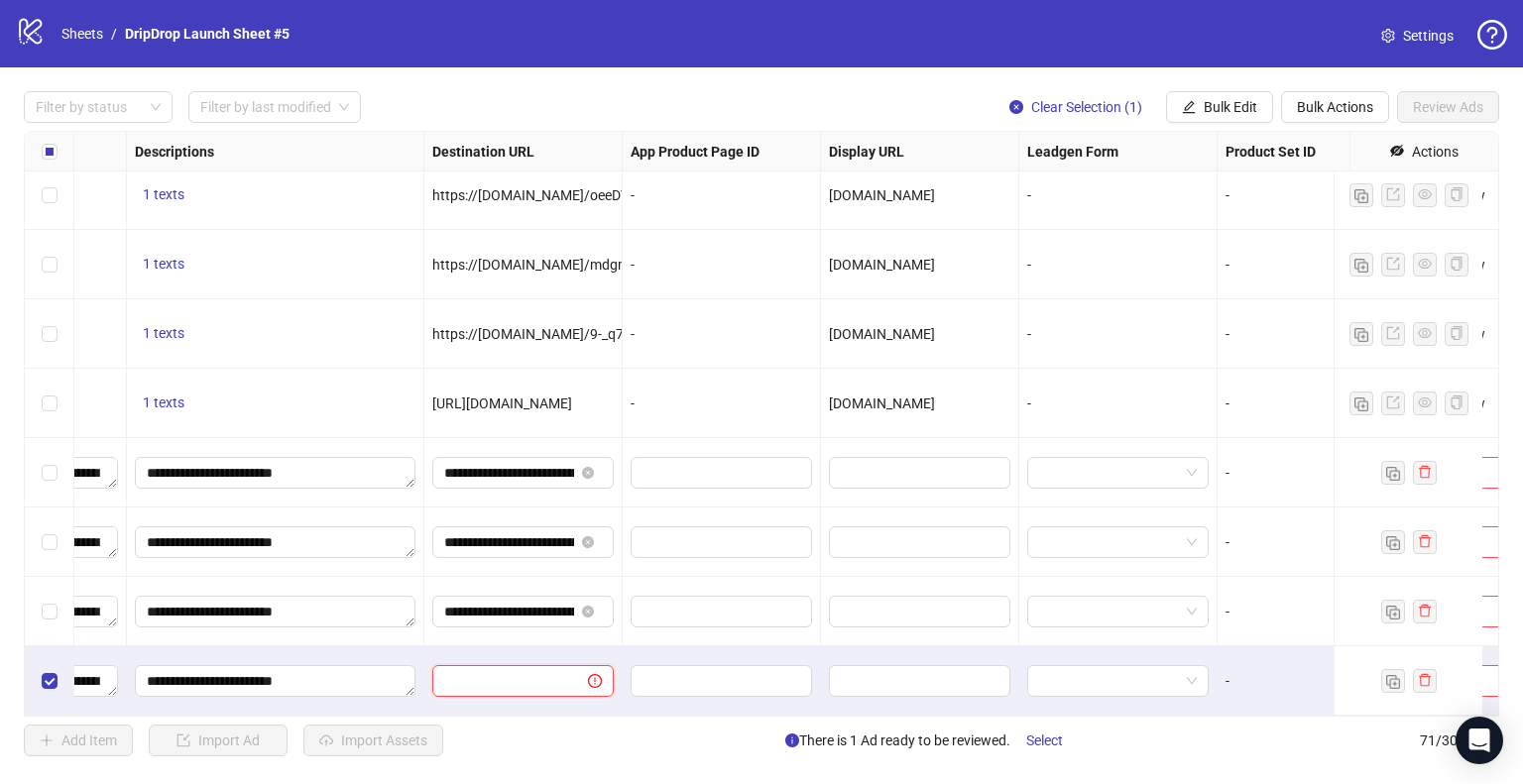 paste on "**********" 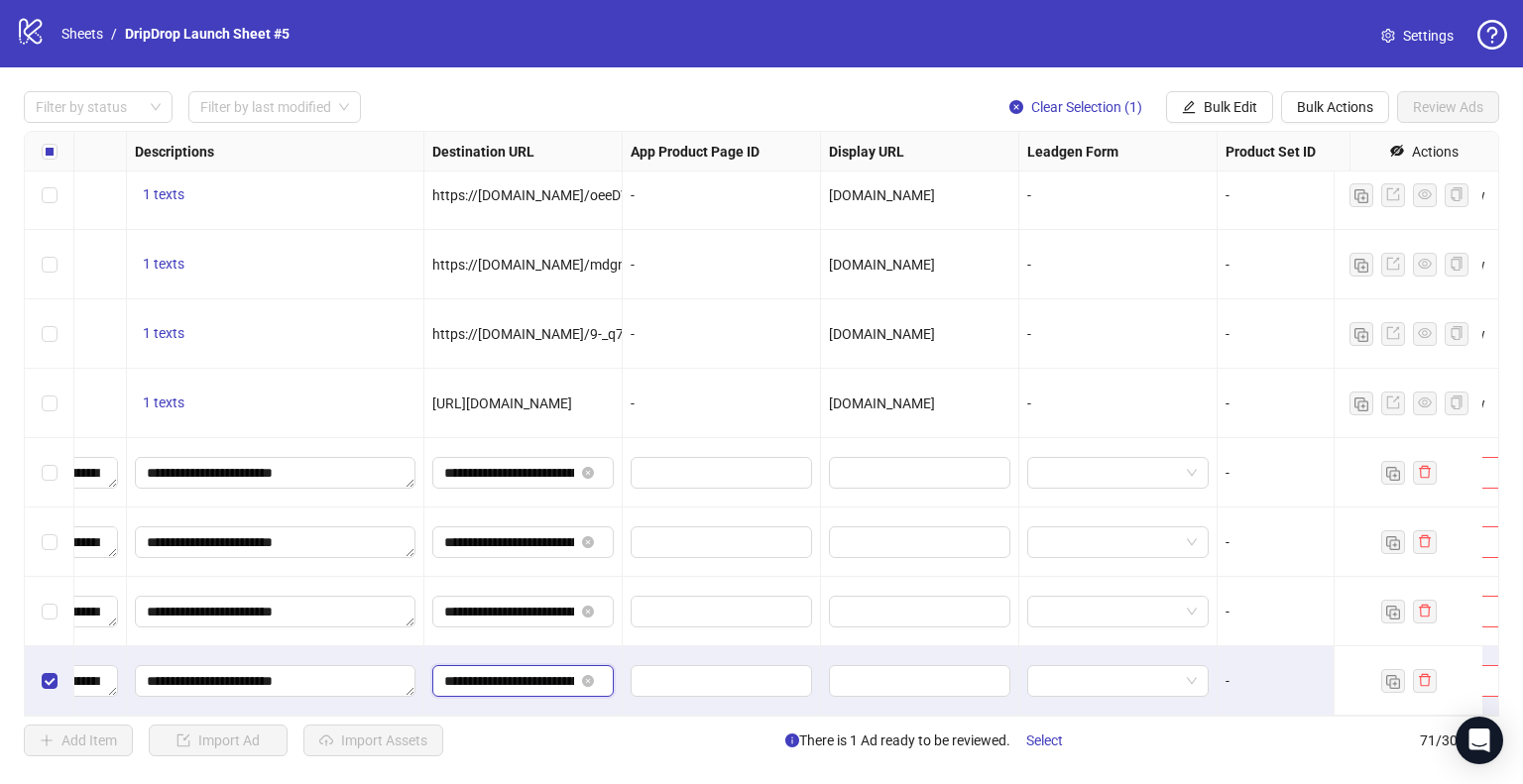 scroll, scrollTop: 0, scrollLeft: 581, axis: horizontal 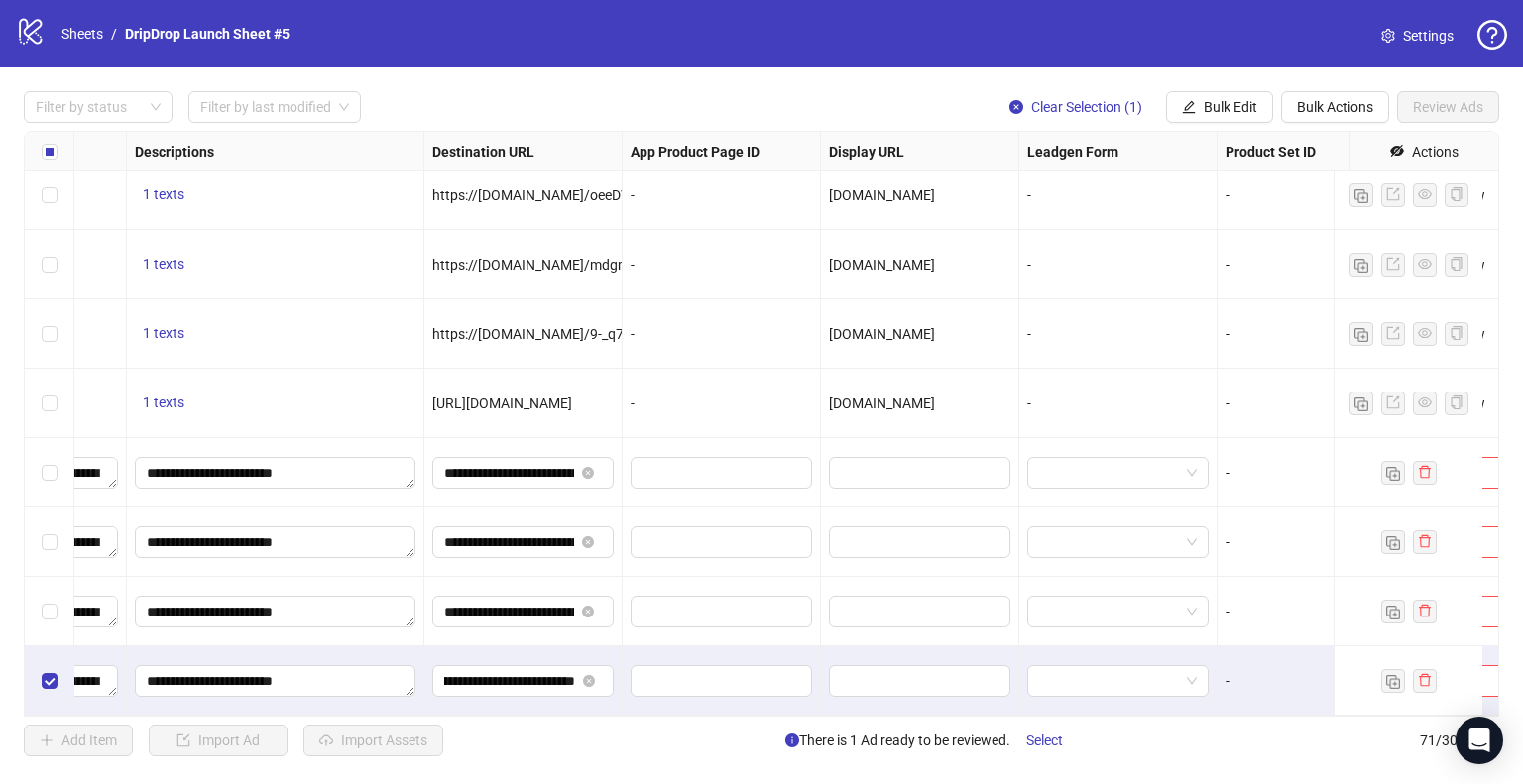 click on "**********" at bounding box center [524, 681] 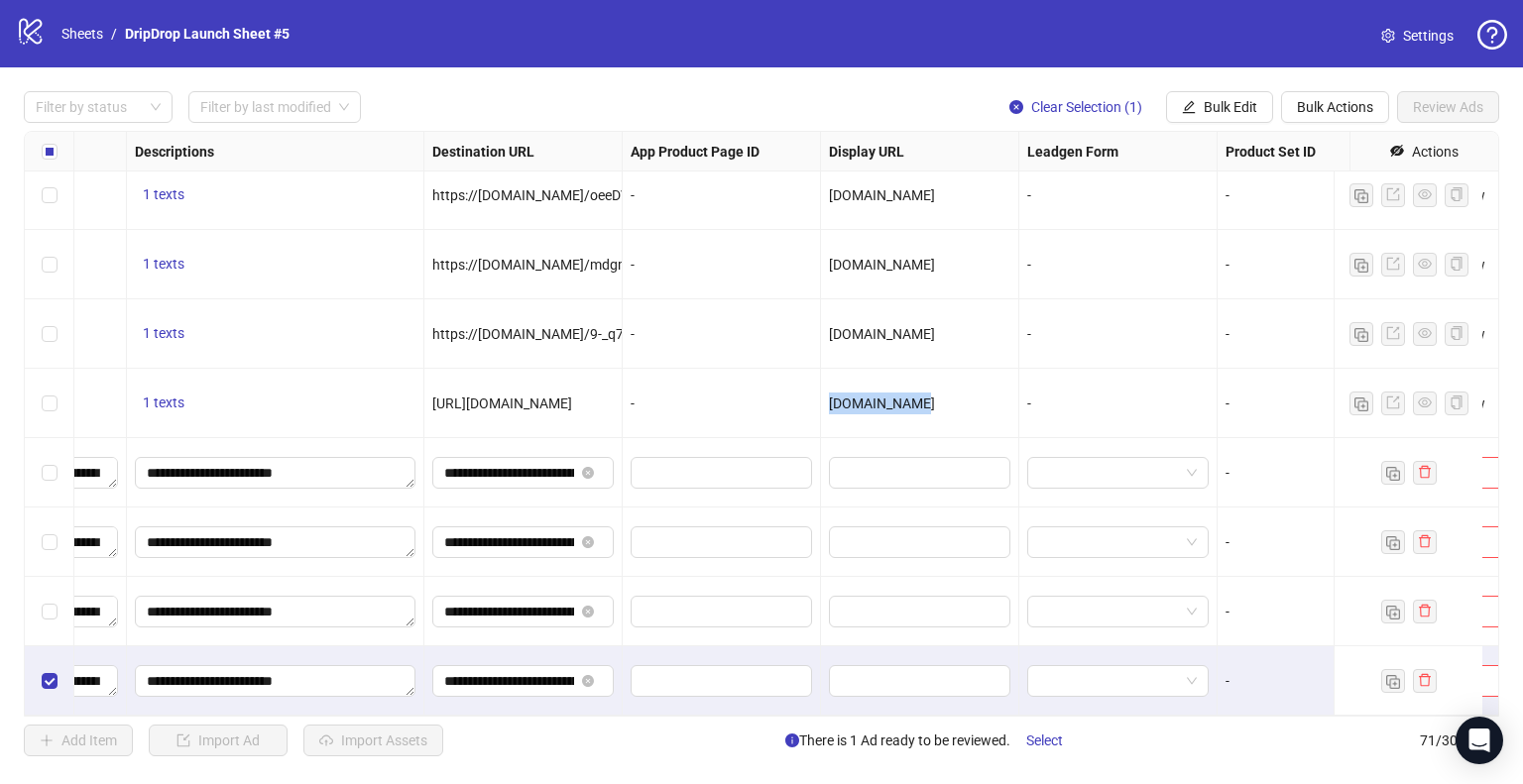 drag, startPoint x: 929, startPoint y: 386, endPoint x: 829, endPoint y: 392, distance: 100.17984 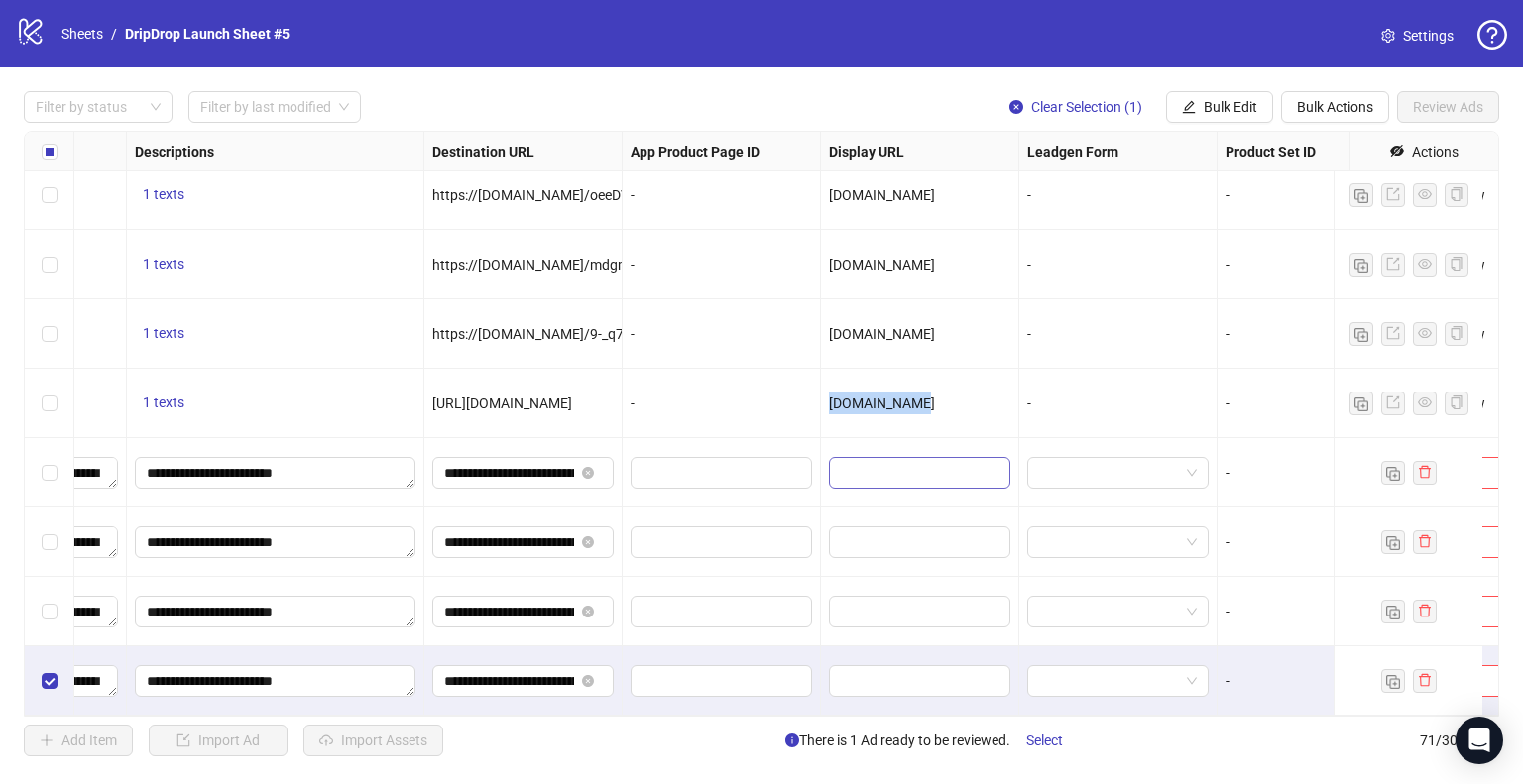 copy on "[DOMAIN_NAME]" 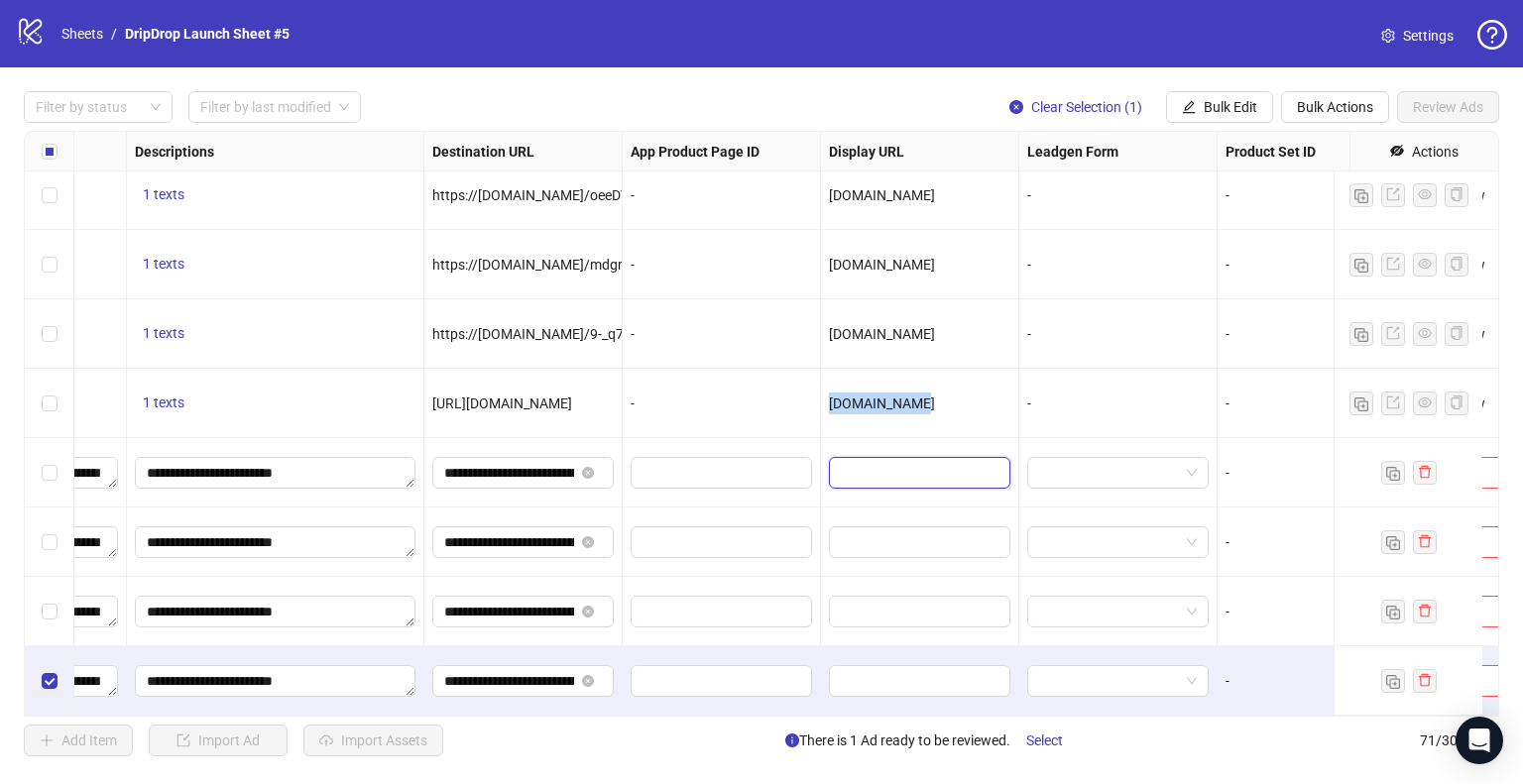 click at bounding box center (917, 473) 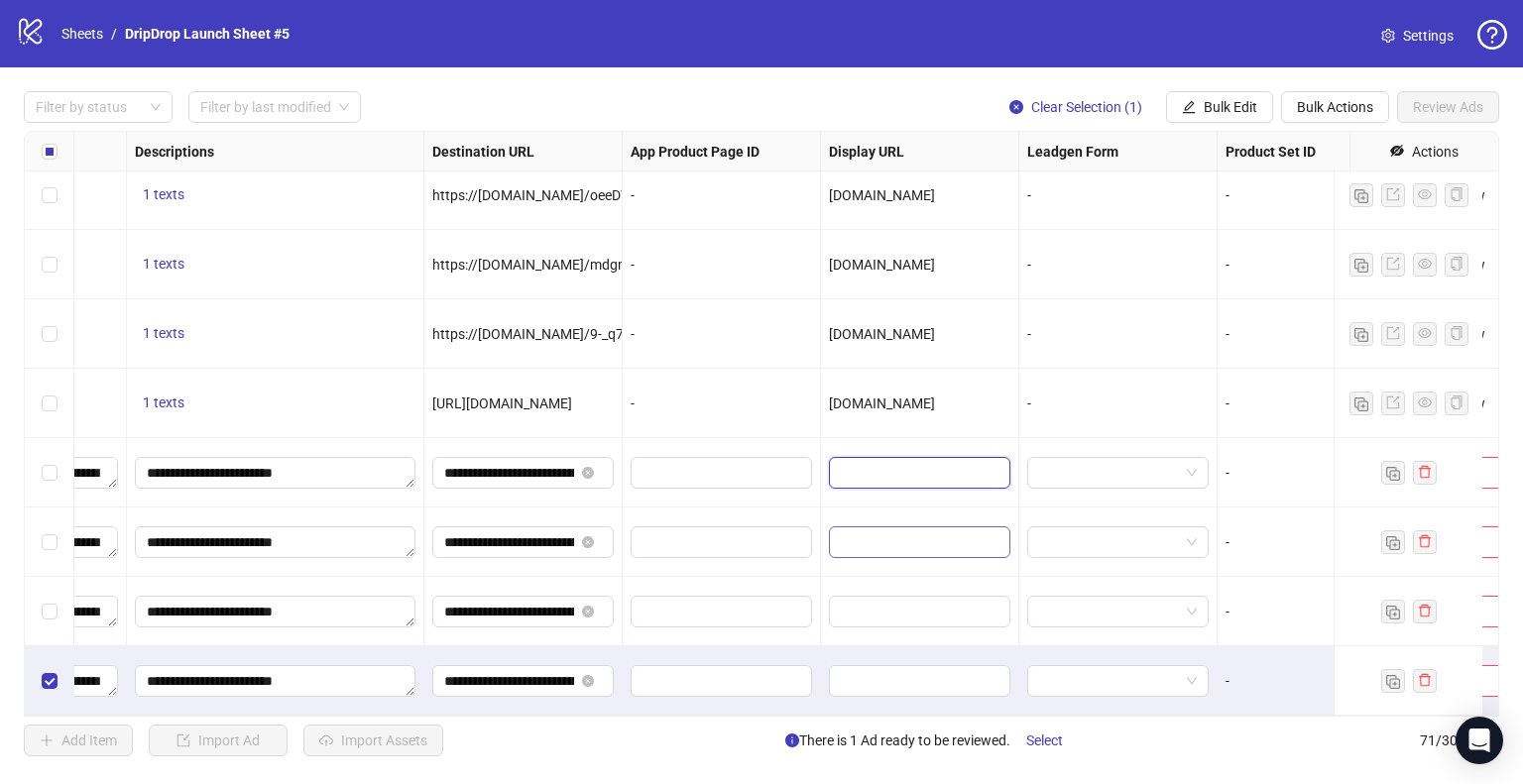 paste on "**********" 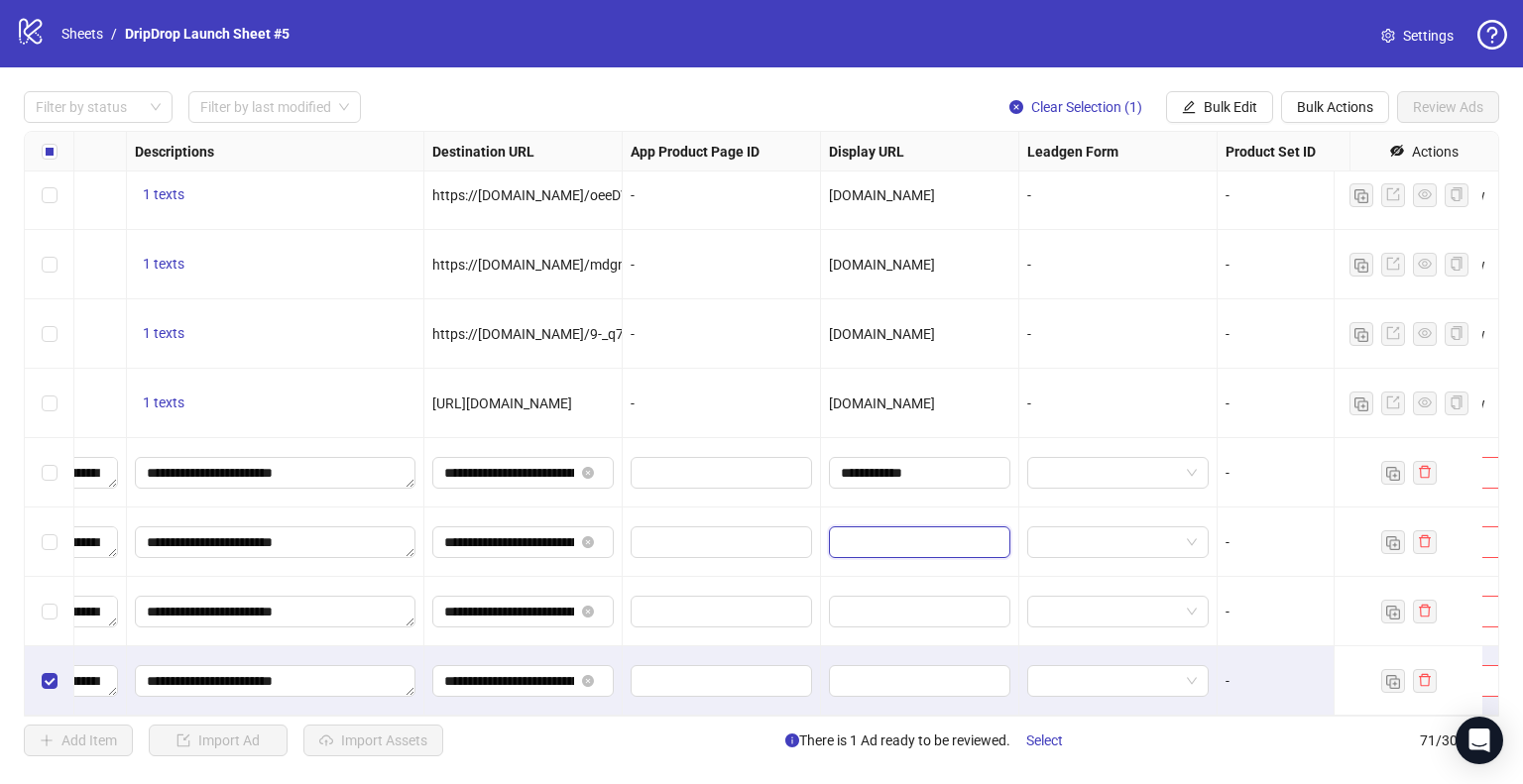 click at bounding box center (917, 542) 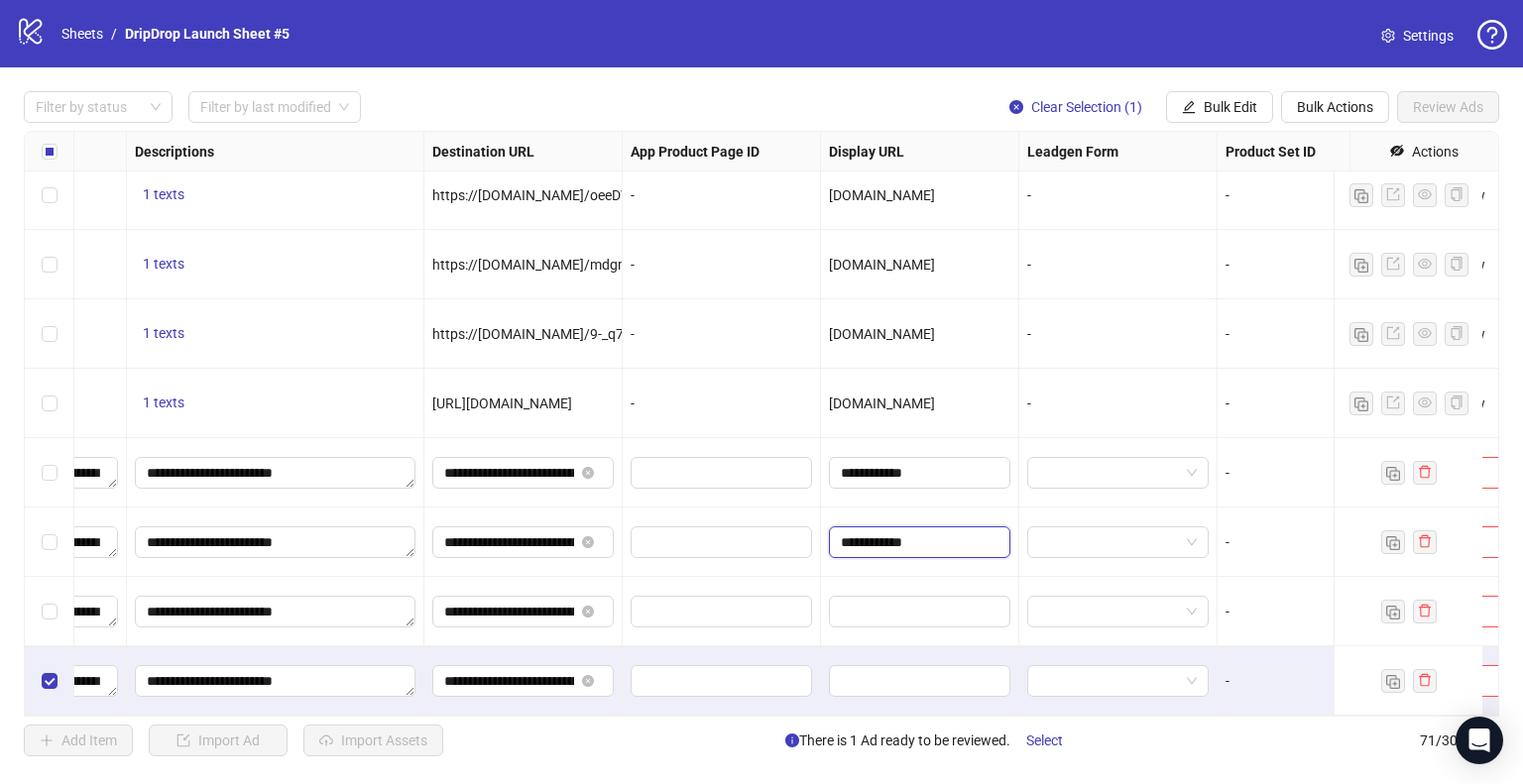 type on "**********" 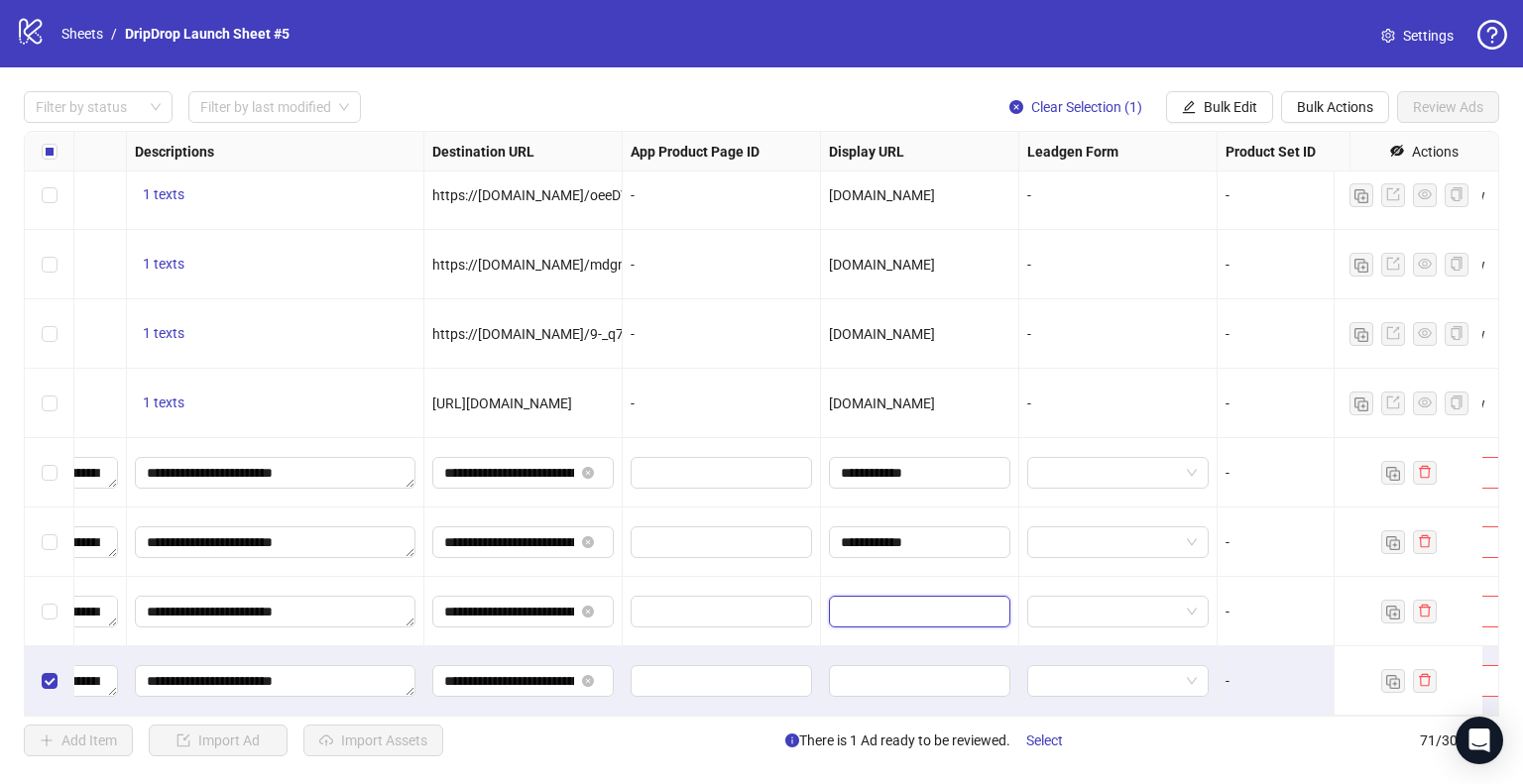 click at bounding box center (917, 612) 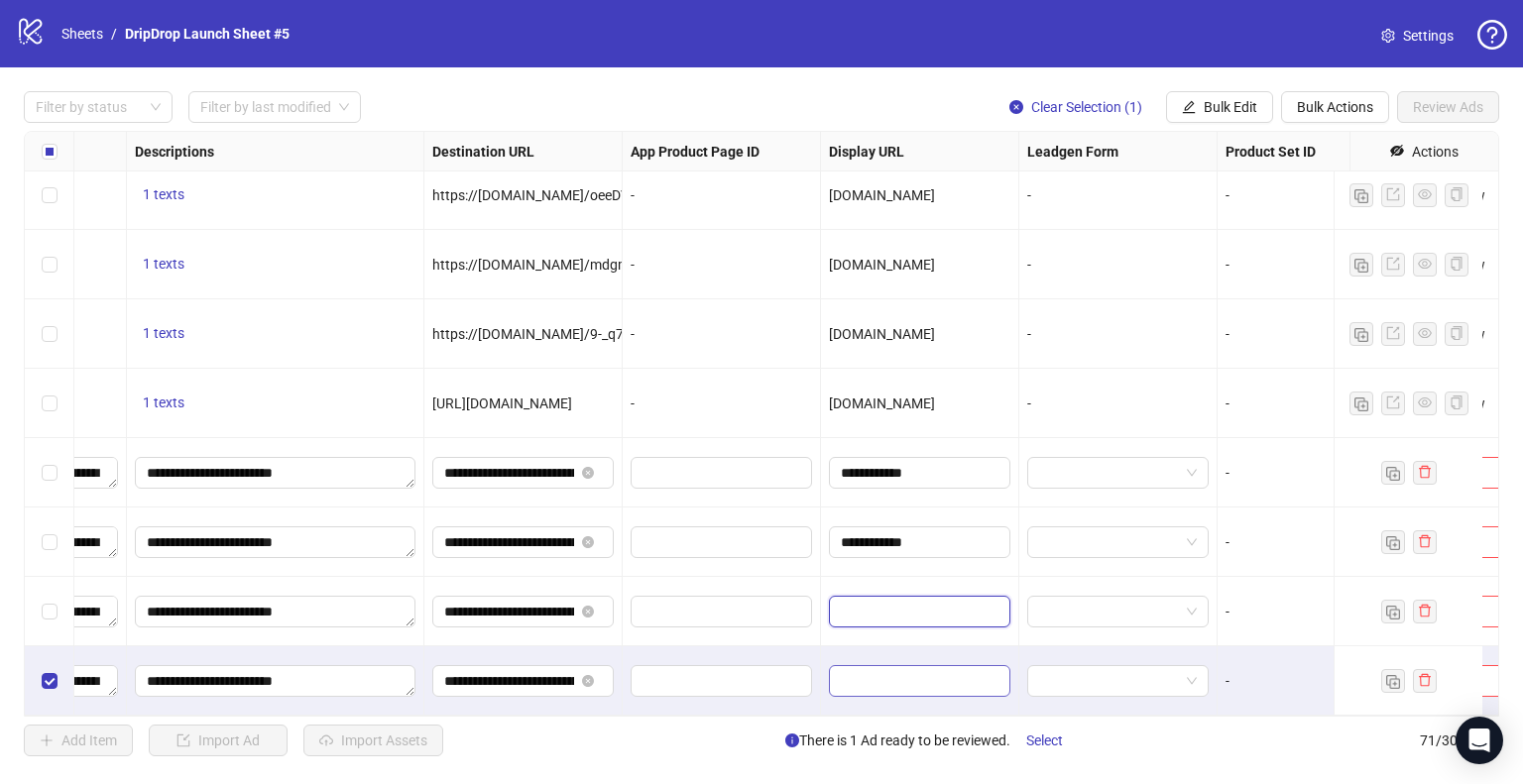 paste on "**********" 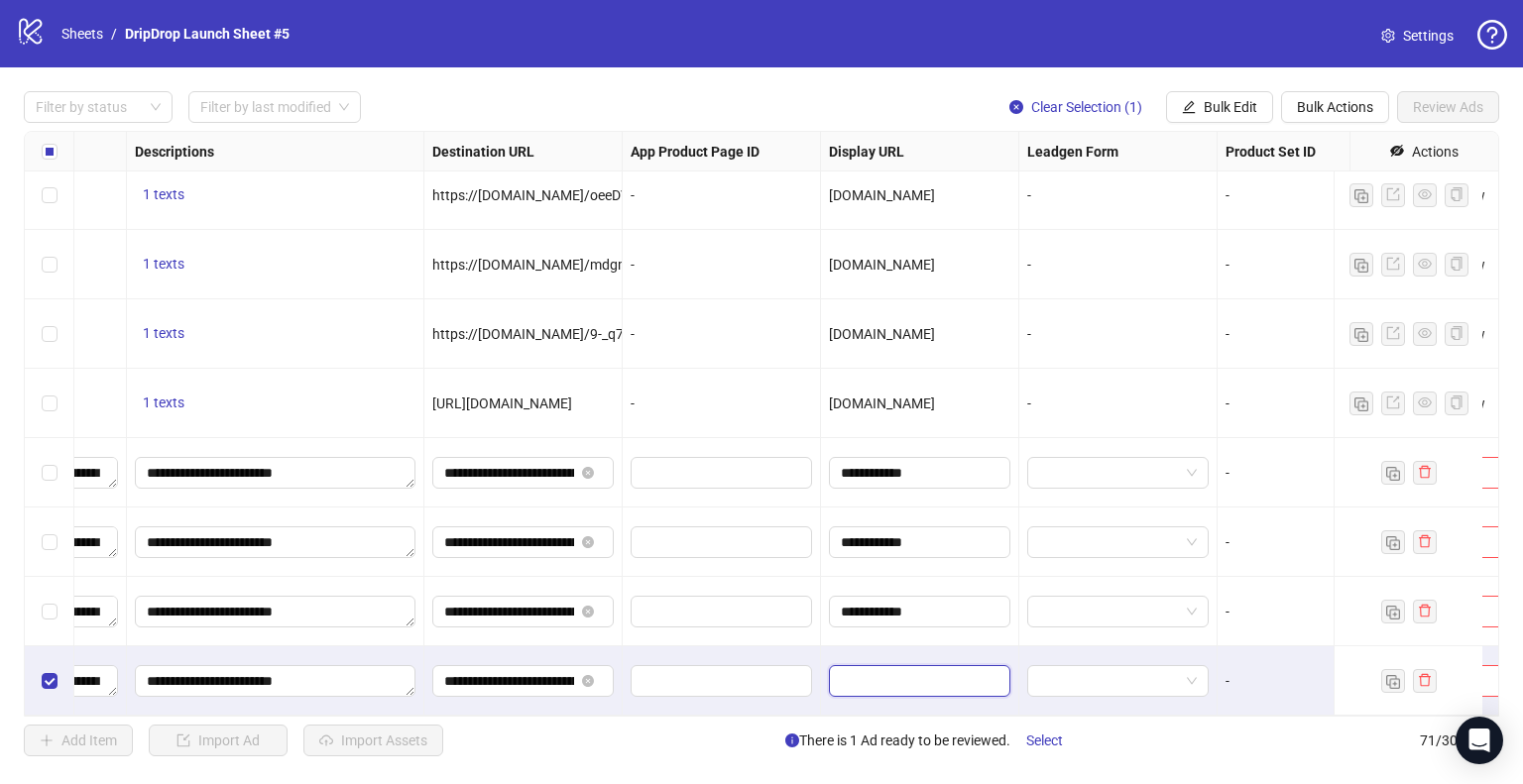 click at bounding box center (917, 681) 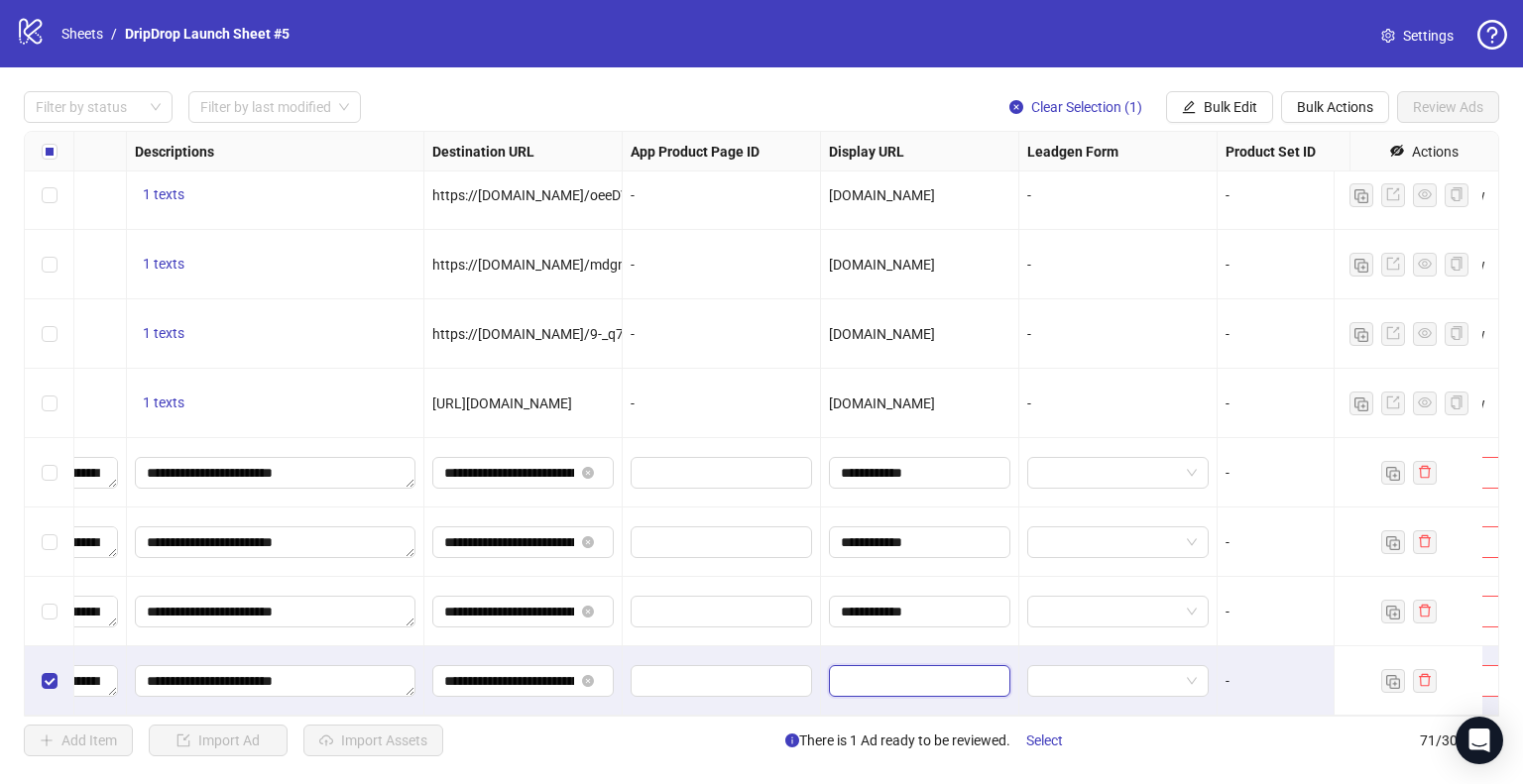 paste on "**********" 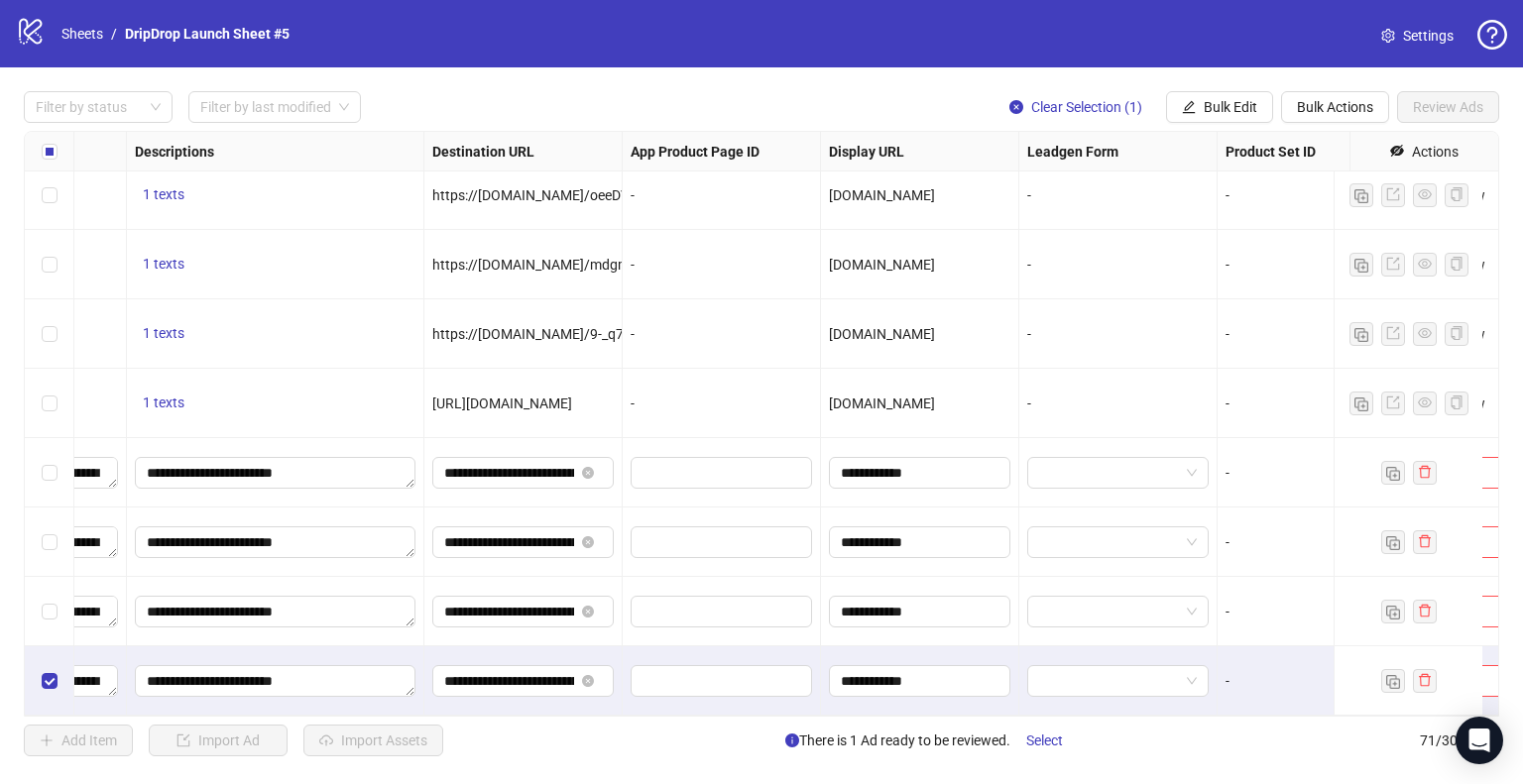 click on "**********" at bounding box center (920, 681) 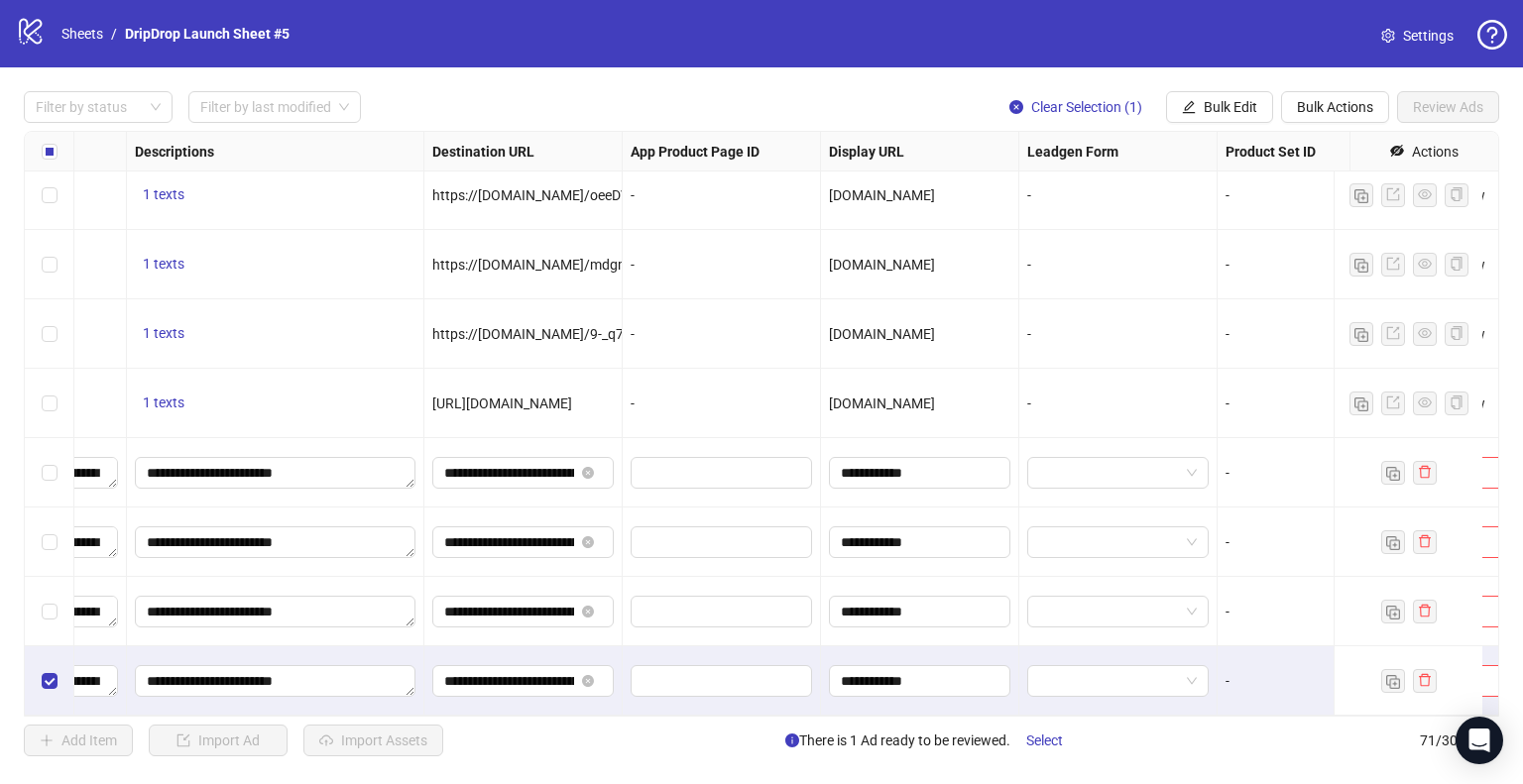 scroll, scrollTop: 4398, scrollLeft: 1970, axis: both 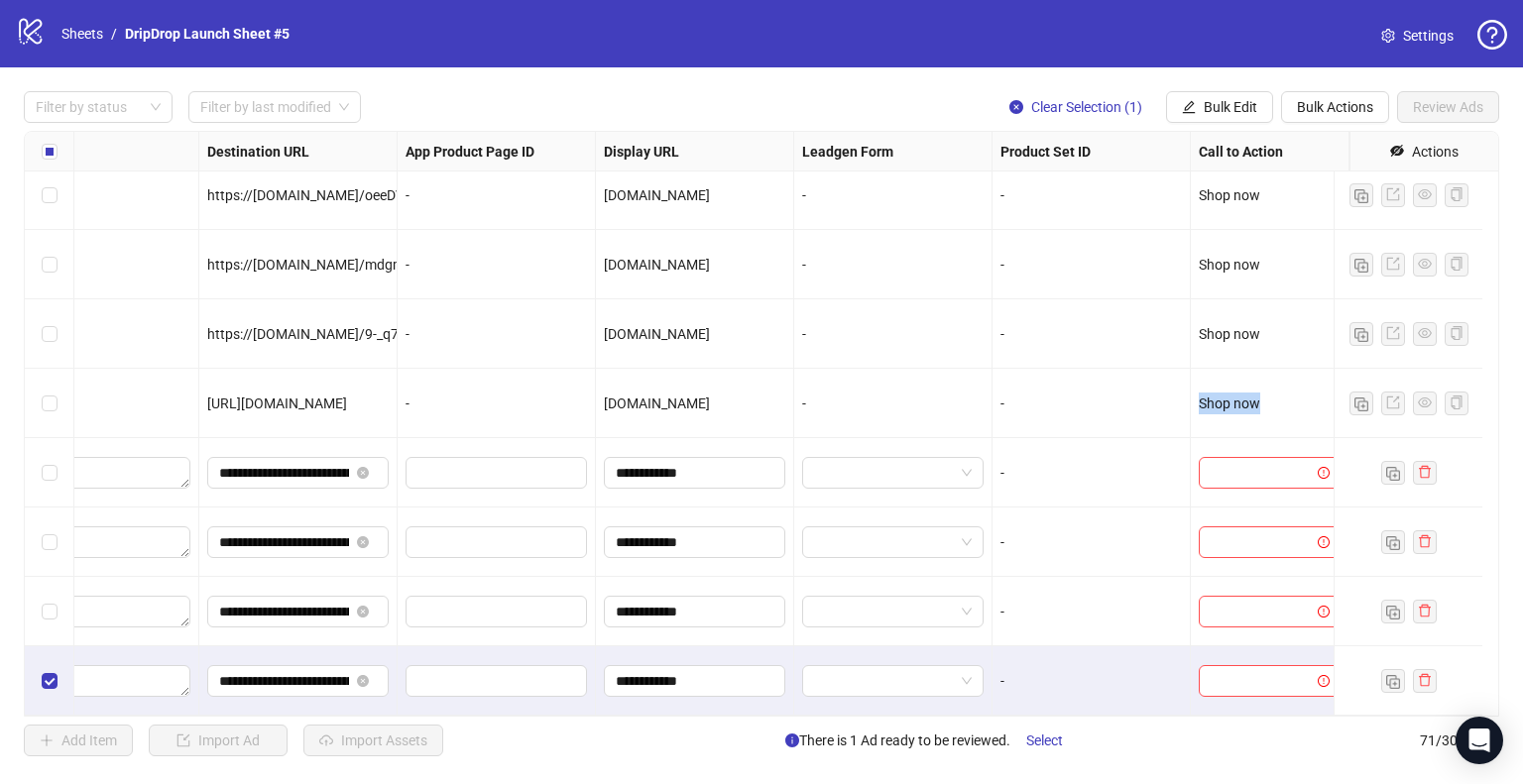 drag, startPoint x: 1237, startPoint y: 391, endPoint x: 1182, endPoint y: 395, distance: 55.14526 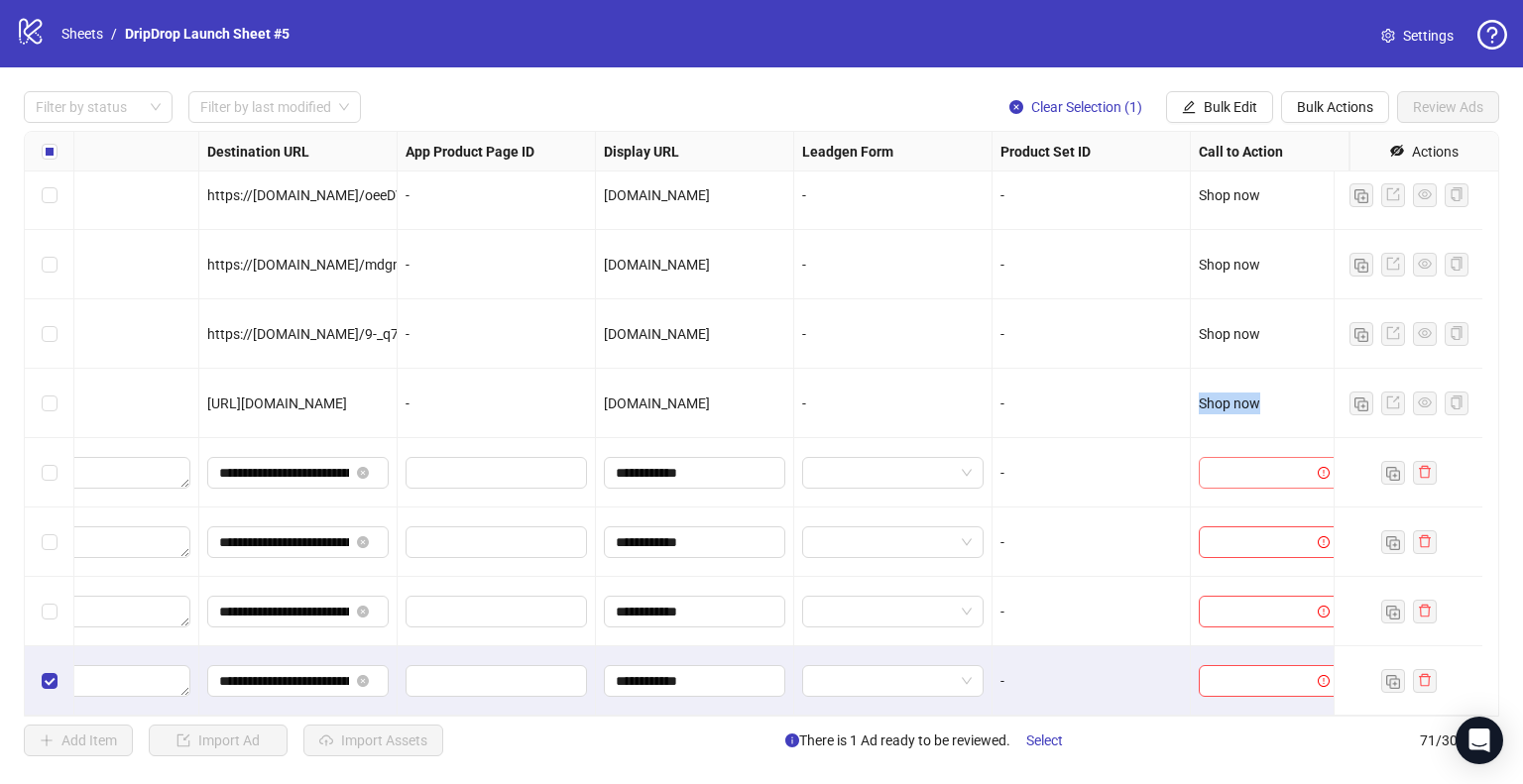 copy on "Shop now" 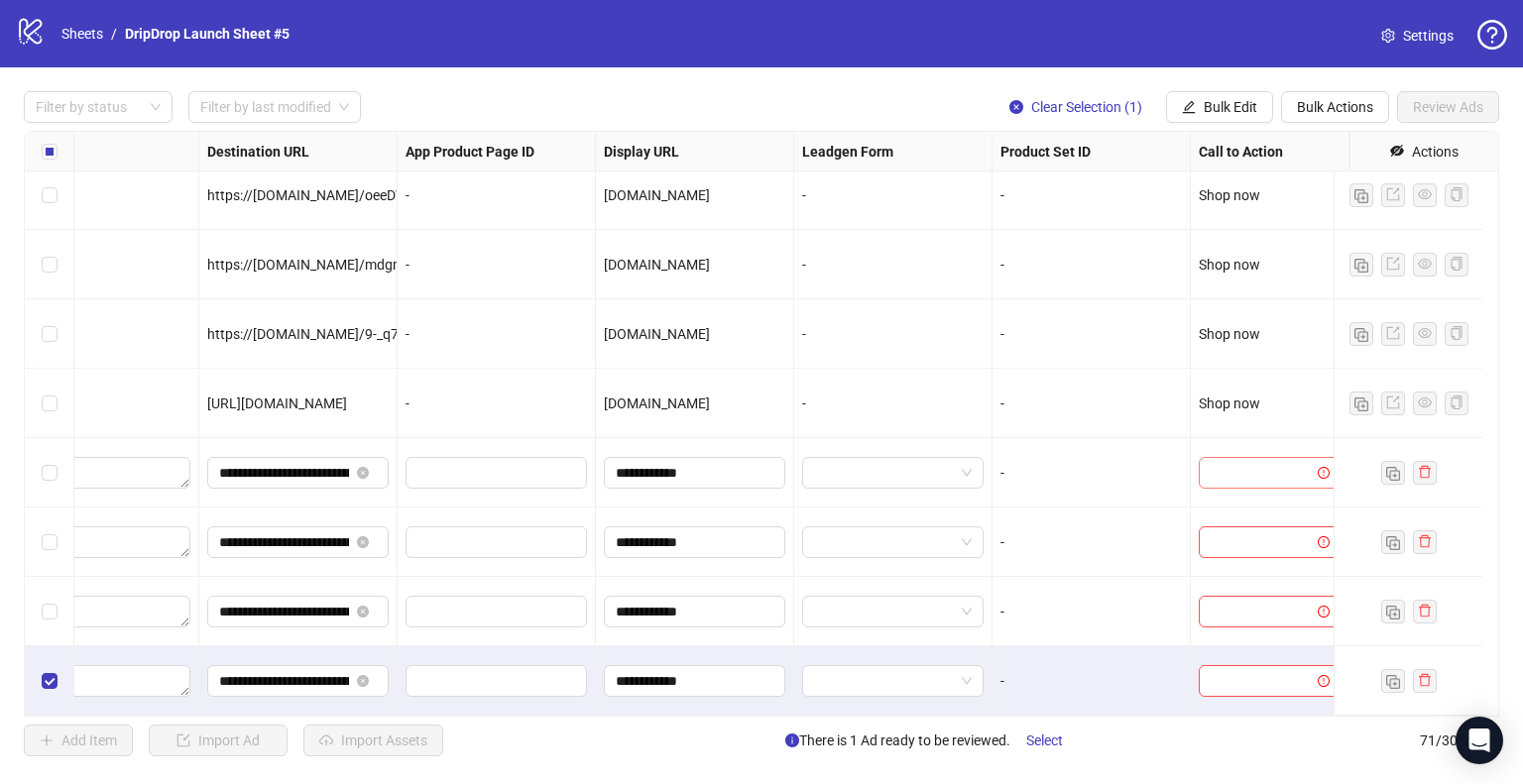paste on "********" 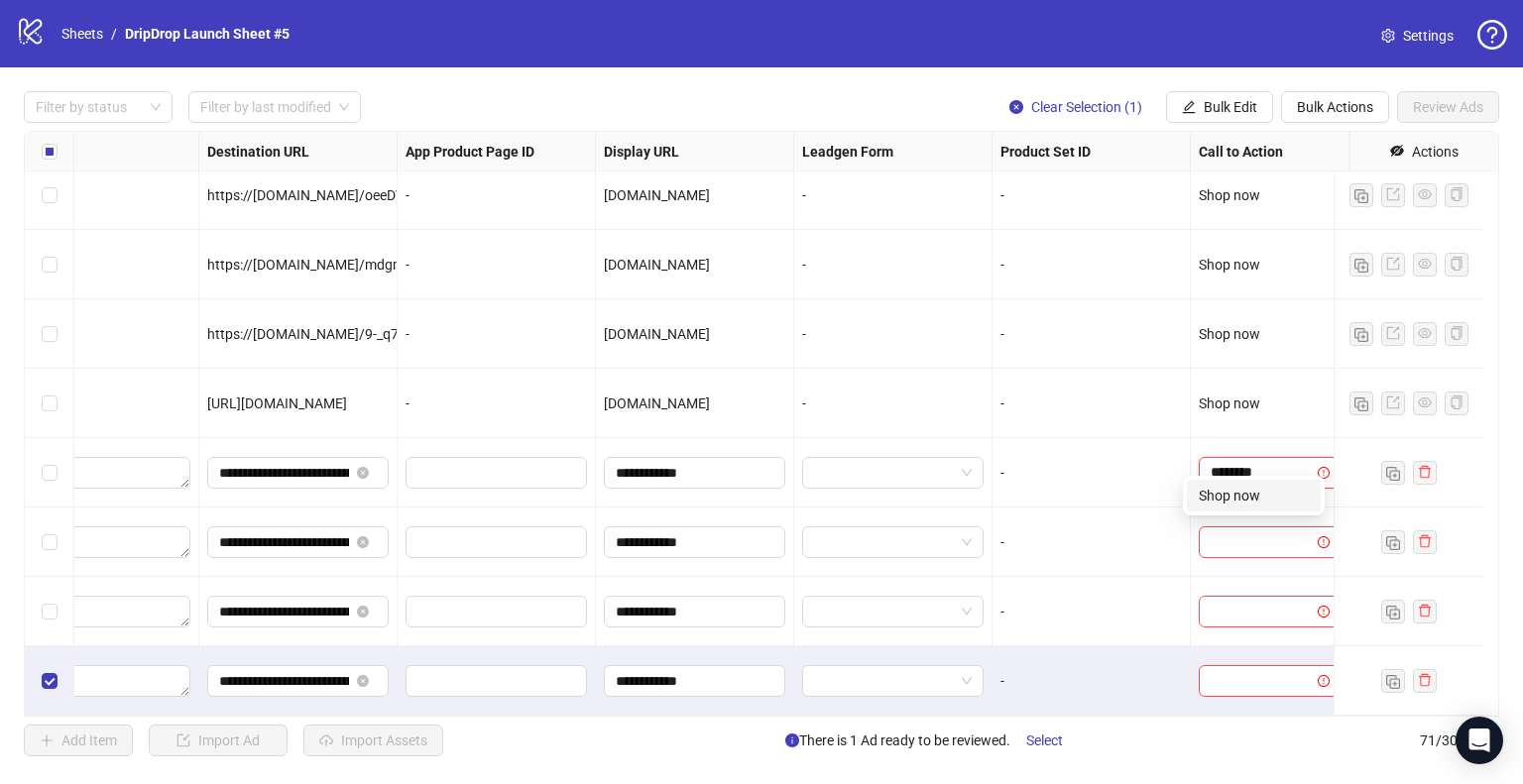 click on "Shop now" at bounding box center [1253, 496] 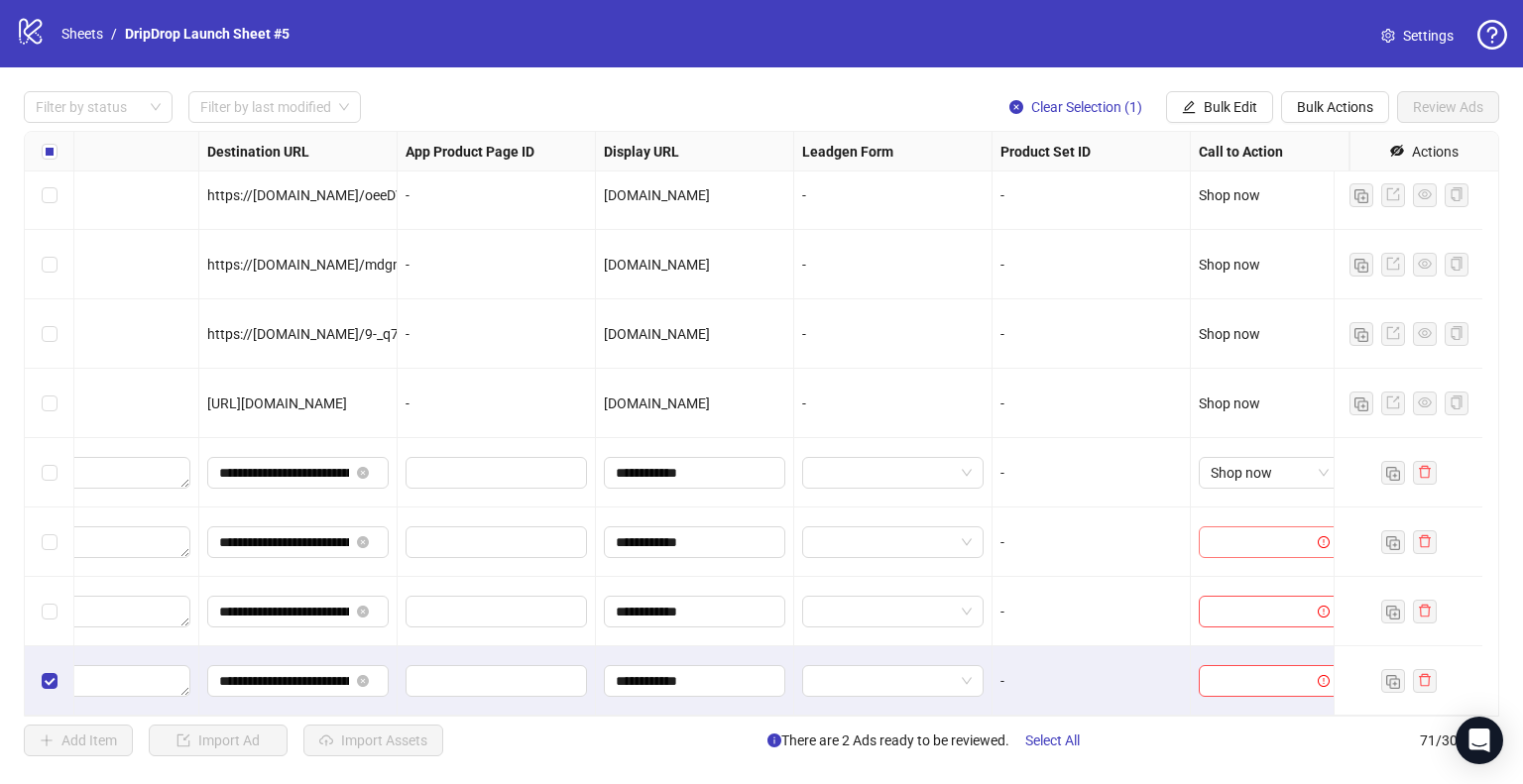 click at bounding box center [1260, 542] 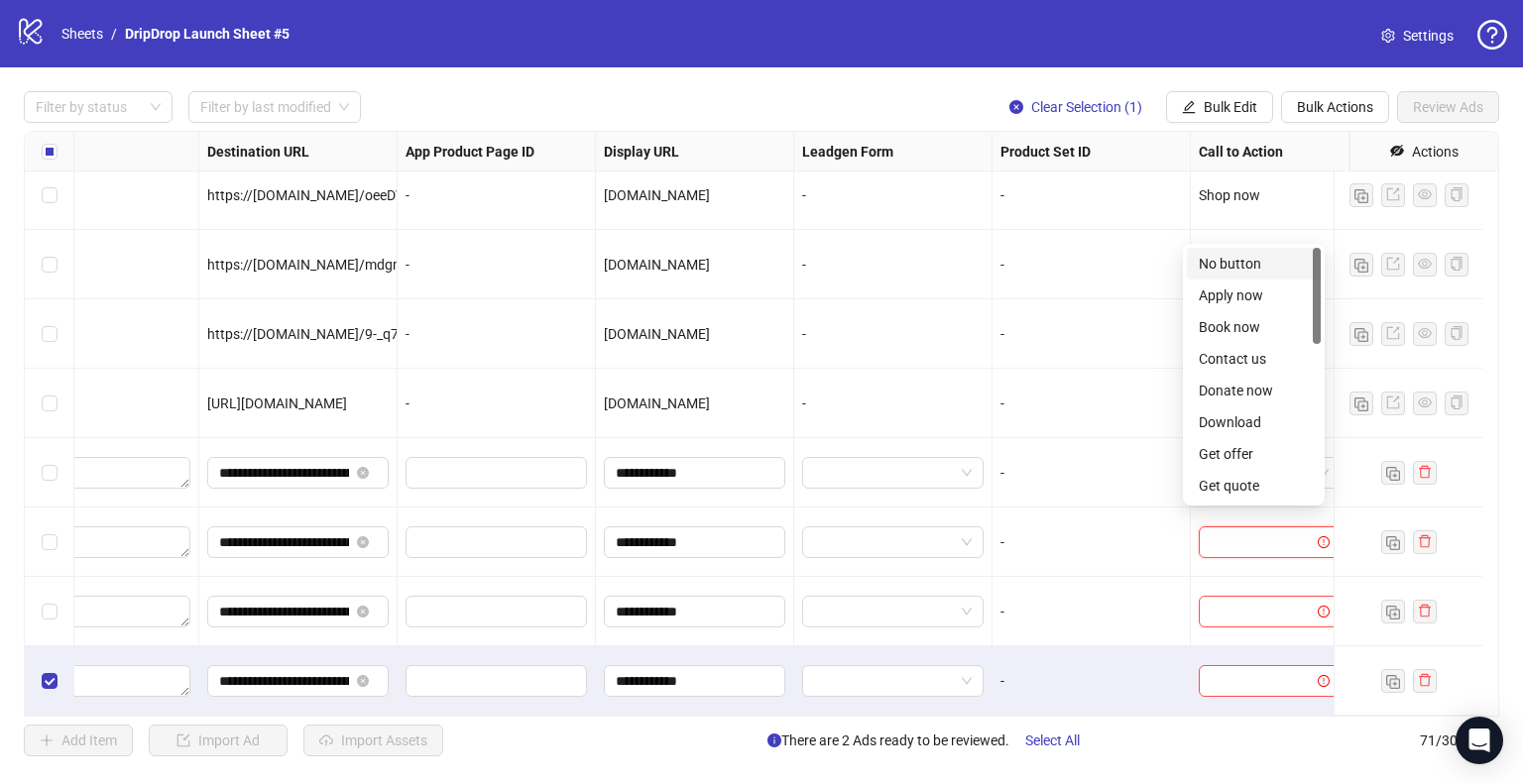 paste on "********" 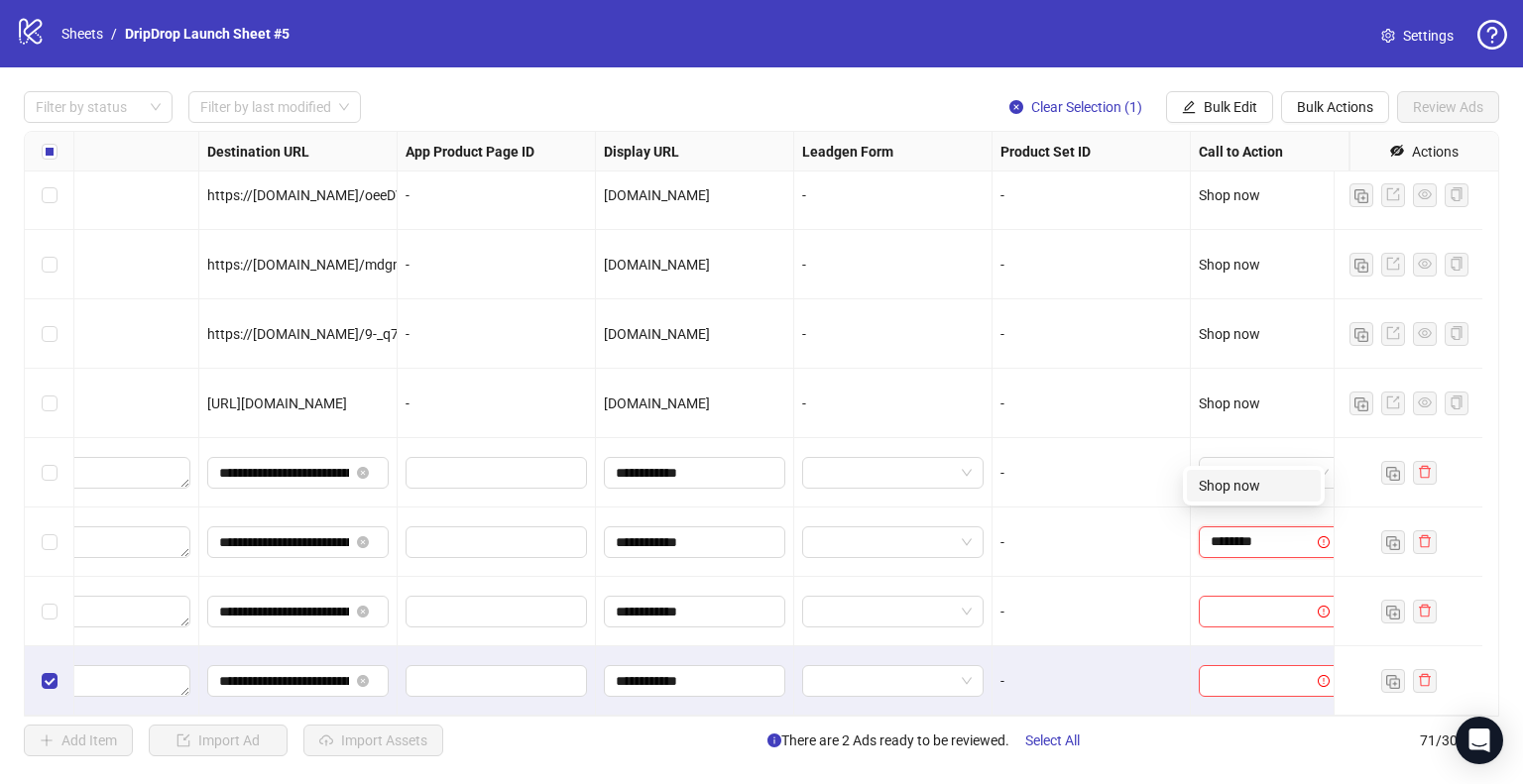 click on "Shop now" at bounding box center (1253, 486) 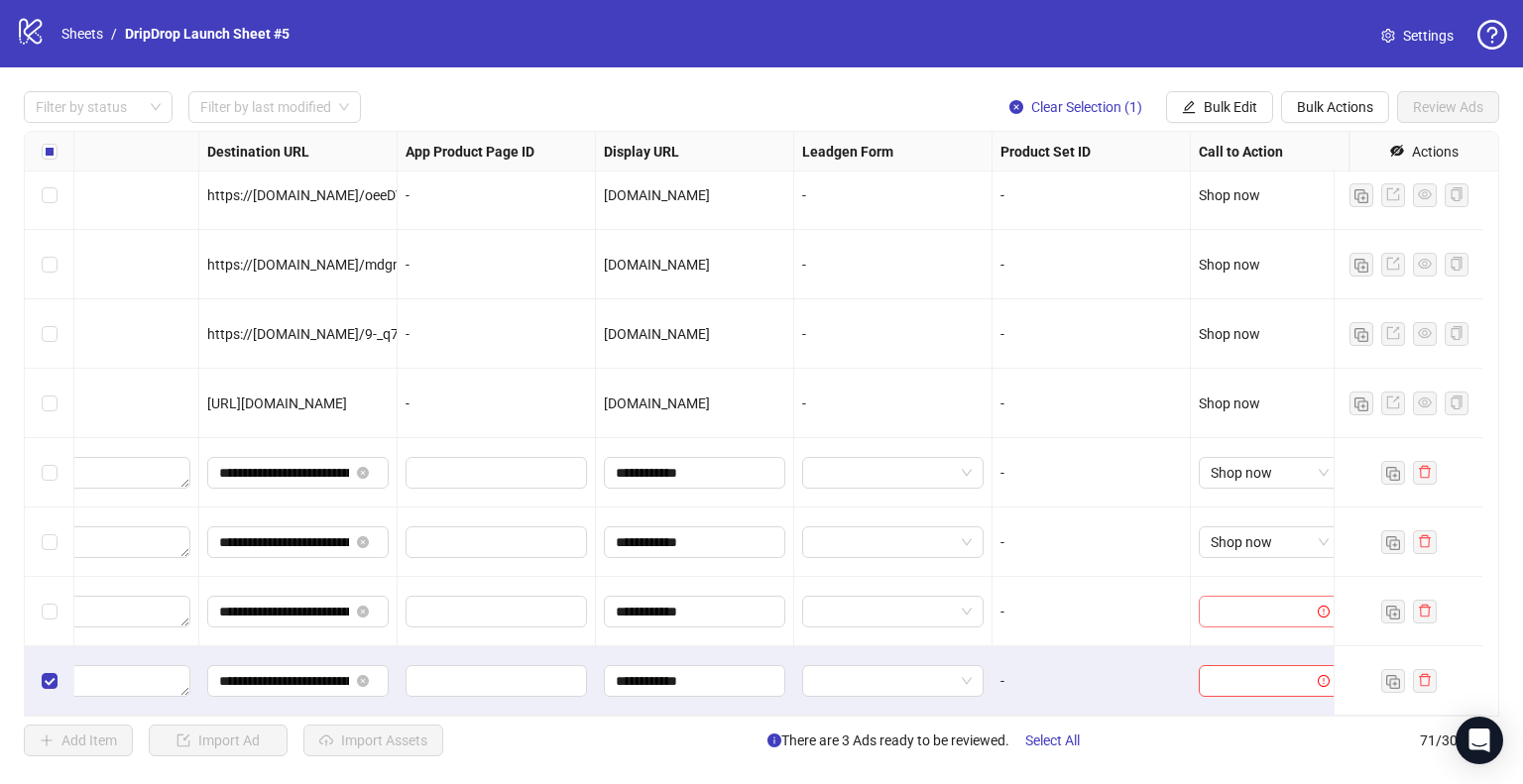 click at bounding box center (1260, 612) 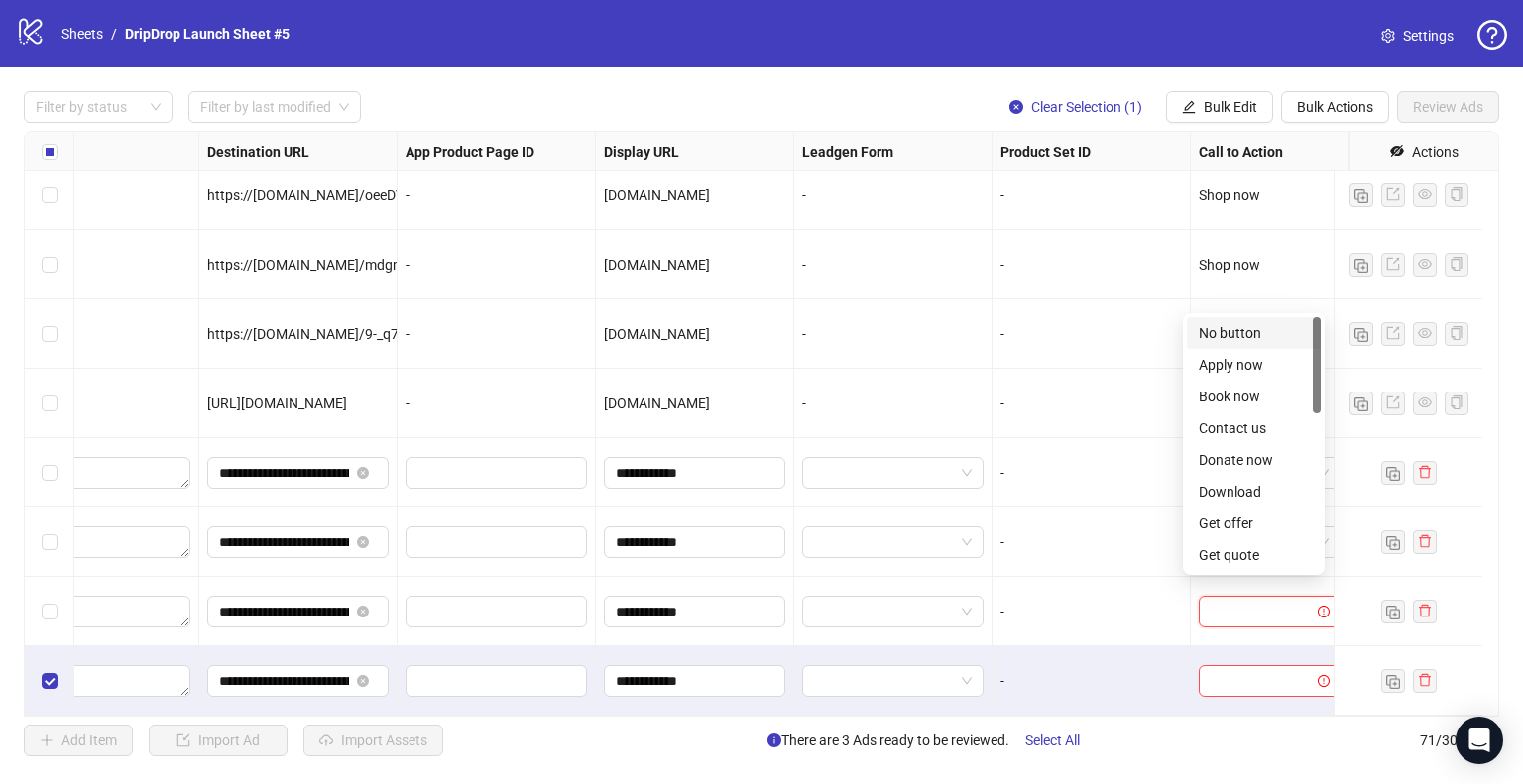 paste on "********" 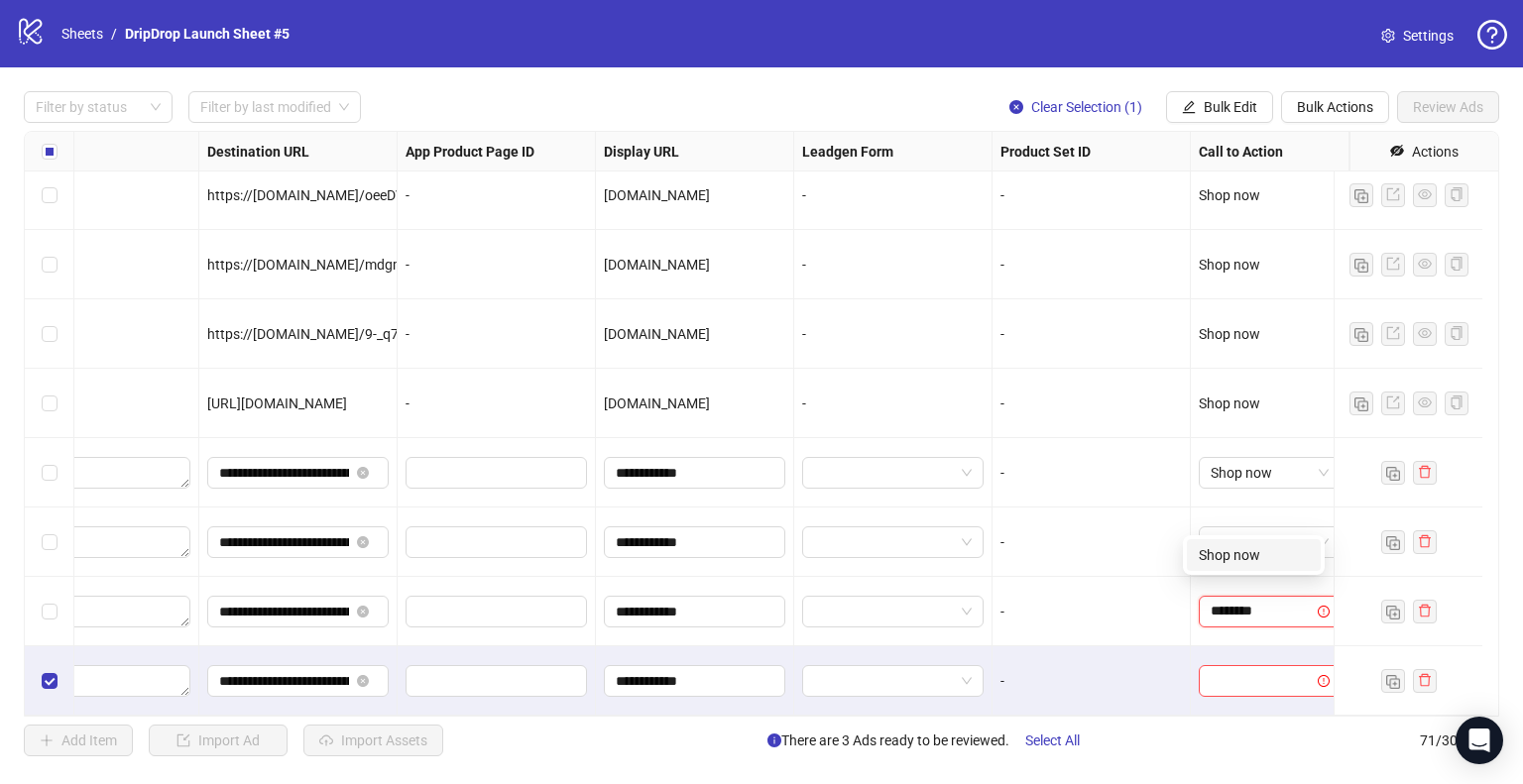 click on "Shop now" at bounding box center (1253, 555) 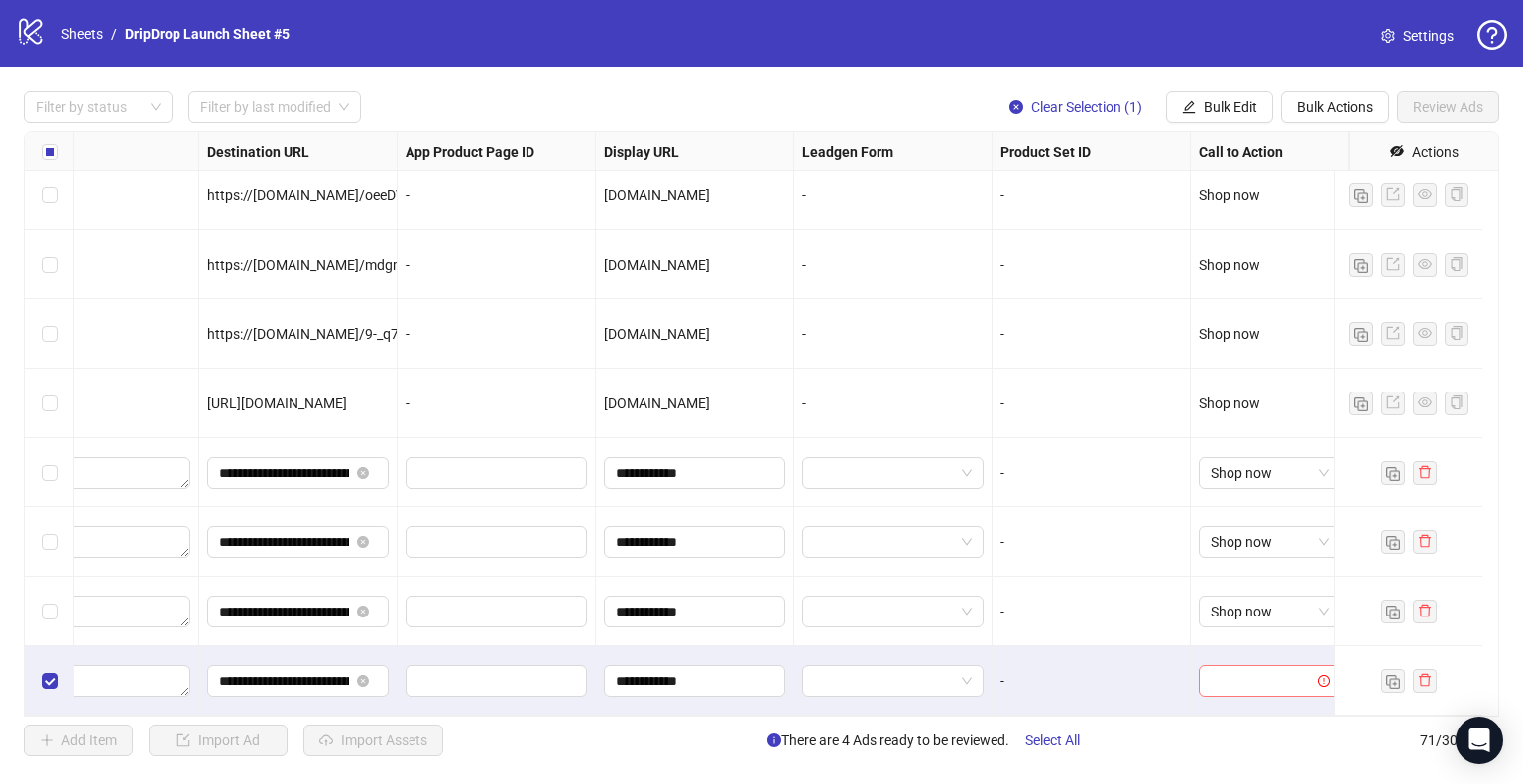 click at bounding box center (1260, 681) 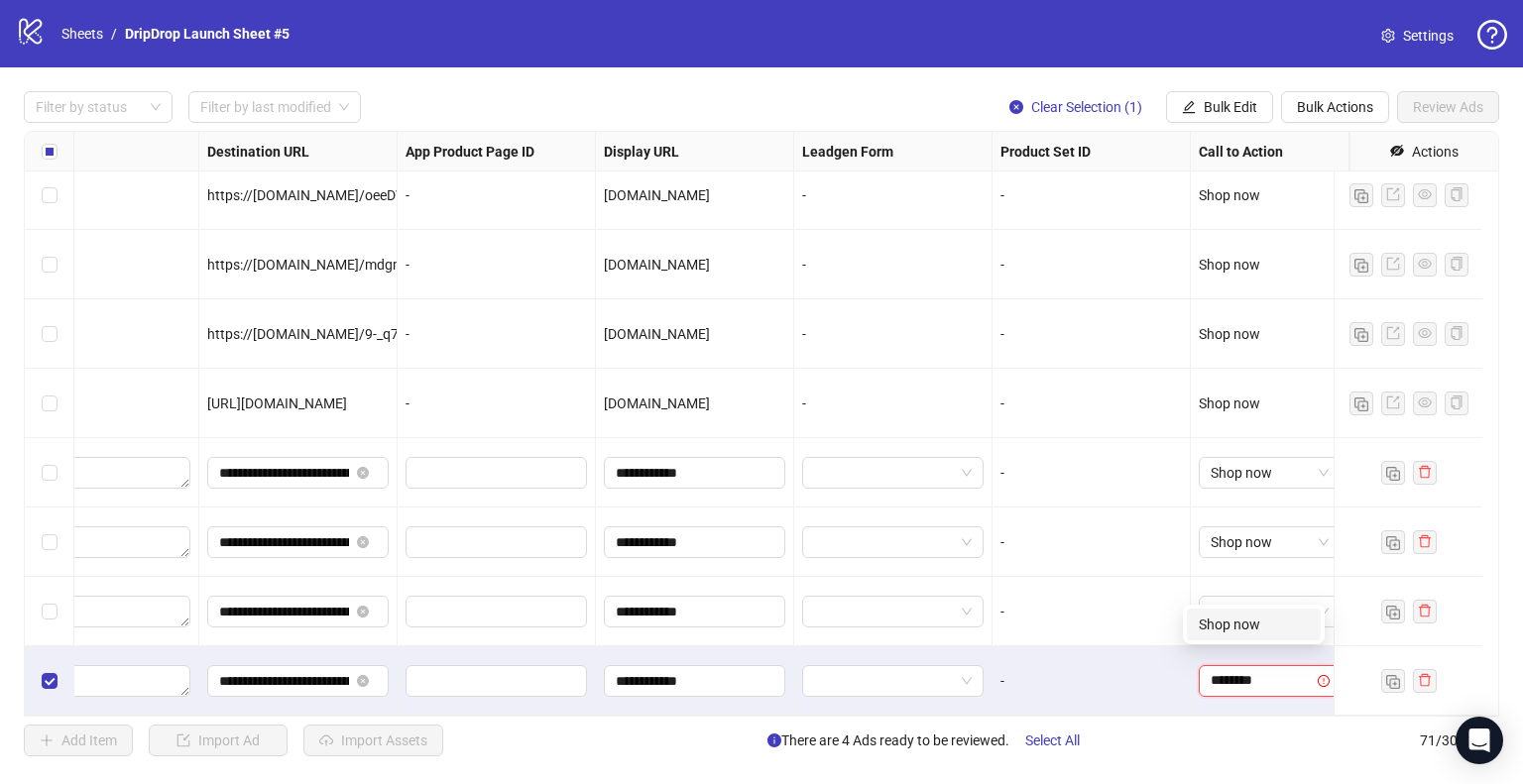 click on "Shop now" at bounding box center (1253, 624) 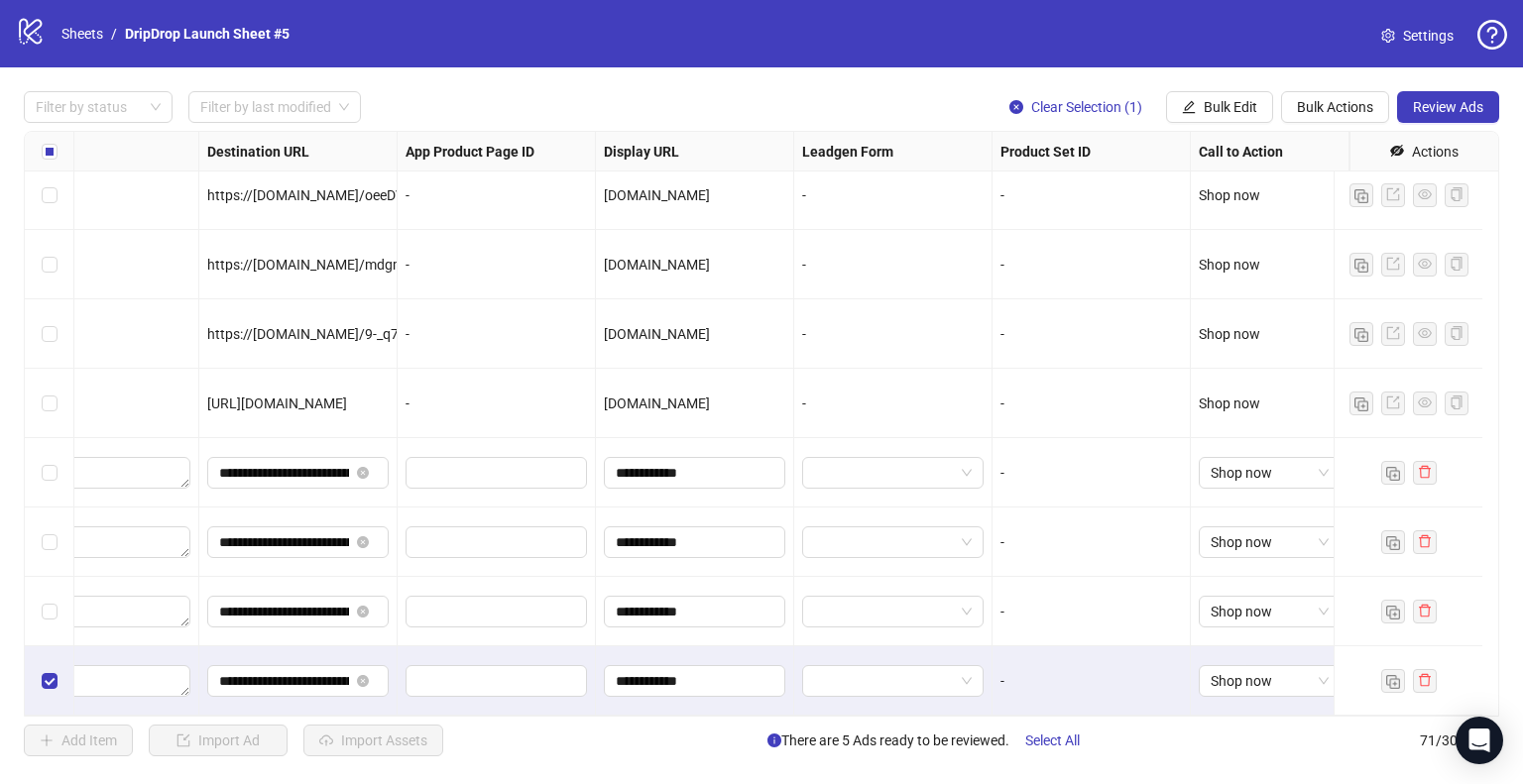click on "-" at bounding box center [1092, 681] 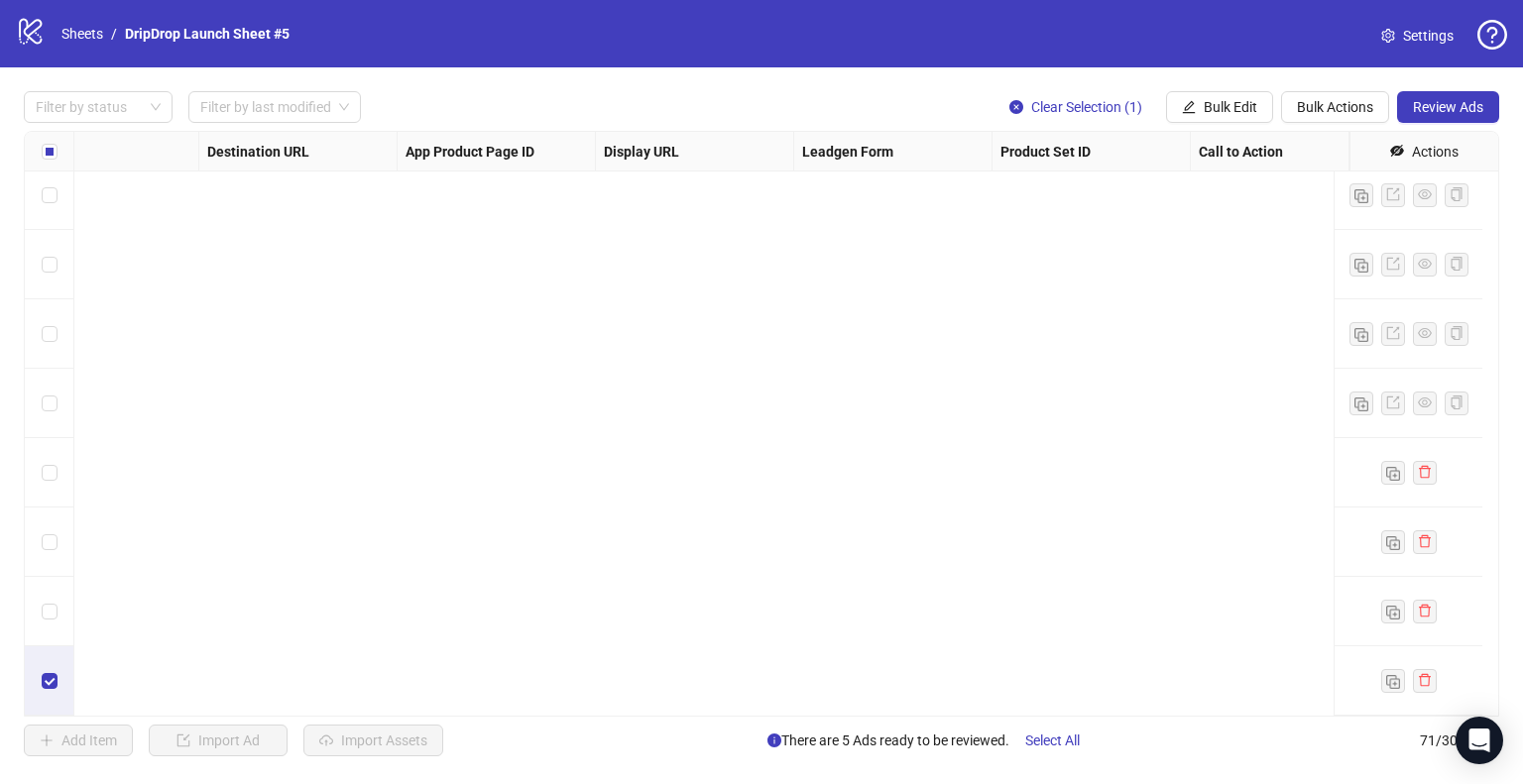 scroll, scrollTop: 4398, scrollLeft: 0, axis: vertical 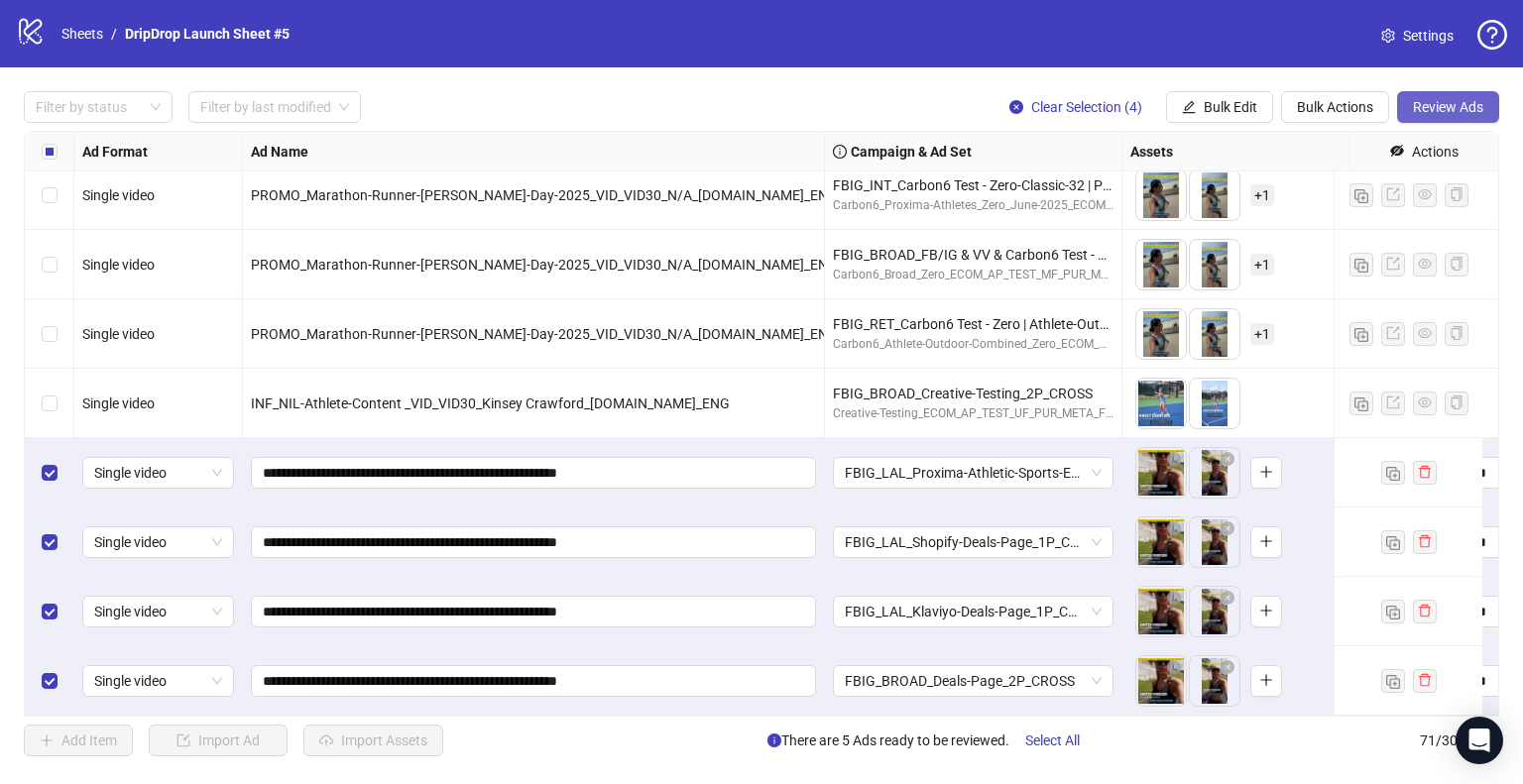 click on "Review Ads" at bounding box center (1448, 107) 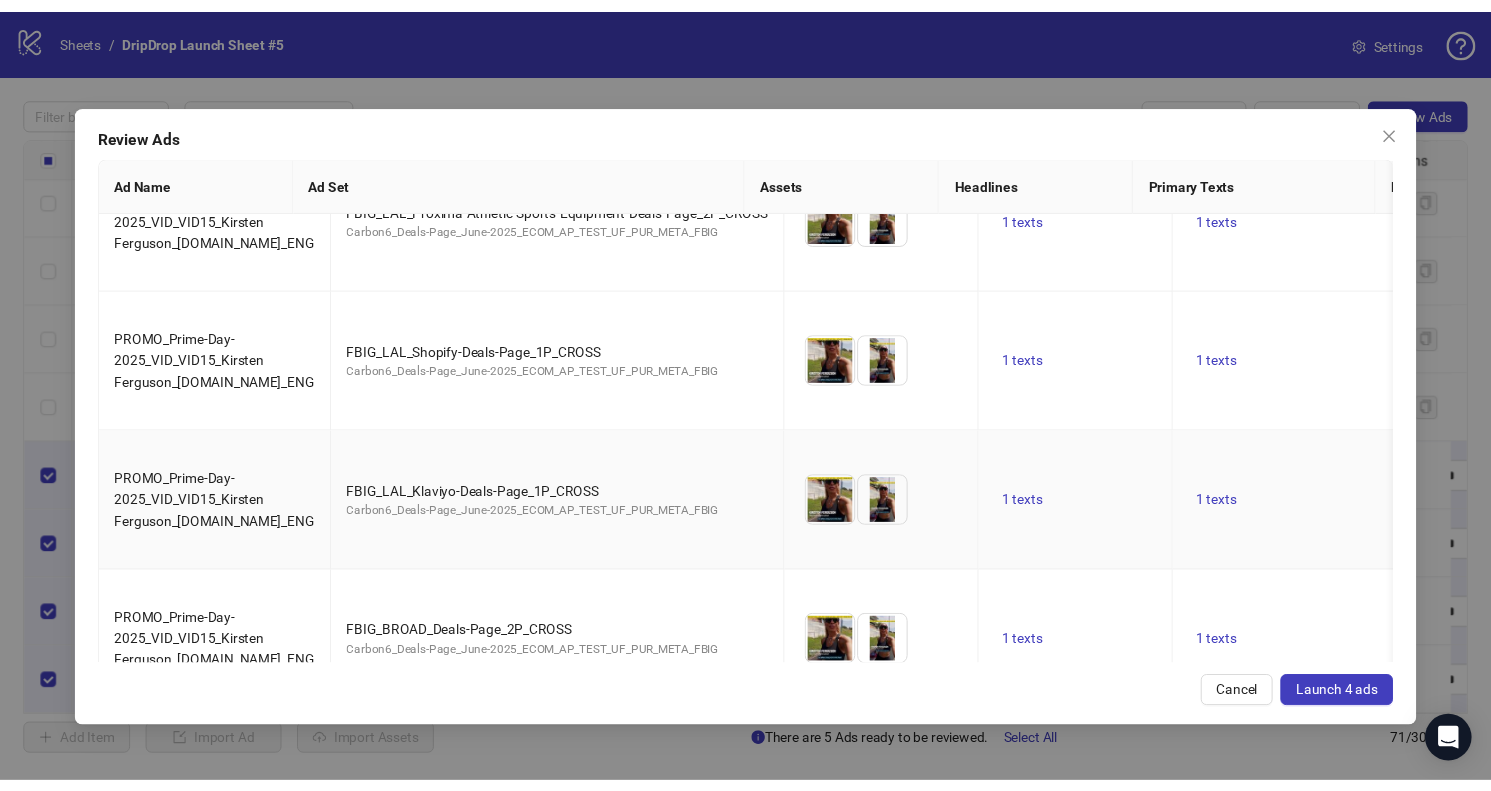 scroll, scrollTop: 125, scrollLeft: 0, axis: vertical 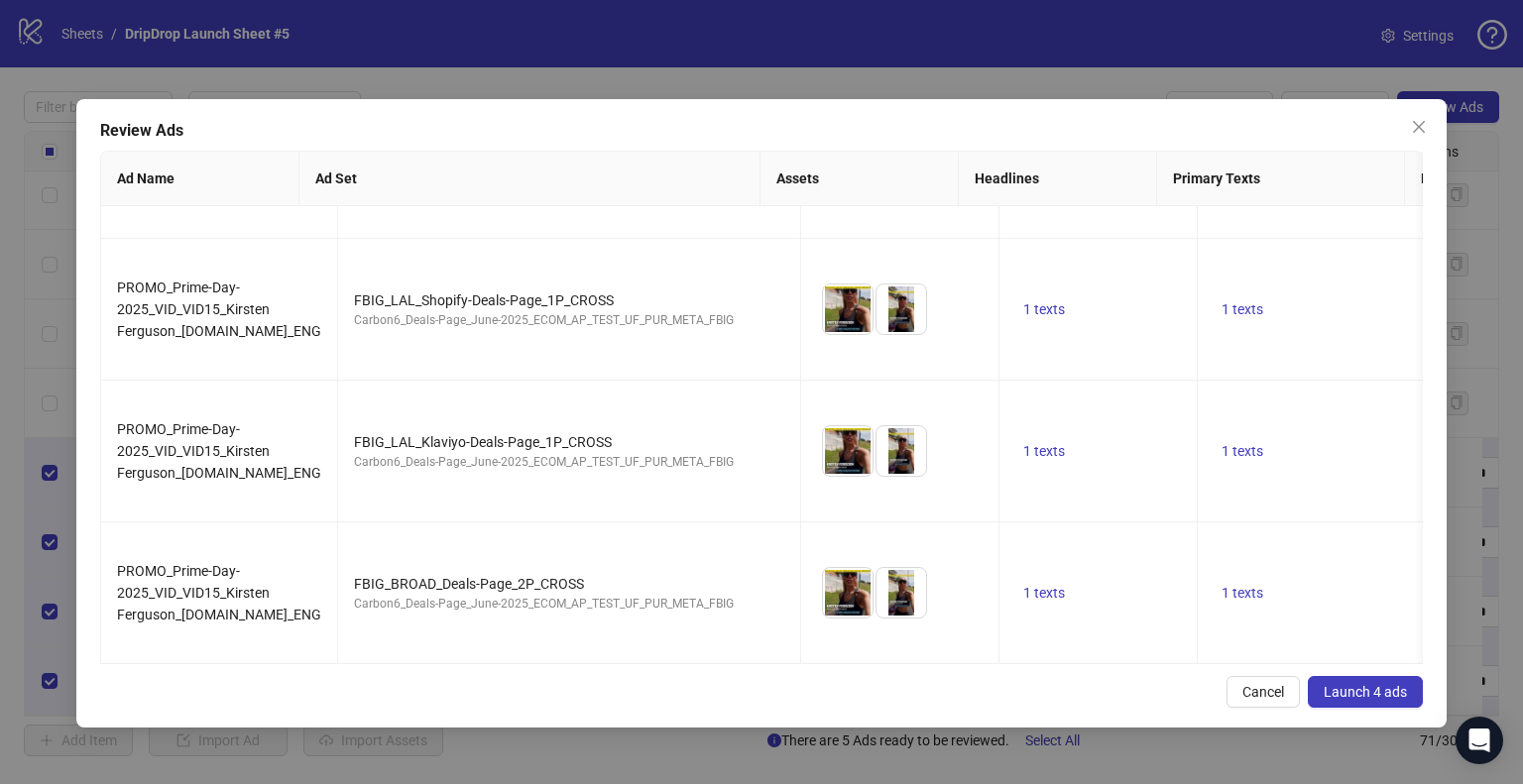 click on "Launch 4 ads" at bounding box center [1365, 692] 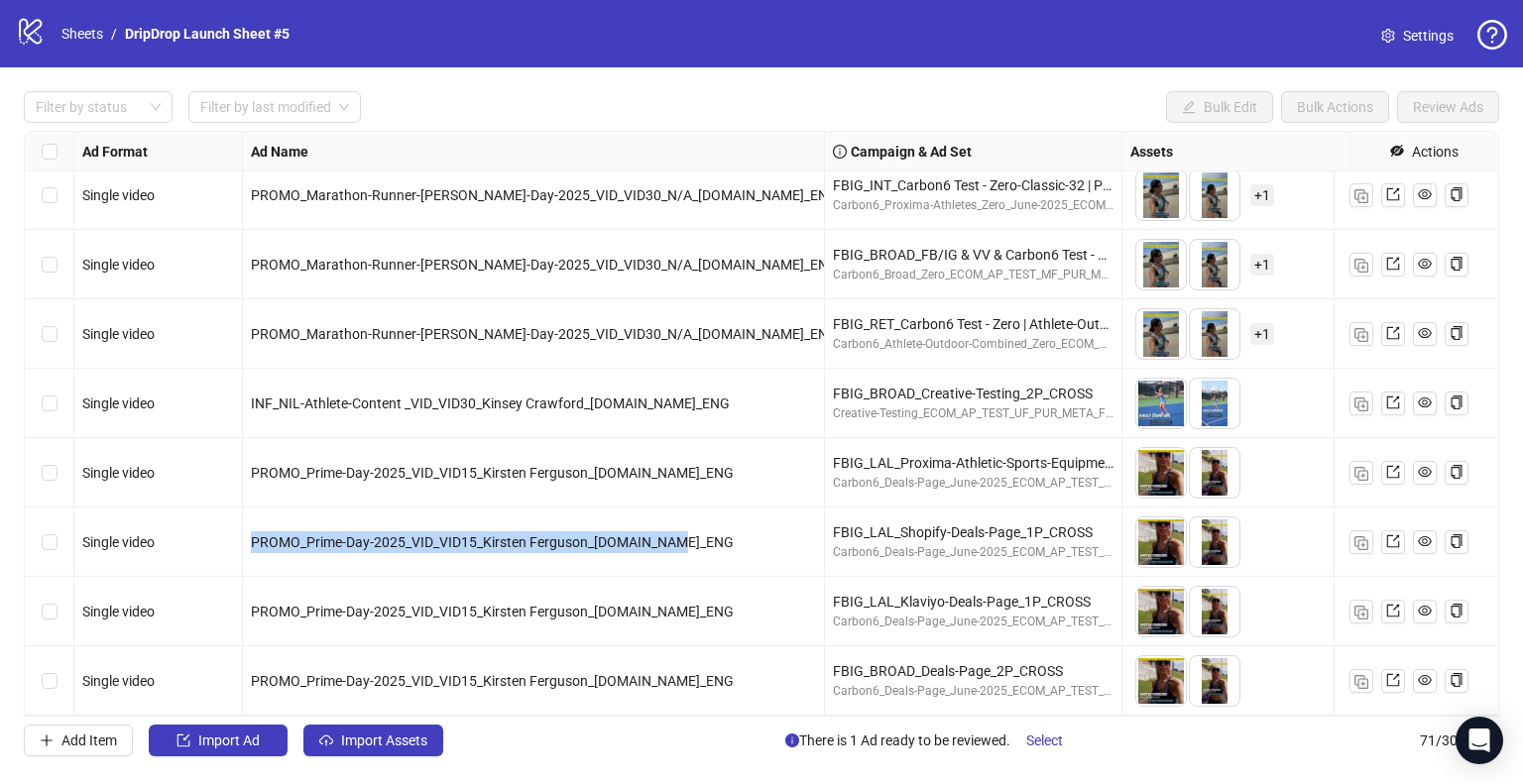 drag, startPoint x: 690, startPoint y: 520, endPoint x: 247, endPoint y: 534, distance: 443.22116 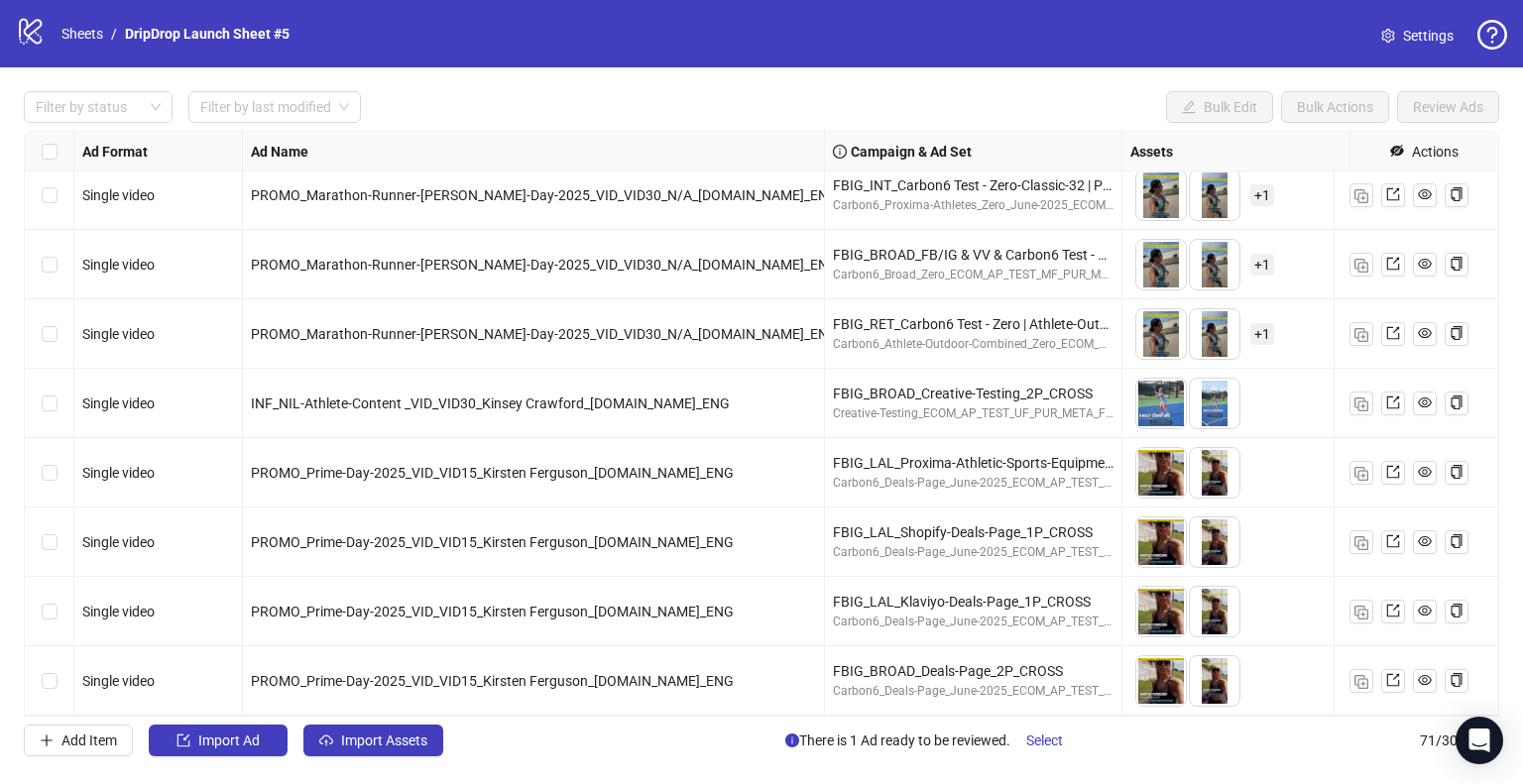 click on "PROMO_Prime-Day-2025_VID_VID15_Kirsten Ferguson_[DOMAIN_NAME]_ENG" at bounding box center (533, 681) 